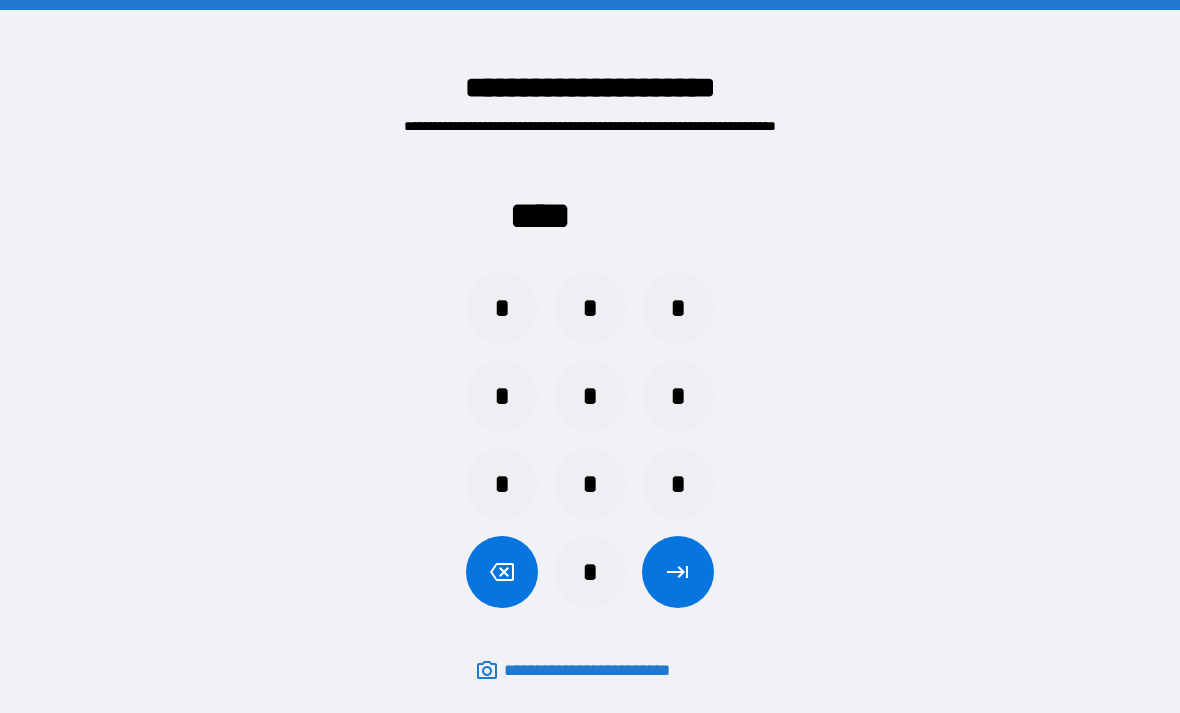 scroll, scrollTop: 0, scrollLeft: 0, axis: both 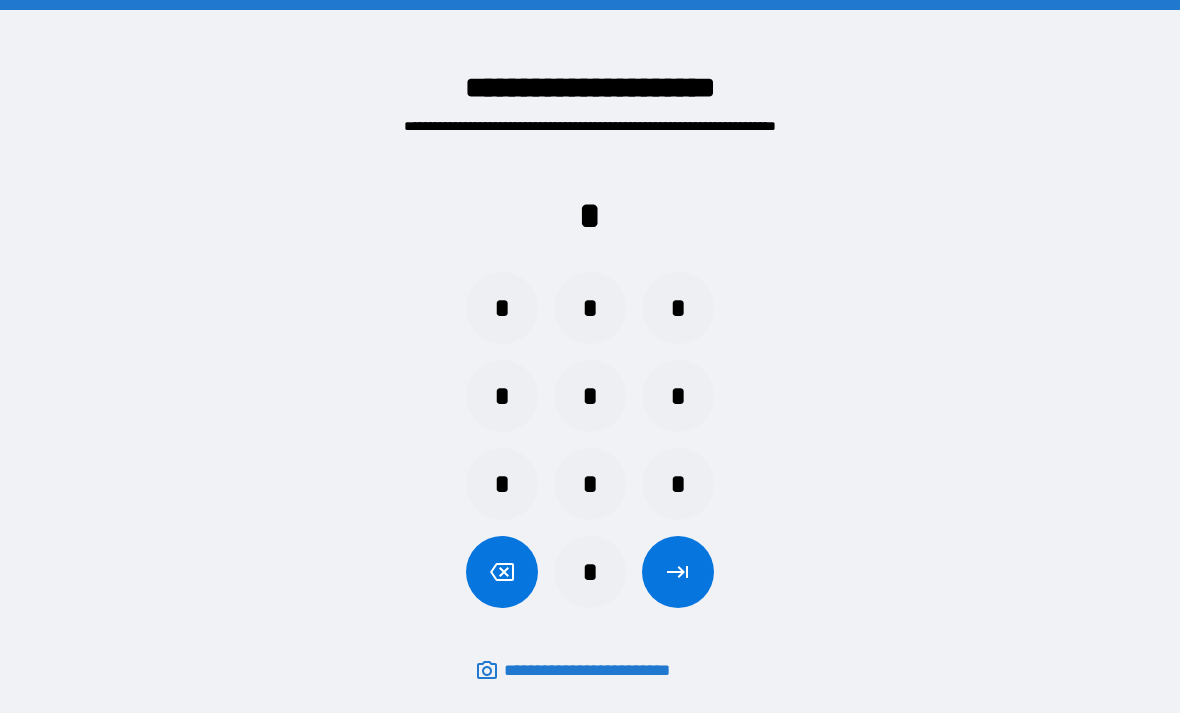 click on "*" at bounding box center [502, 308] 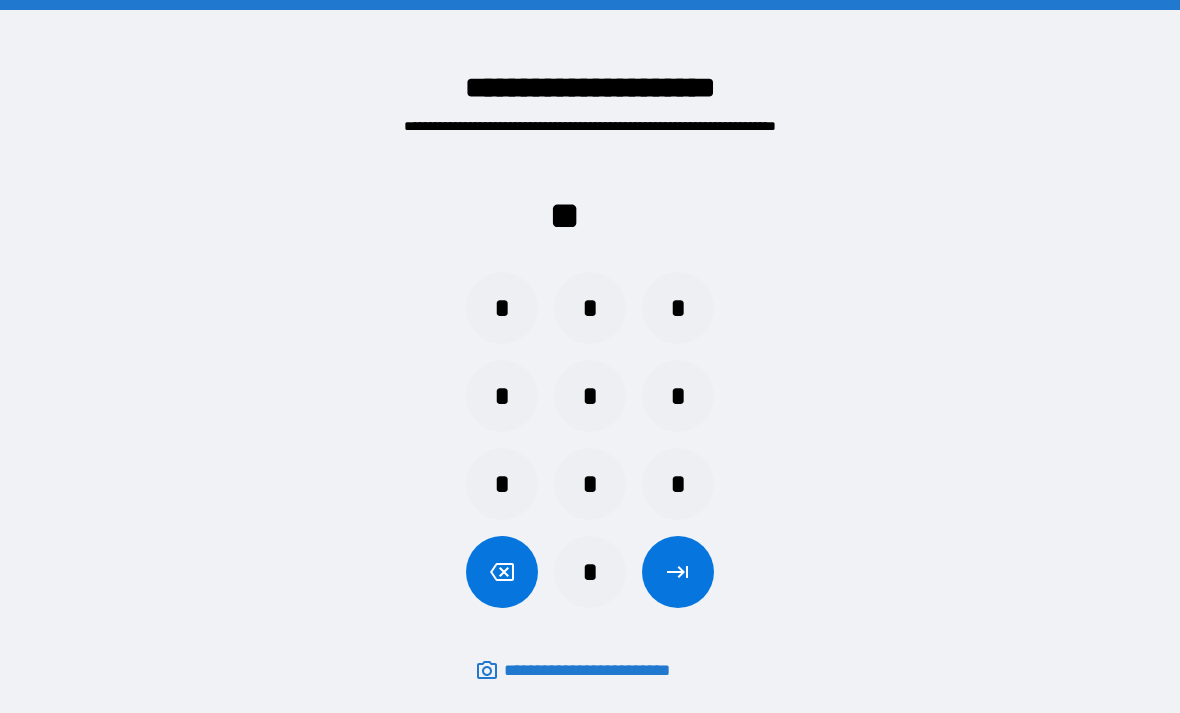click on "*" at bounding box center [502, 396] 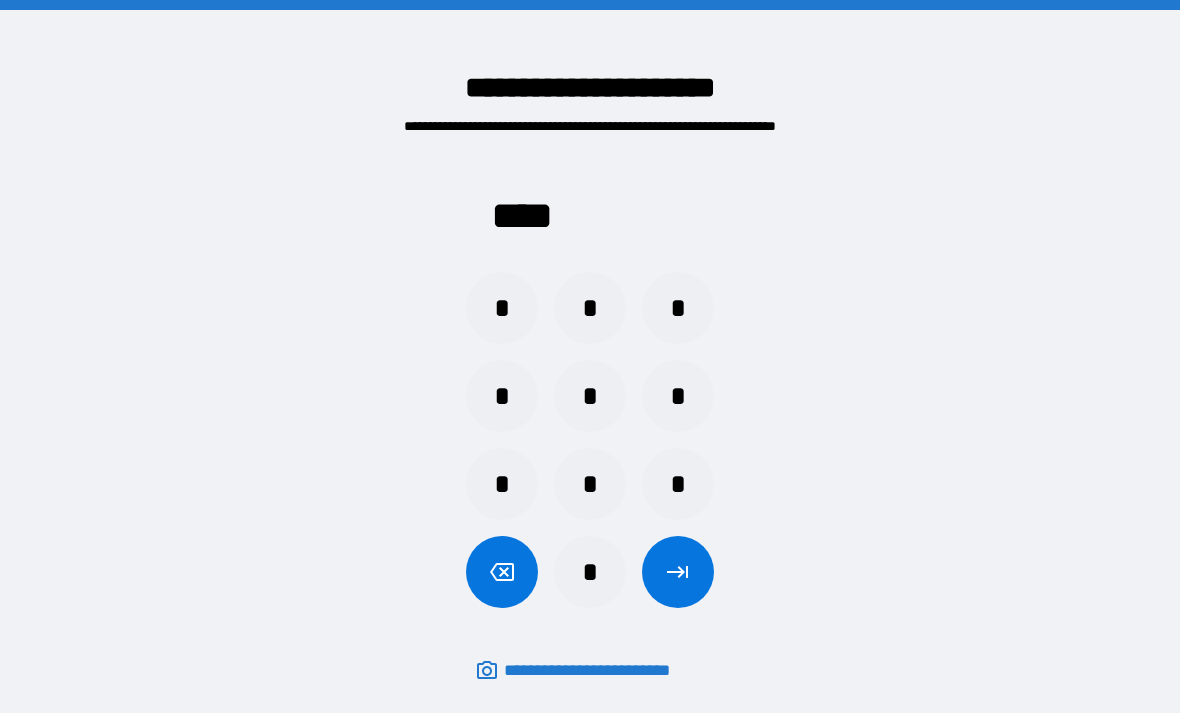 click at bounding box center [678, 572] 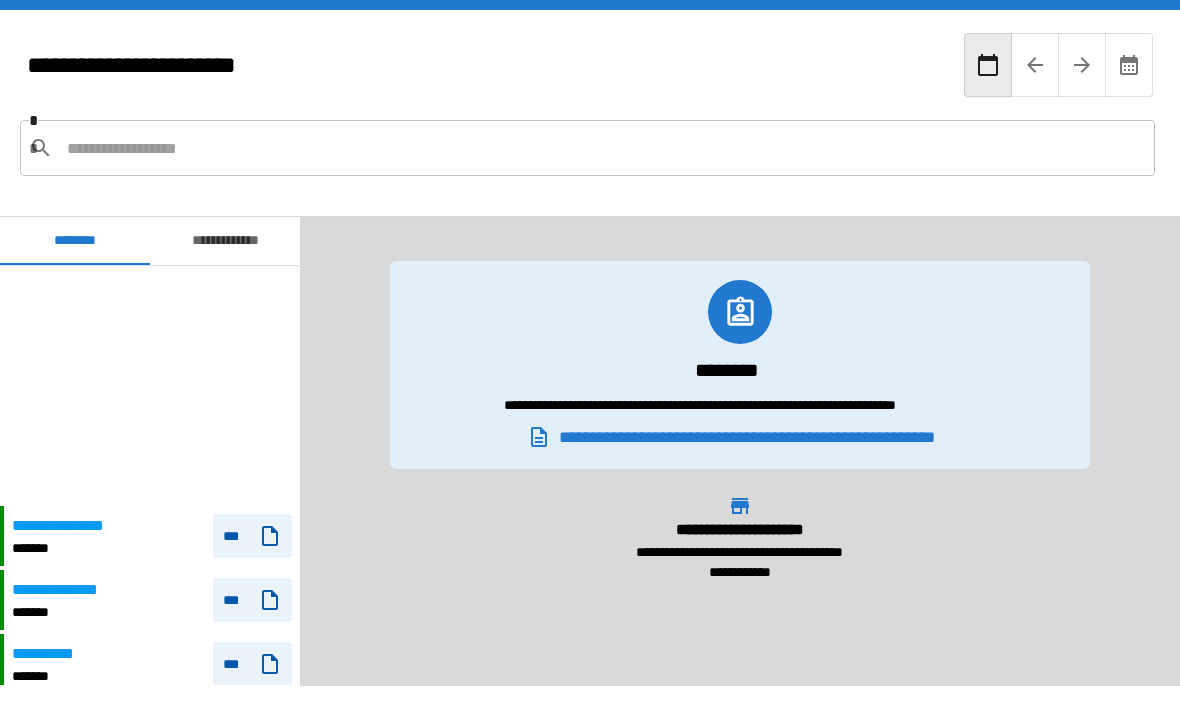 scroll, scrollTop: 240, scrollLeft: 0, axis: vertical 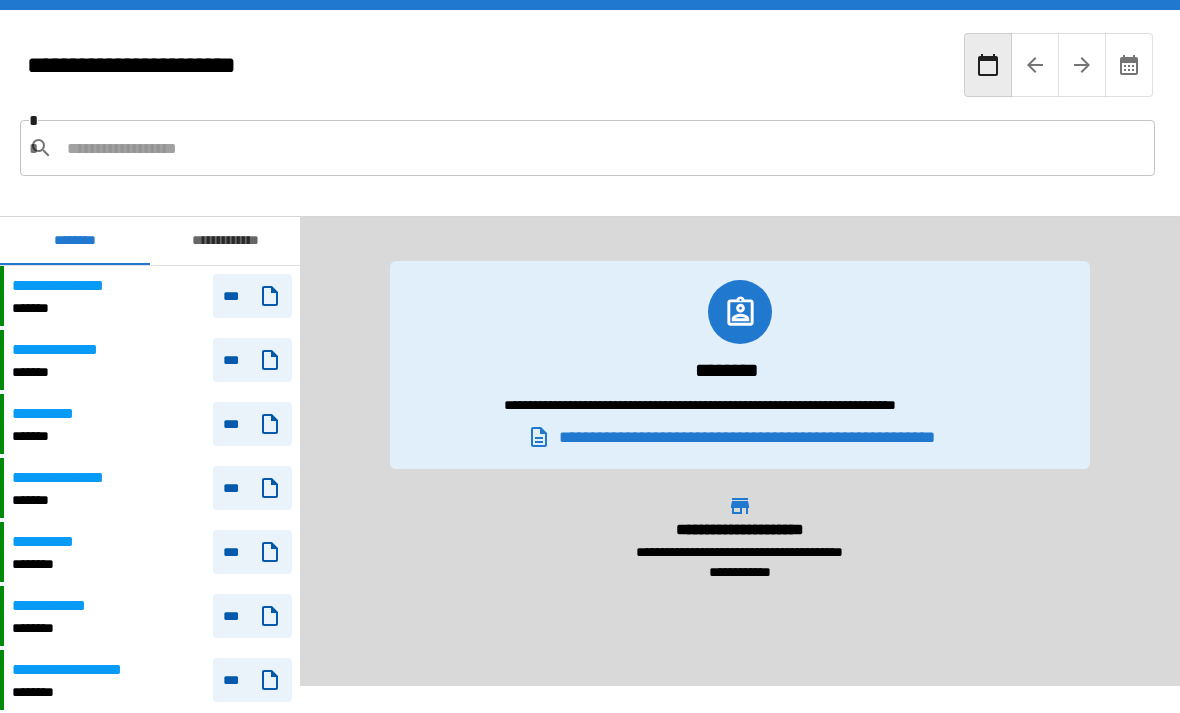 click on "**********" at bounding box center [152, 424] 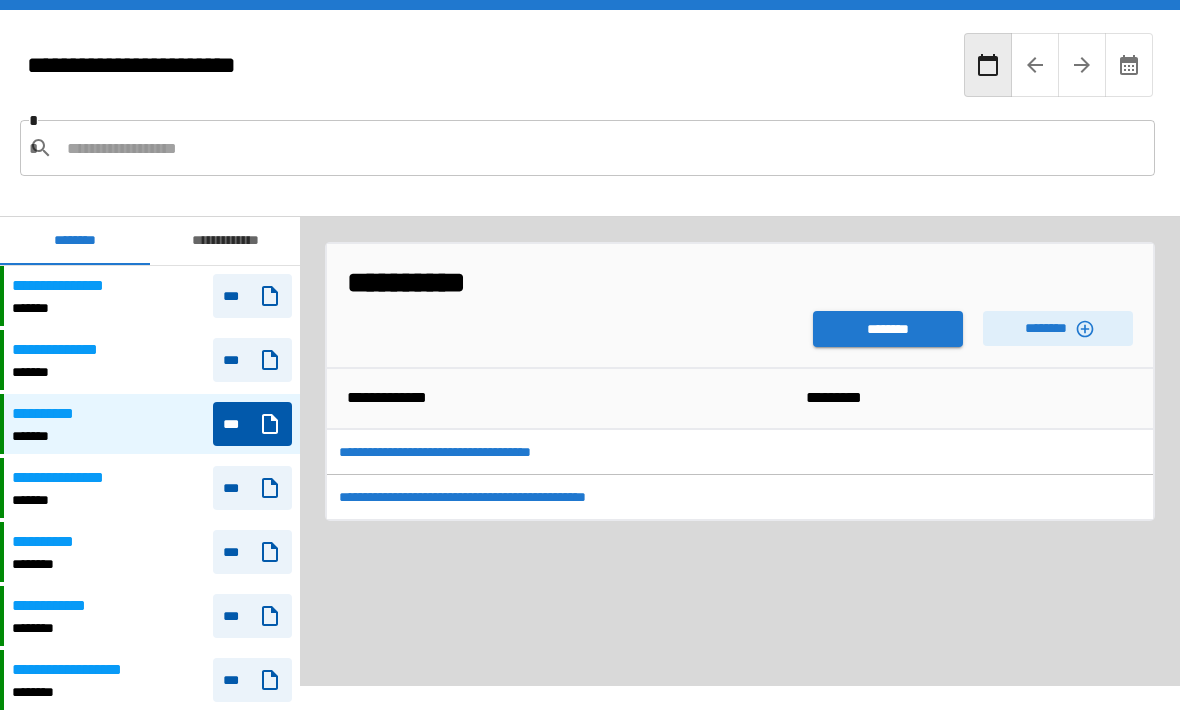 click on "********" at bounding box center [888, 329] 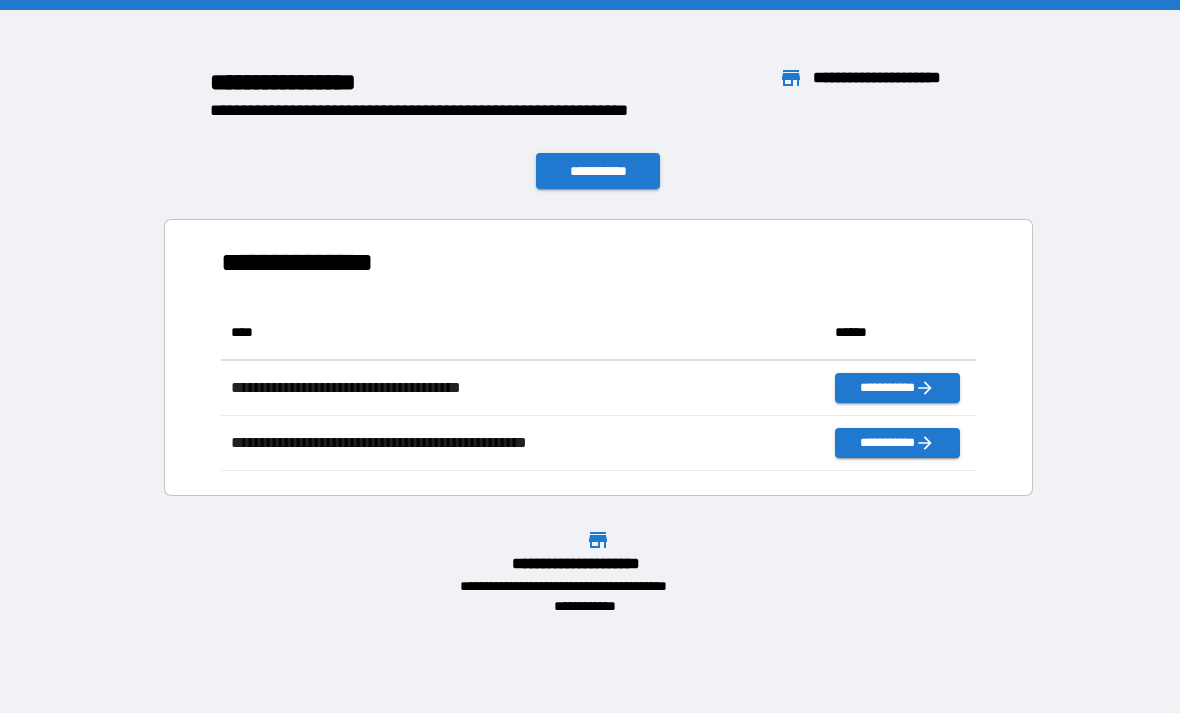 scroll, scrollTop: 166, scrollLeft: 755, axis: both 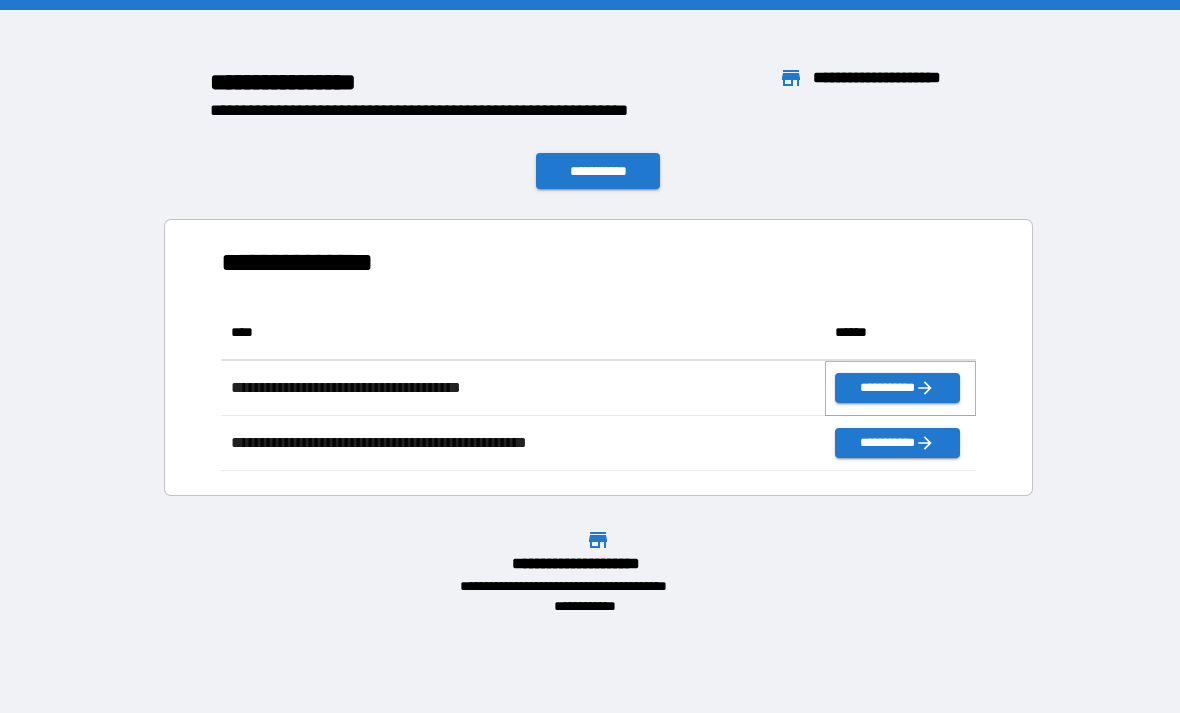 click on "**********" at bounding box center [897, 388] 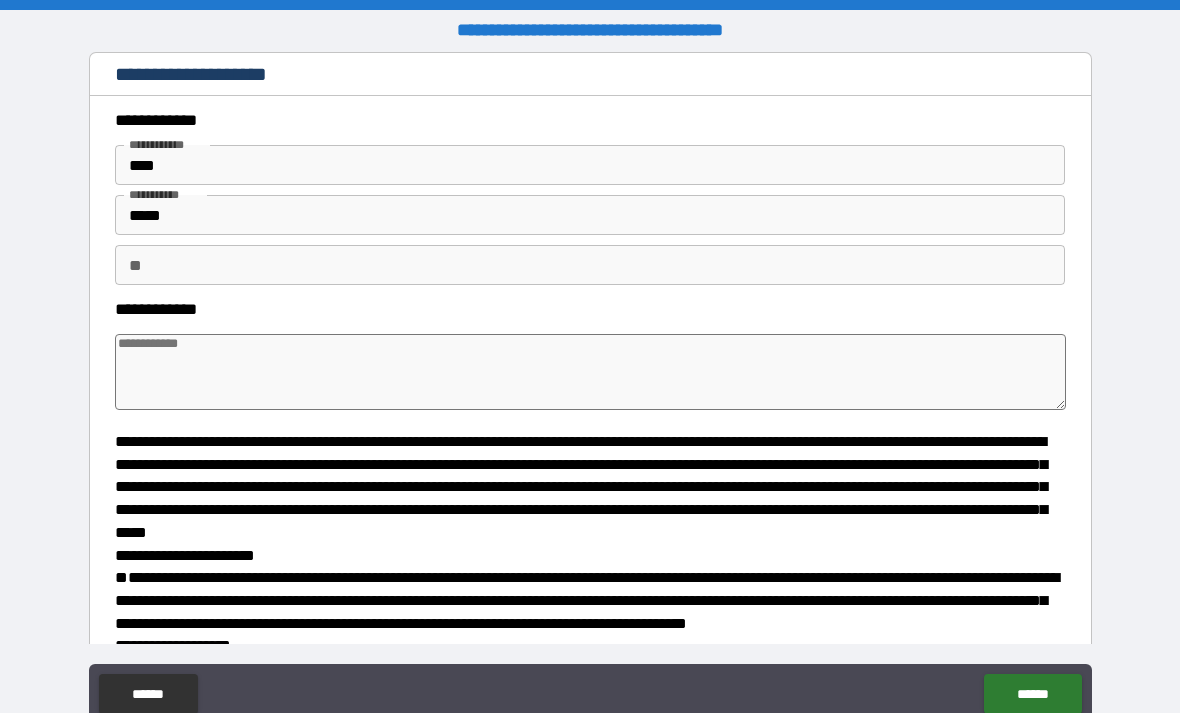 type on "*" 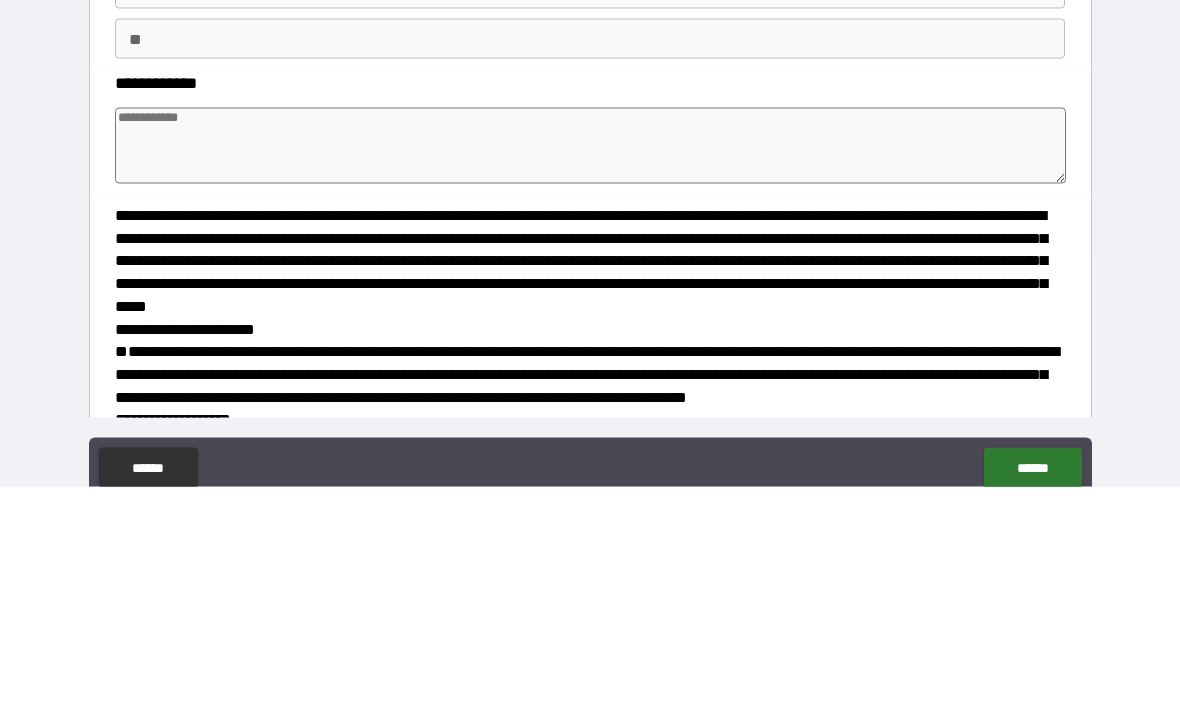 type on "*" 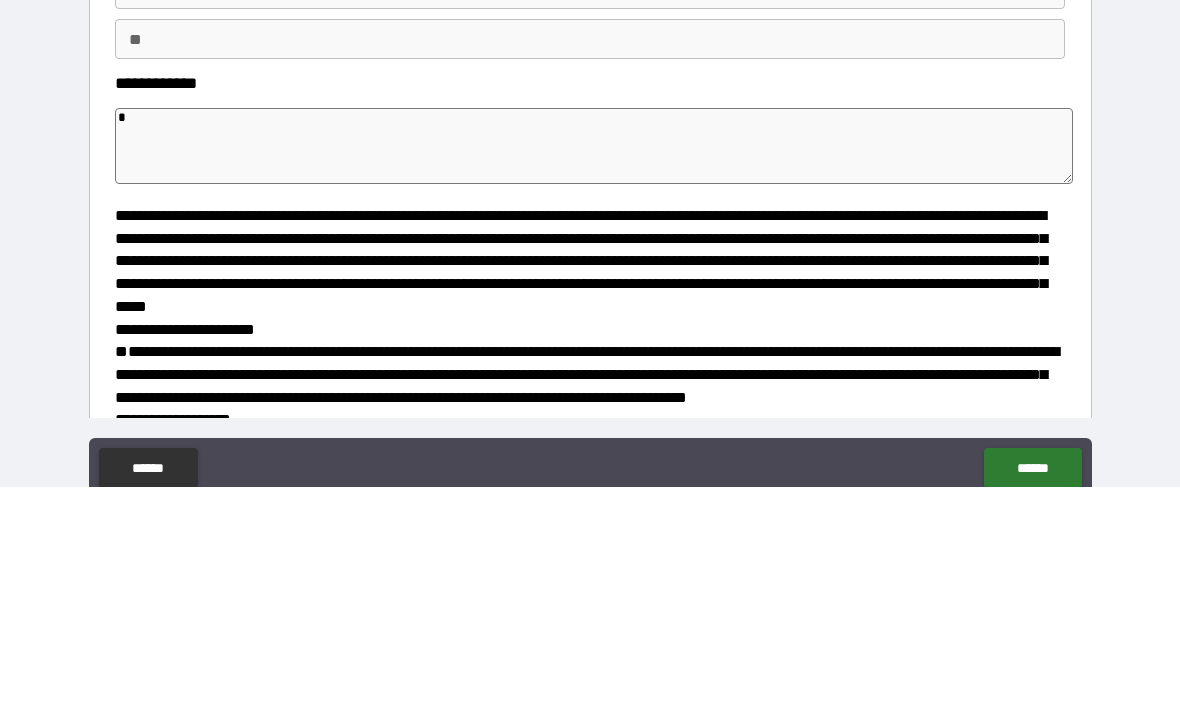 type on "*" 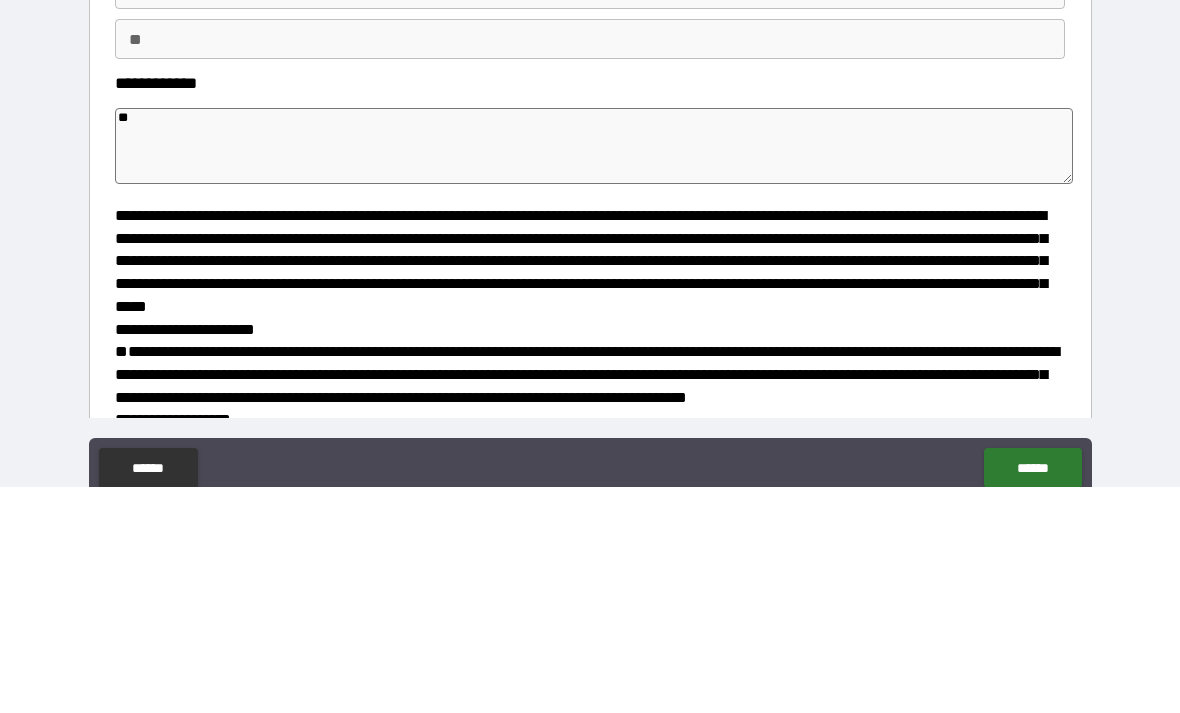 type on "*" 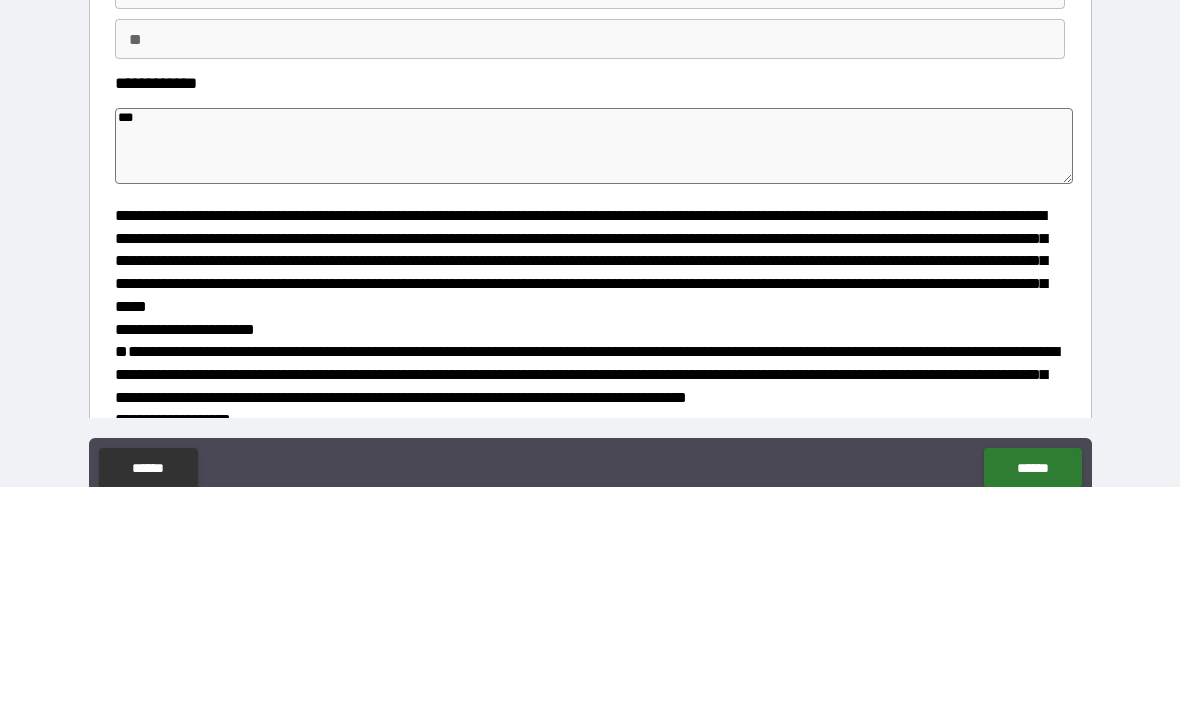 type on "*" 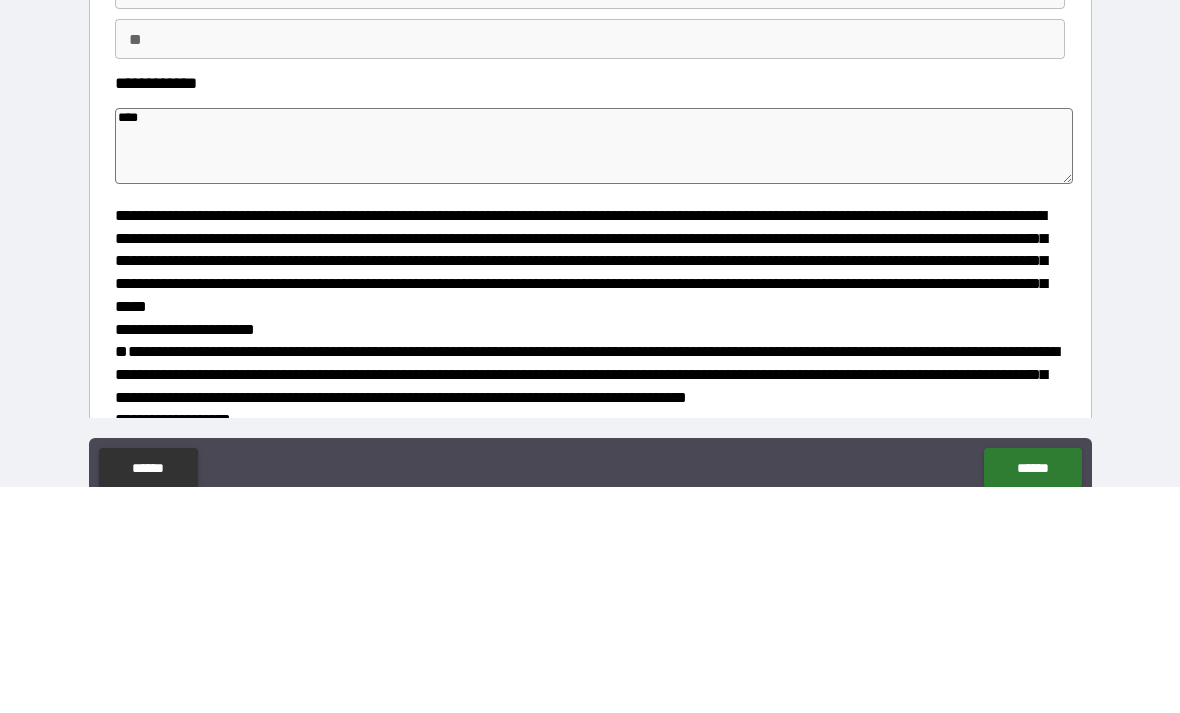type on "*" 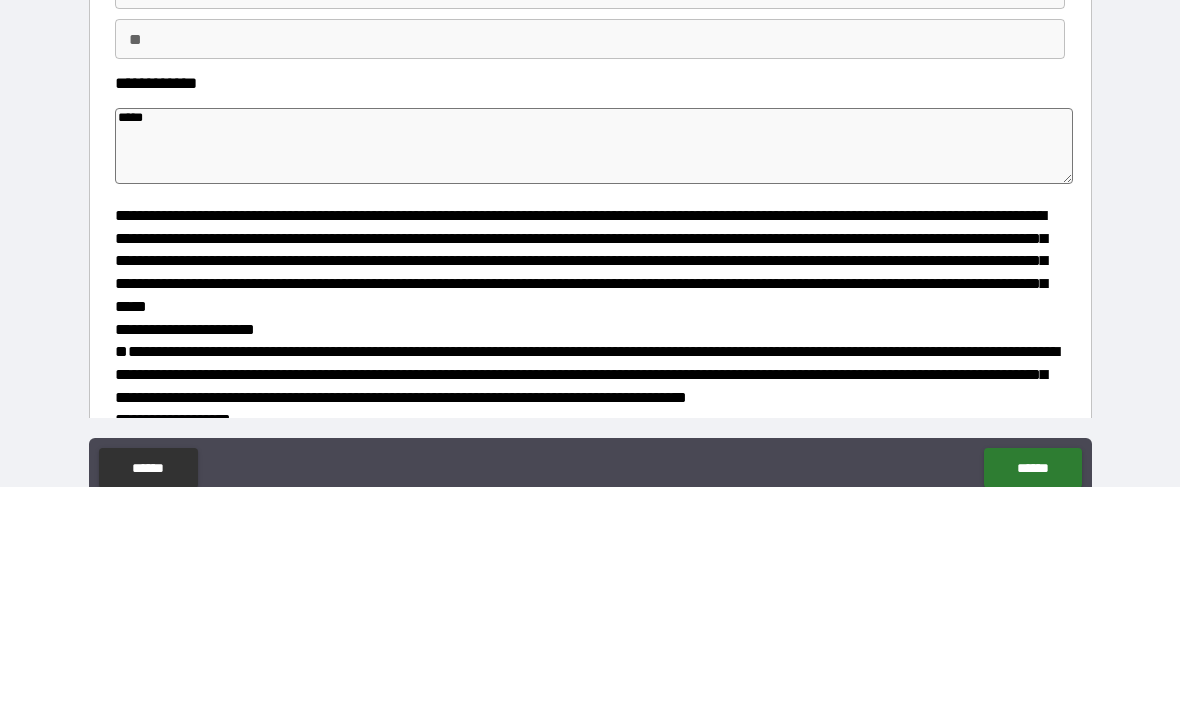 type on "*" 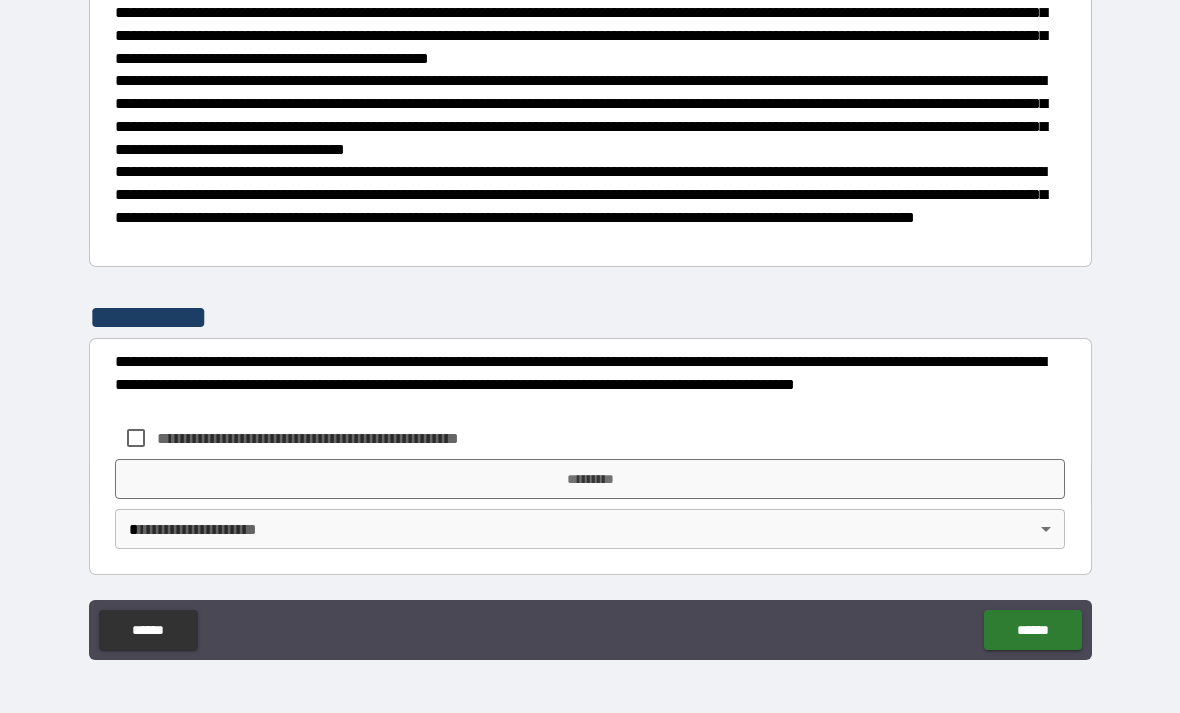 scroll, scrollTop: 1069, scrollLeft: 0, axis: vertical 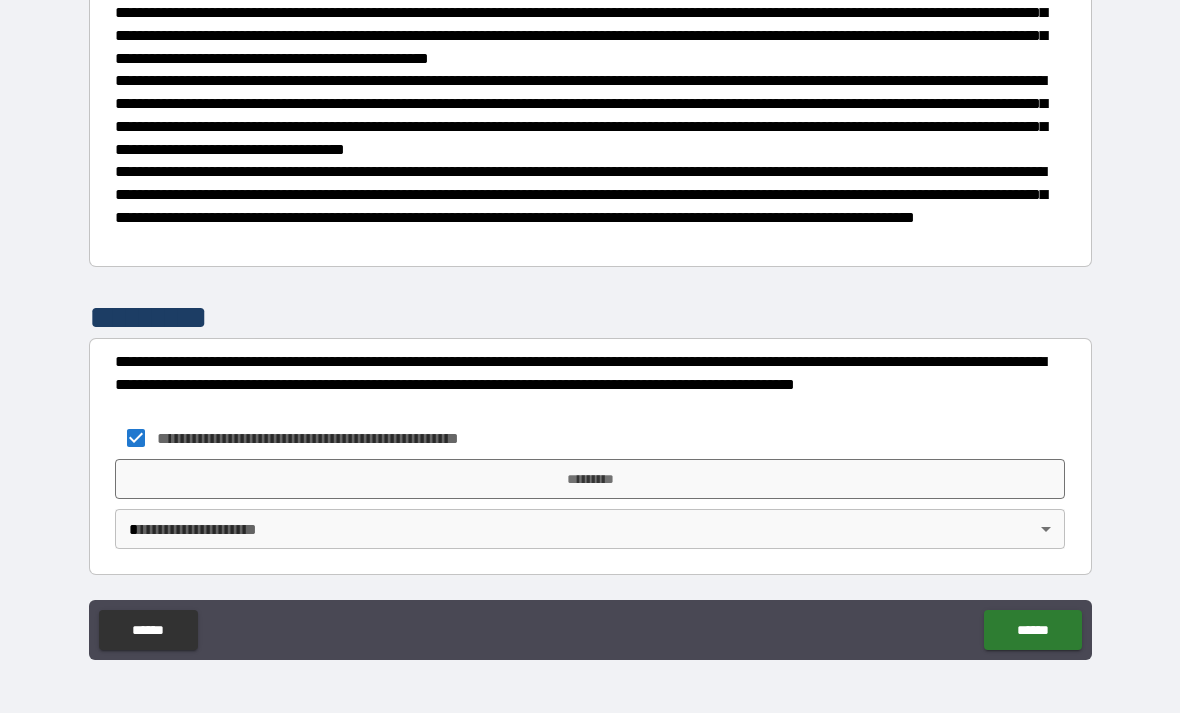 click on "*********" at bounding box center (590, 479) 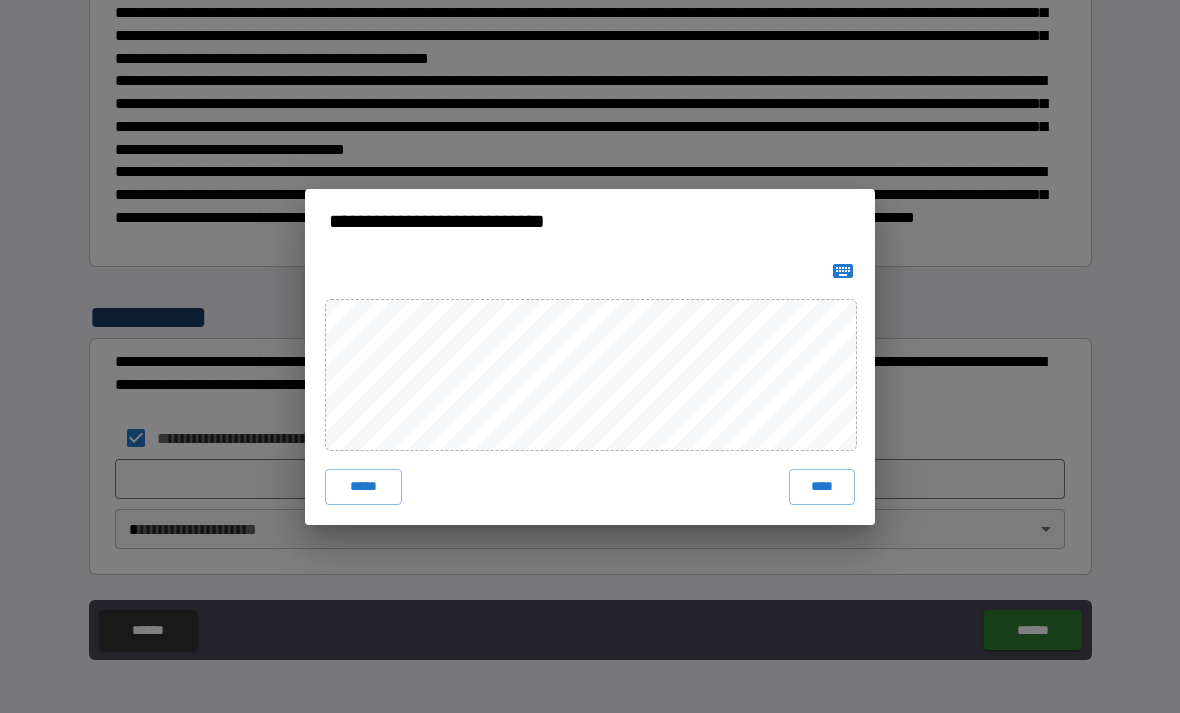 click on "****" at bounding box center [822, 487] 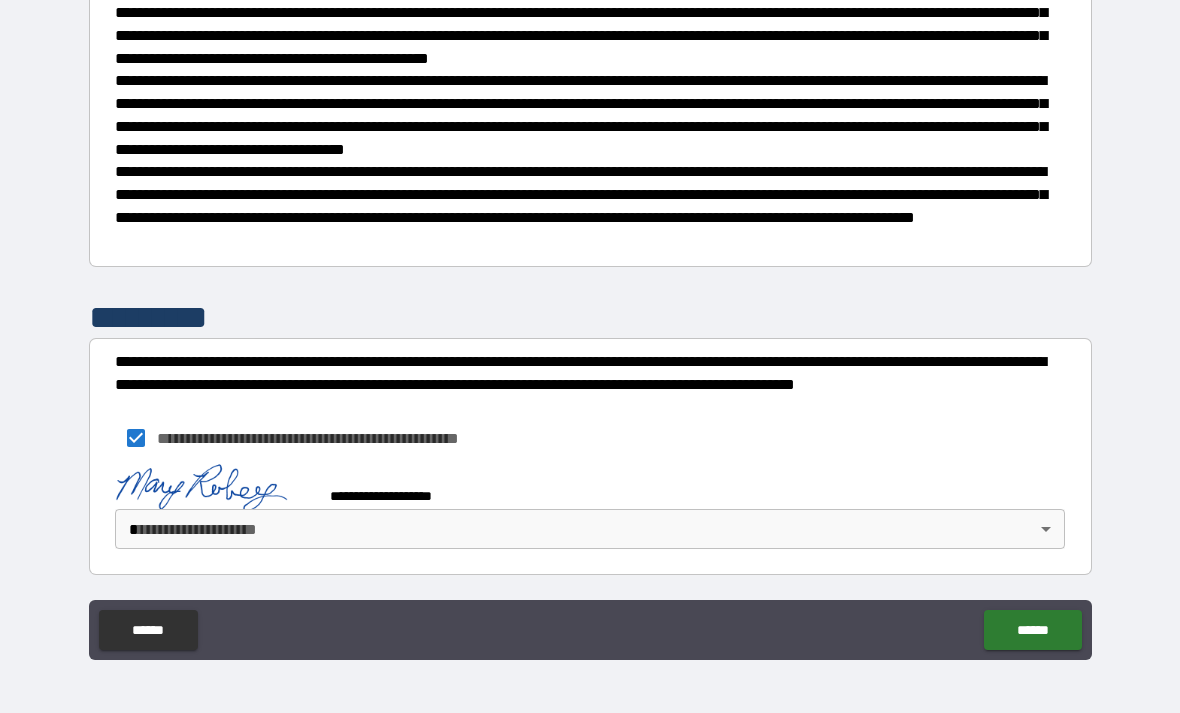 scroll, scrollTop: 1059, scrollLeft: 0, axis: vertical 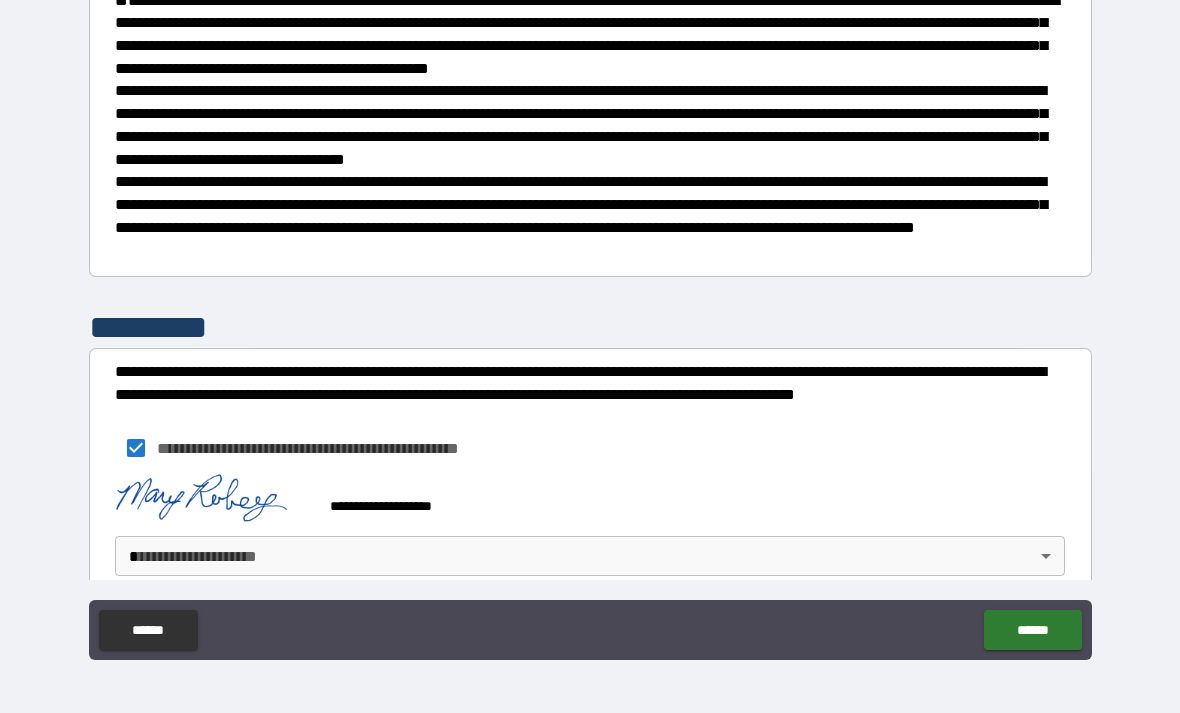 click on "**********" at bounding box center [590, 324] 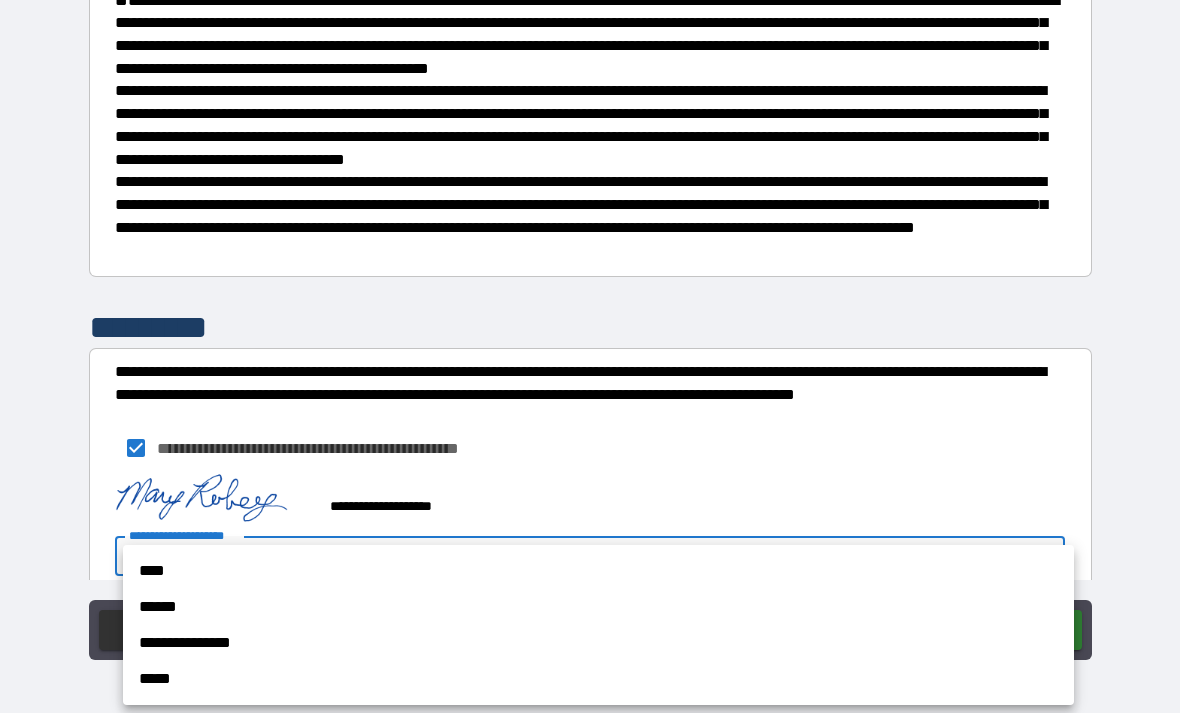click on "****" at bounding box center (598, 571) 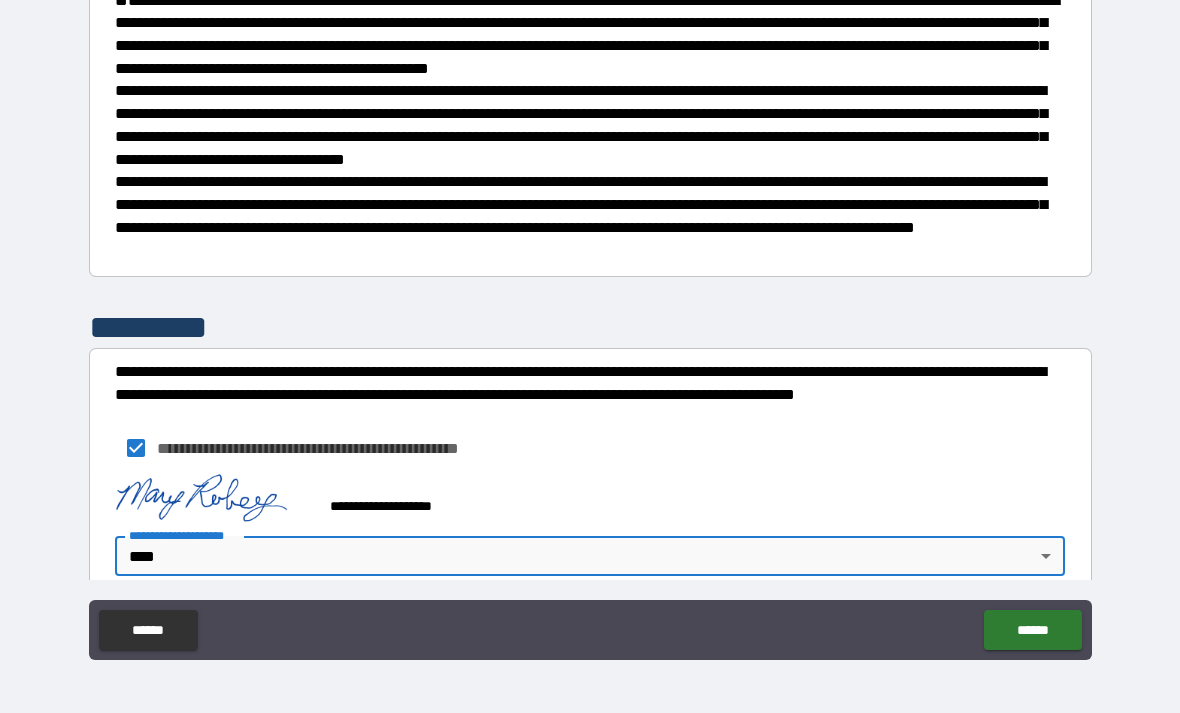type on "*" 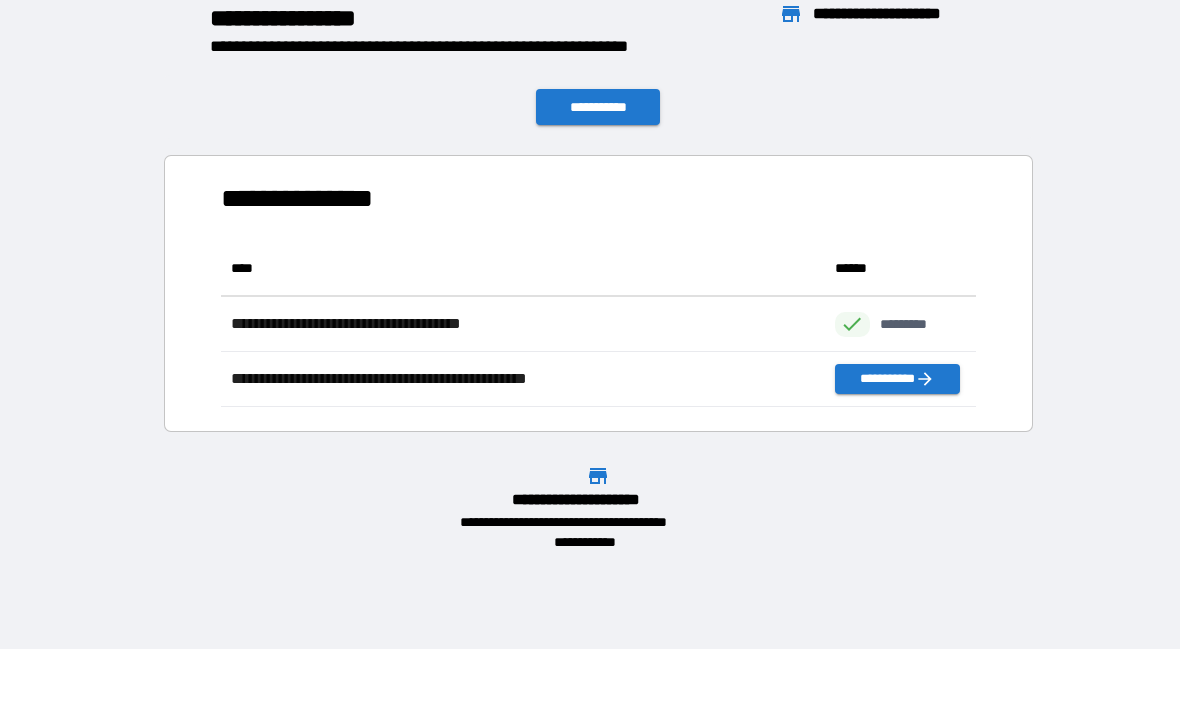 scroll, scrollTop: 1, scrollLeft: 1, axis: both 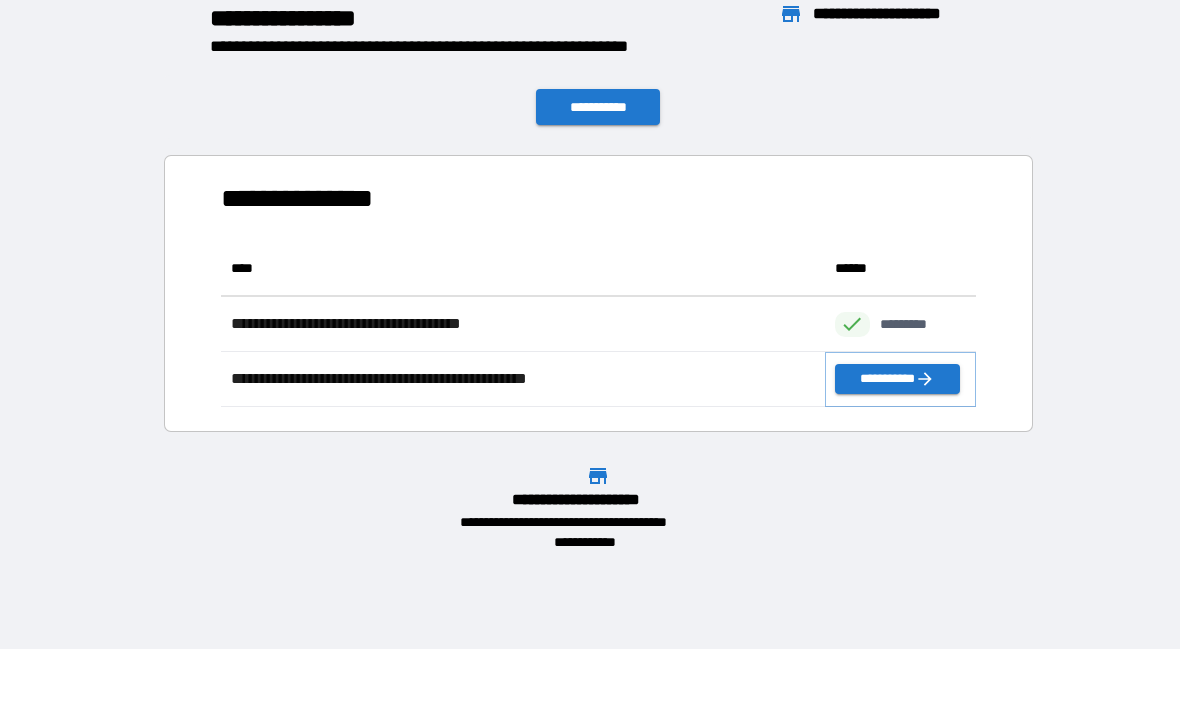 click on "**********" at bounding box center [897, 379] 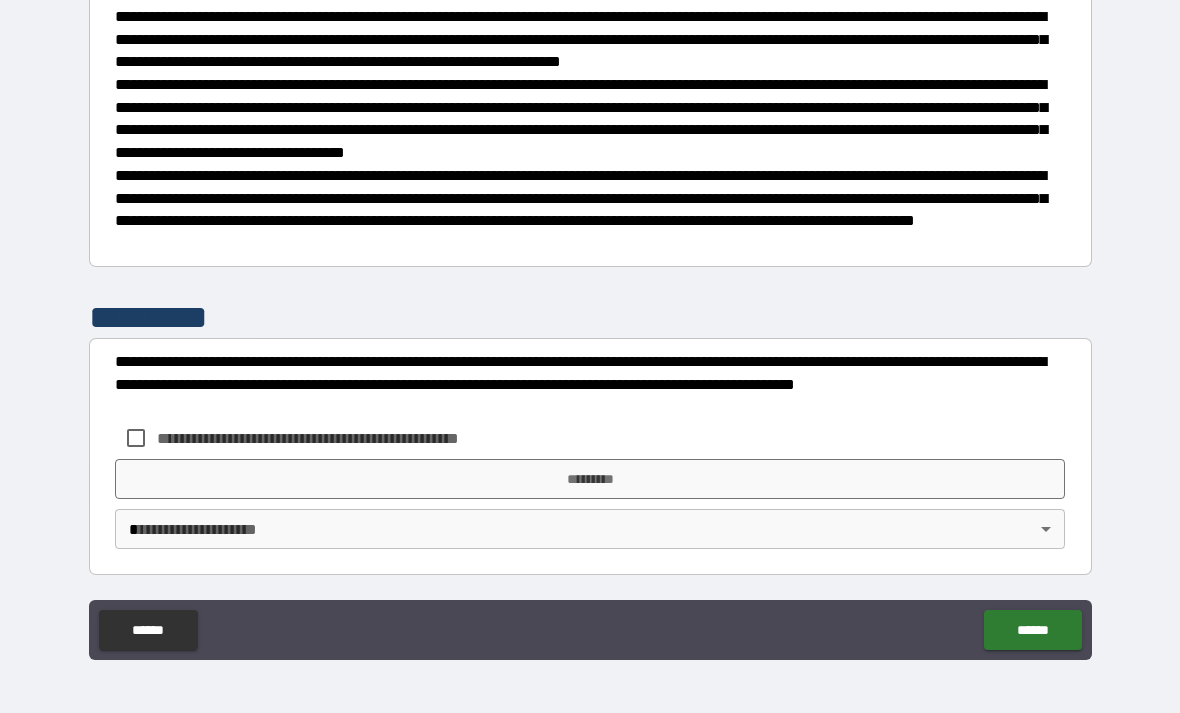 scroll, scrollTop: 1179, scrollLeft: 0, axis: vertical 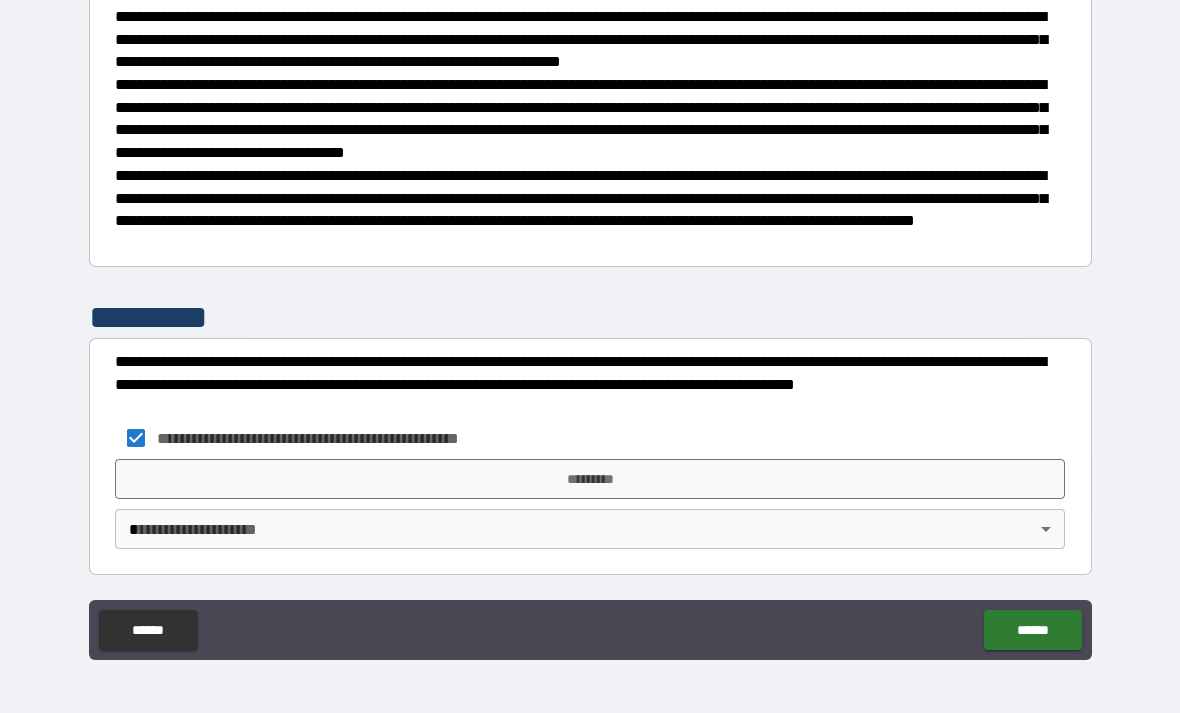 click on "*********" at bounding box center (590, 479) 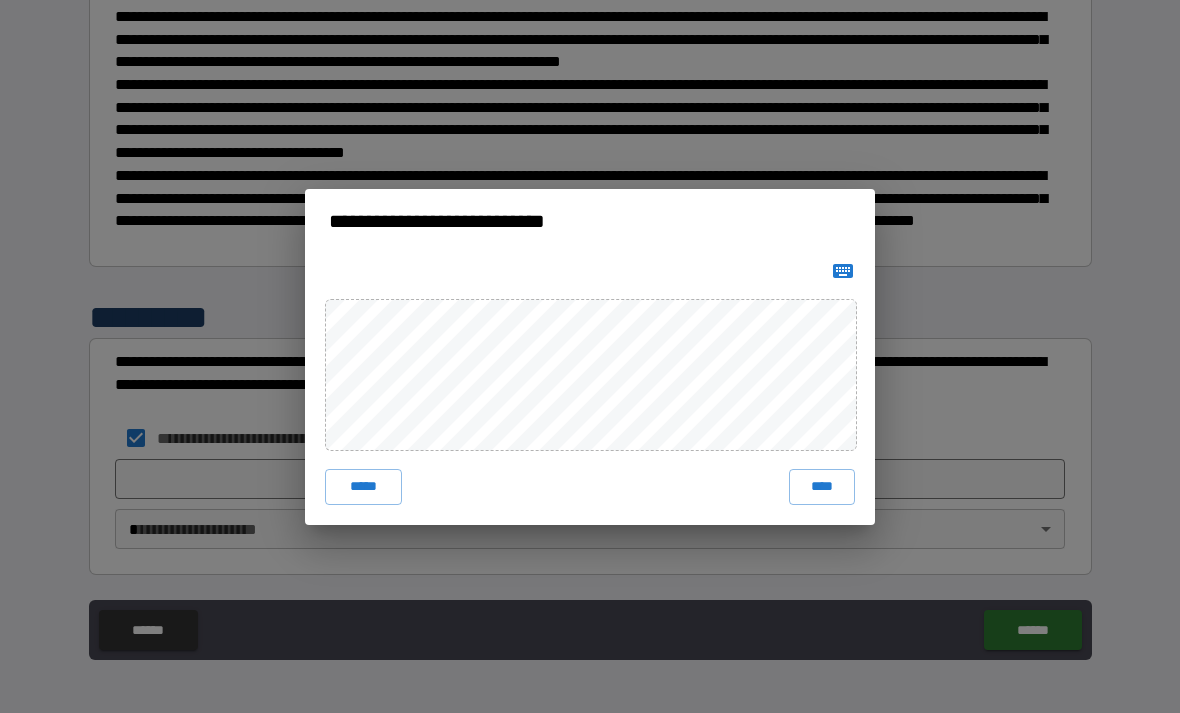 click on "****" at bounding box center [822, 487] 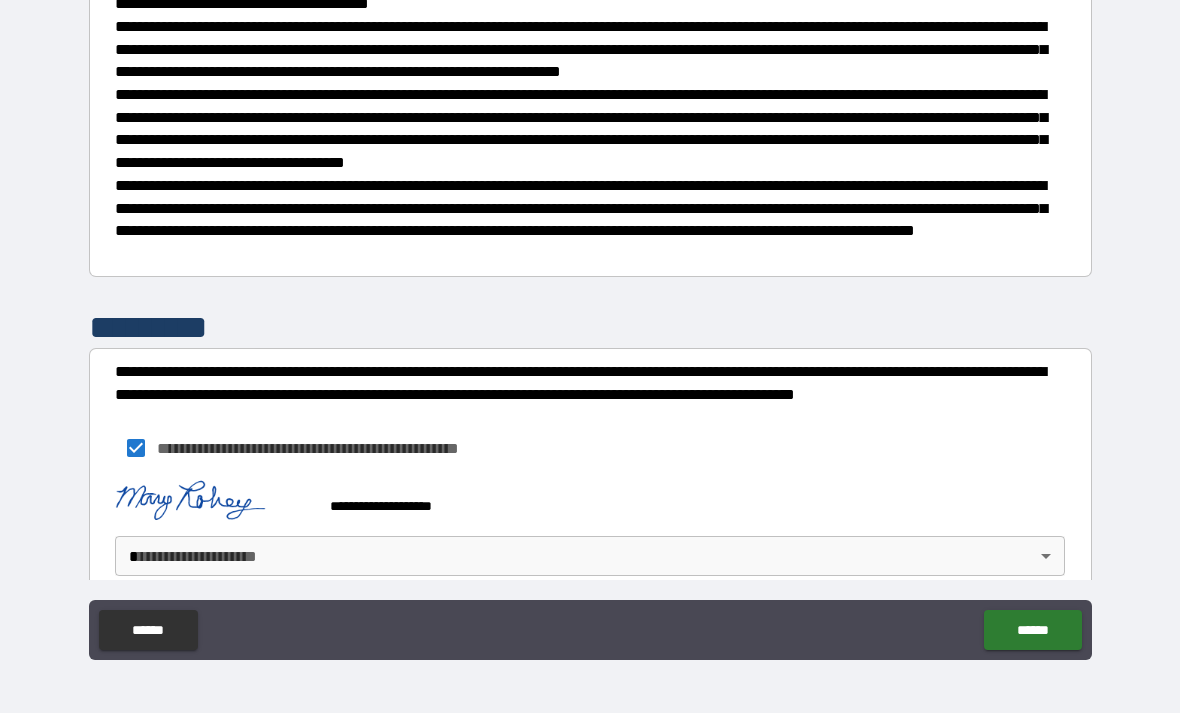 click on "**********" at bounding box center (590, 324) 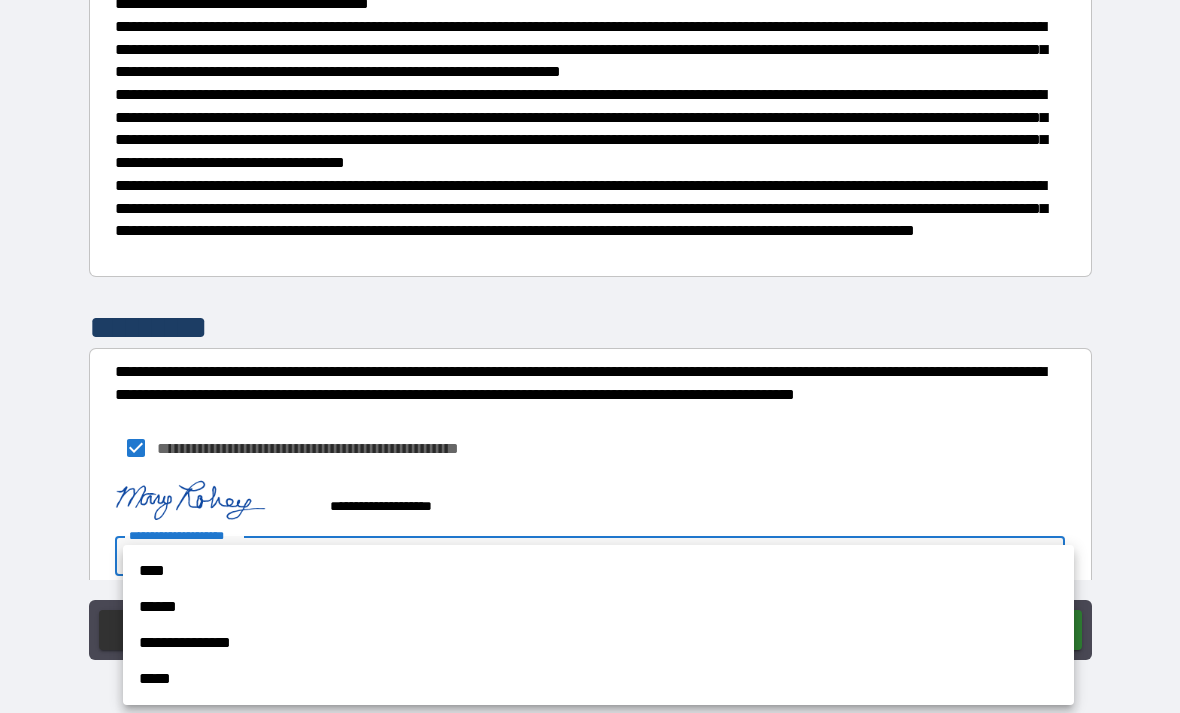 click on "****" at bounding box center [598, 571] 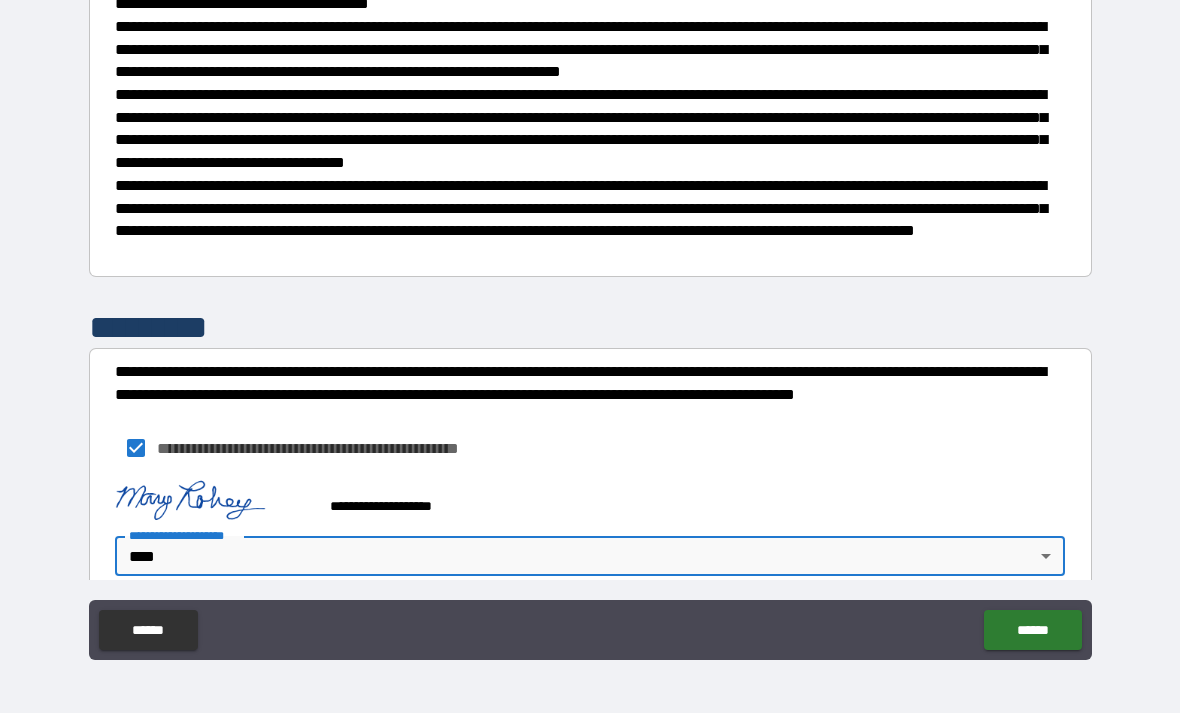 click on "******" at bounding box center [1032, 630] 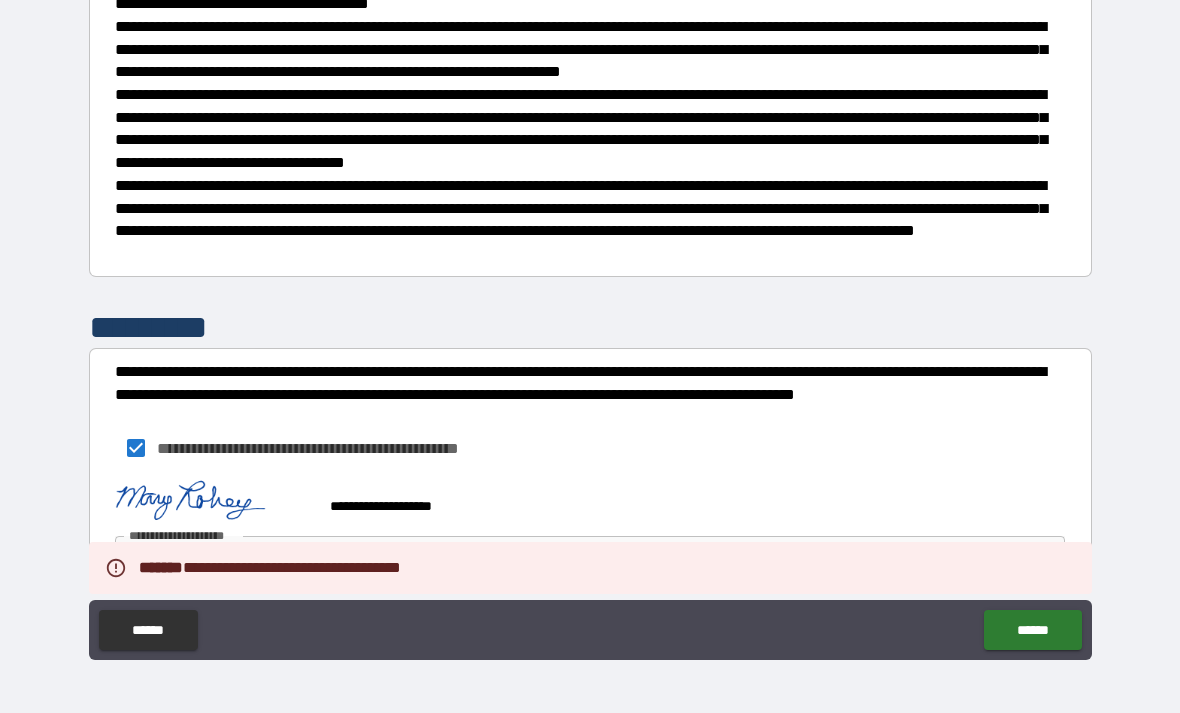 type on "*" 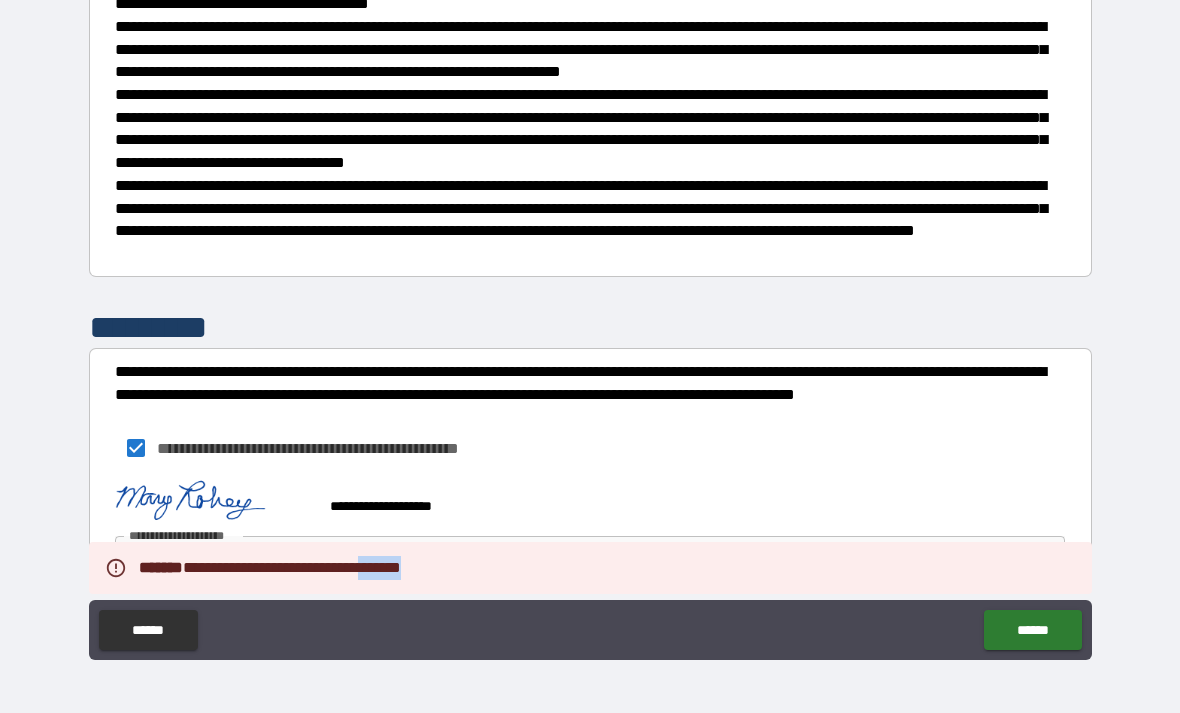 click on "**********" at bounding box center [590, 448] 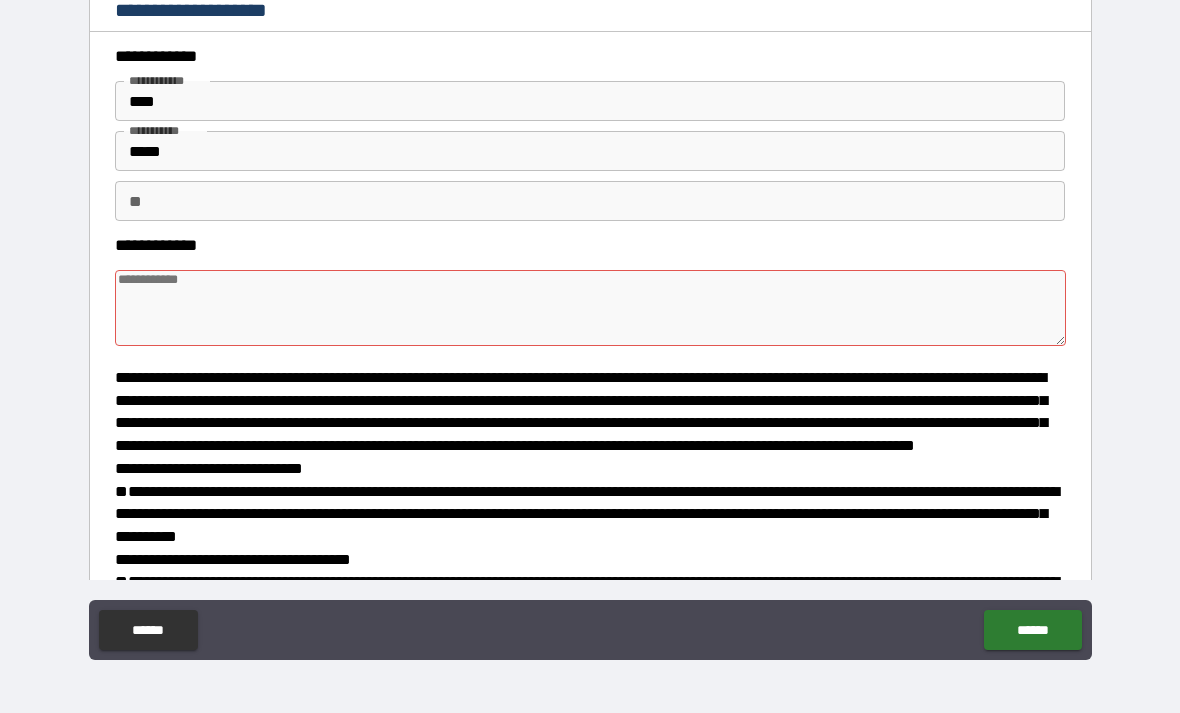 scroll, scrollTop: 0, scrollLeft: 0, axis: both 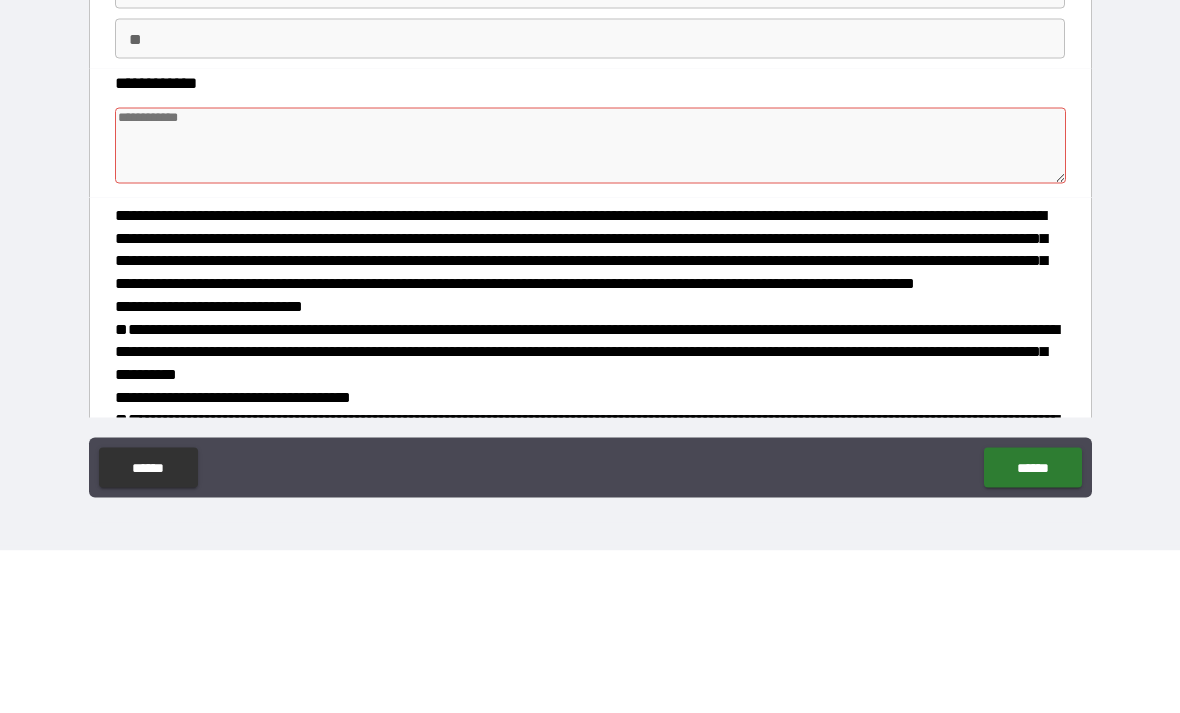 click on "**********" at bounding box center [590, 906] 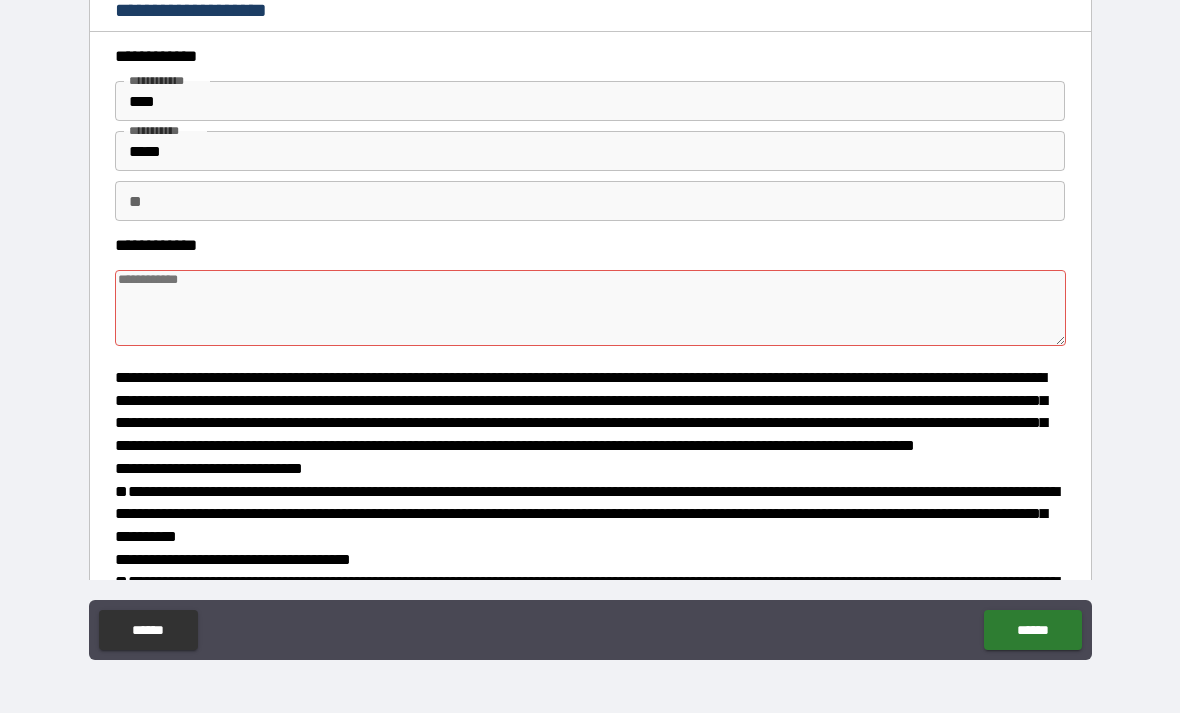 scroll, scrollTop: -1, scrollLeft: 0, axis: vertical 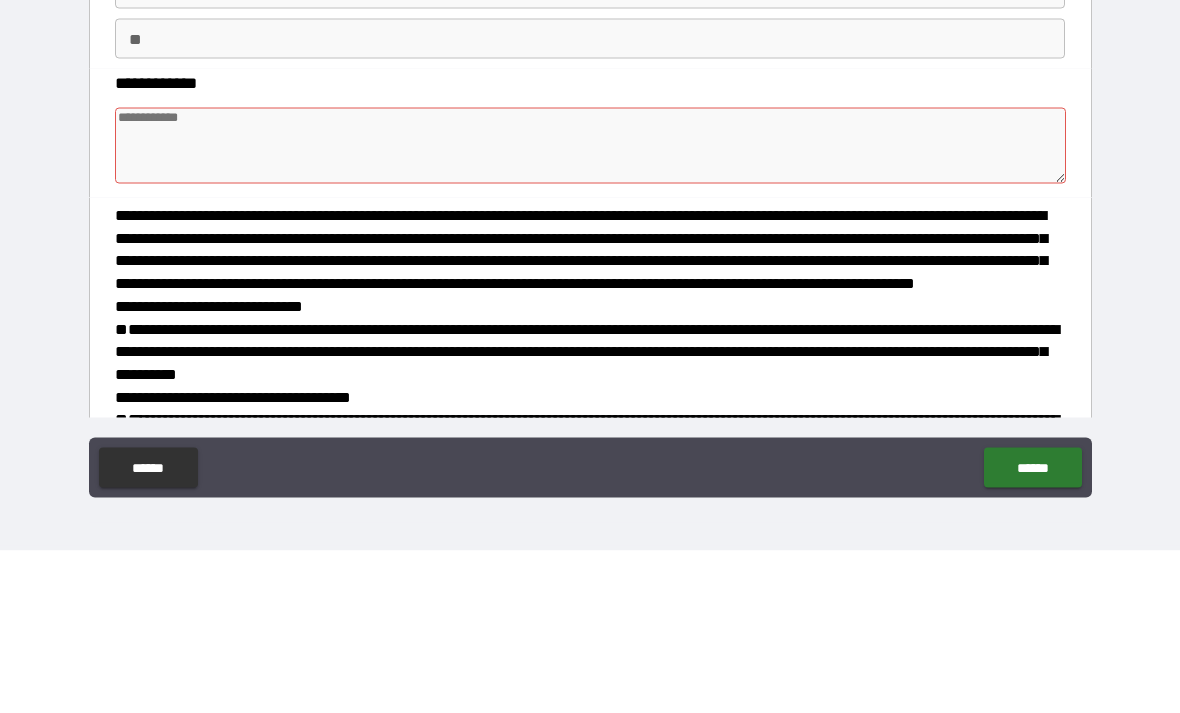 type on "*" 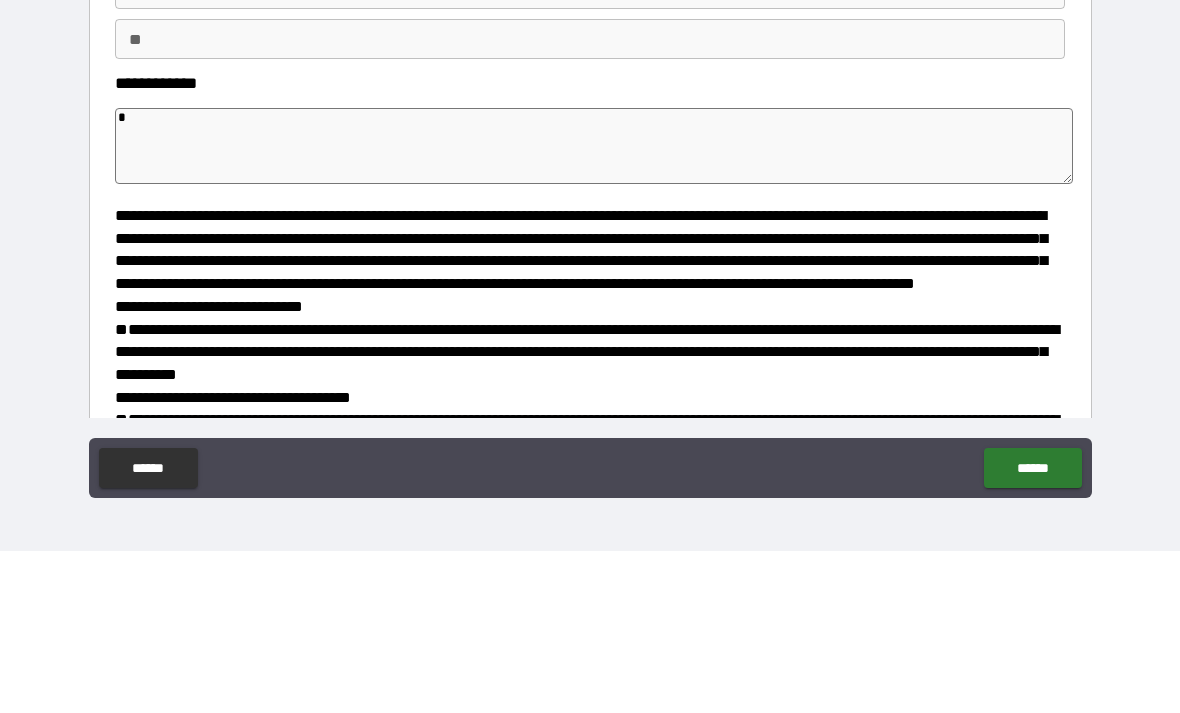 type on "*" 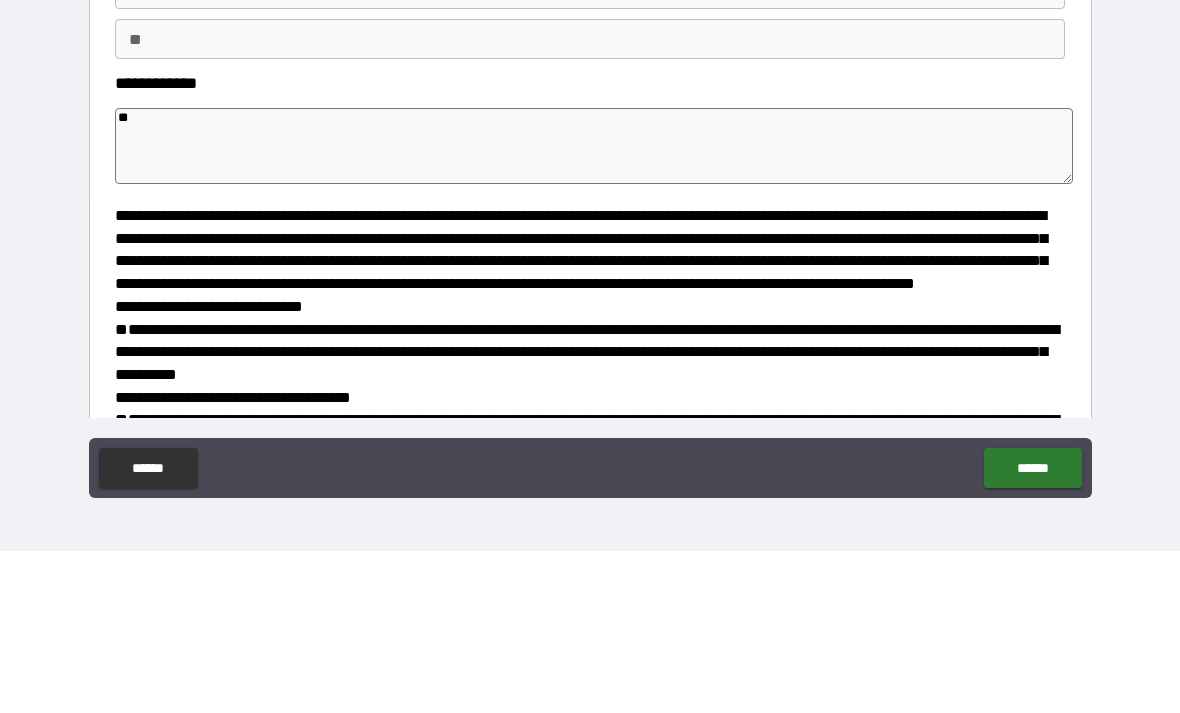 type on "*" 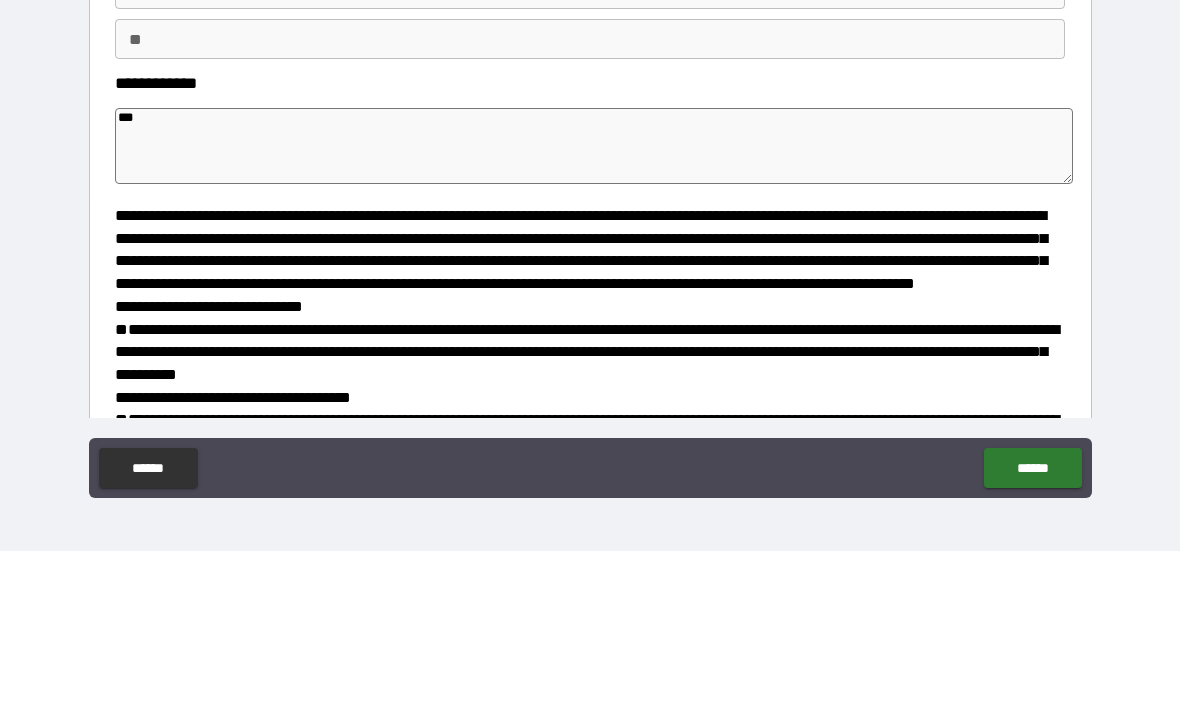 type on "*" 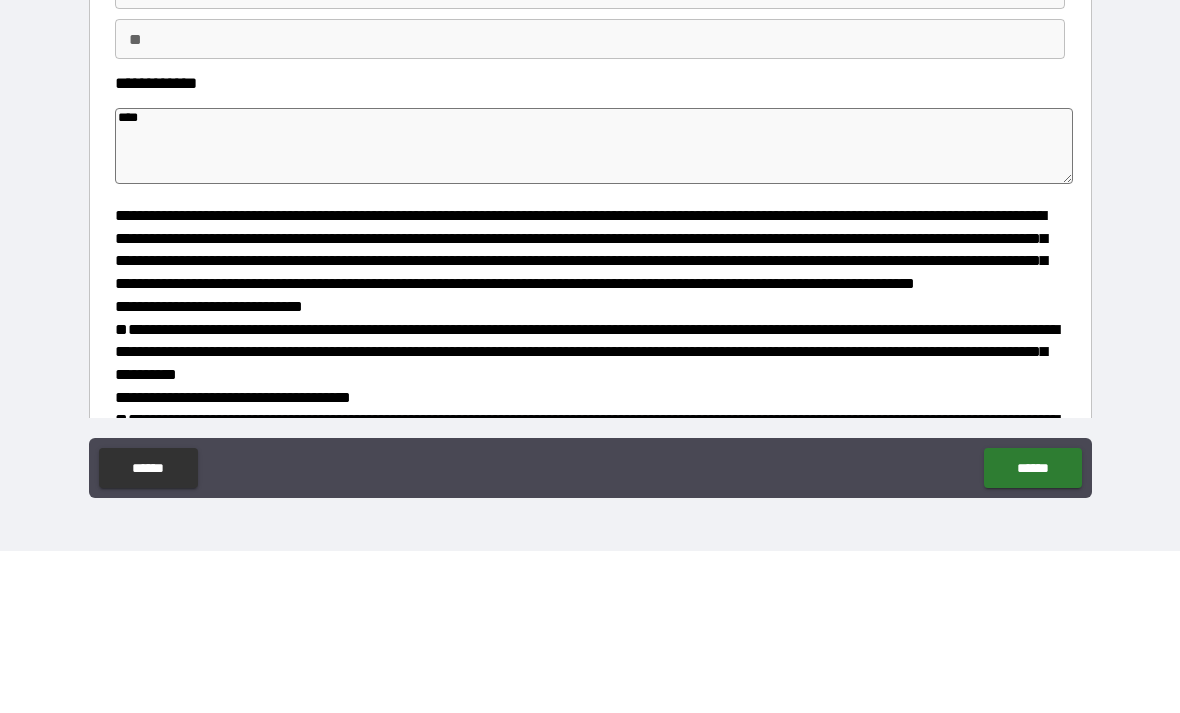 type on "*" 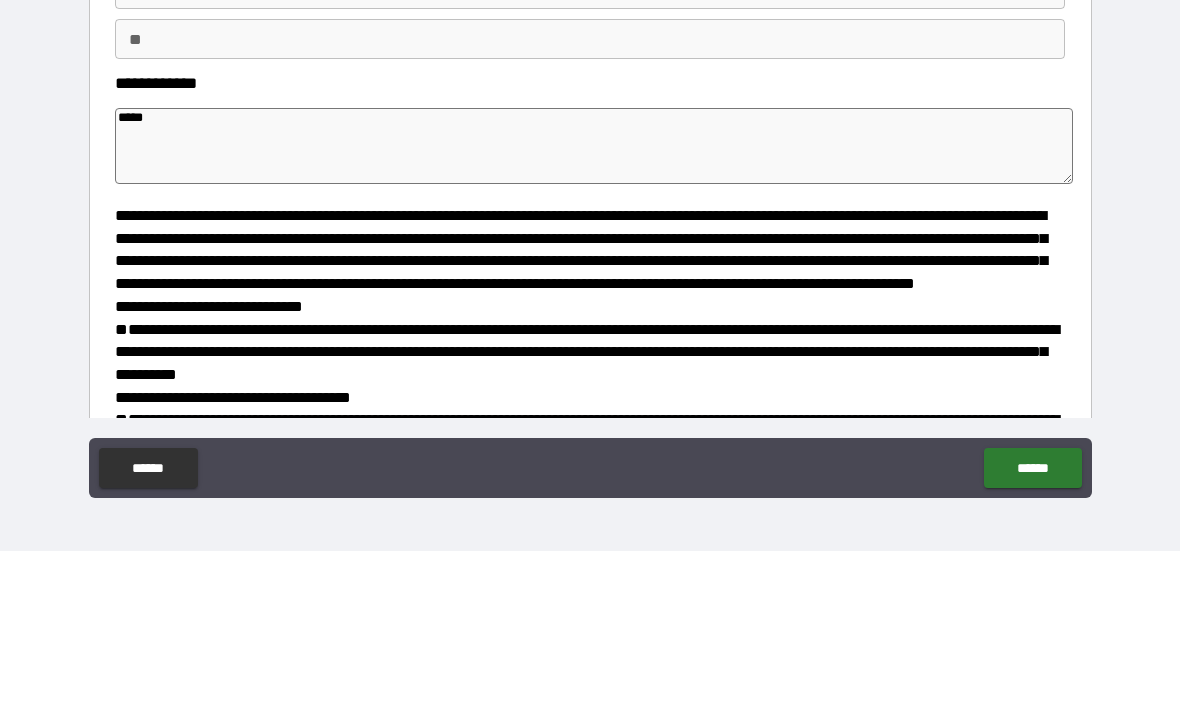 type on "*" 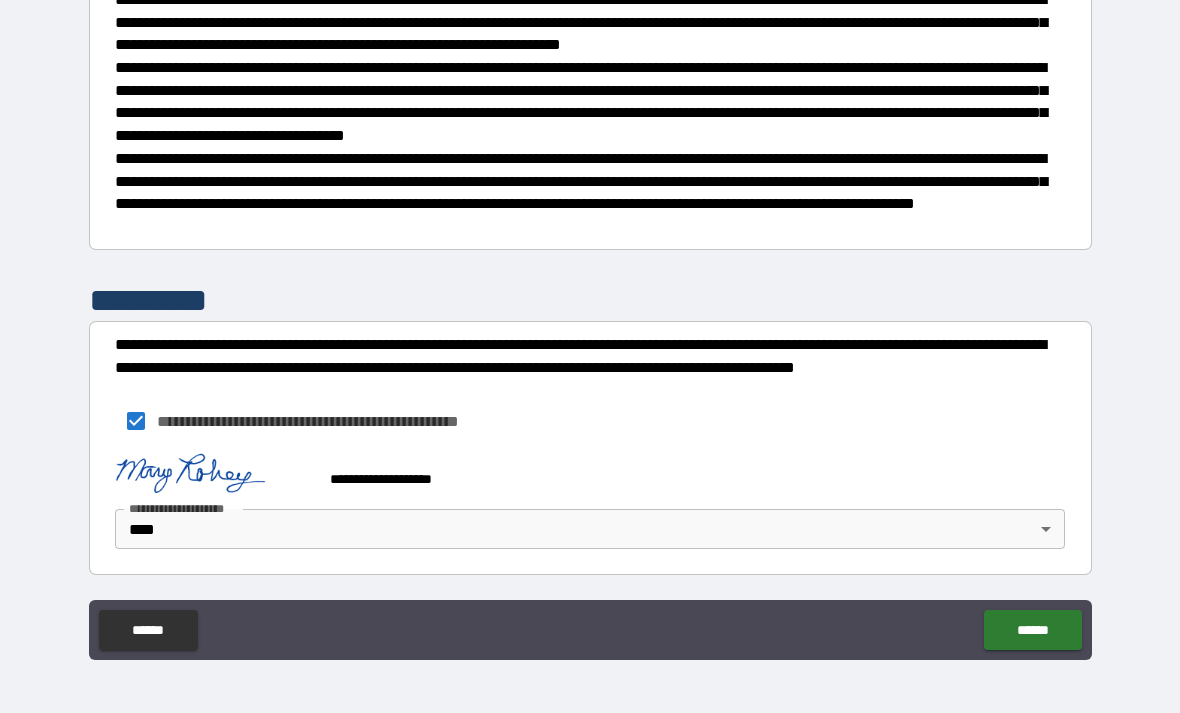 scroll, scrollTop: 1196, scrollLeft: 0, axis: vertical 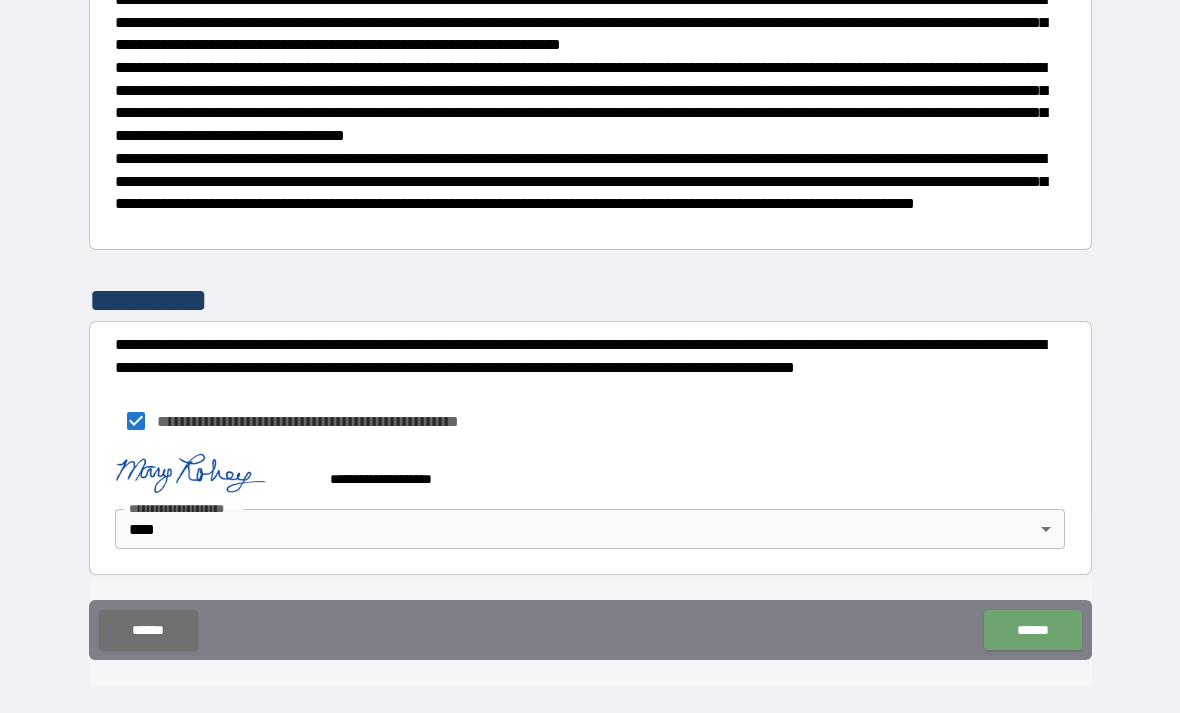 click on "******" at bounding box center [1032, 630] 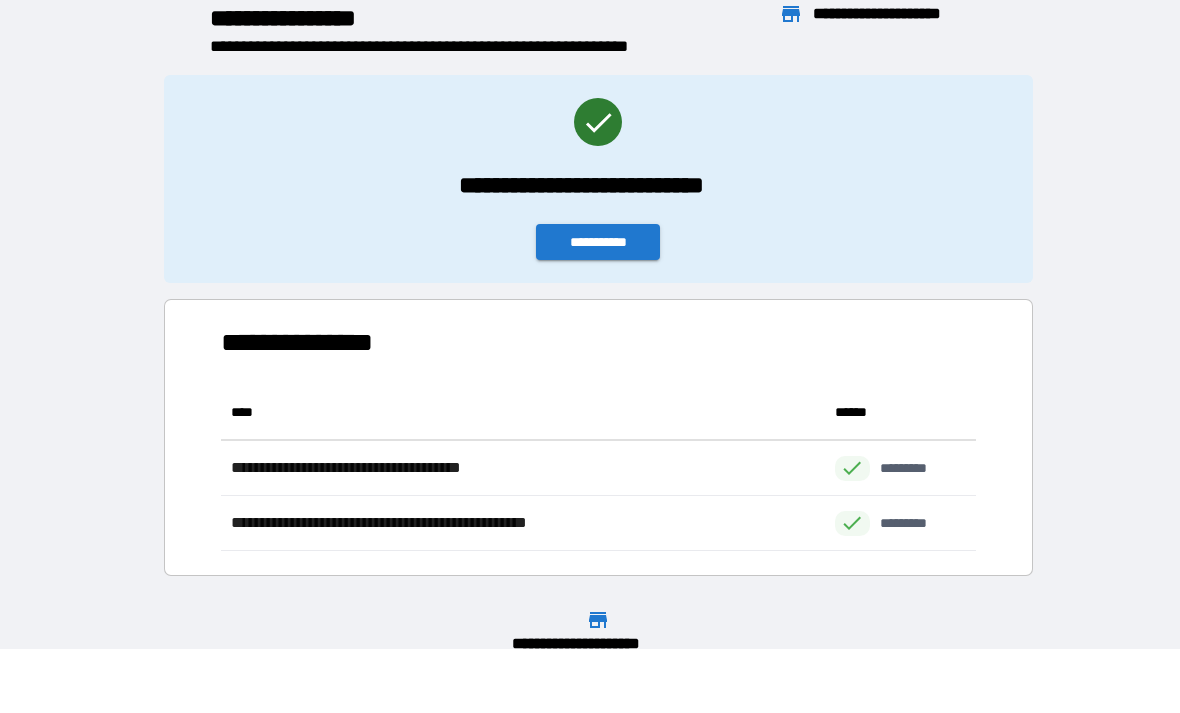scroll, scrollTop: 1, scrollLeft: 1, axis: both 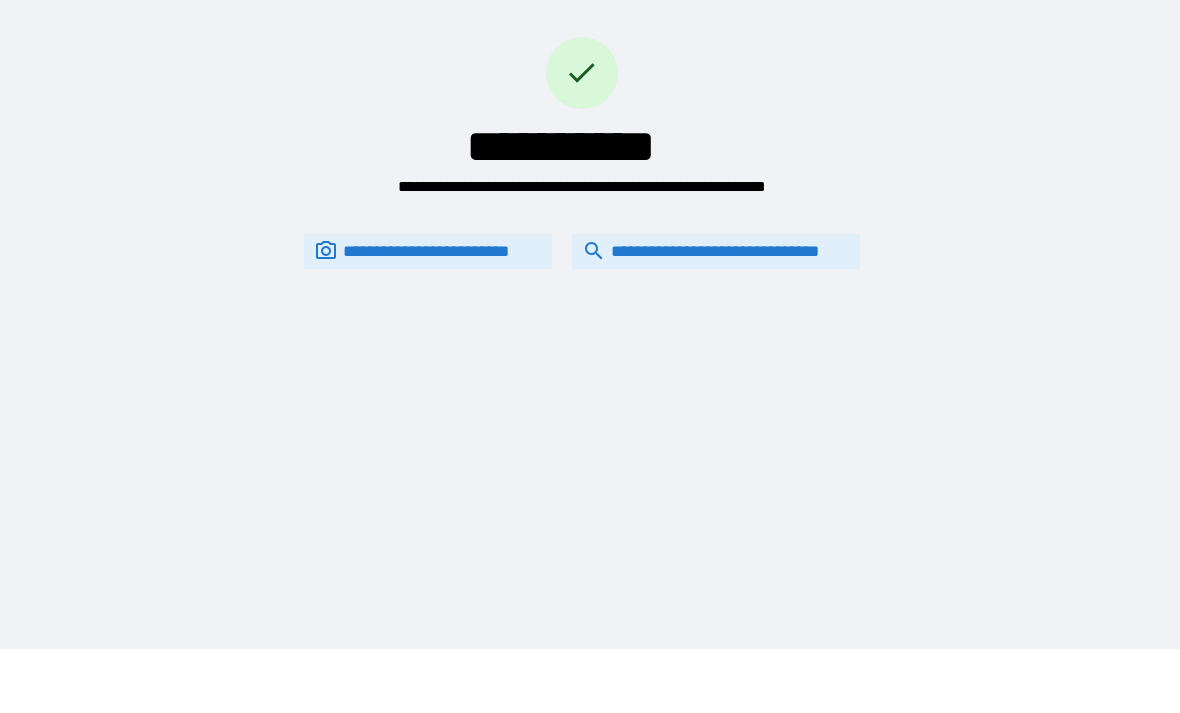 click on "**********" at bounding box center [716, 251] 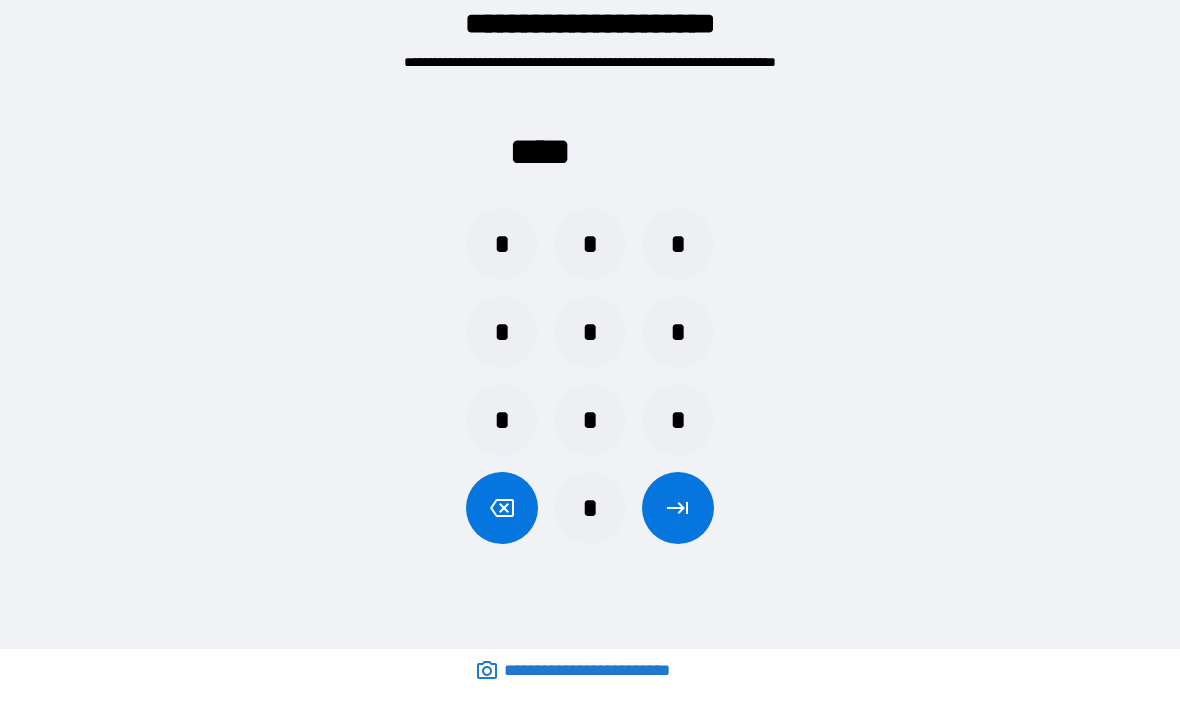 click on "*" at bounding box center [678, 244] 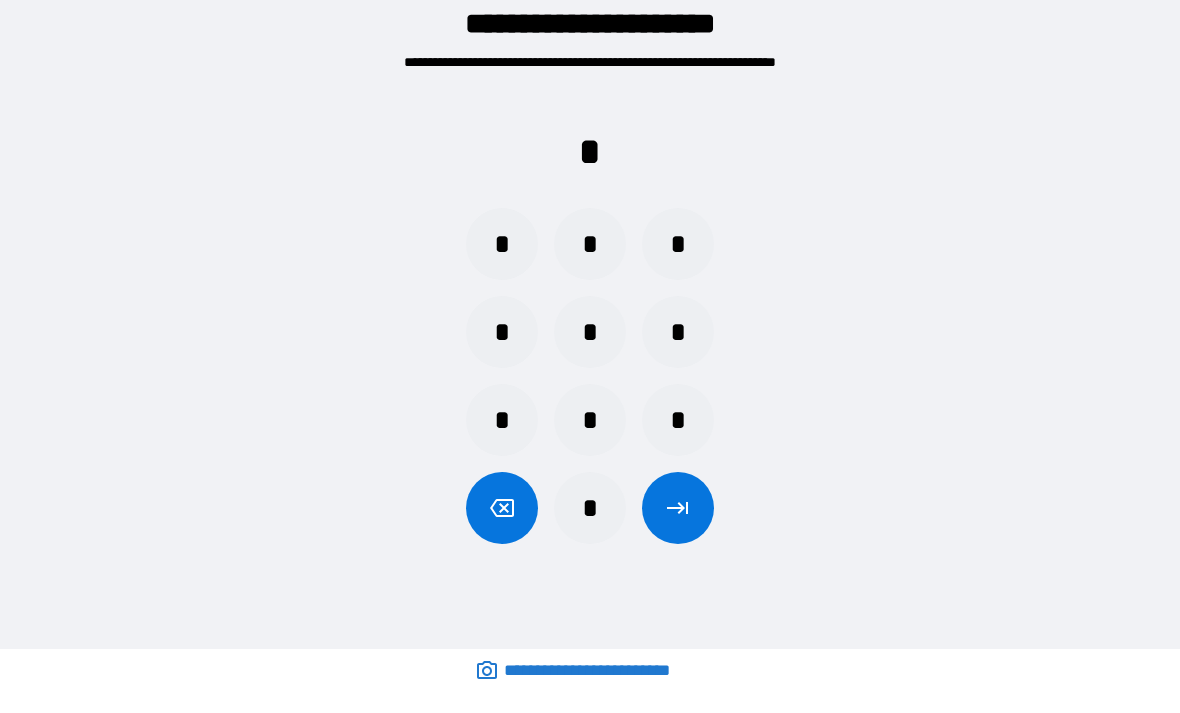 click on "*" at bounding box center [502, 244] 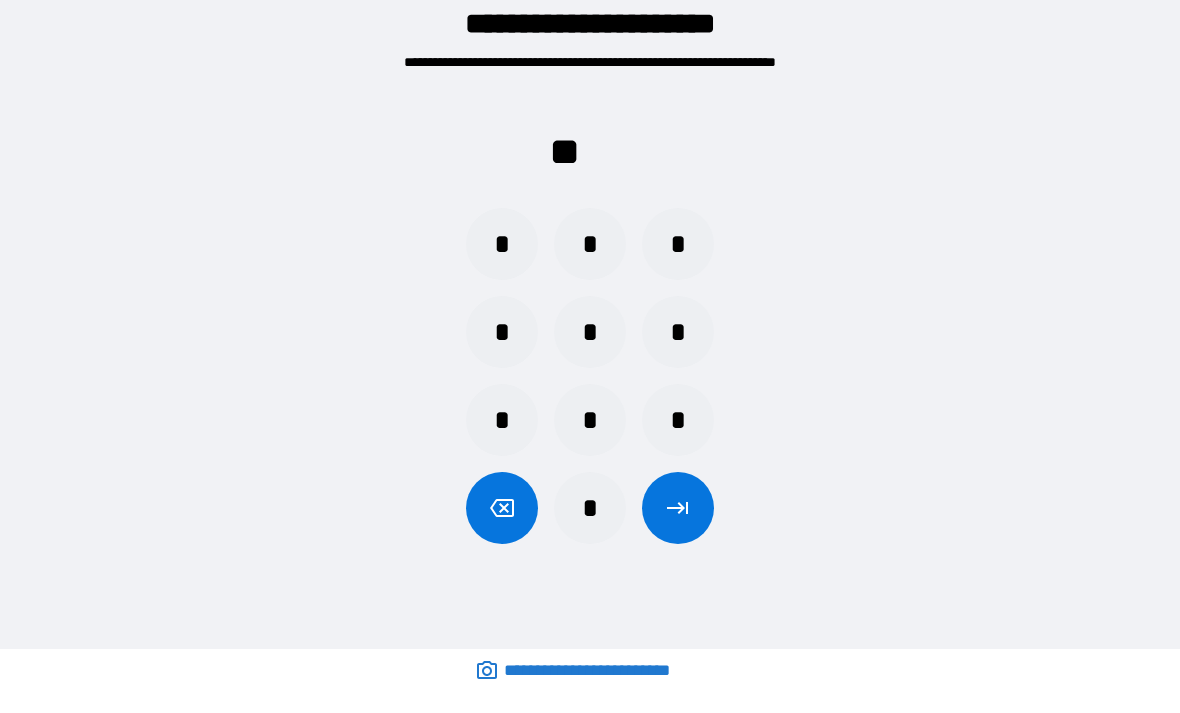 click on "*" at bounding box center (502, 332) 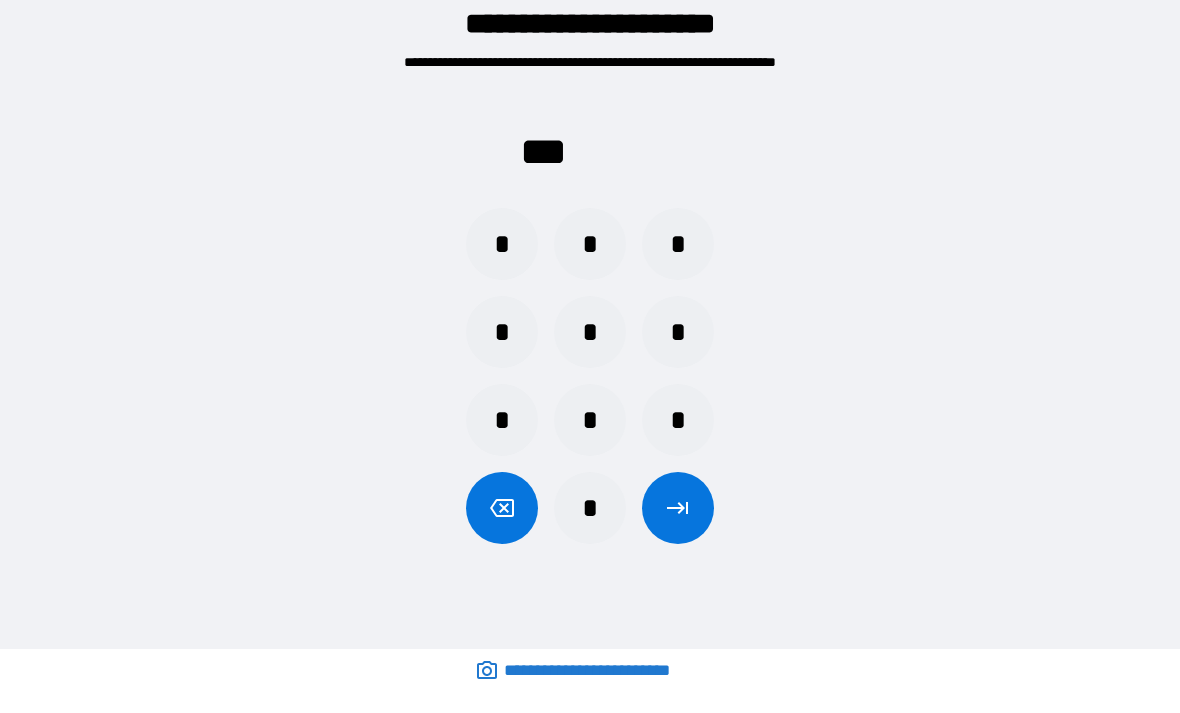 click on "*" at bounding box center (502, 244) 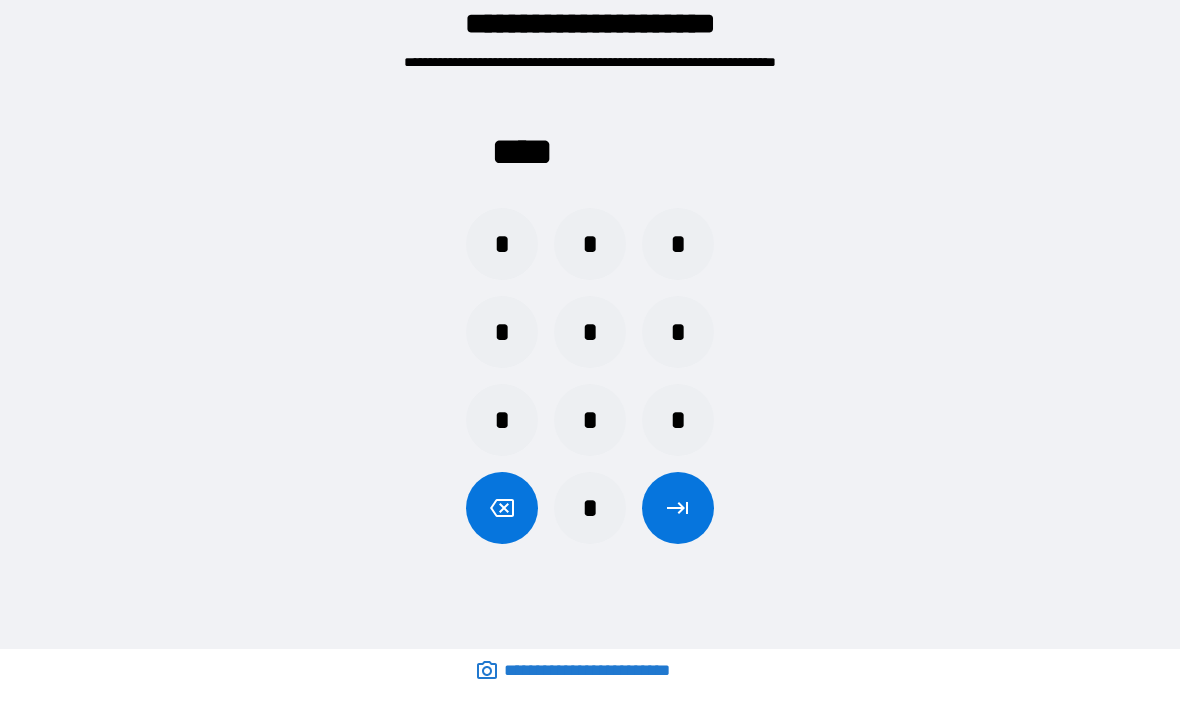 click at bounding box center [678, 508] 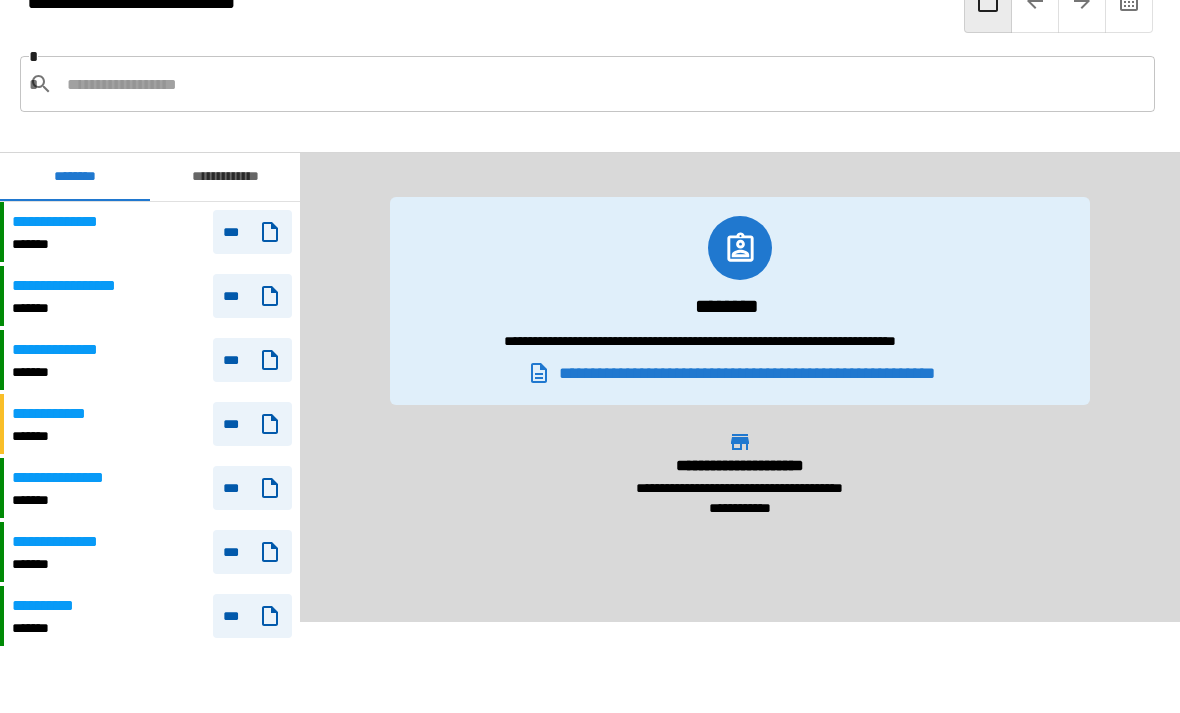 scroll, scrollTop: 0, scrollLeft: 0, axis: both 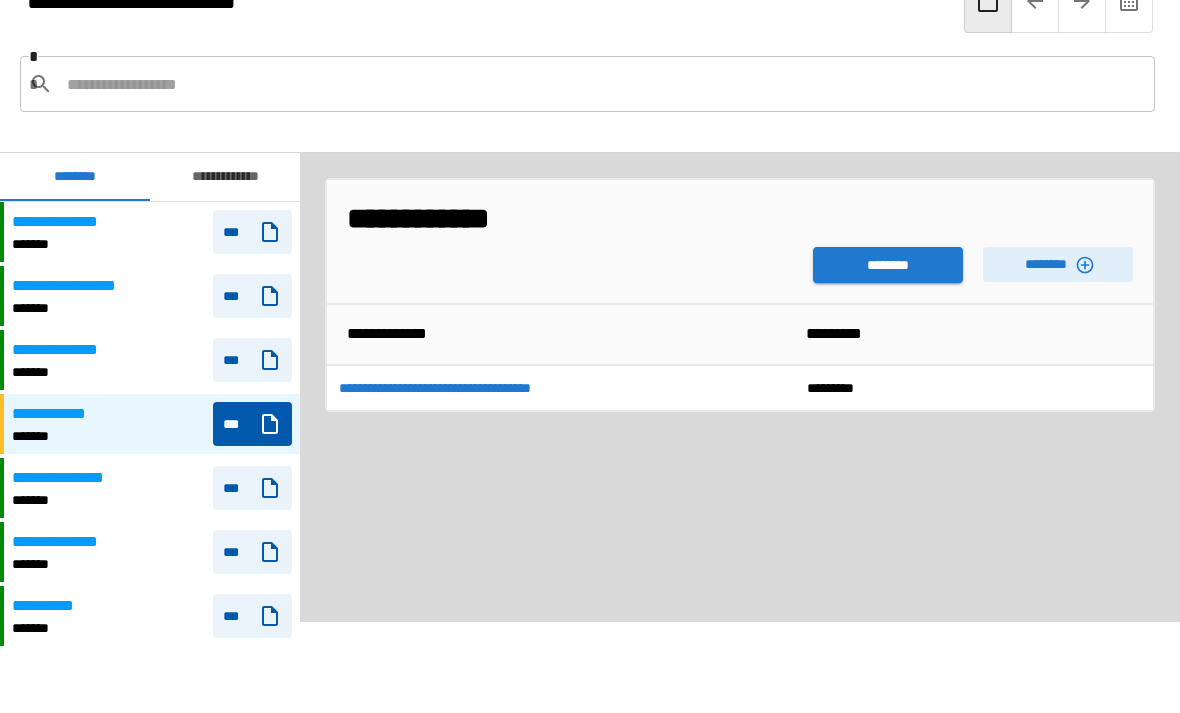 click on "********" at bounding box center (888, 265) 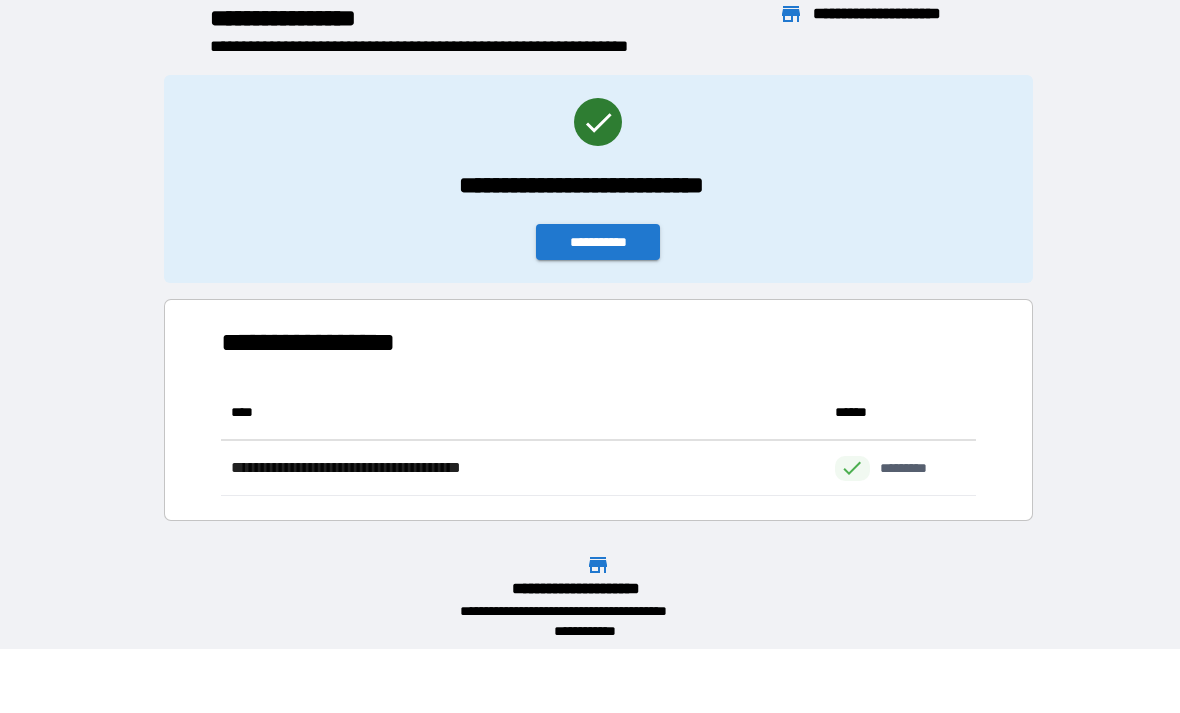 scroll, scrollTop: 1, scrollLeft: 1, axis: both 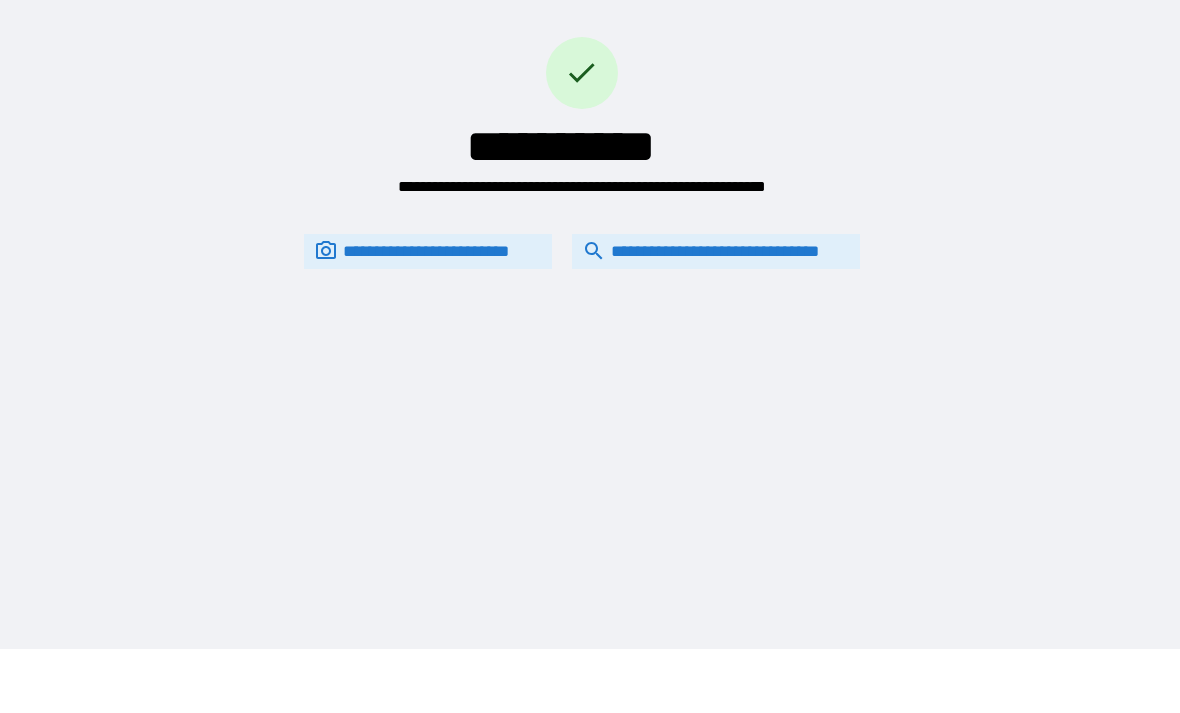 click on "**********" at bounding box center [716, 251] 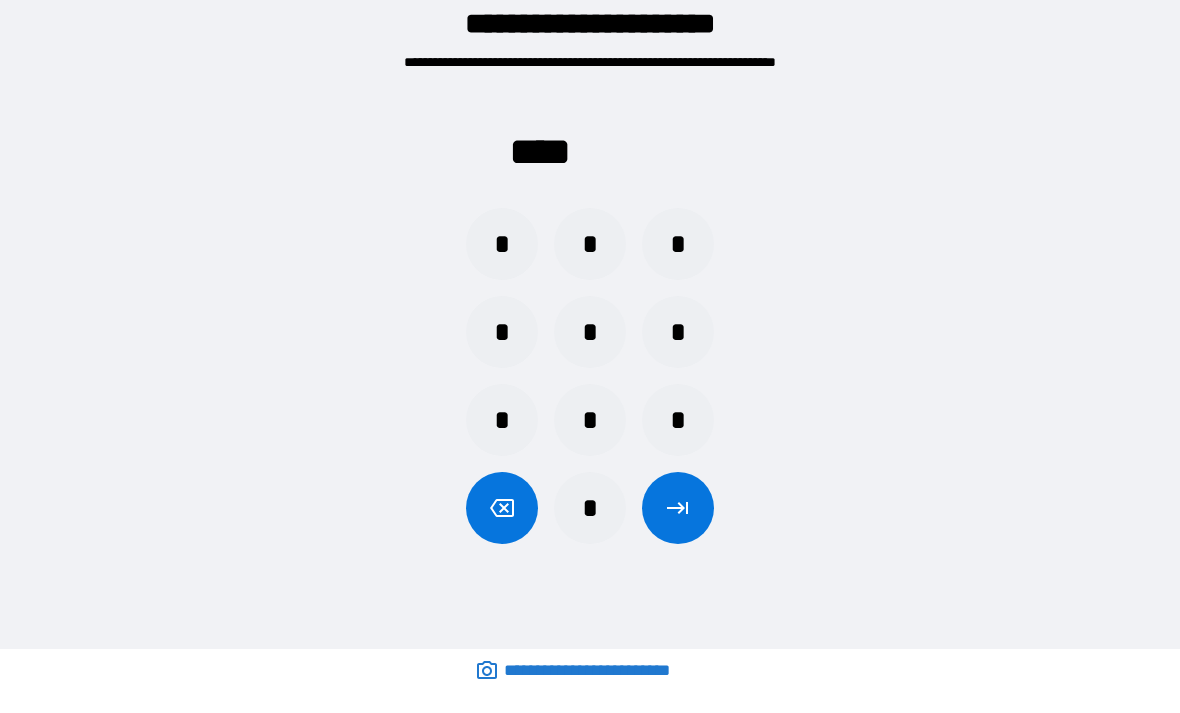 click on "*" at bounding box center [678, 244] 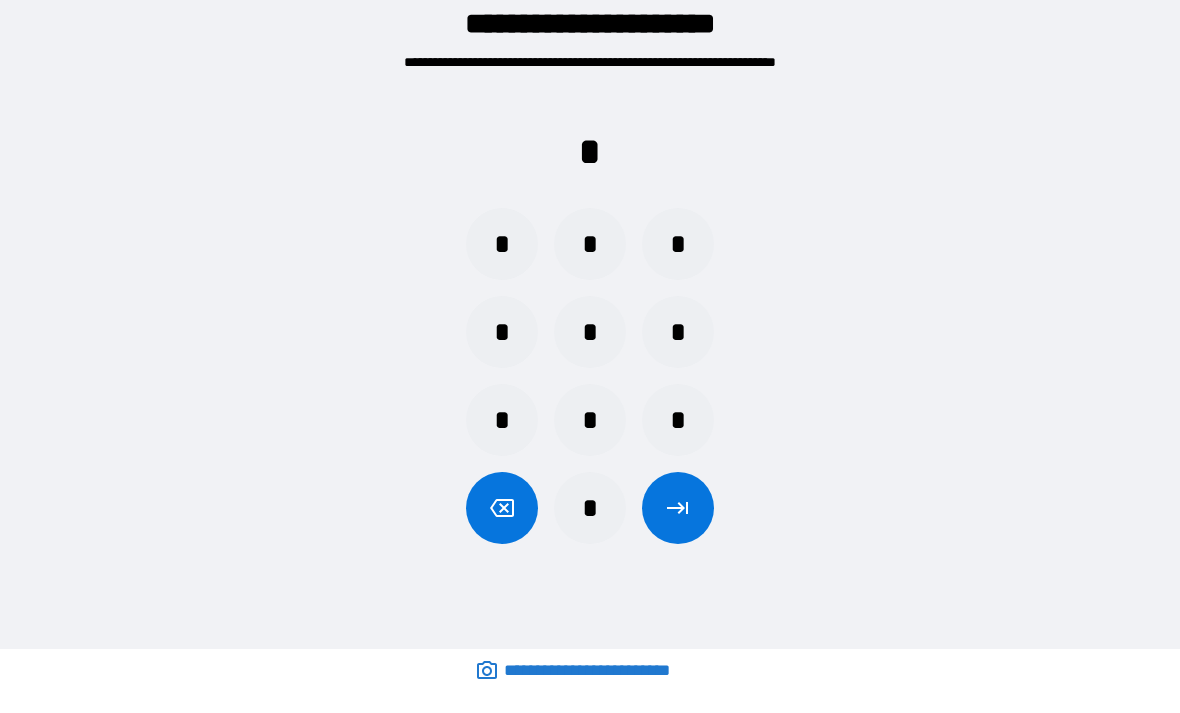 click on "*" at bounding box center [502, 244] 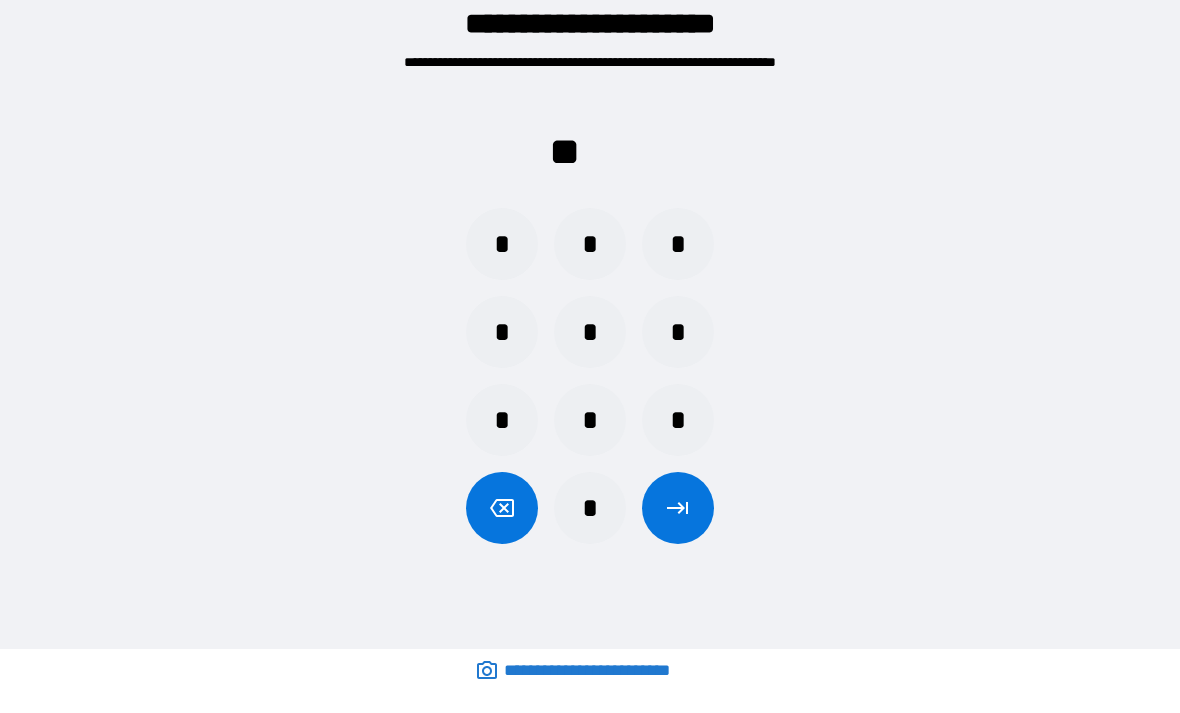 click on "*" at bounding box center [502, 332] 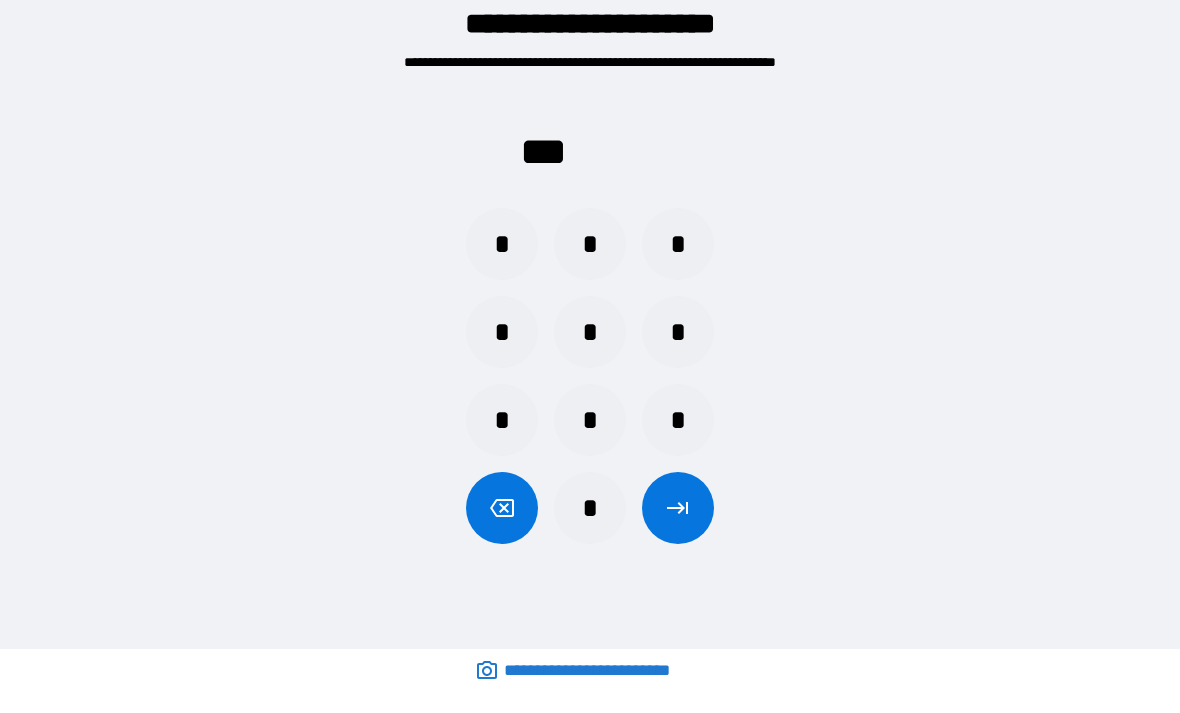click on "*" at bounding box center [502, 244] 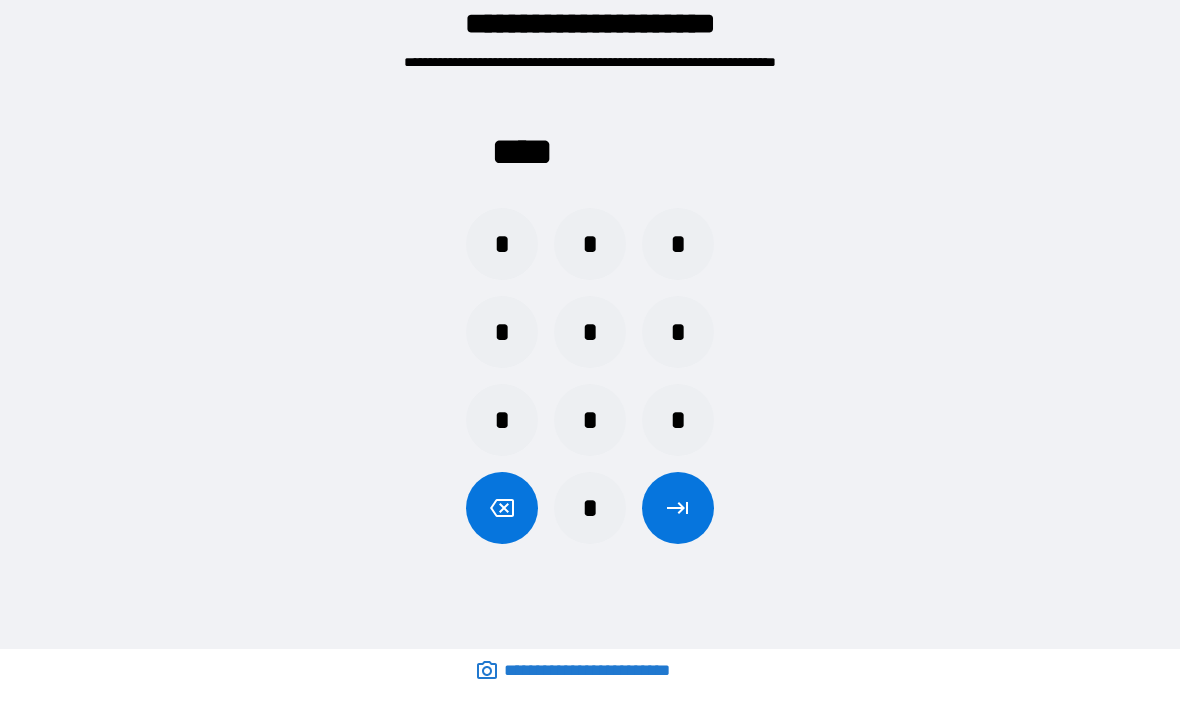 click at bounding box center (678, 508) 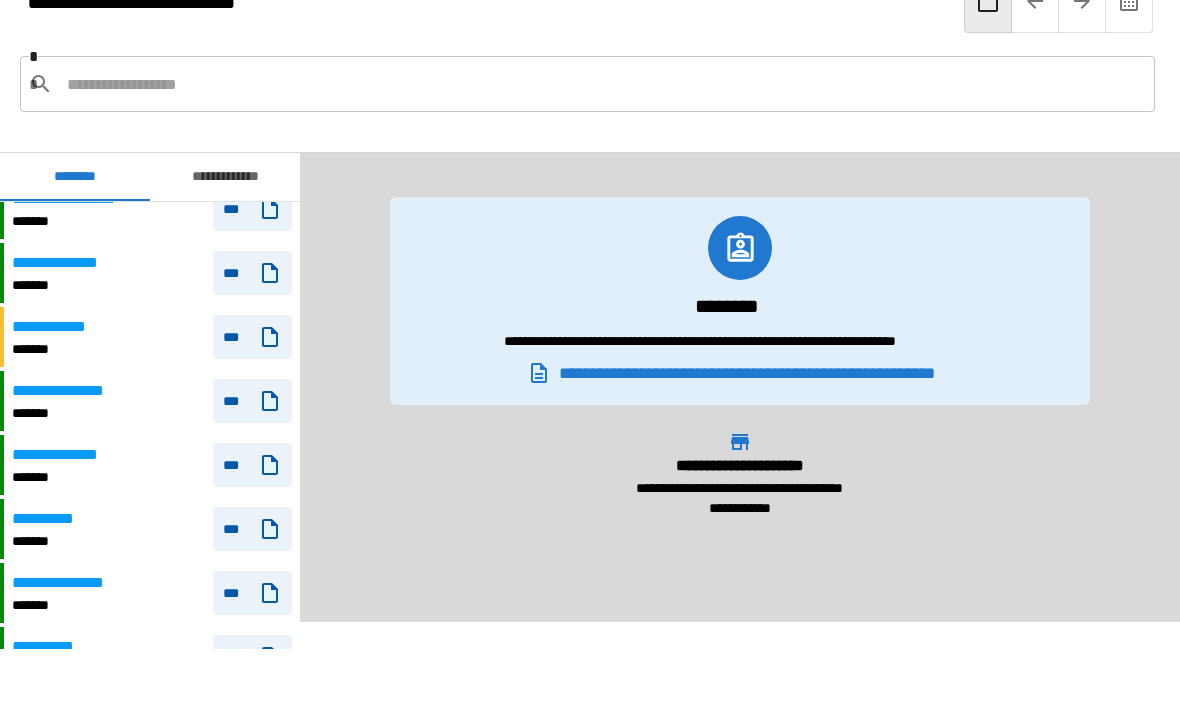 scroll, scrollTop: 65, scrollLeft: 0, axis: vertical 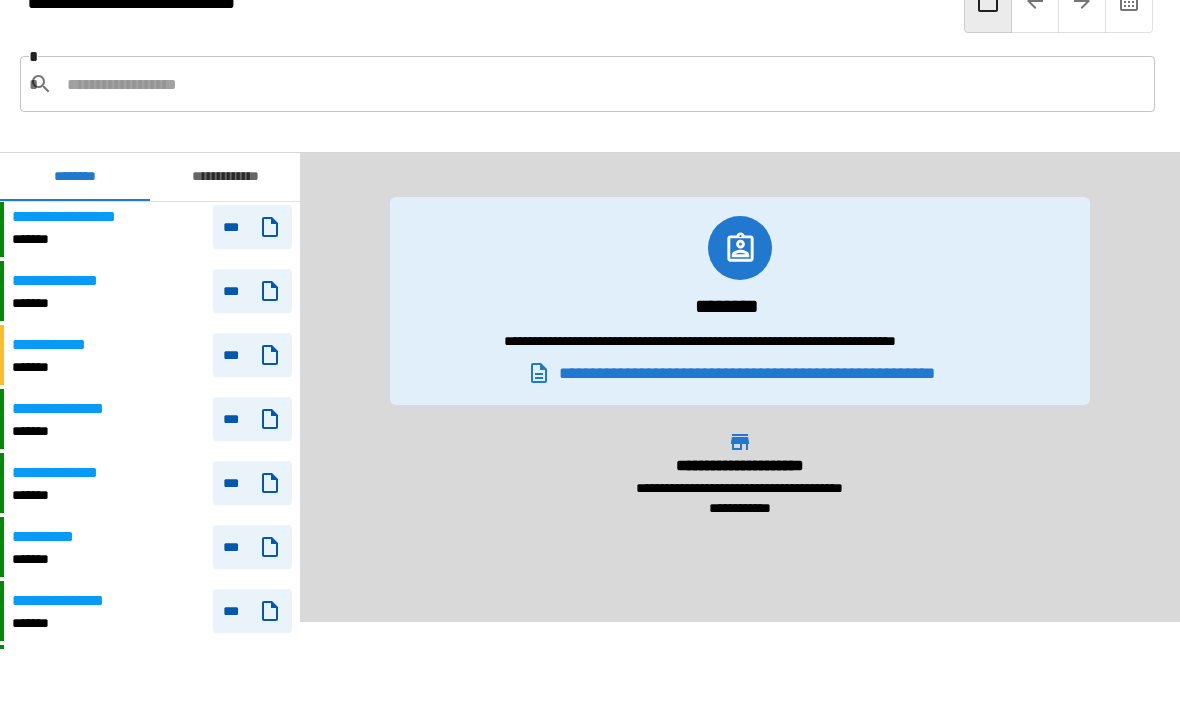 click on "**********" at bounding box center [152, 355] 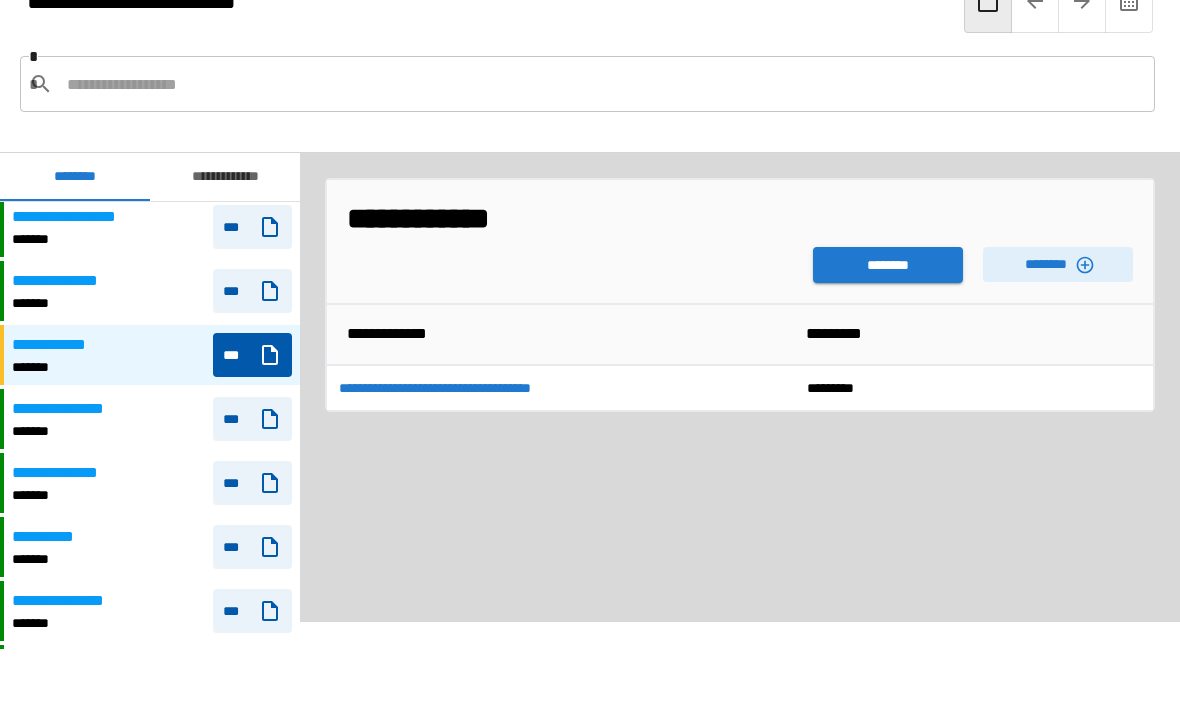 click on "********" at bounding box center (1058, 264) 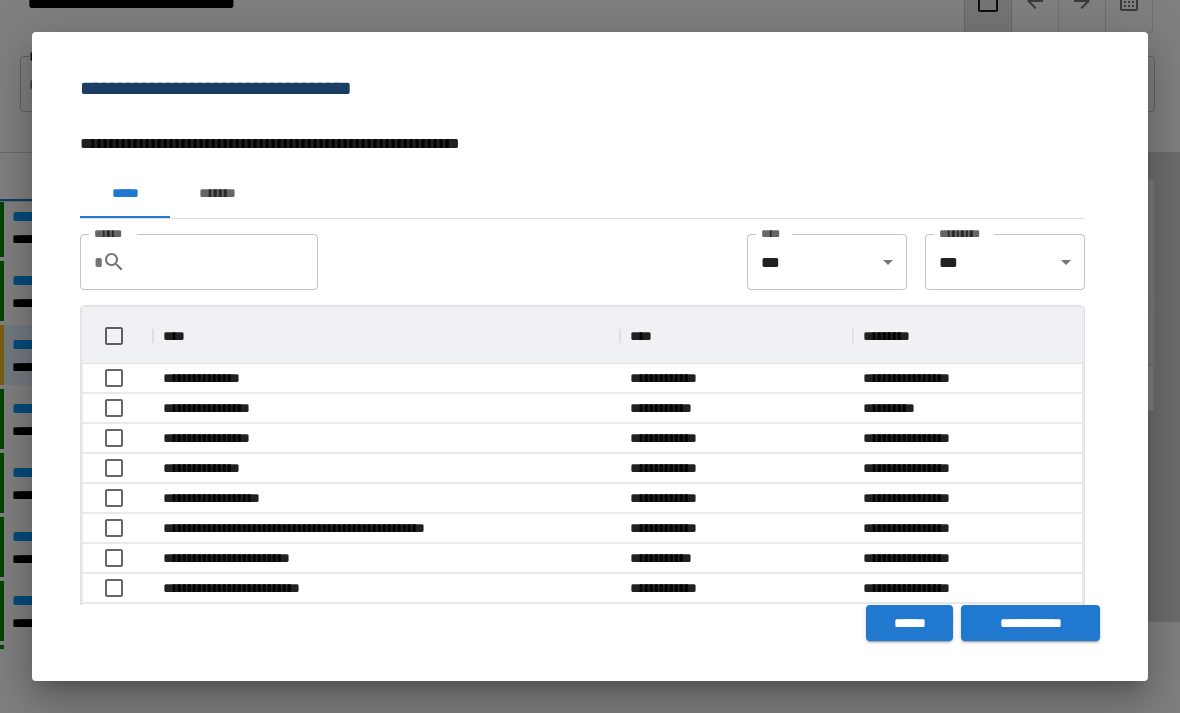 scroll, scrollTop: 1, scrollLeft: 1, axis: both 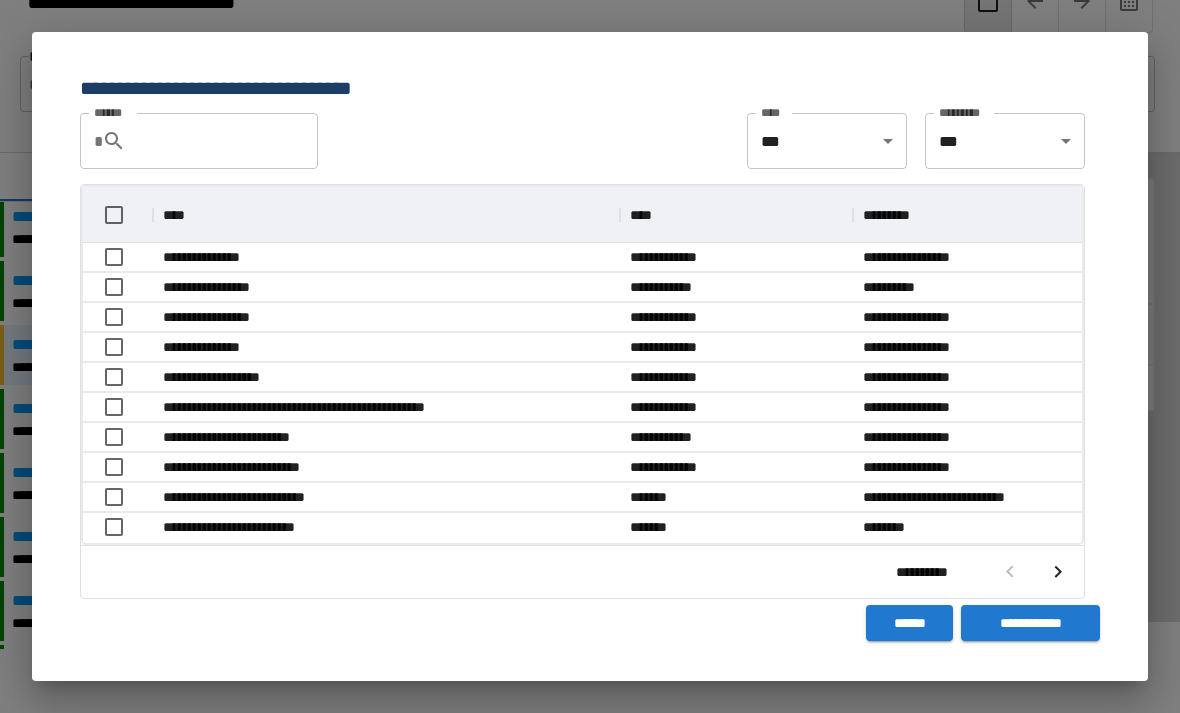 click 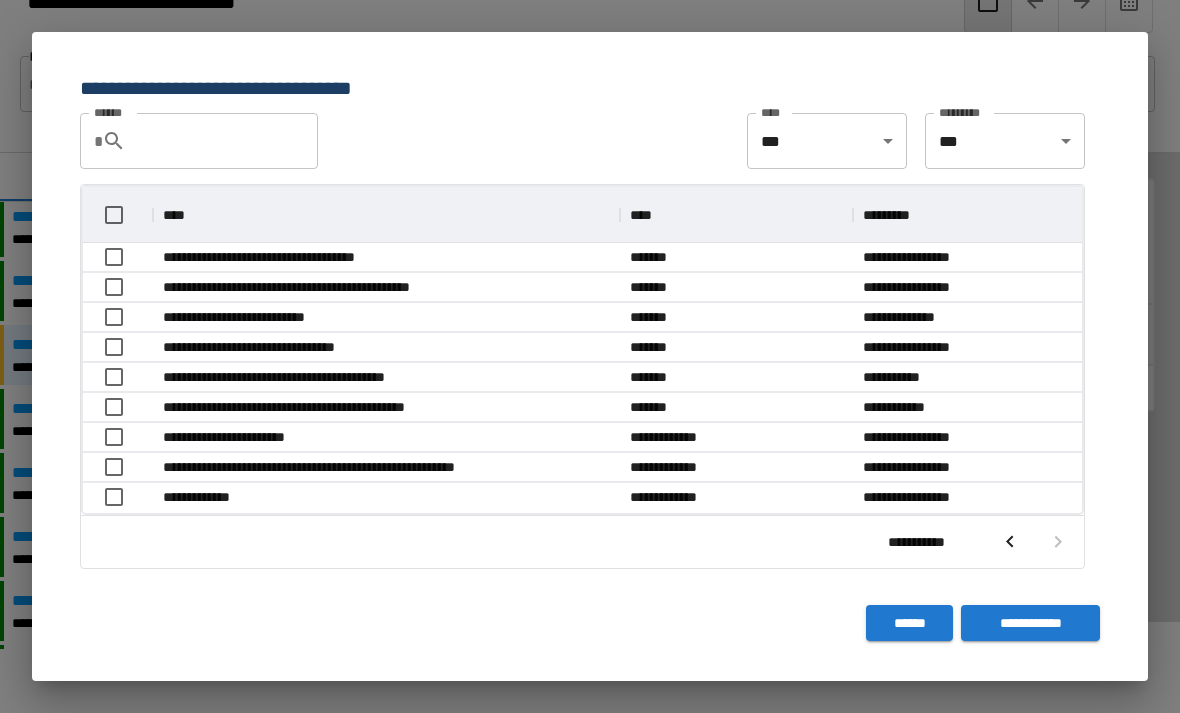 scroll, scrollTop: 326, scrollLeft: 999, axis: both 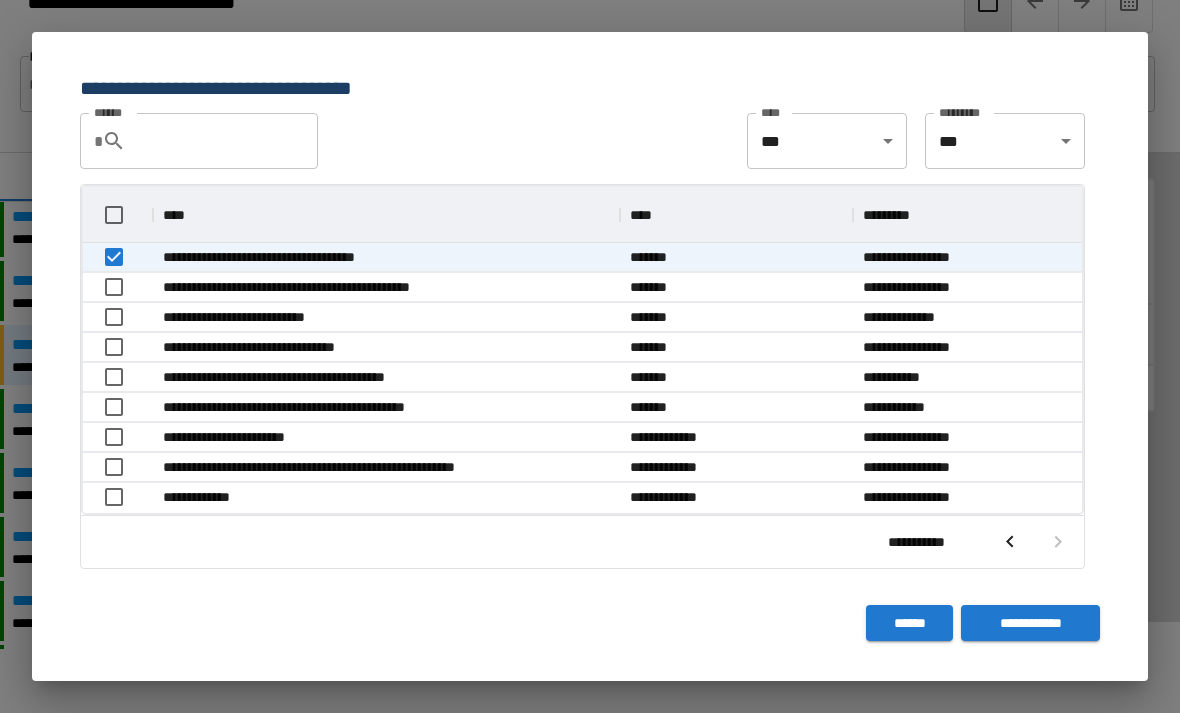 click on "**********" at bounding box center (1030, 623) 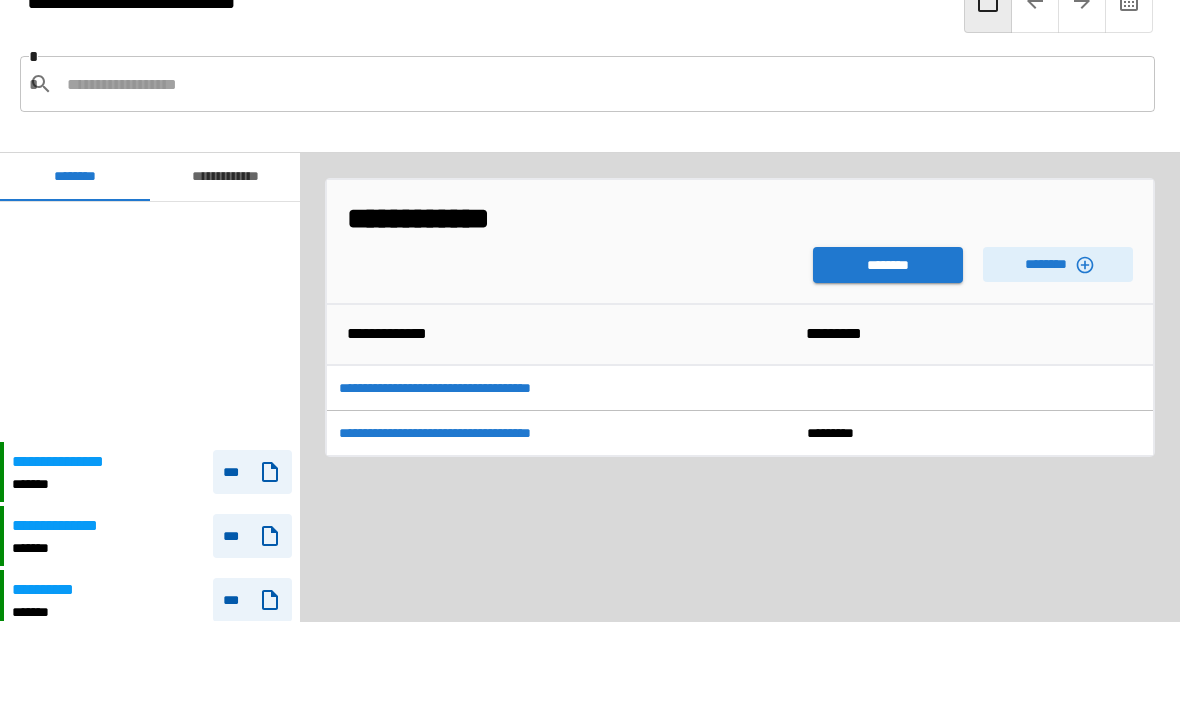 scroll, scrollTop: 240, scrollLeft: 0, axis: vertical 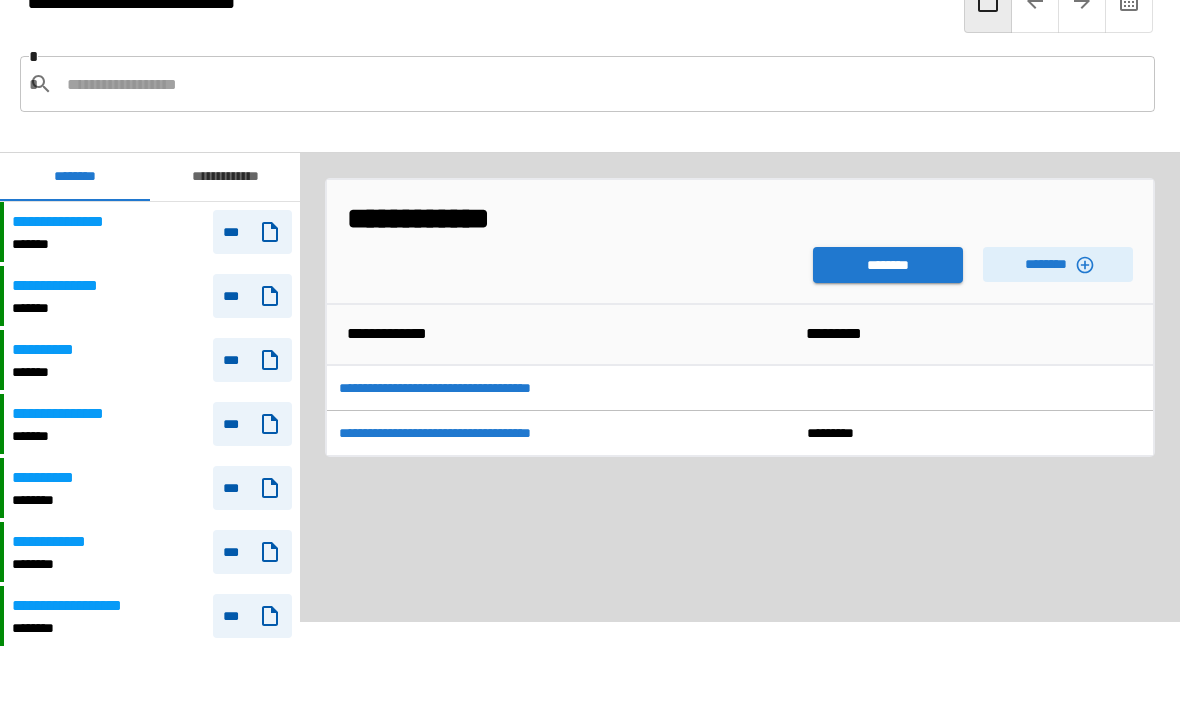 click on "********" at bounding box center (888, 265) 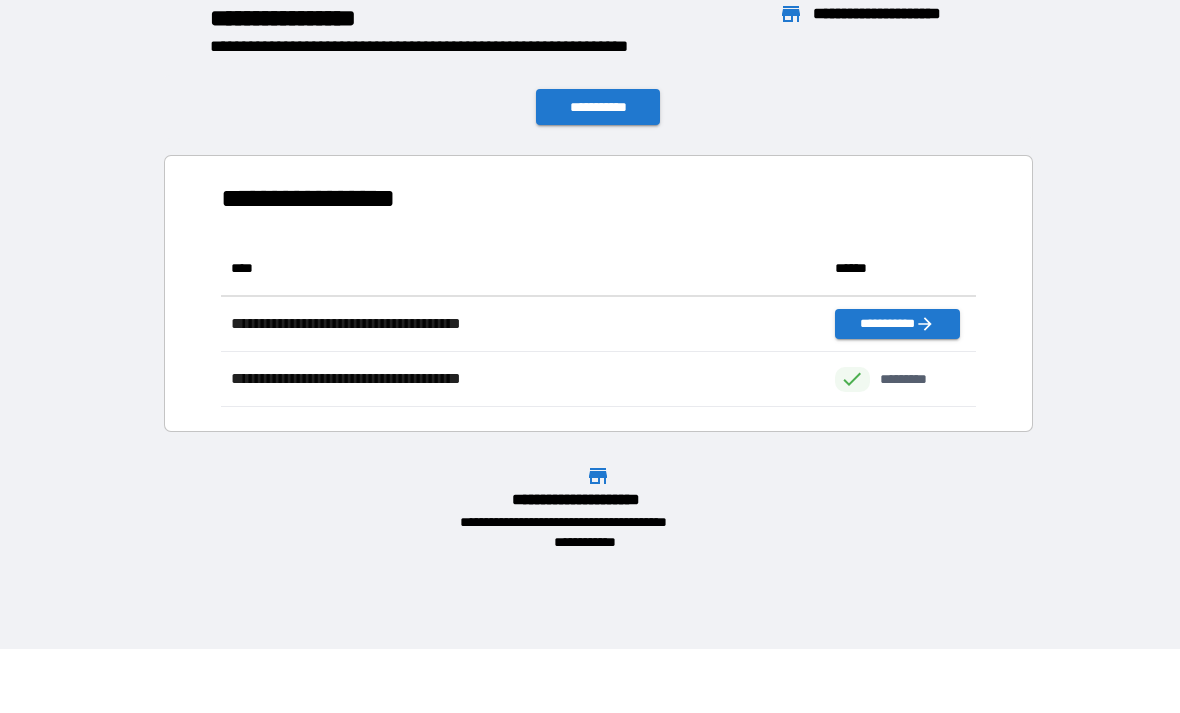 scroll, scrollTop: 1, scrollLeft: 1, axis: both 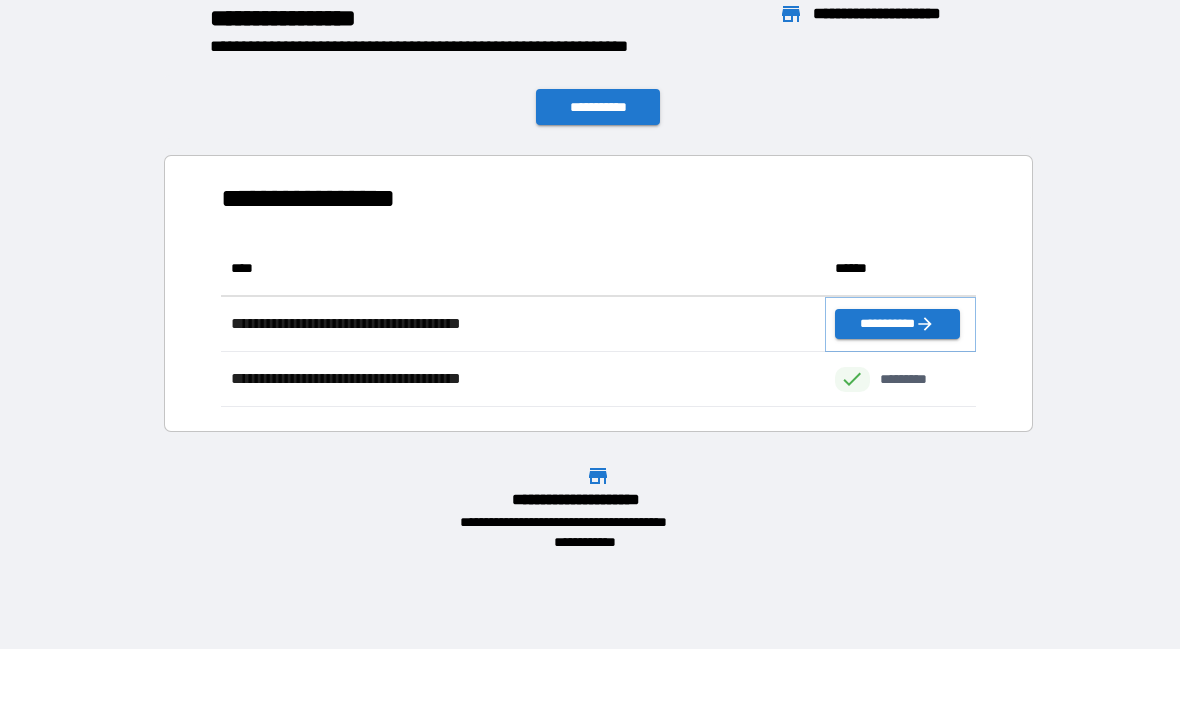 click on "**********" at bounding box center [897, 324] 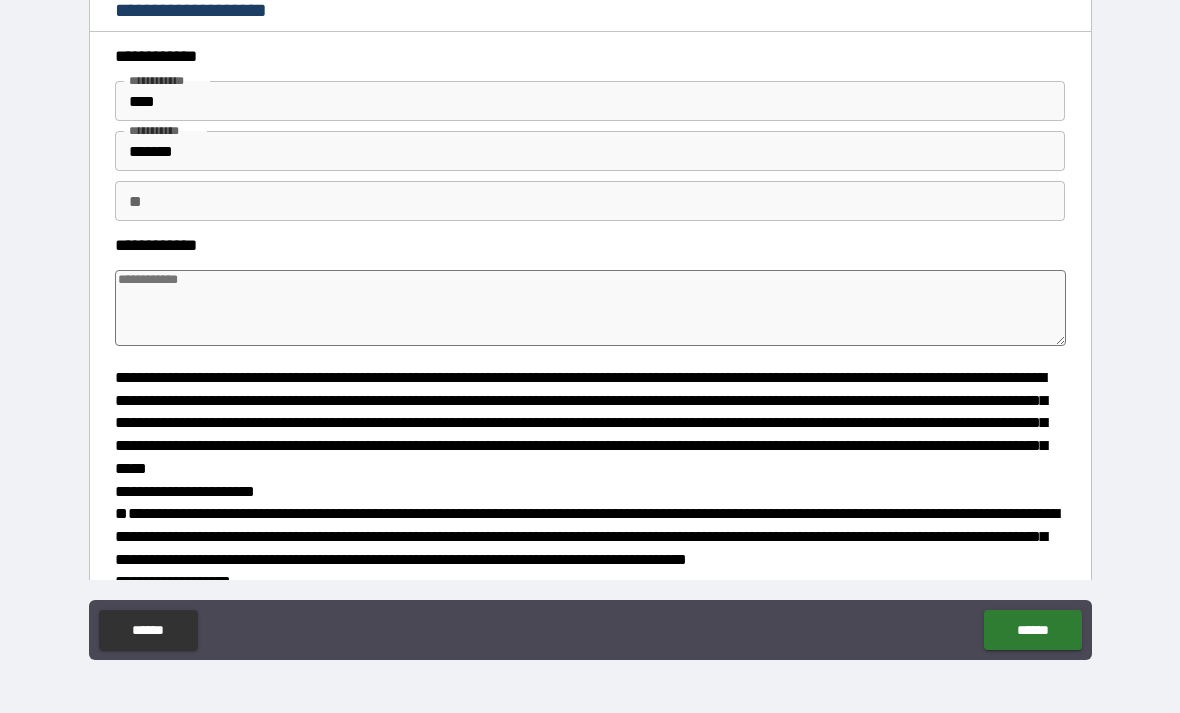 type on "*" 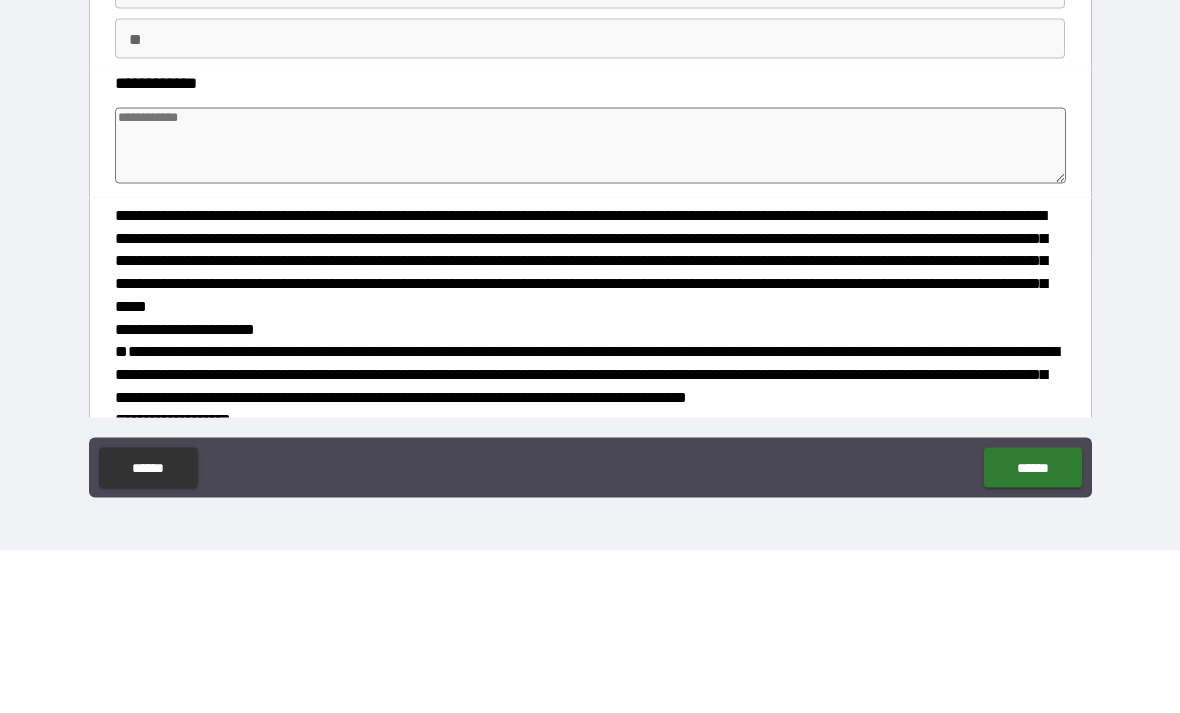 type on "*" 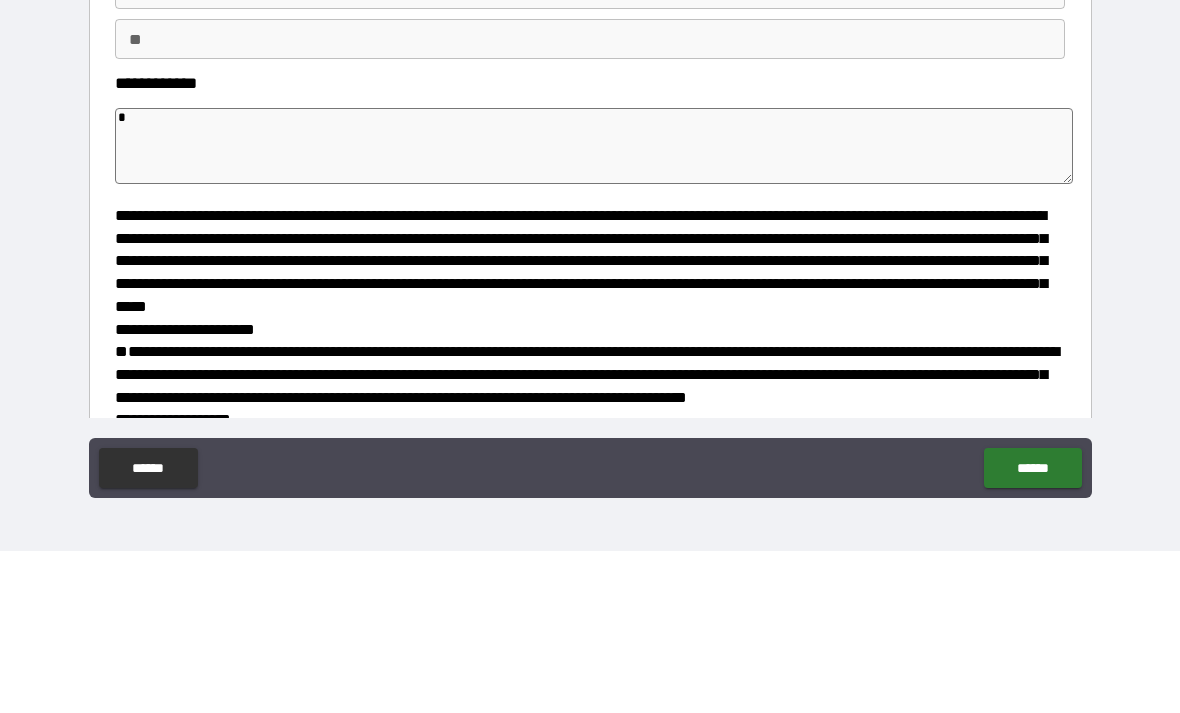 type on "*" 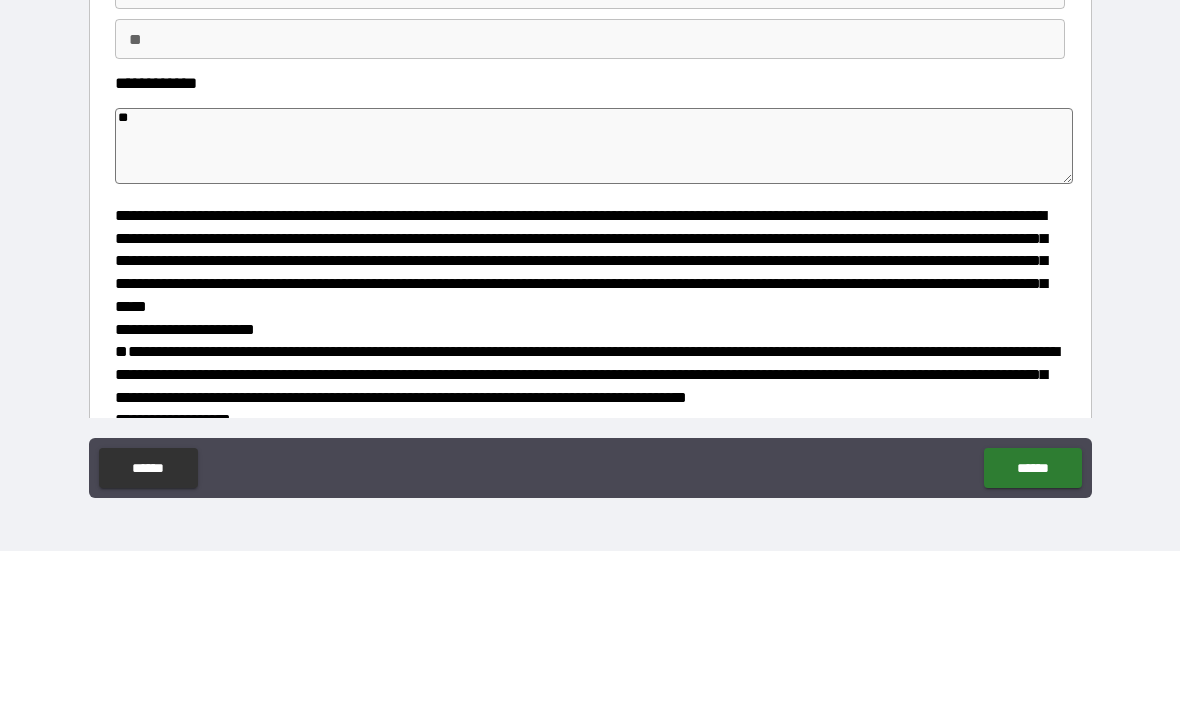 type on "*" 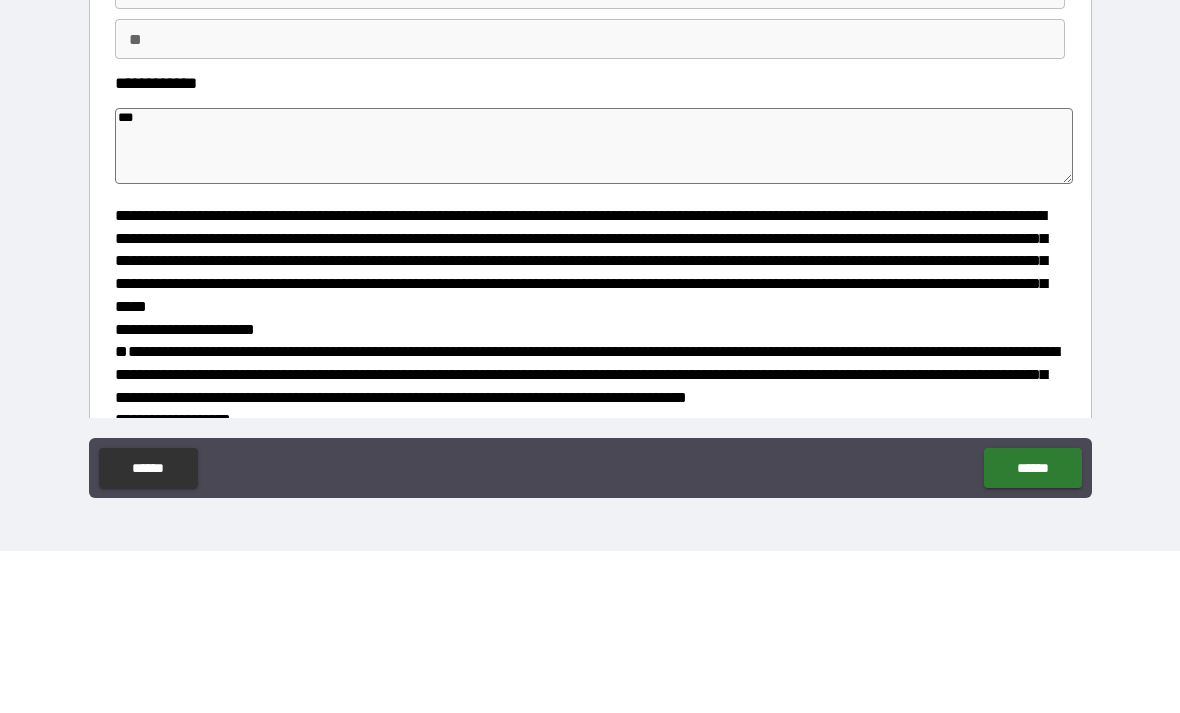 type on "*" 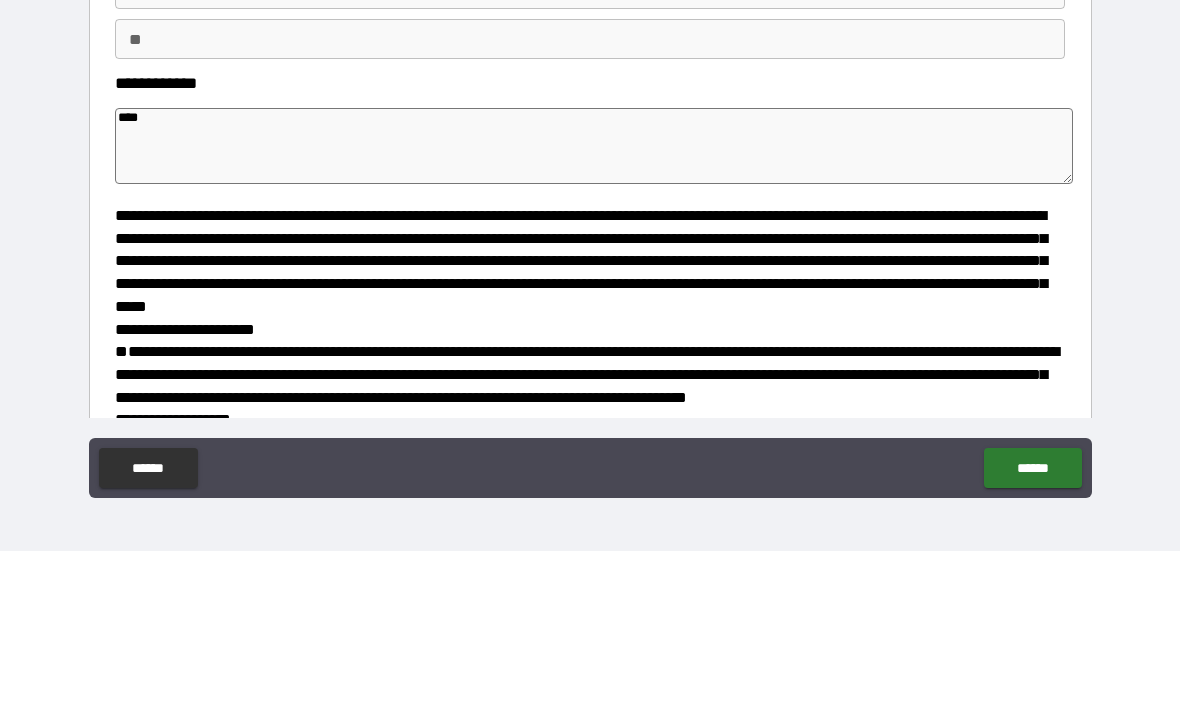 type on "*" 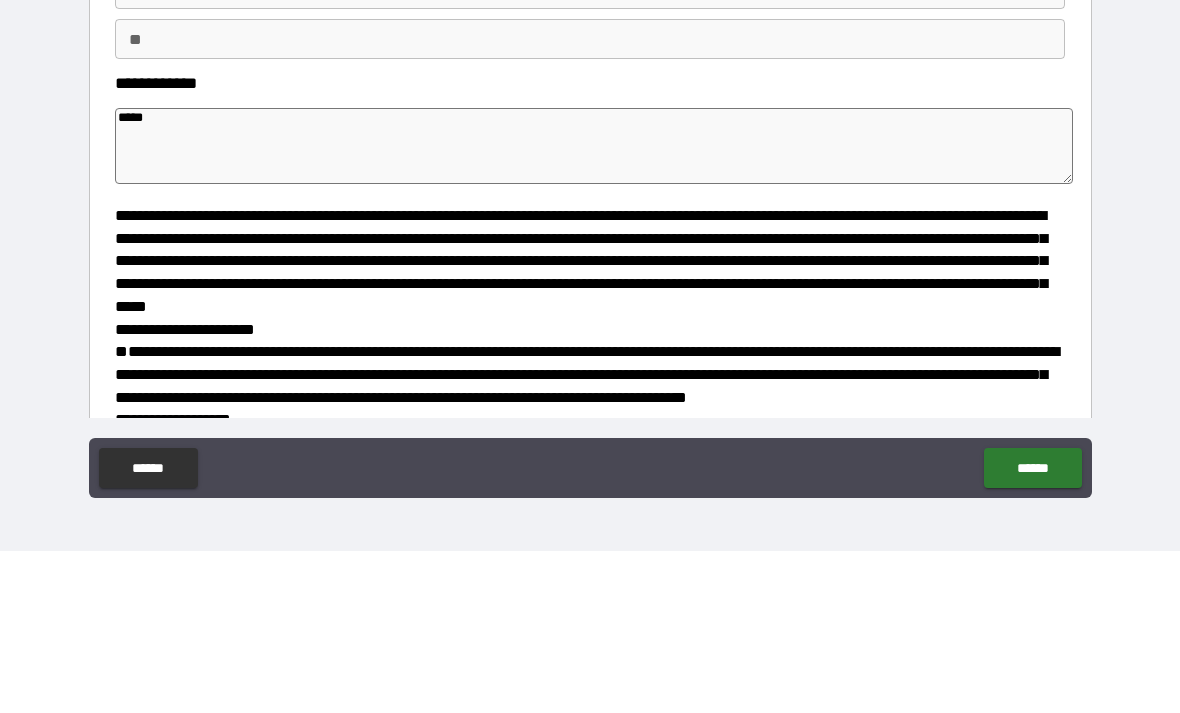 type on "*" 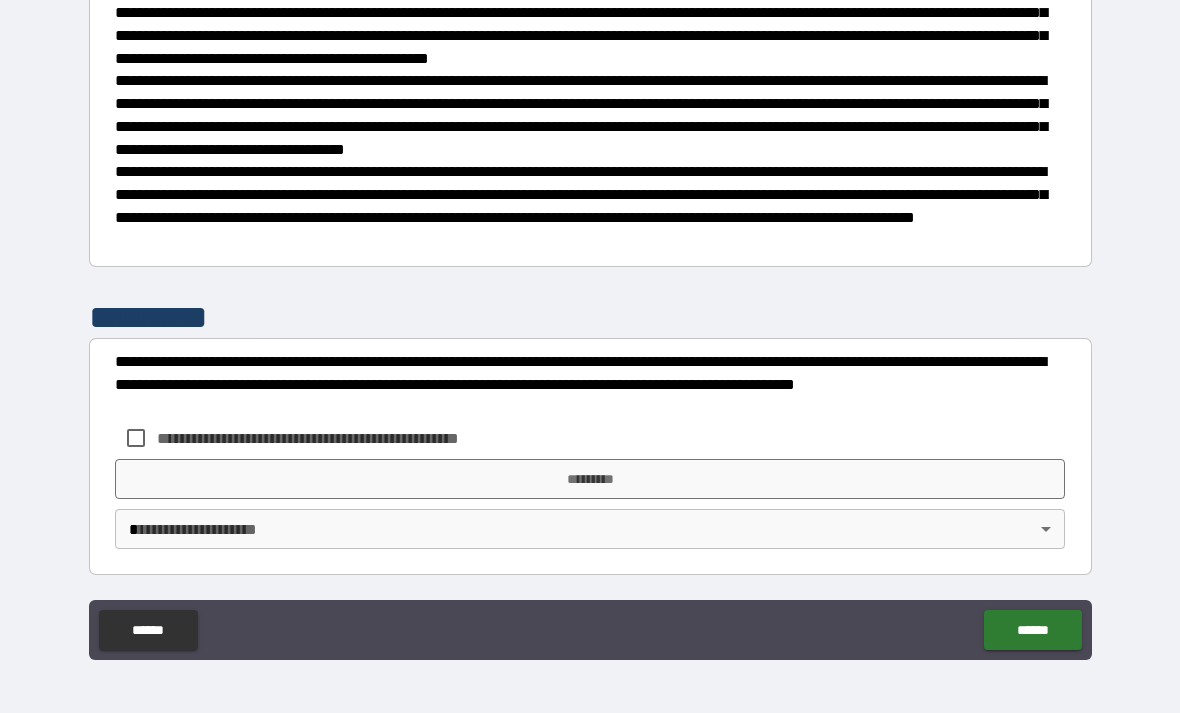 scroll, scrollTop: 1069, scrollLeft: 0, axis: vertical 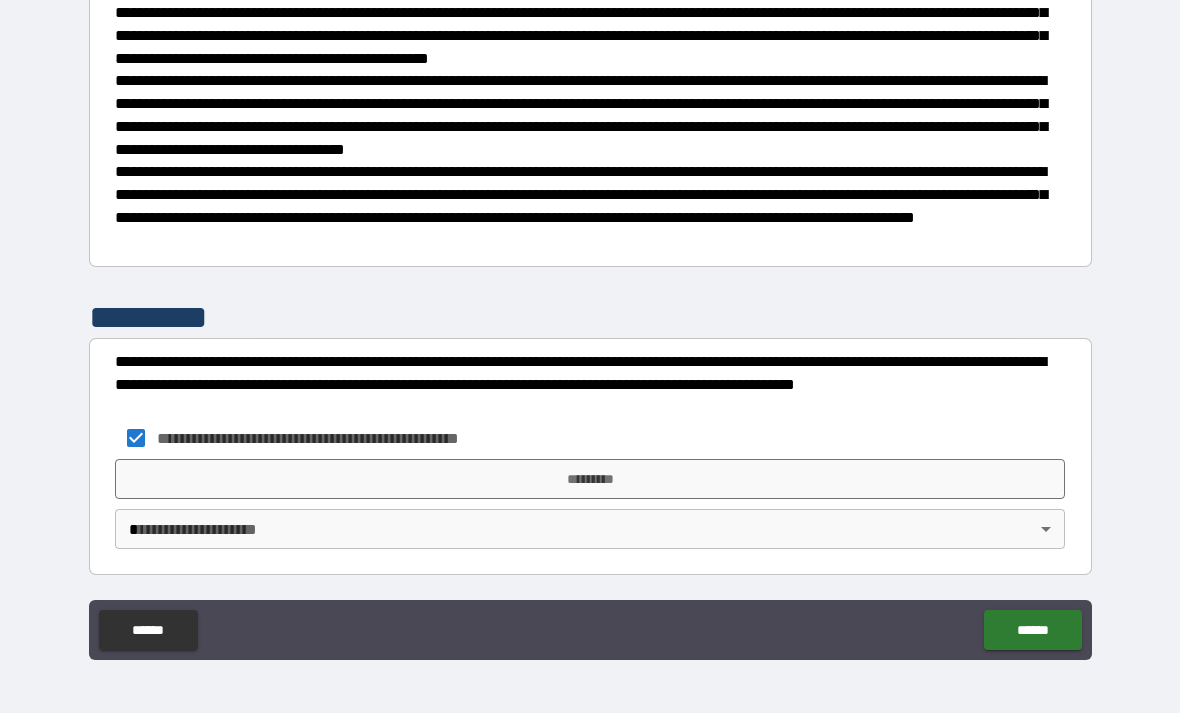 click on "*********" at bounding box center (590, 479) 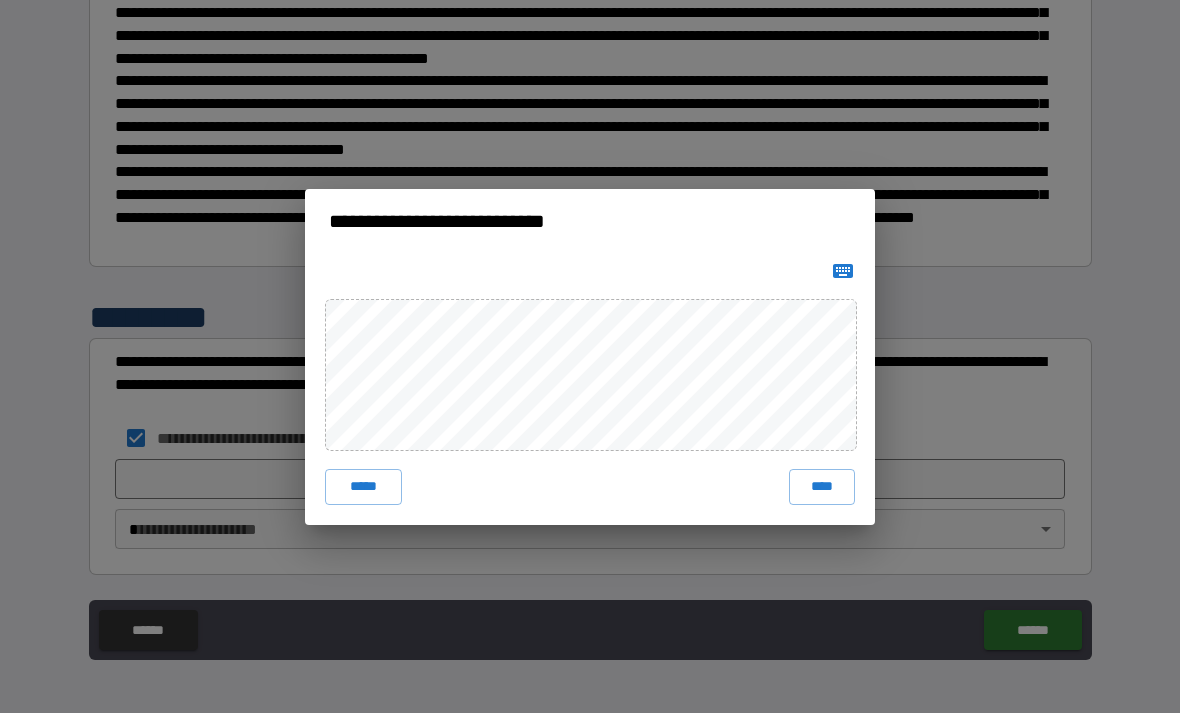 click on "****" at bounding box center (822, 487) 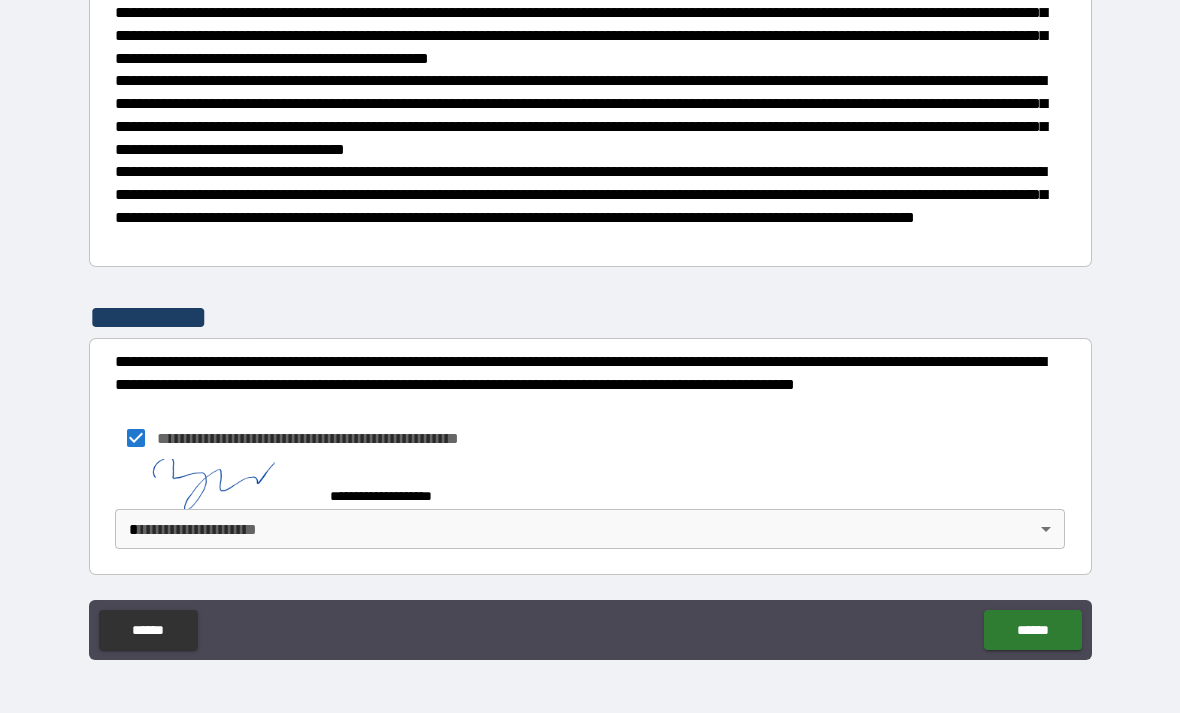 scroll, scrollTop: 1059, scrollLeft: 0, axis: vertical 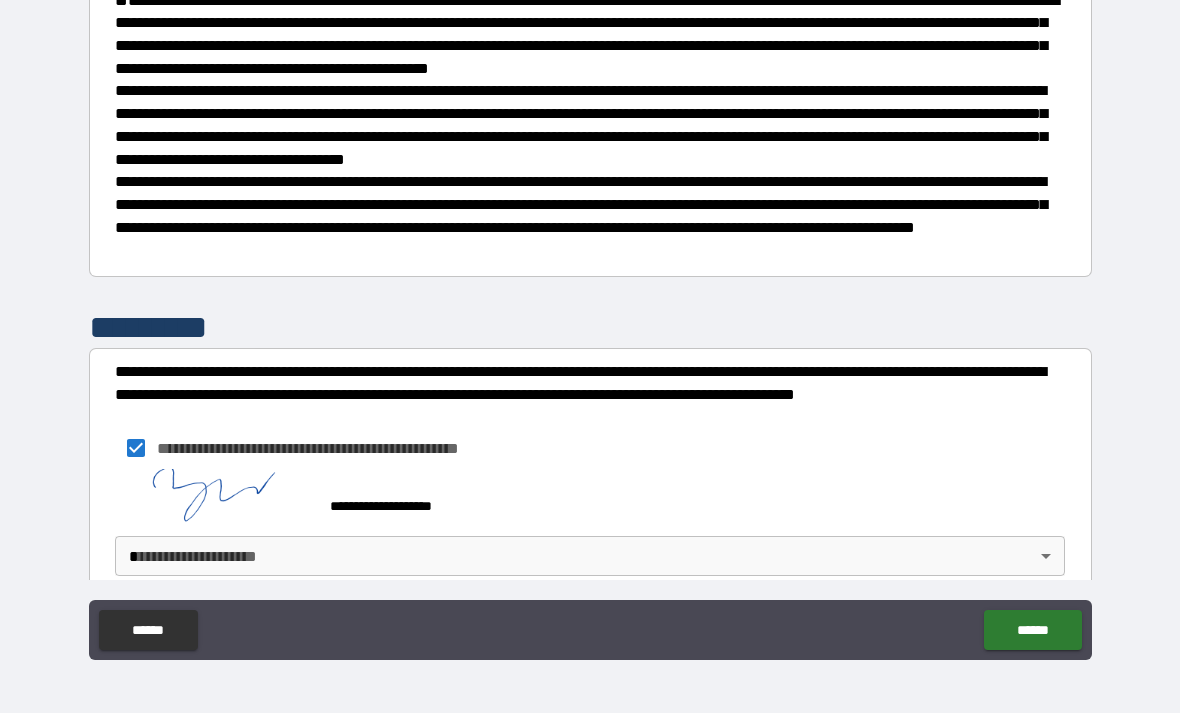 click on "******" at bounding box center [1032, 630] 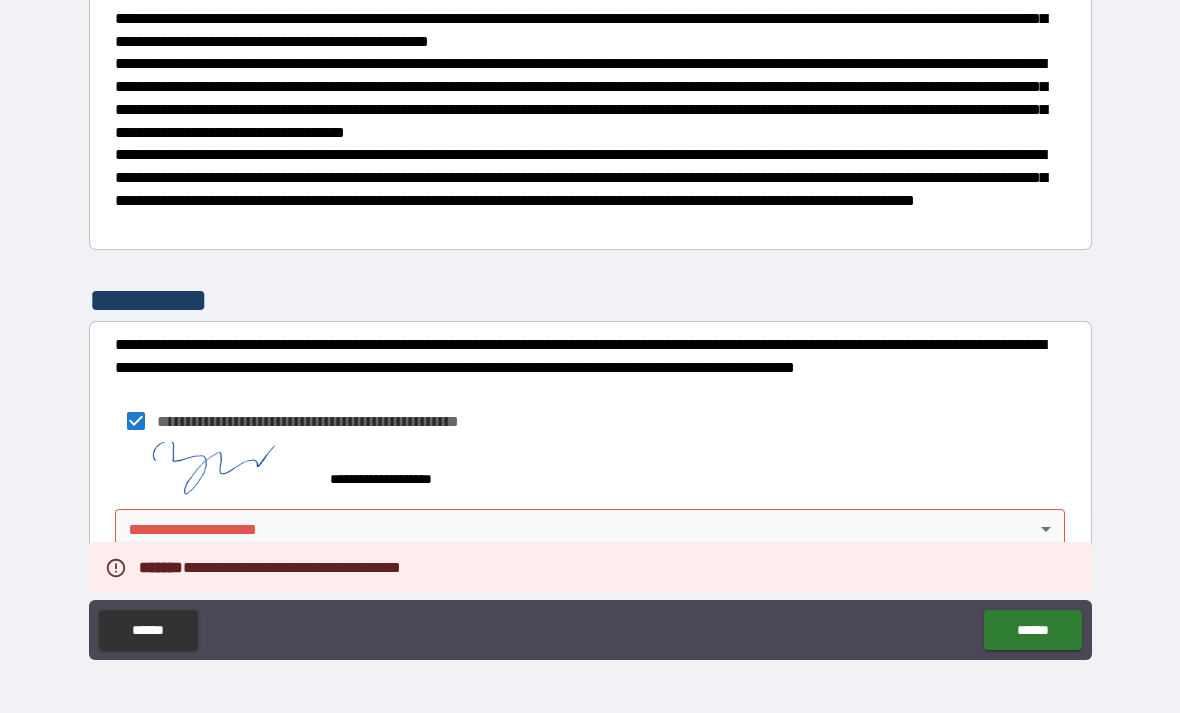 scroll, scrollTop: 1086, scrollLeft: 0, axis: vertical 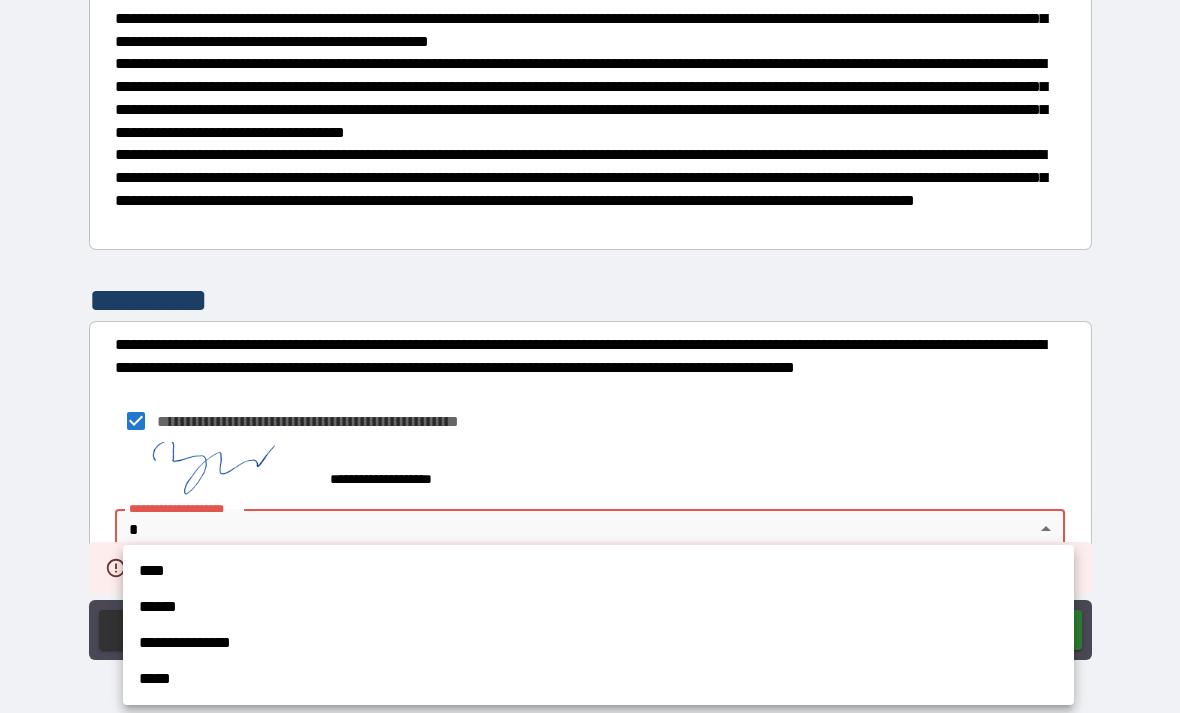 click on "****" at bounding box center [598, 571] 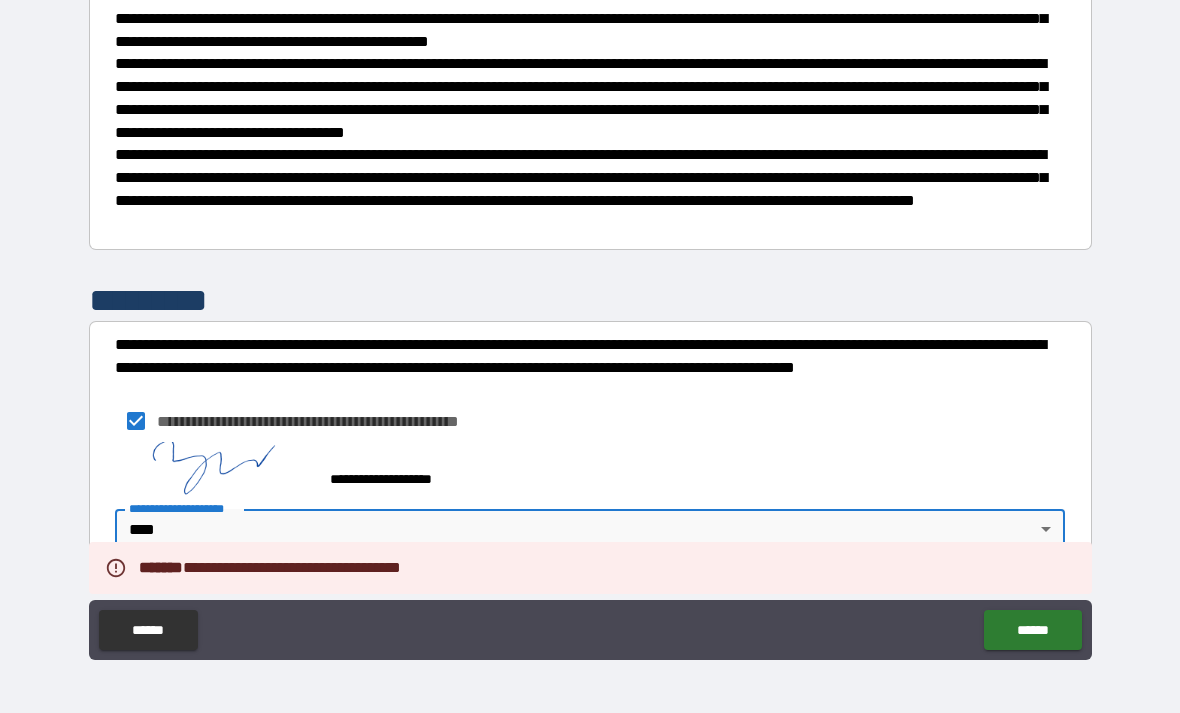 type on "*" 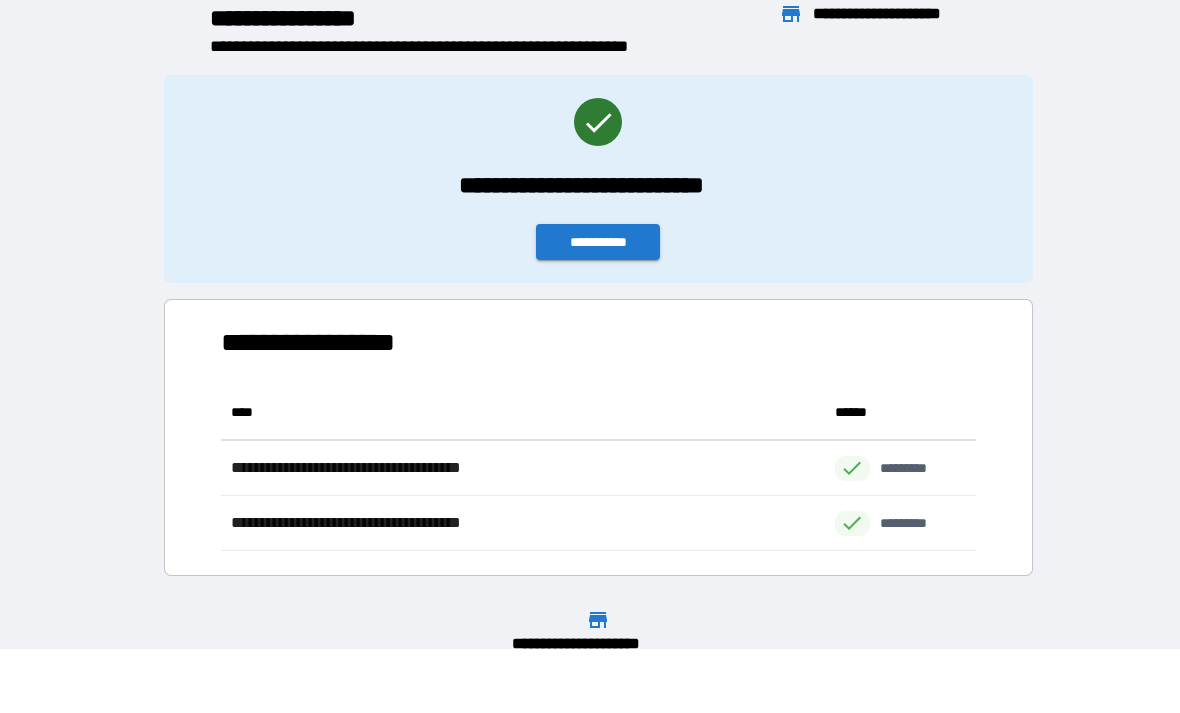 scroll, scrollTop: 1, scrollLeft: 1, axis: both 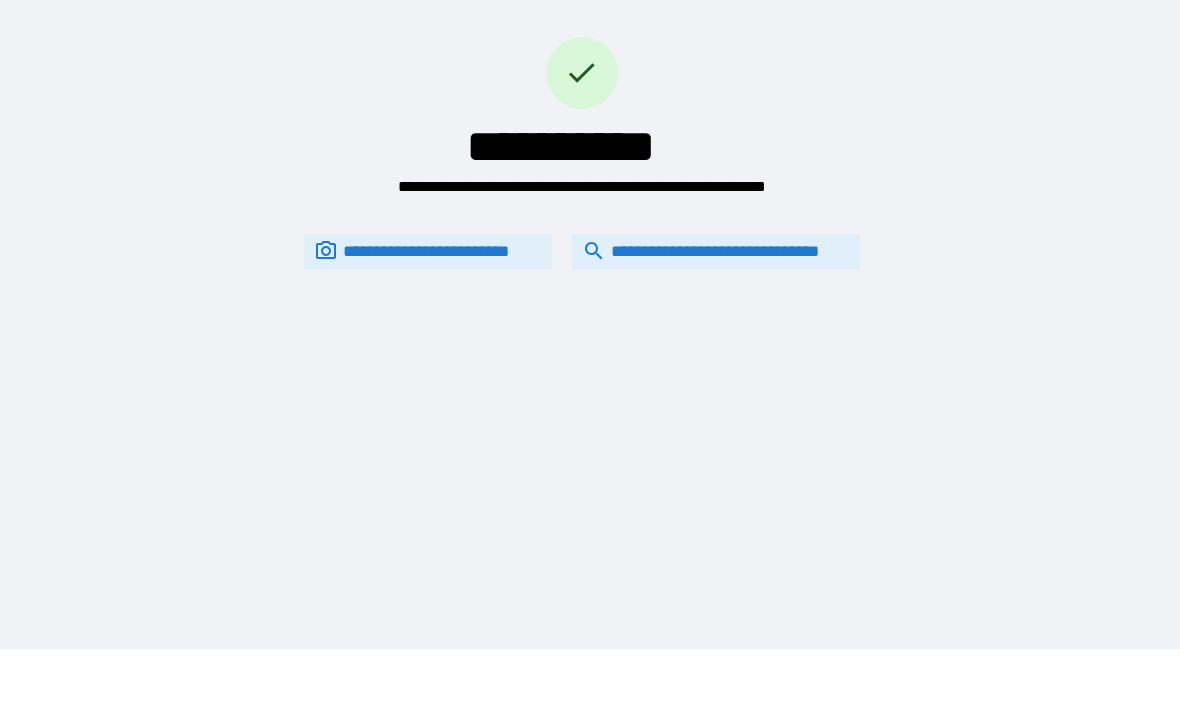 click on "**********" at bounding box center [716, 251] 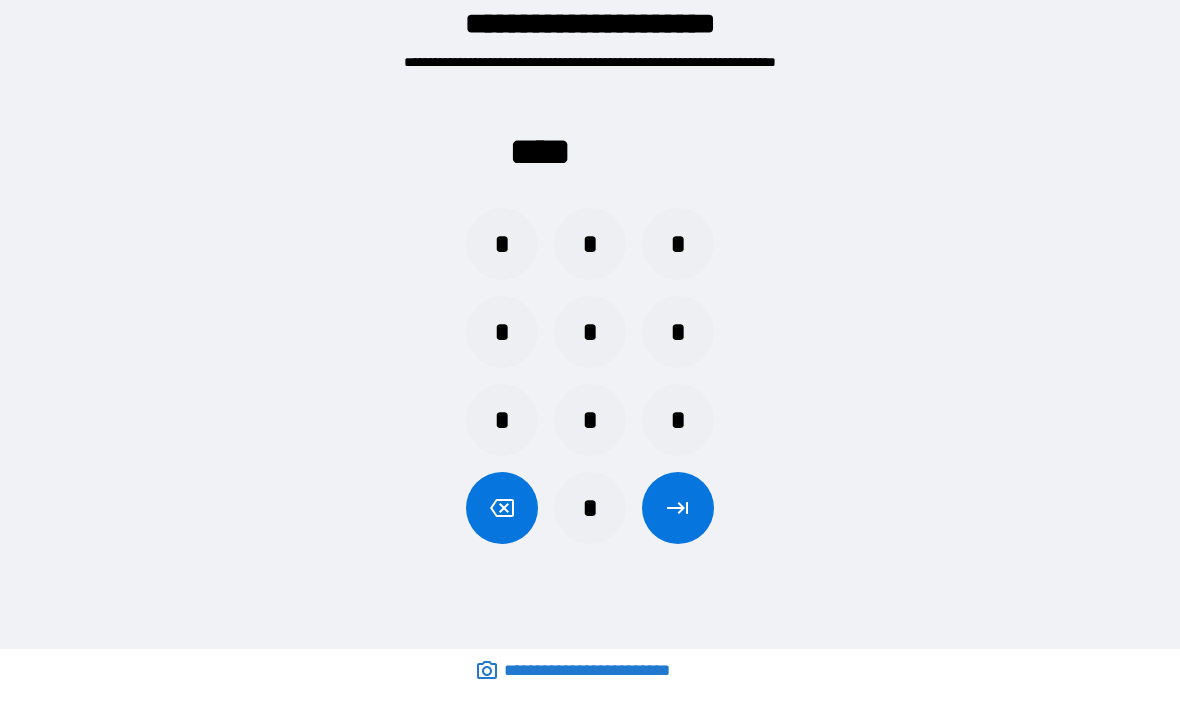 click on "*" at bounding box center (678, 244) 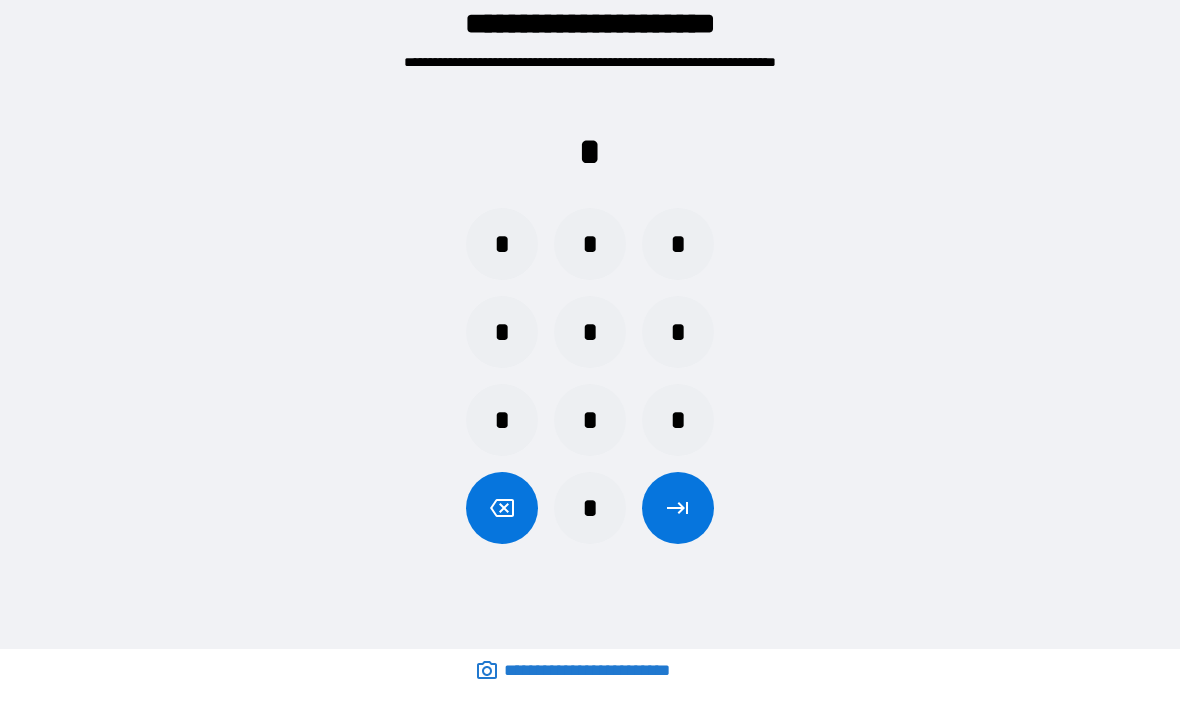 click on "*" at bounding box center [502, 244] 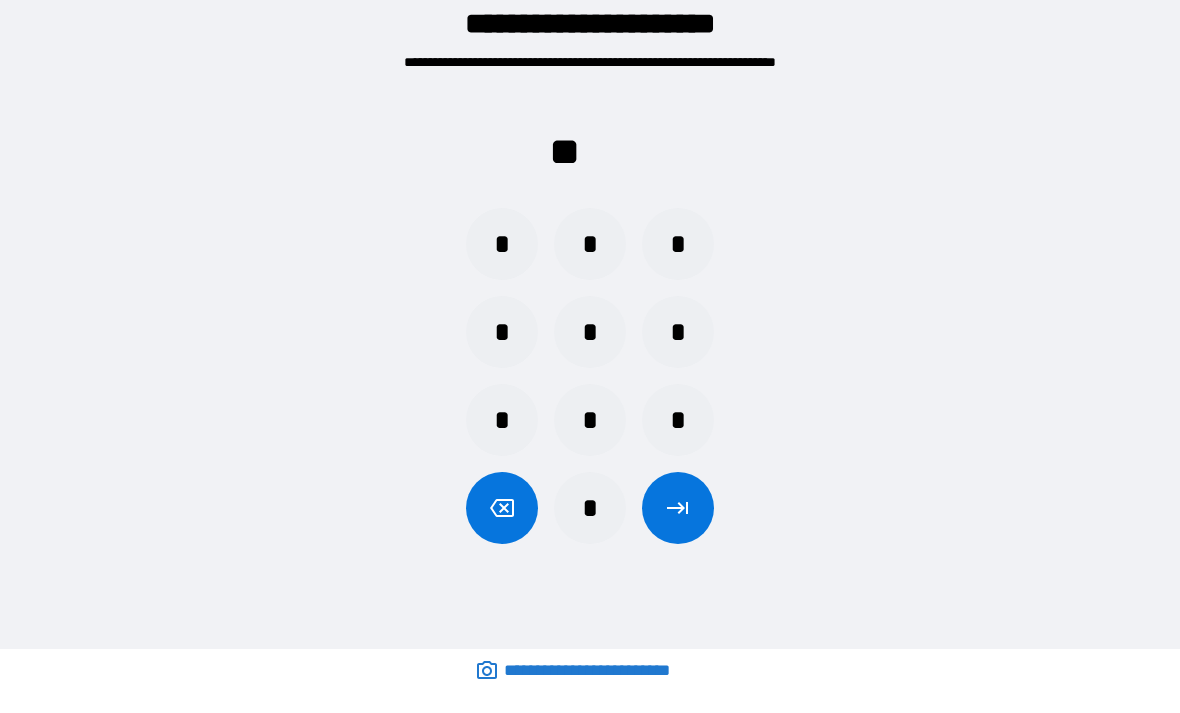 click on "*" at bounding box center [502, 332] 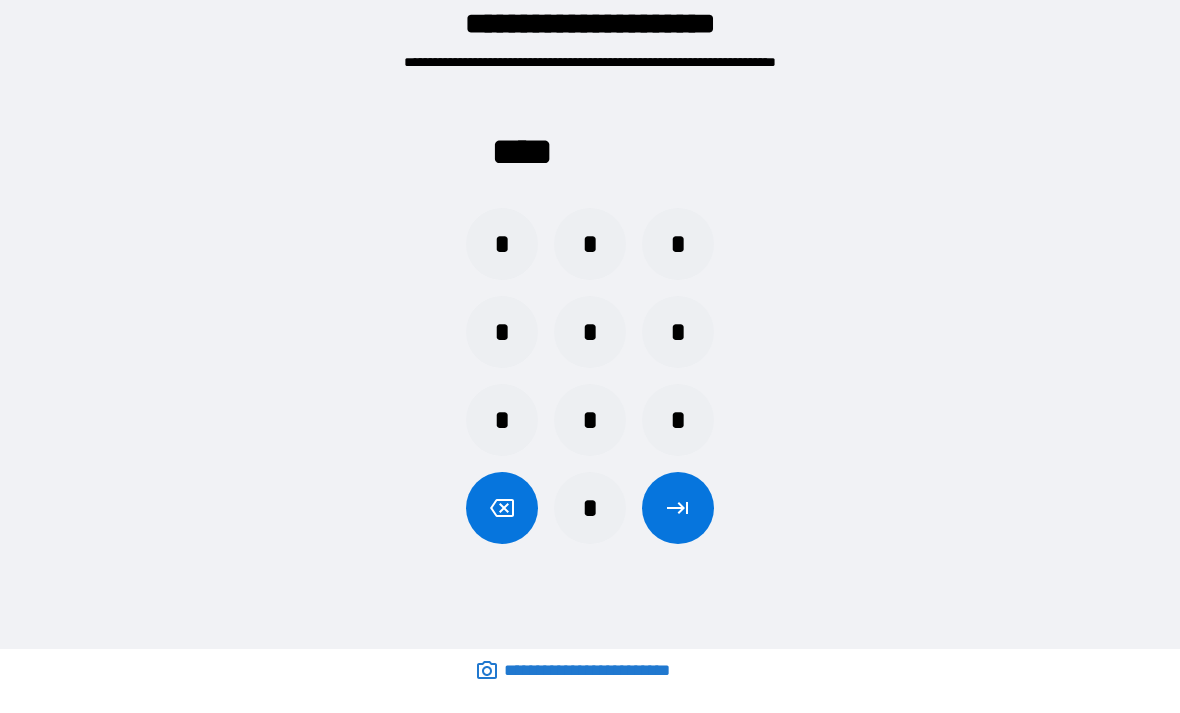 click 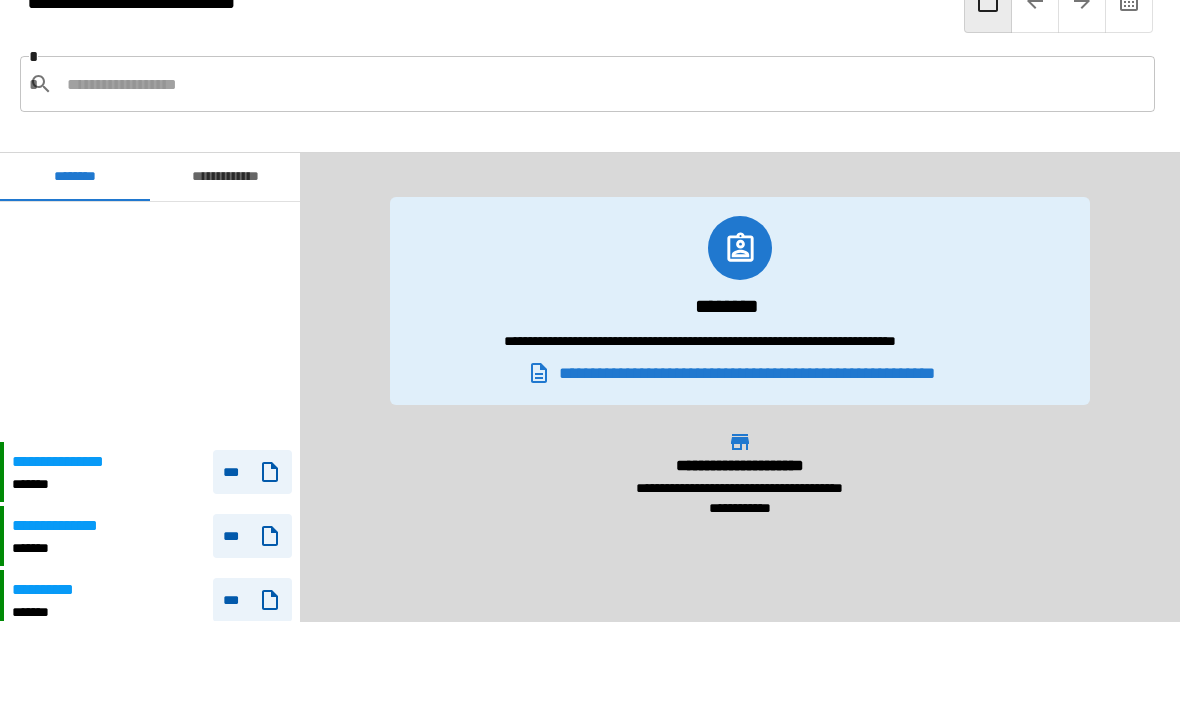 scroll, scrollTop: 240, scrollLeft: 0, axis: vertical 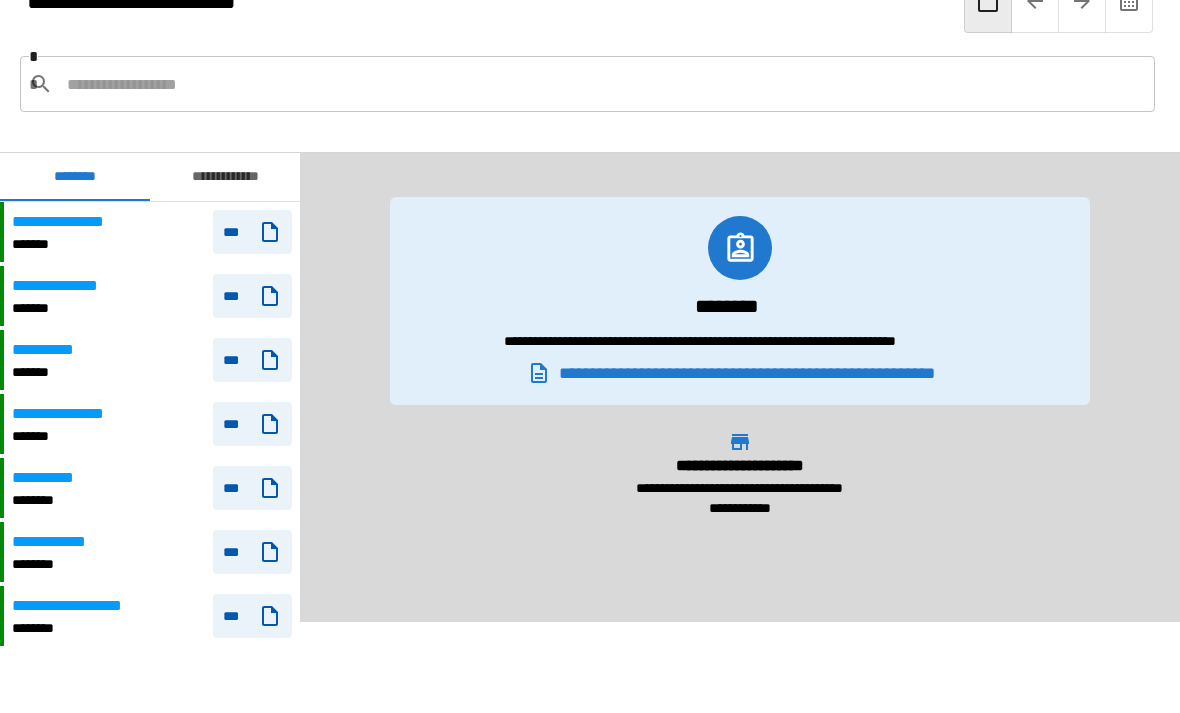 click on "**********" at bounding box center (70, 414) 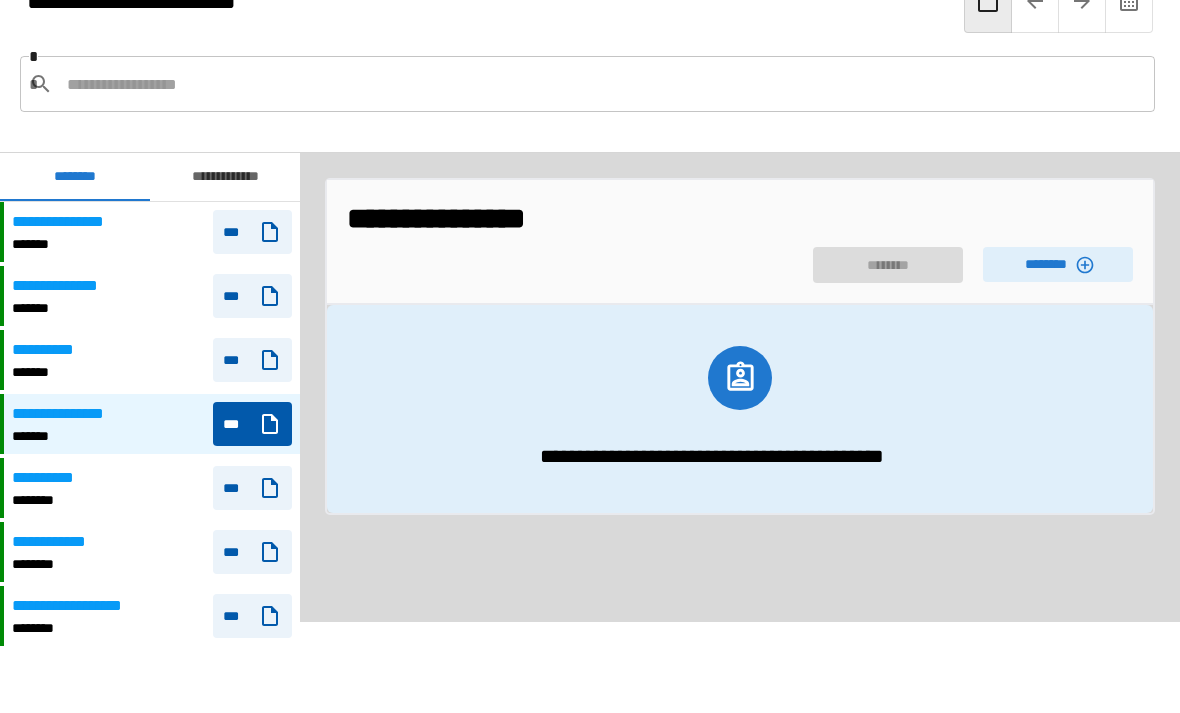 click 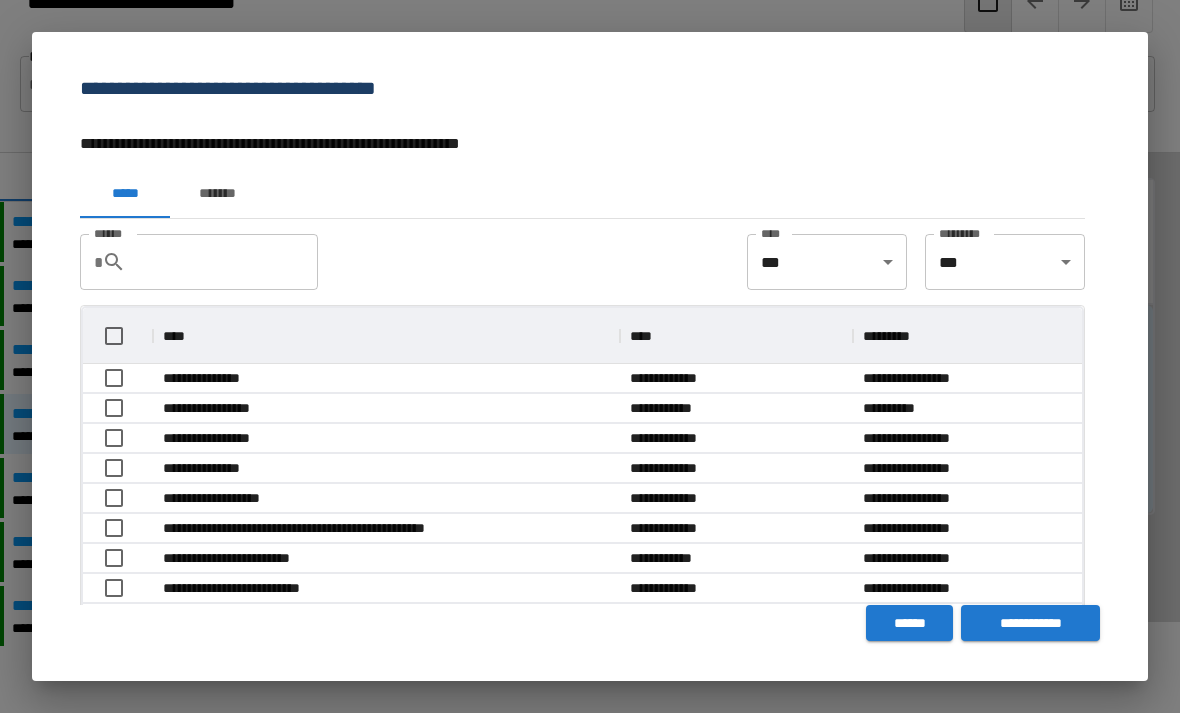 scroll, scrollTop: 1, scrollLeft: 1, axis: both 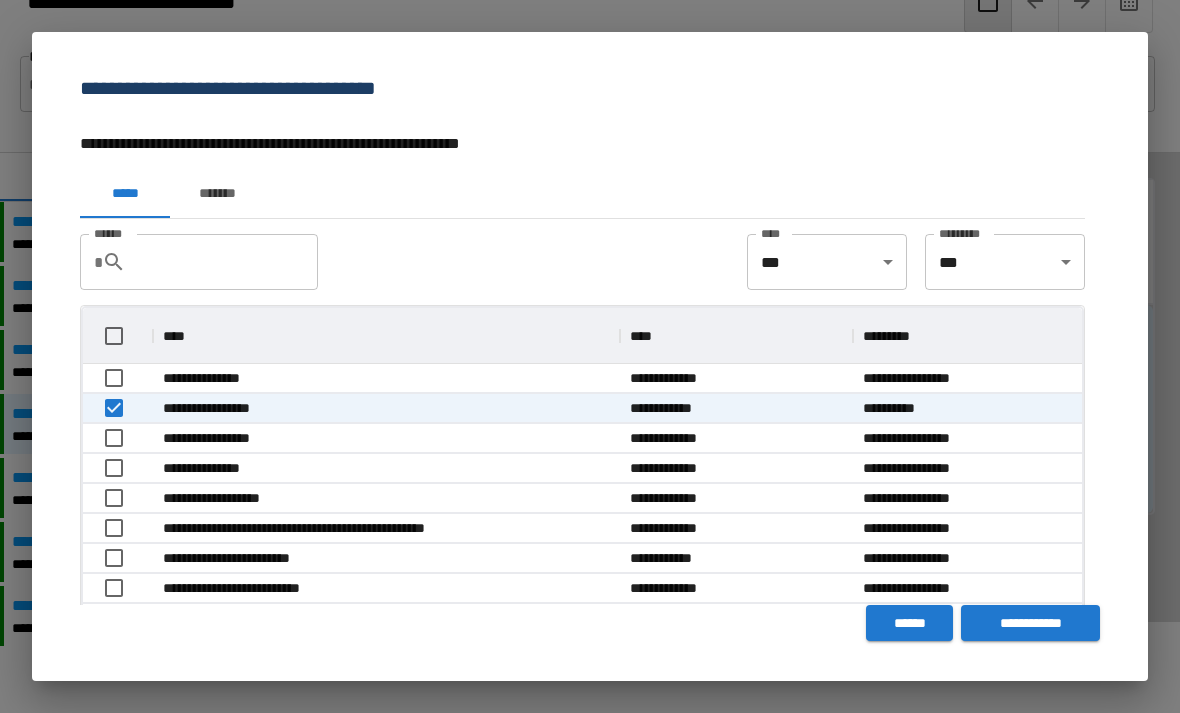 click on "**********" at bounding box center (1030, 623) 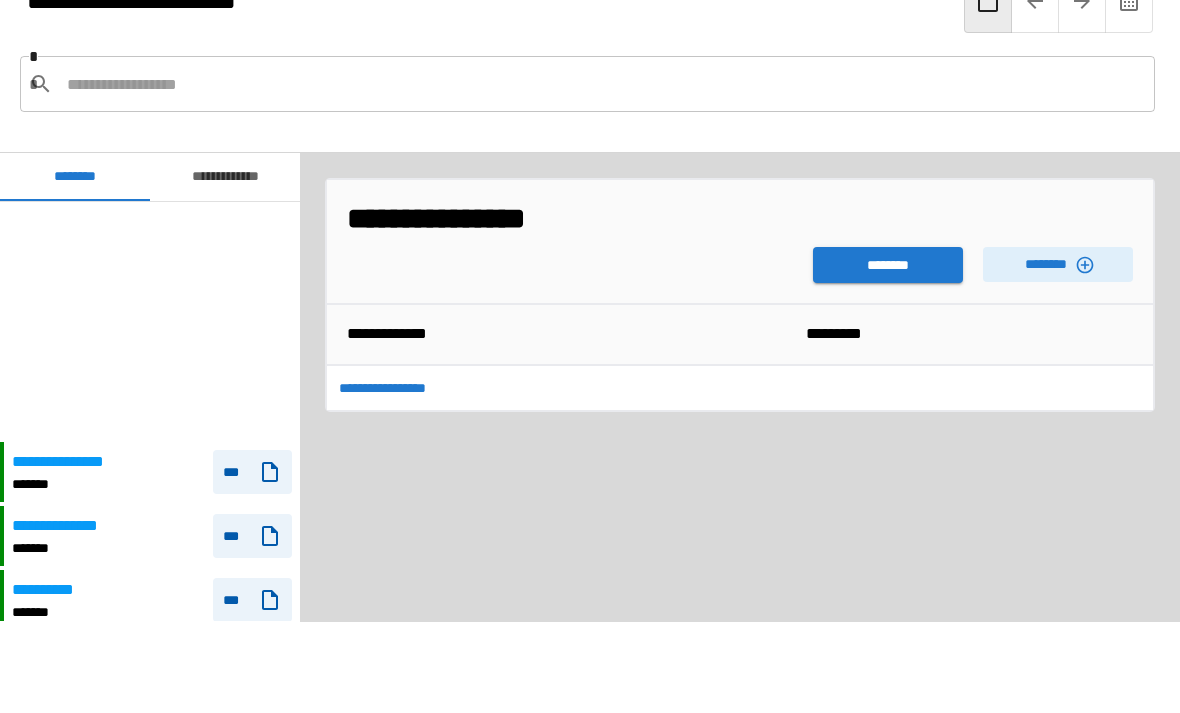 scroll, scrollTop: 240, scrollLeft: 0, axis: vertical 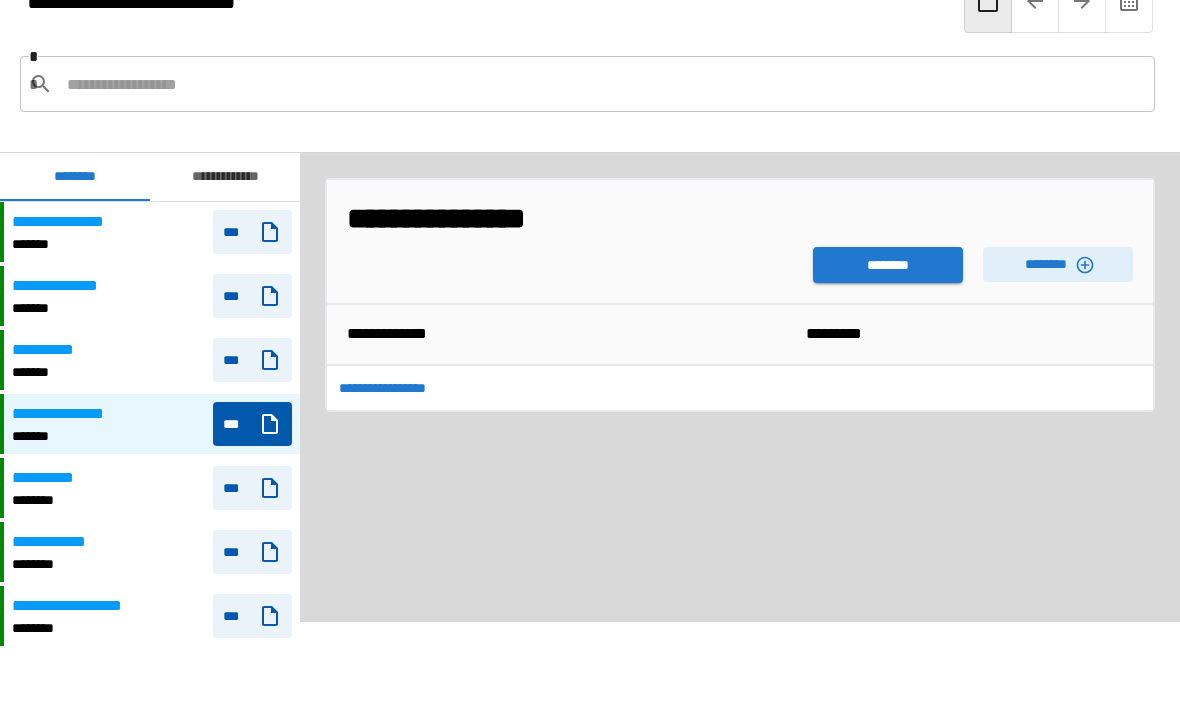 click on "********" at bounding box center (888, 265) 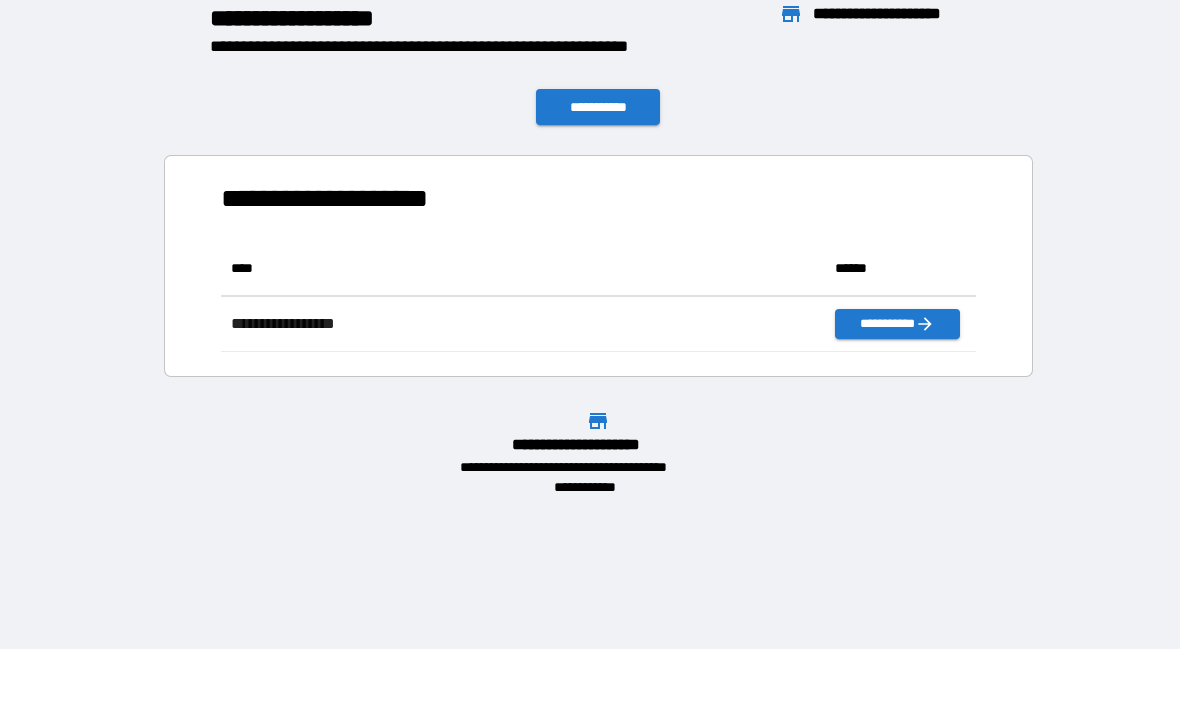 scroll, scrollTop: 1, scrollLeft: 1, axis: both 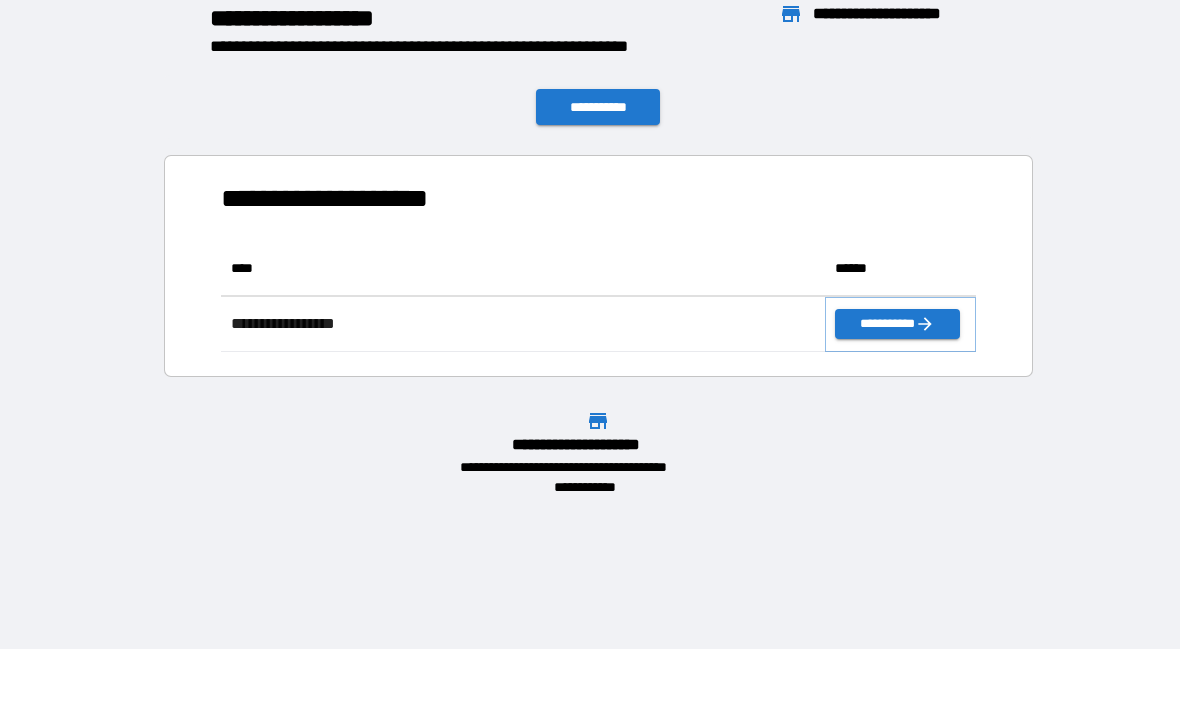 click on "**********" at bounding box center (897, 324) 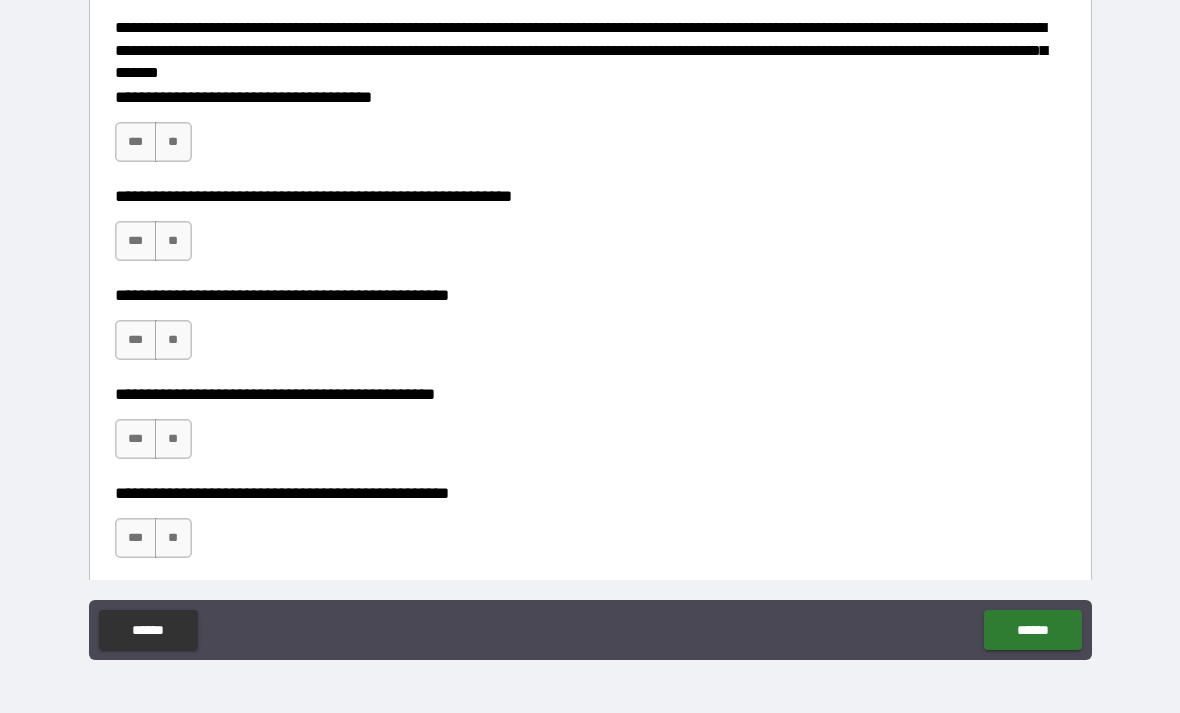 scroll, scrollTop: 214, scrollLeft: 0, axis: vertical 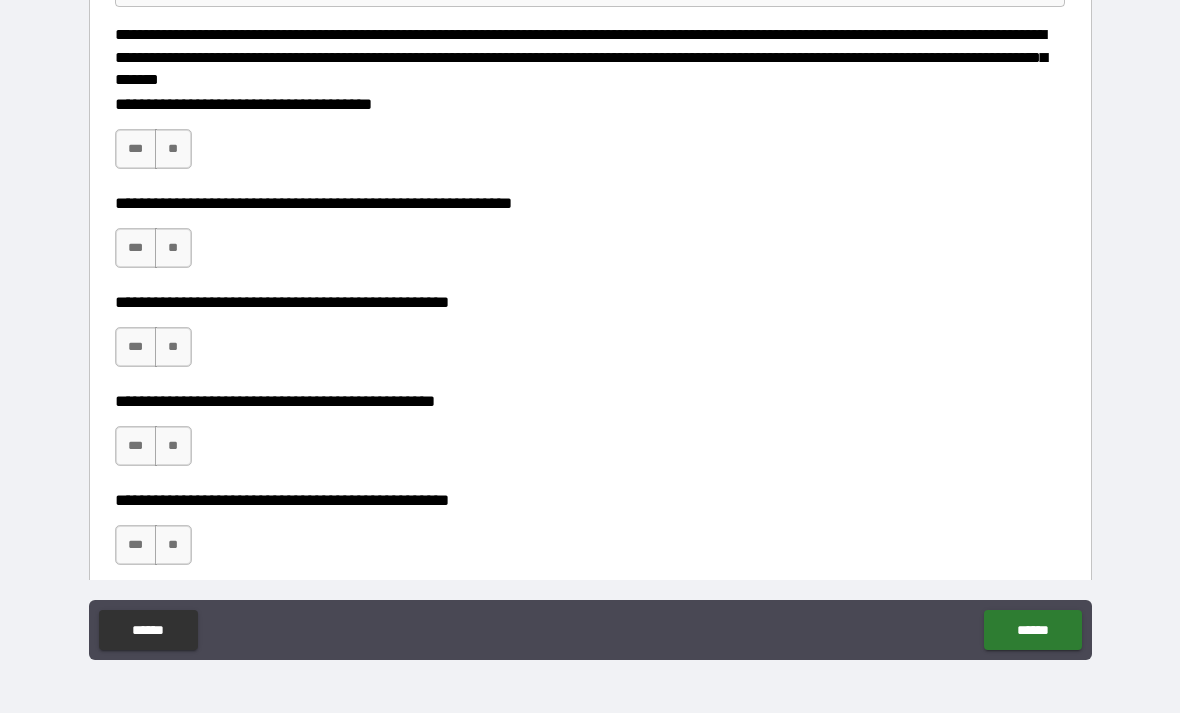 click on "**" at bounding box center [173, 149] 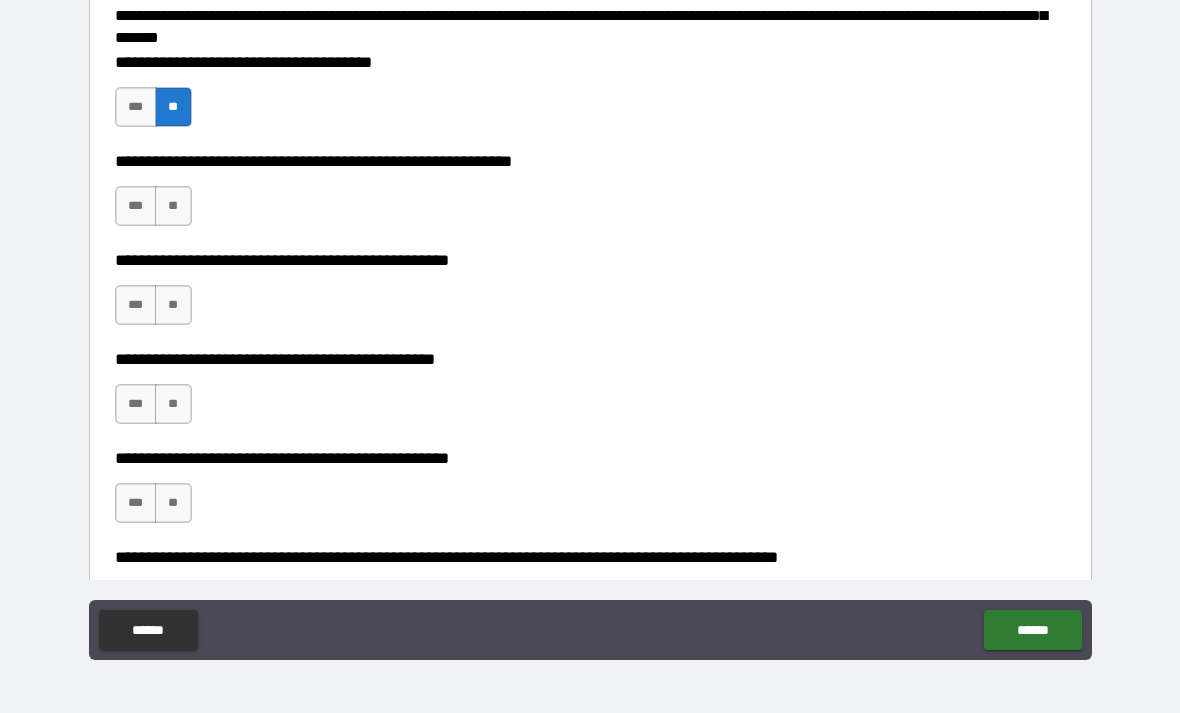 scroll, scrollTop: 259, scrollLeft: 0, axis: vertical 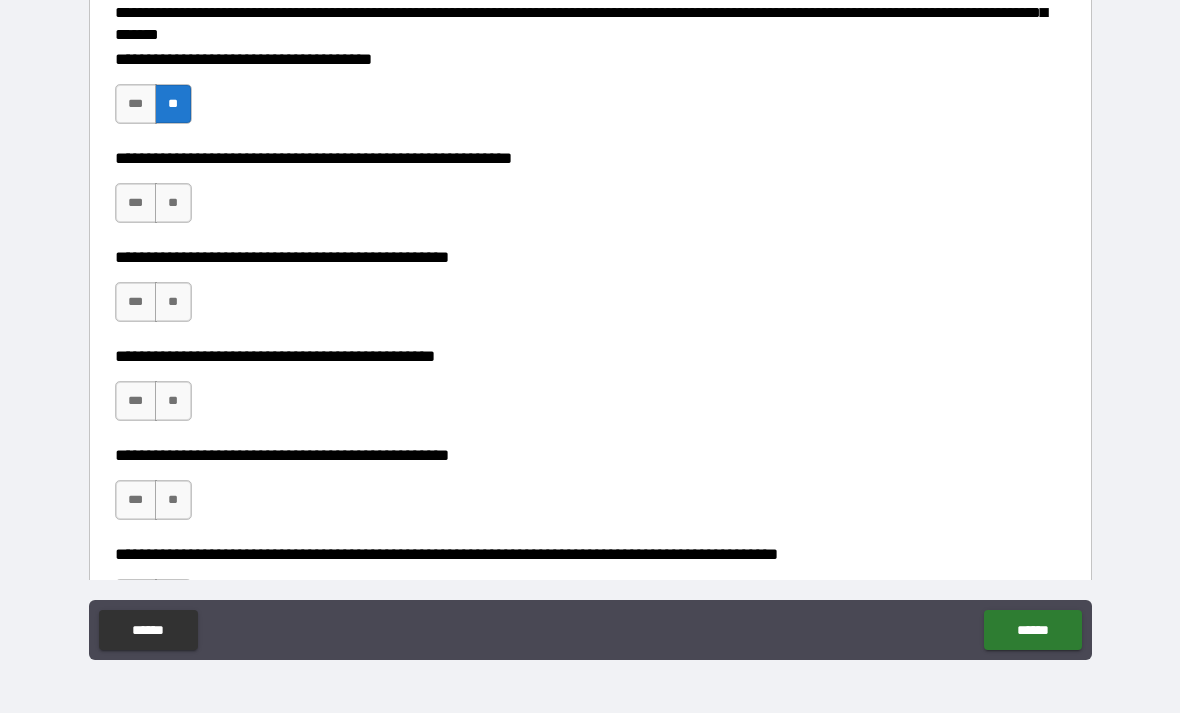 click on "**" at bounding box center [173, 203] 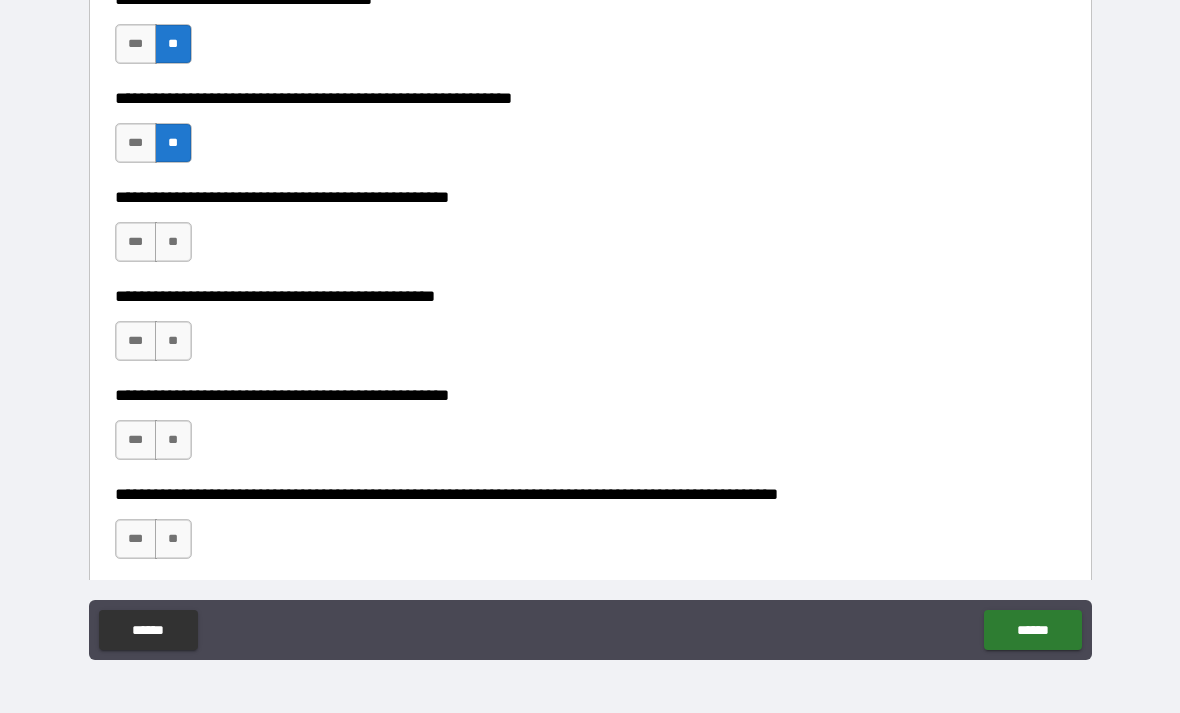 click on "**" at bounding box center [173, 242] 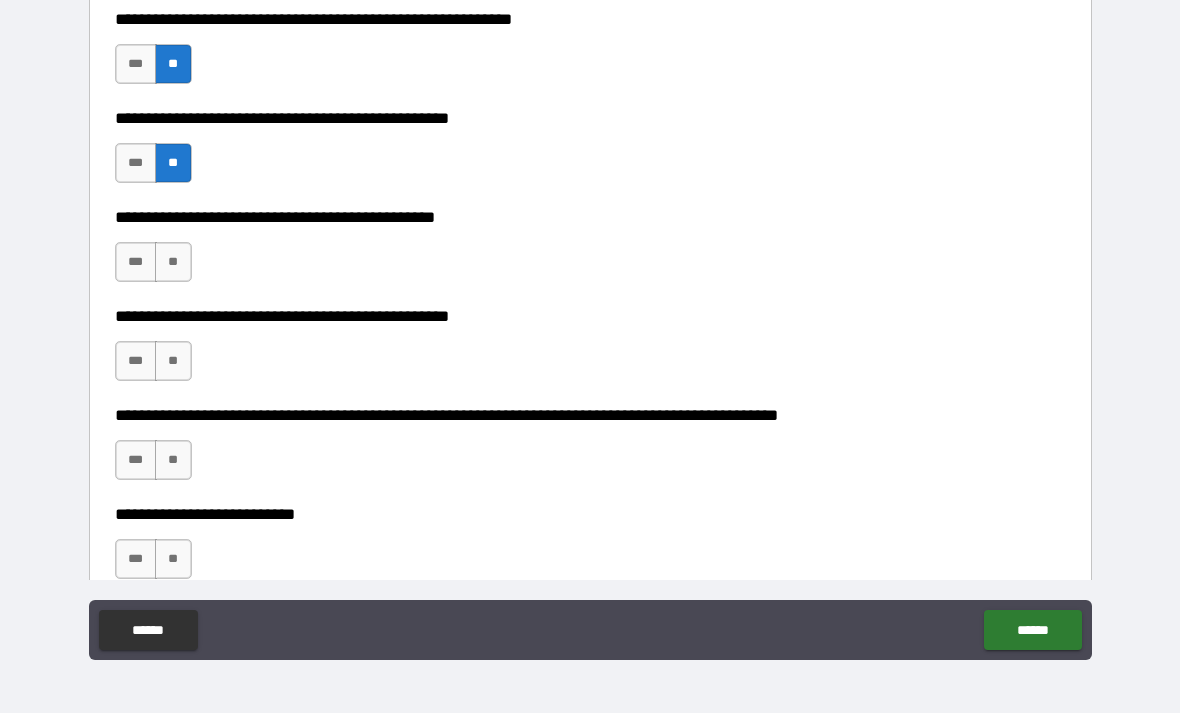click on "**" at bounding box center [173, 262] 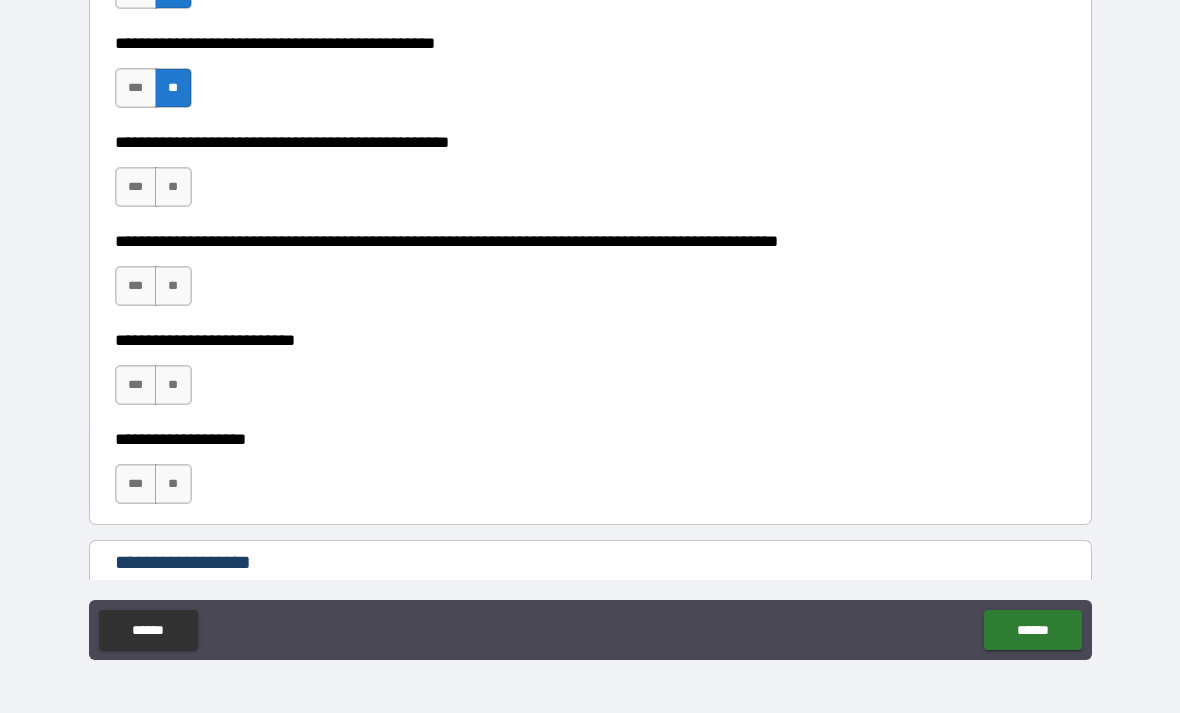 scroll, scrollTop: 574, scrollLeft: 0, axis: vertical 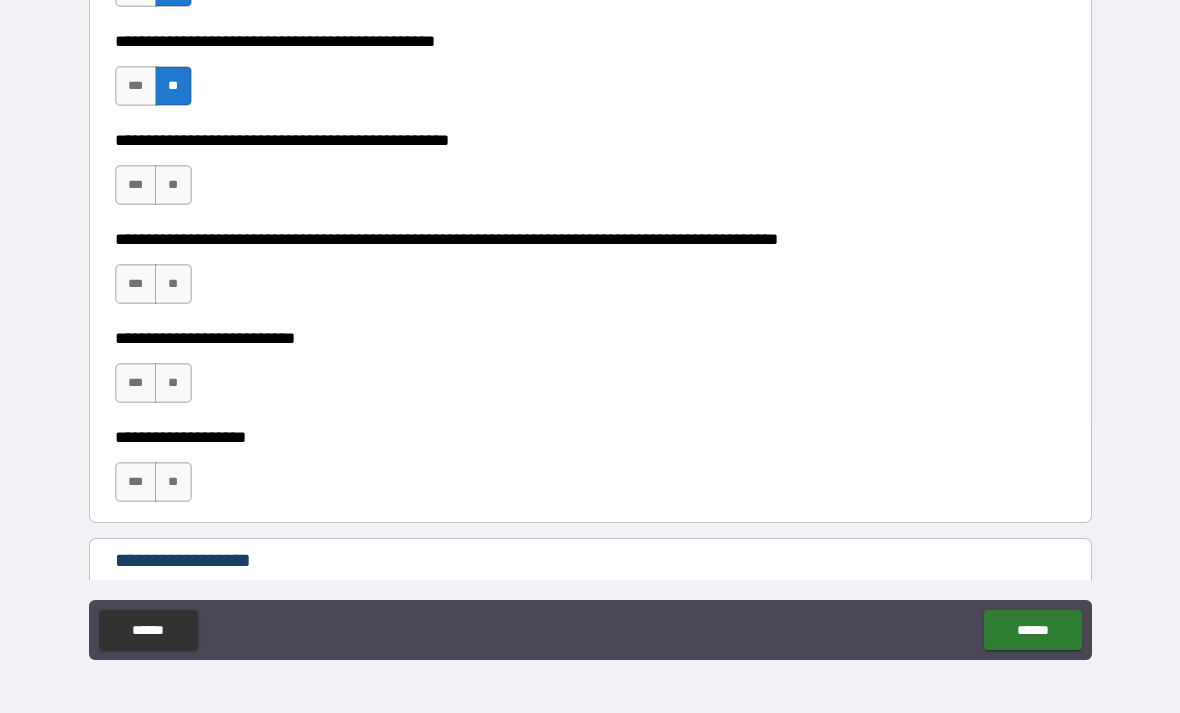click on "**" at bounding box center [173, 185] 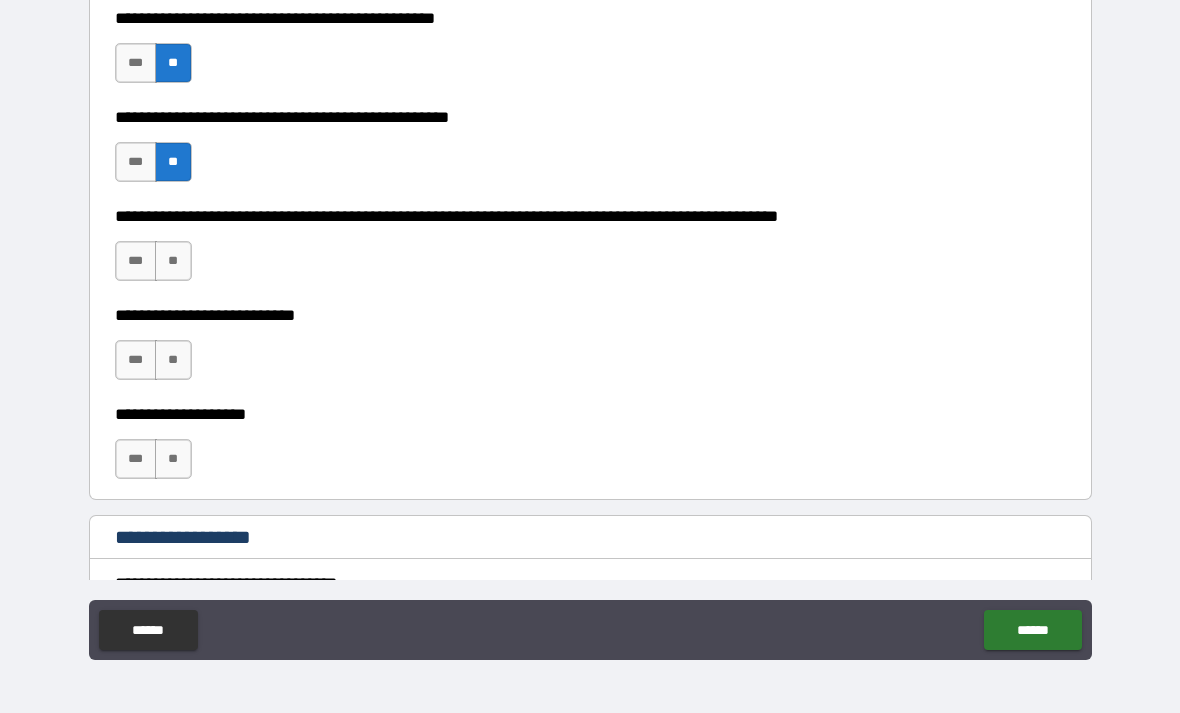 scroll, scrollTop: 599, scrollLeft: 0, axis: vertical 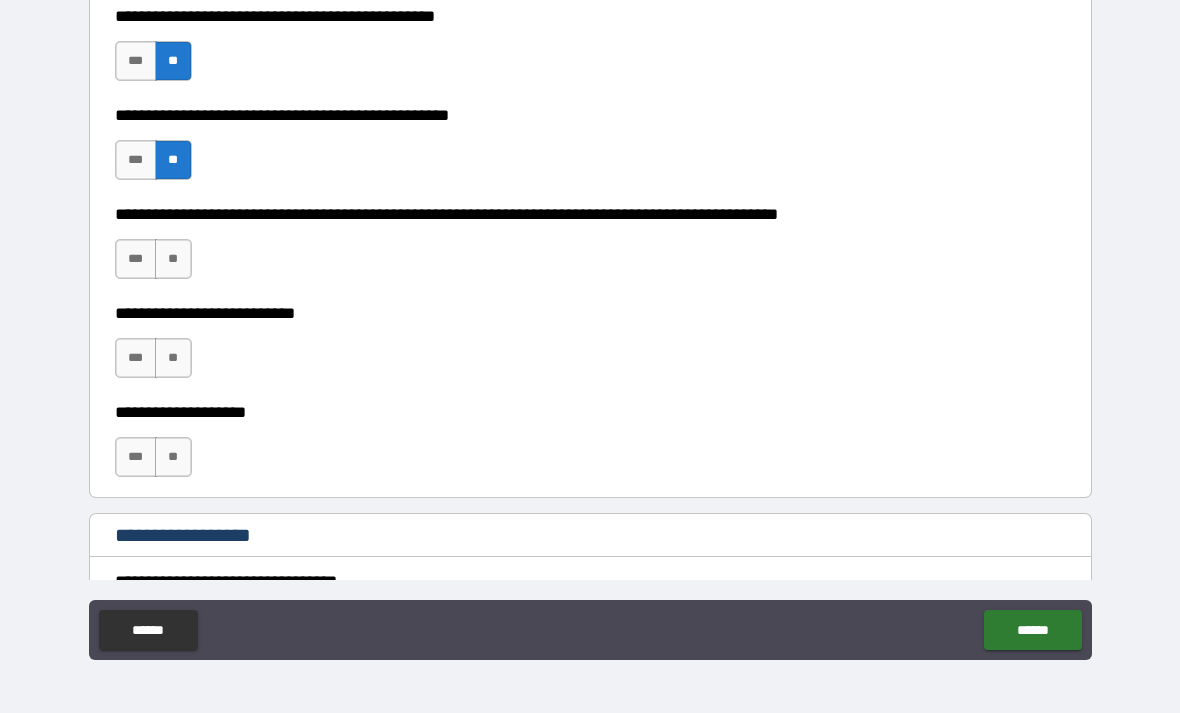 click on "**" at bounding box center (173, 259) 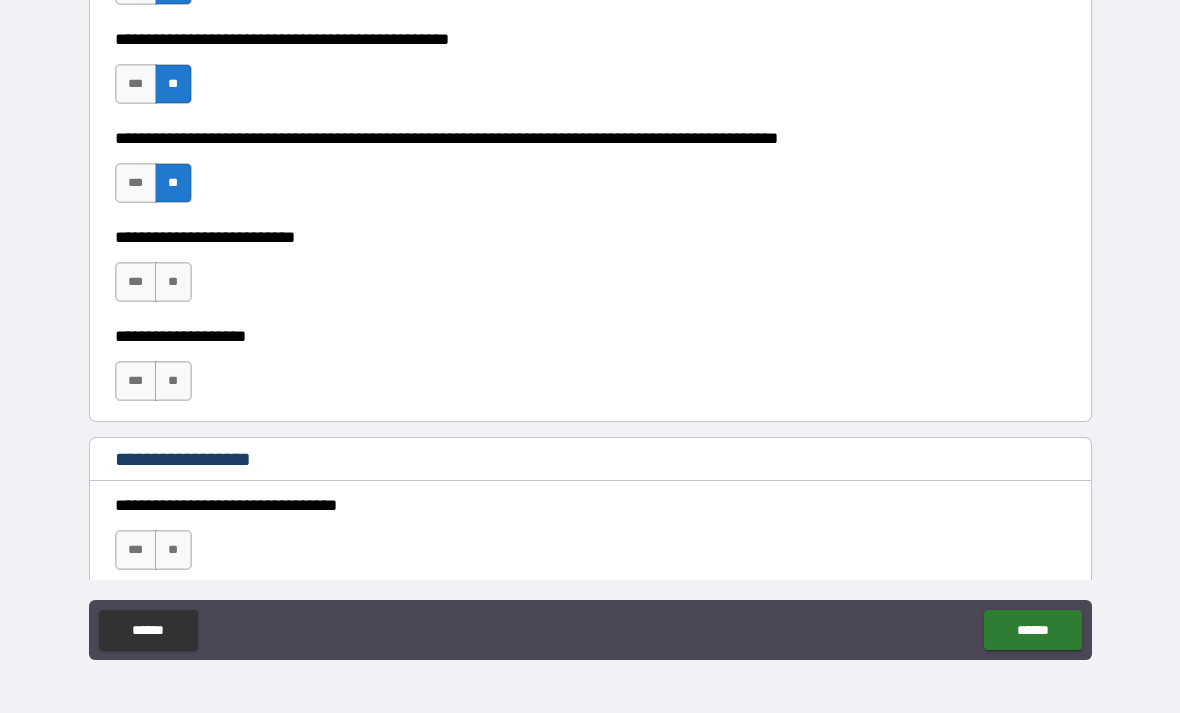 click on "**" at bounding box center (173, 282) 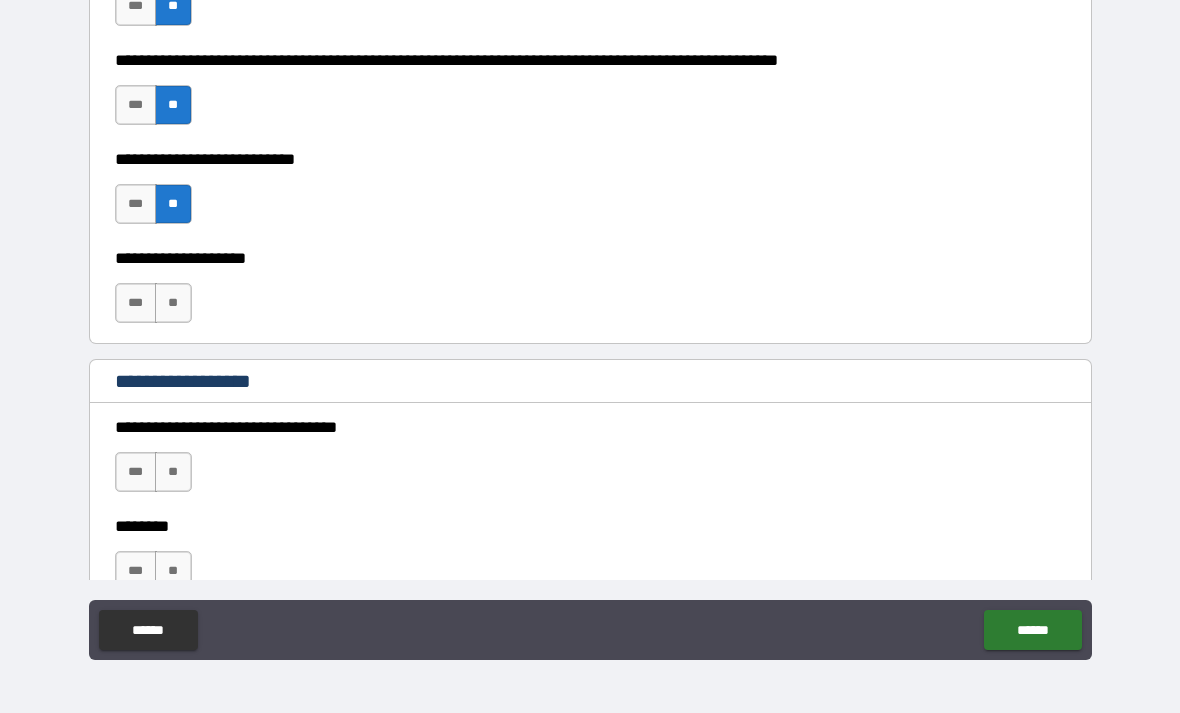 scroll, scrollTop: 757, scrollLeft: 0, axis: vertical 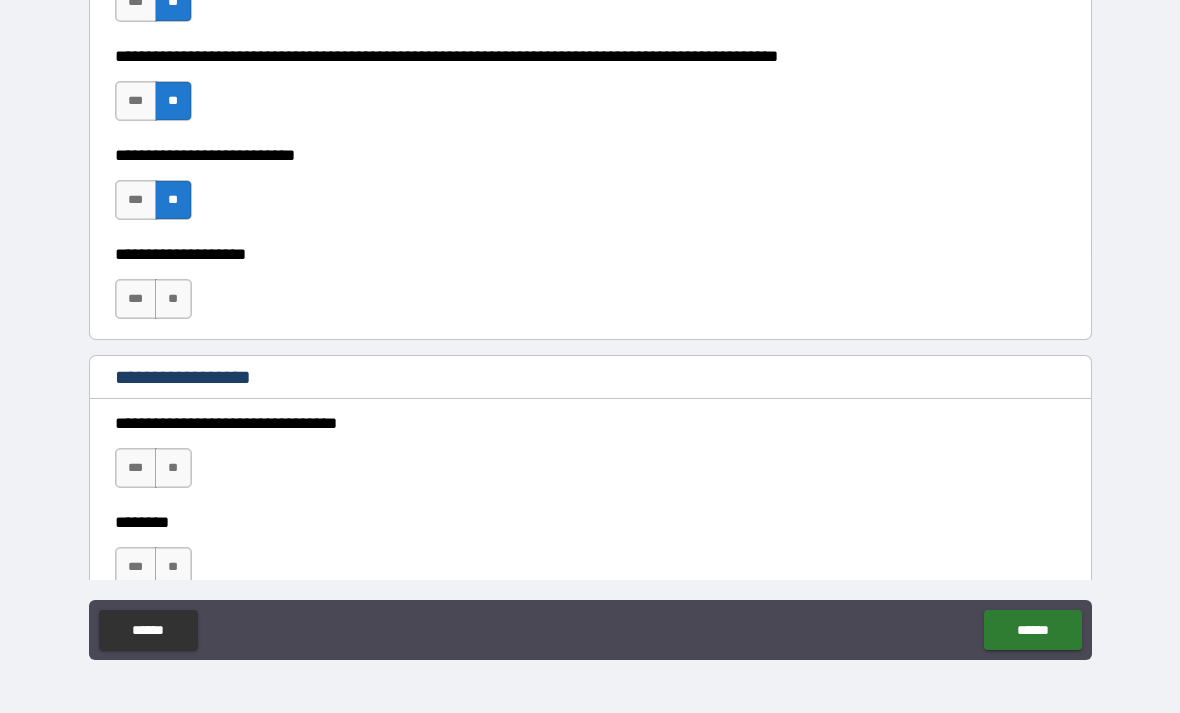click on "**" at bounding box center (173, 299) 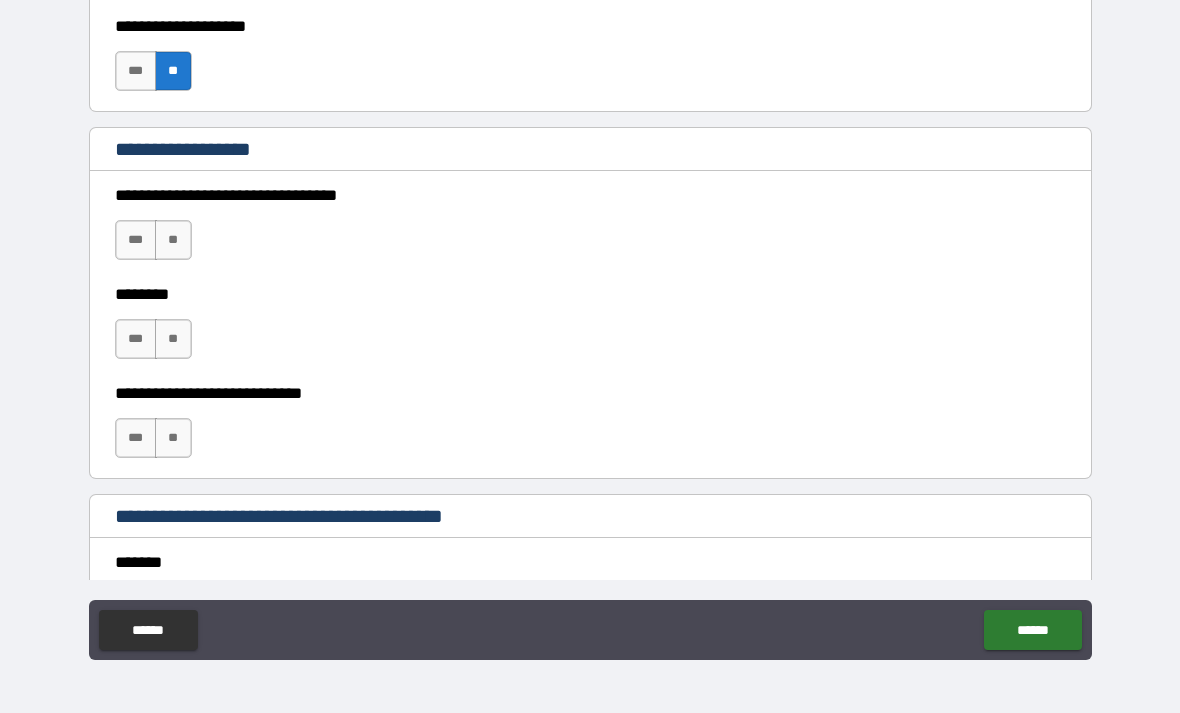 click on "**" at bounding box center (173, 240) 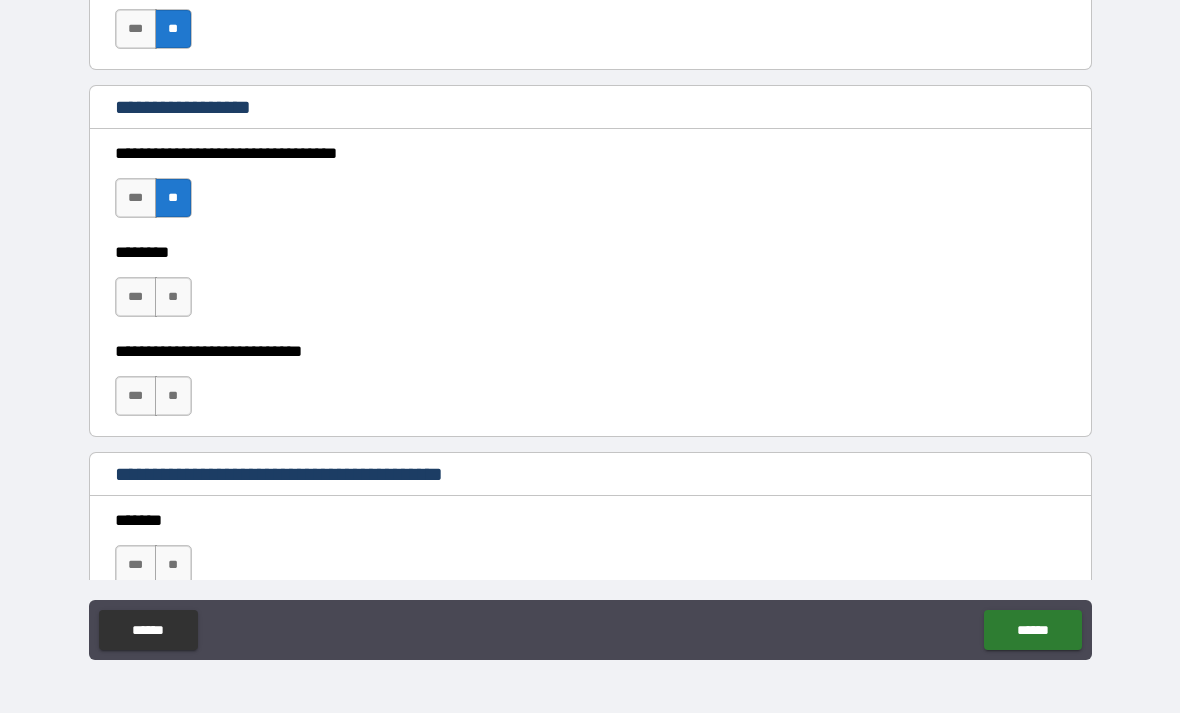 click on "**" at bounding box center (173, 297) 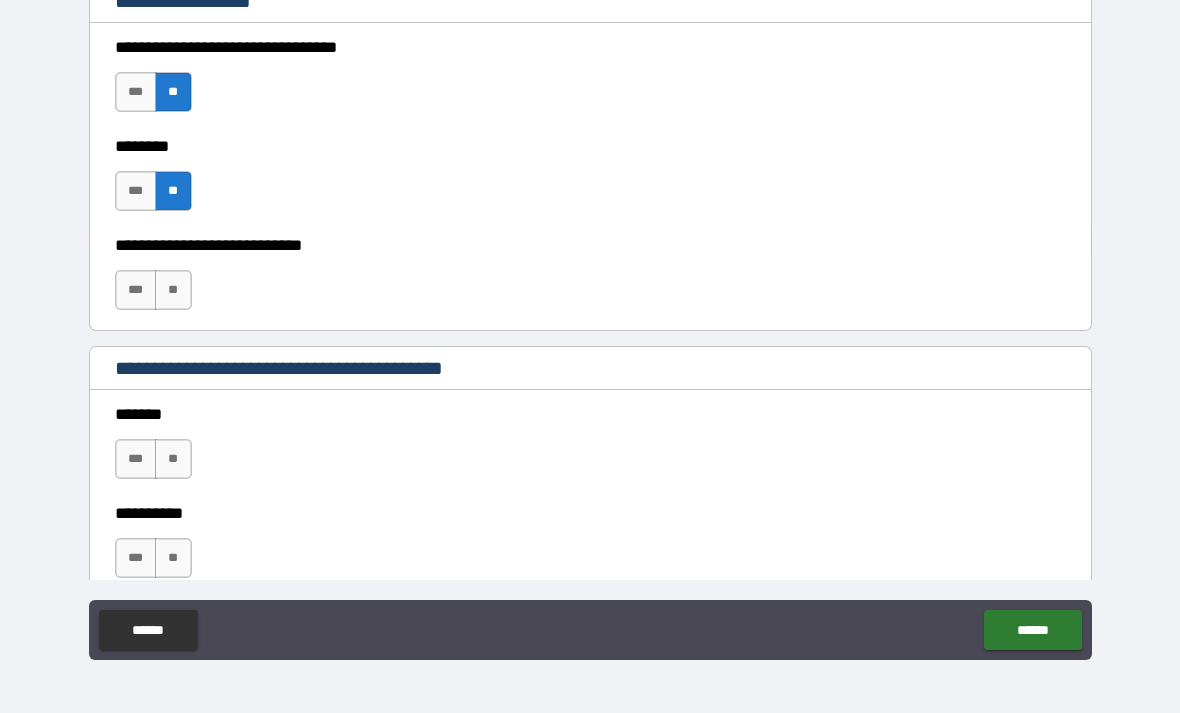 click on "***" at bounding box center (136, 290) 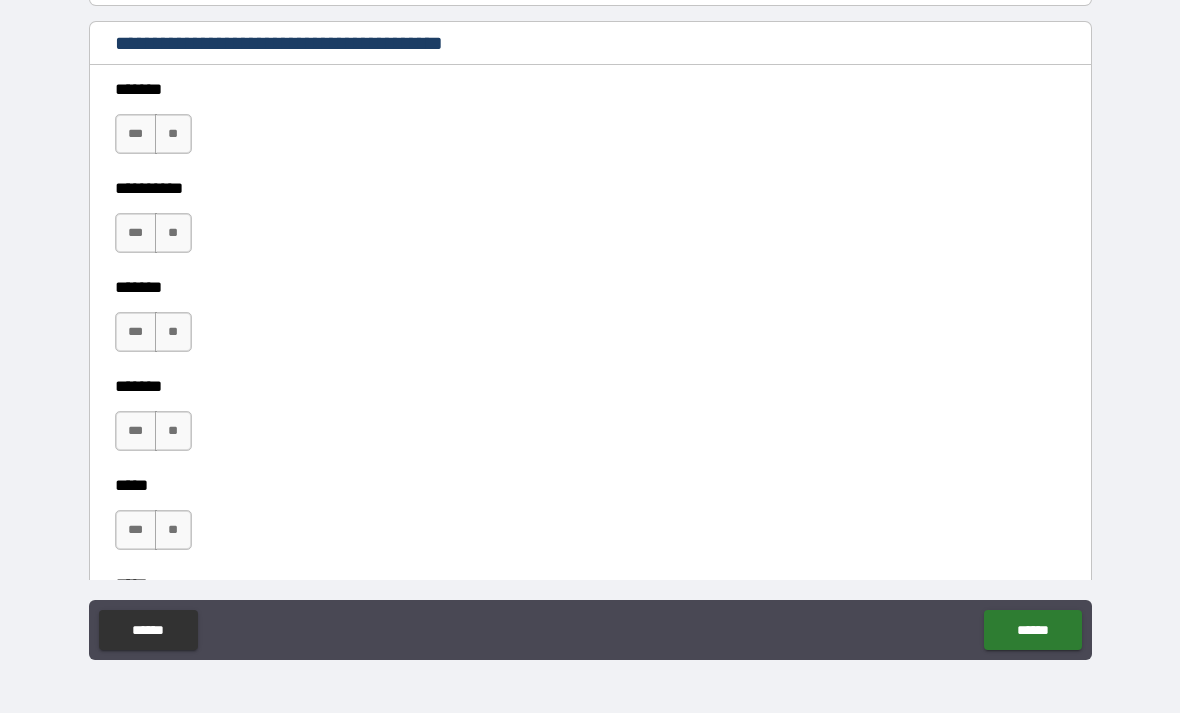 scroll, scrollTop: 1464, scrollLeft: 0, axis: vertical 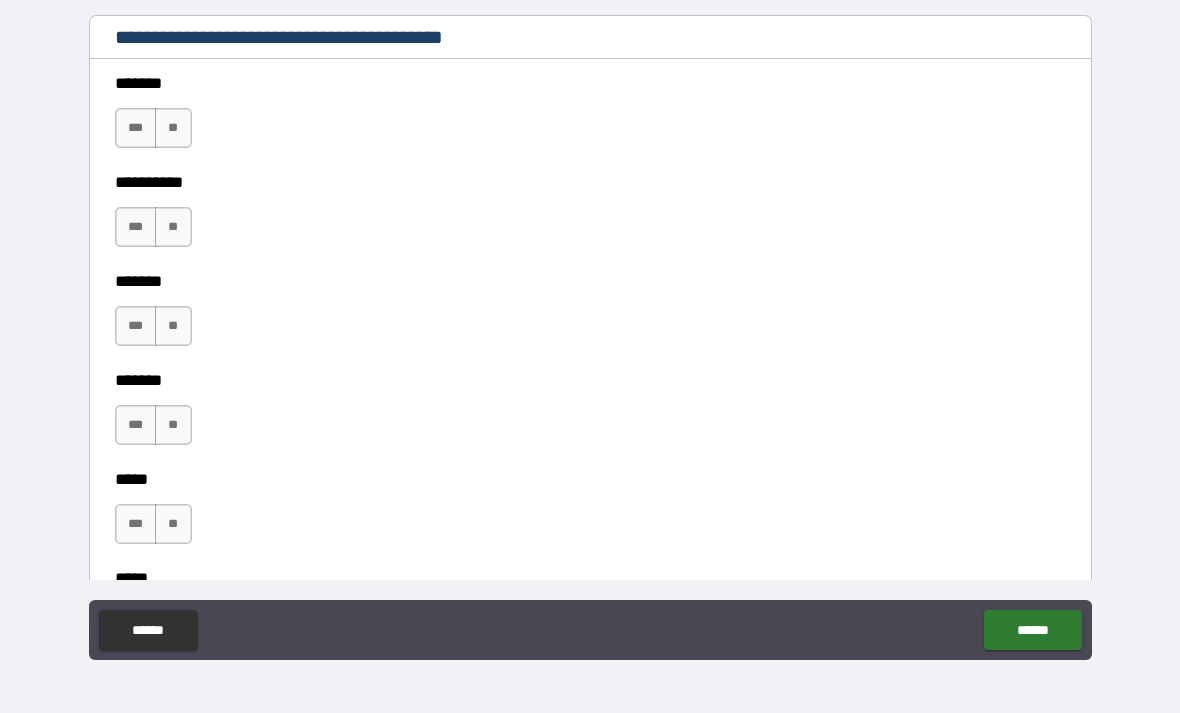 click on "**" at bounding box center [173, 128] 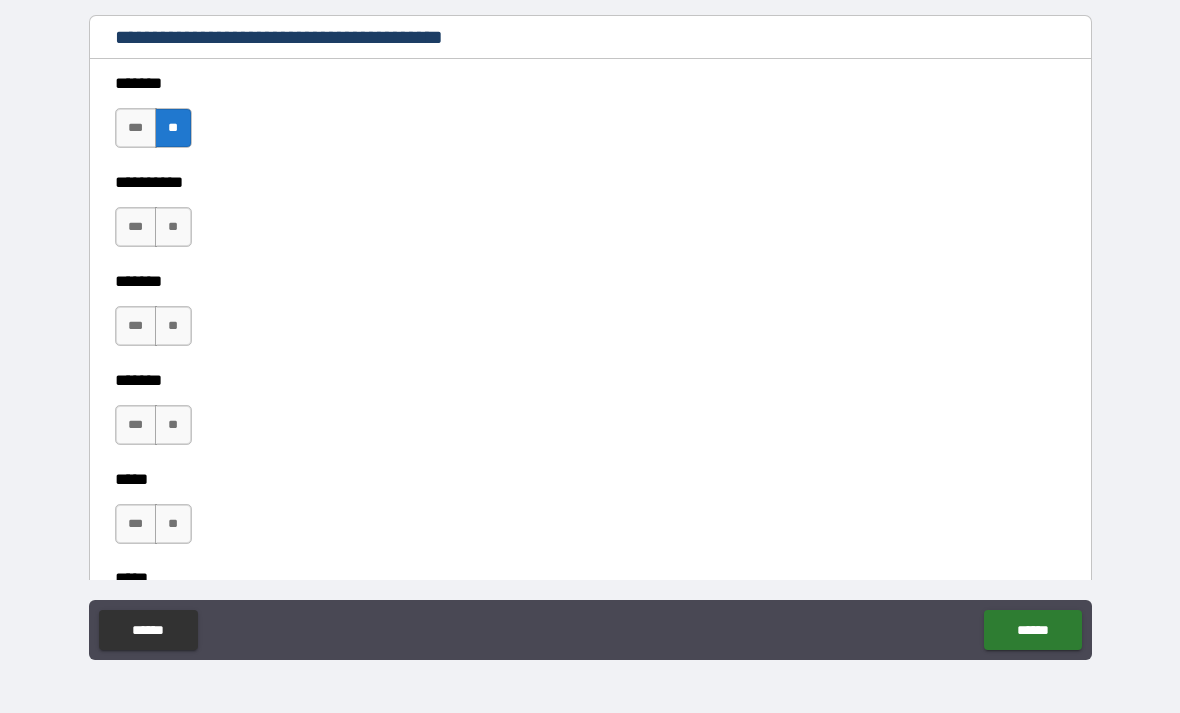 click on "**" at bounding box center (173, 227) 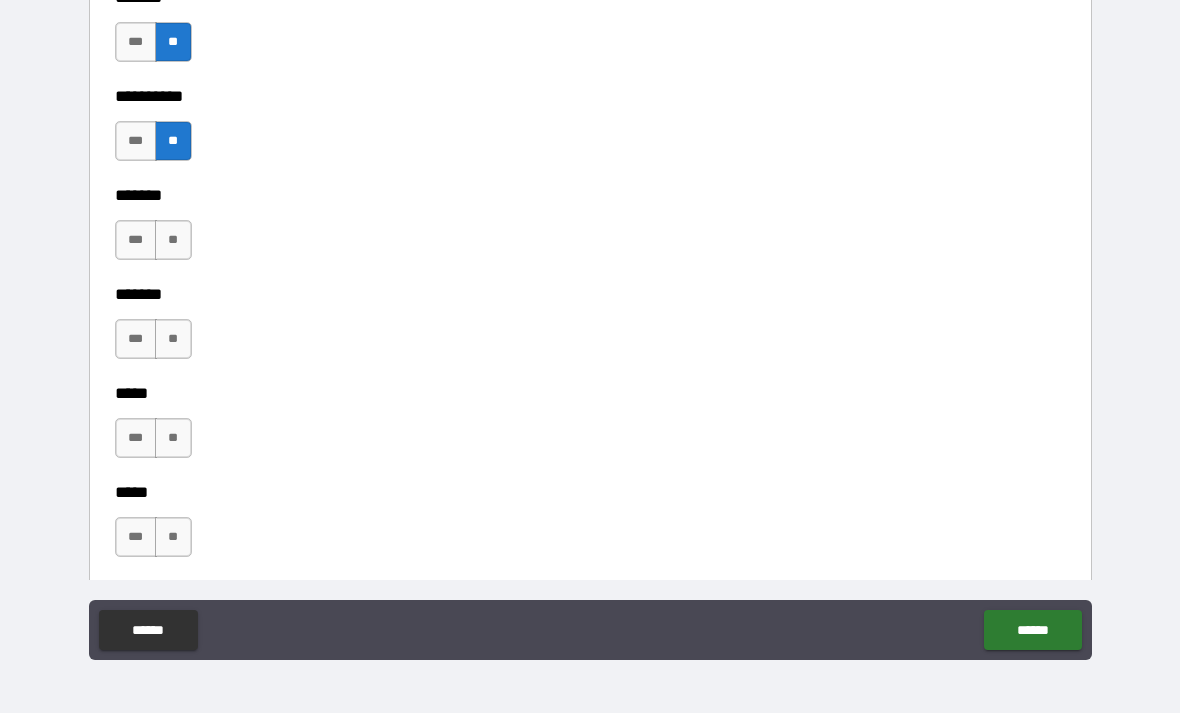click on "**" at bounding box center (173, 240) 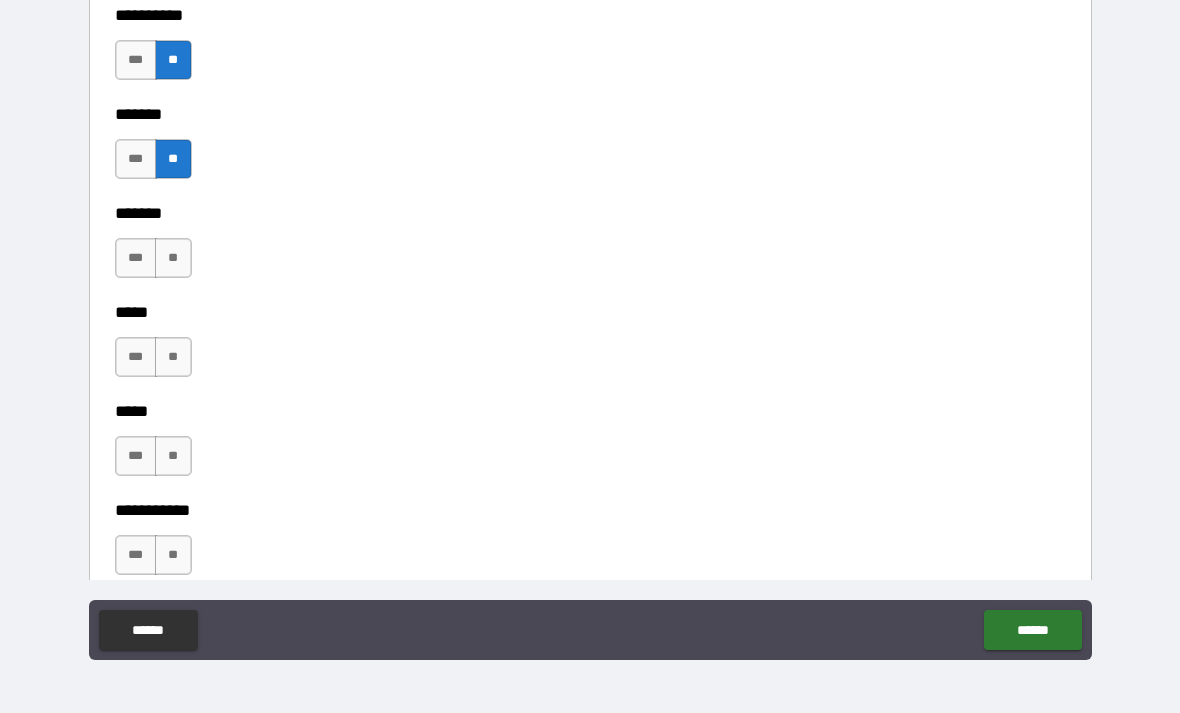 click on "**" at bounding box center (173, 258) 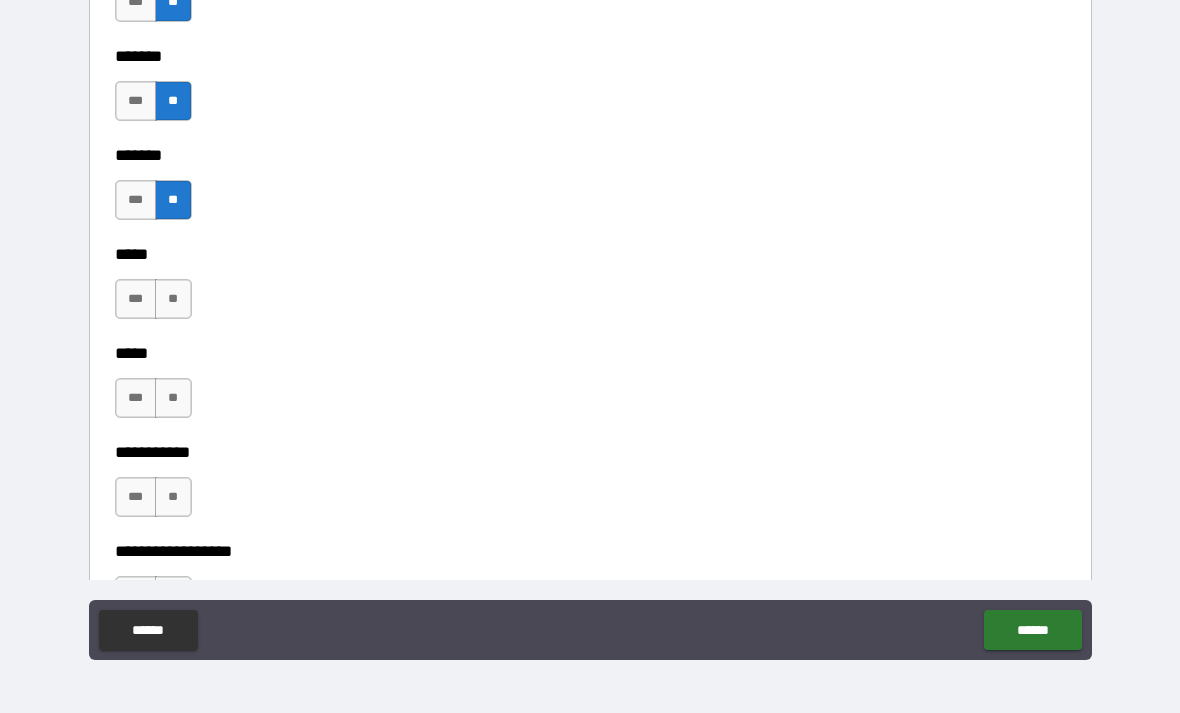 click on "**" at bounding box center [173, 299] 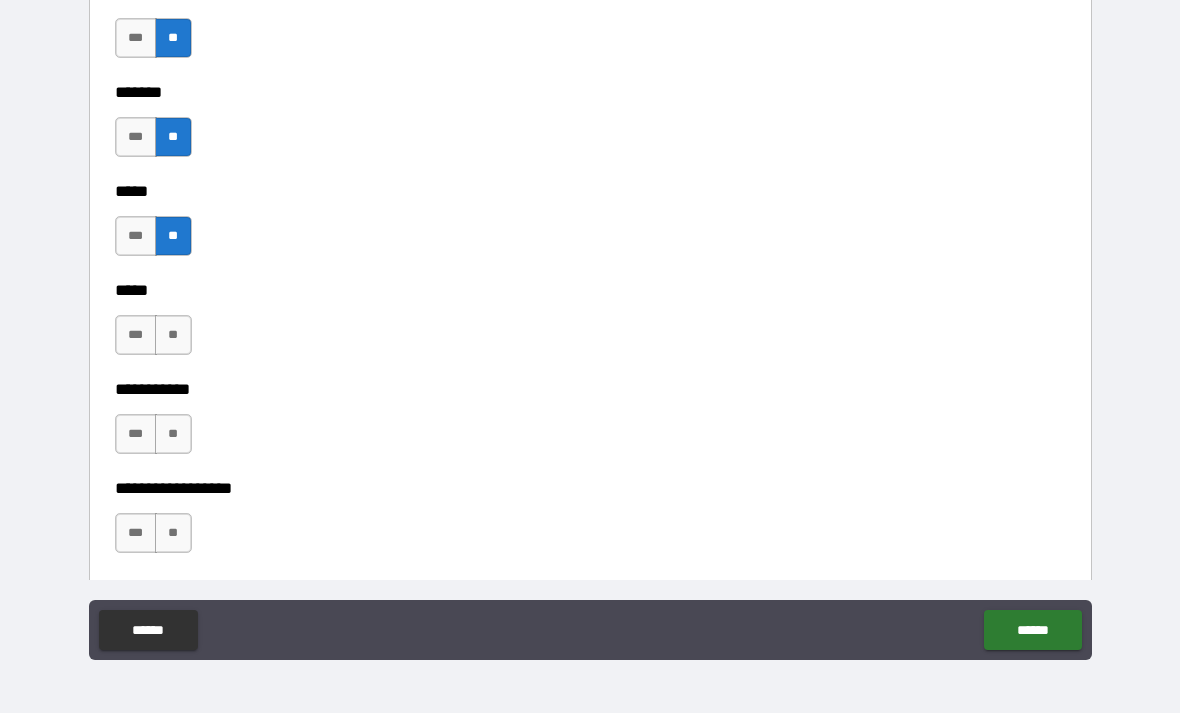 click on "**" at bounding box center (173, 335) 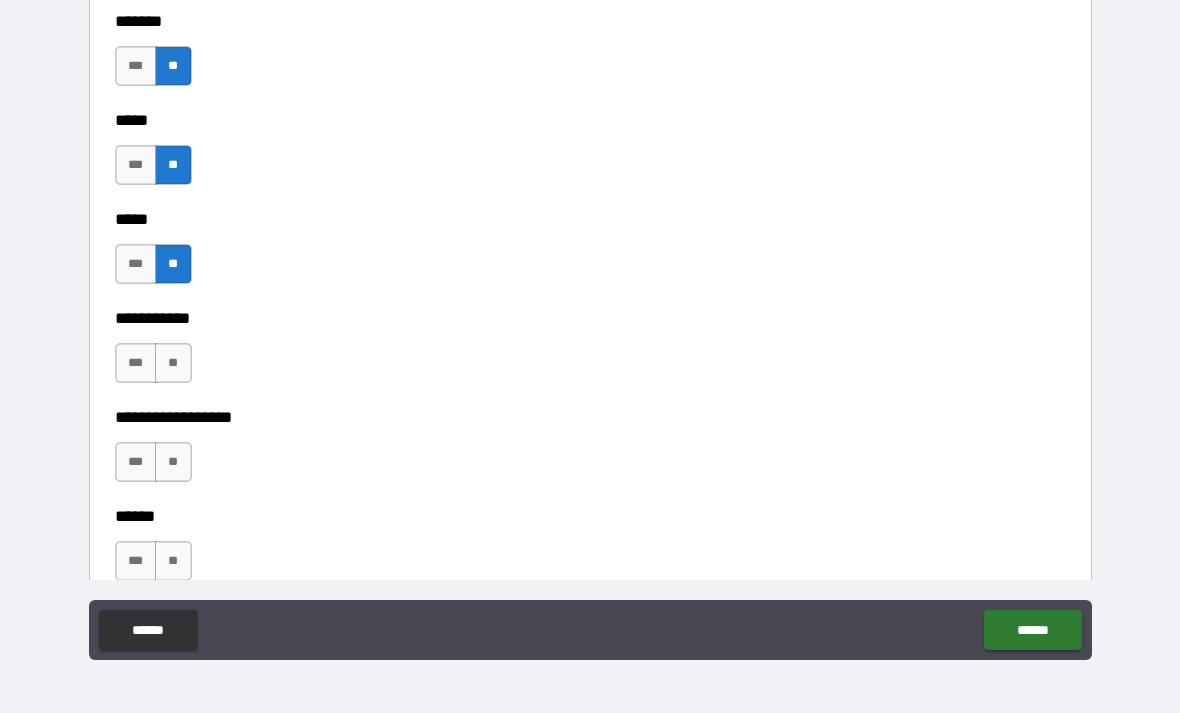 click on "**" at bounding box center [173, 363] 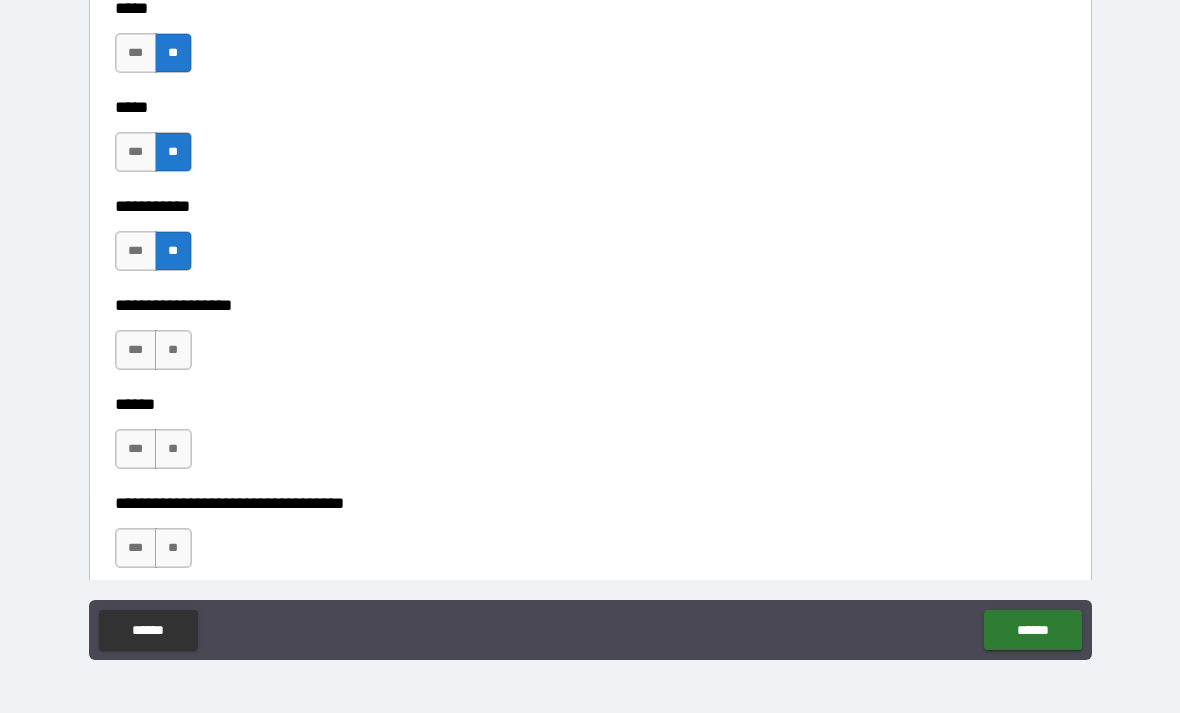 click on "**" at bounding box center [173, 350] 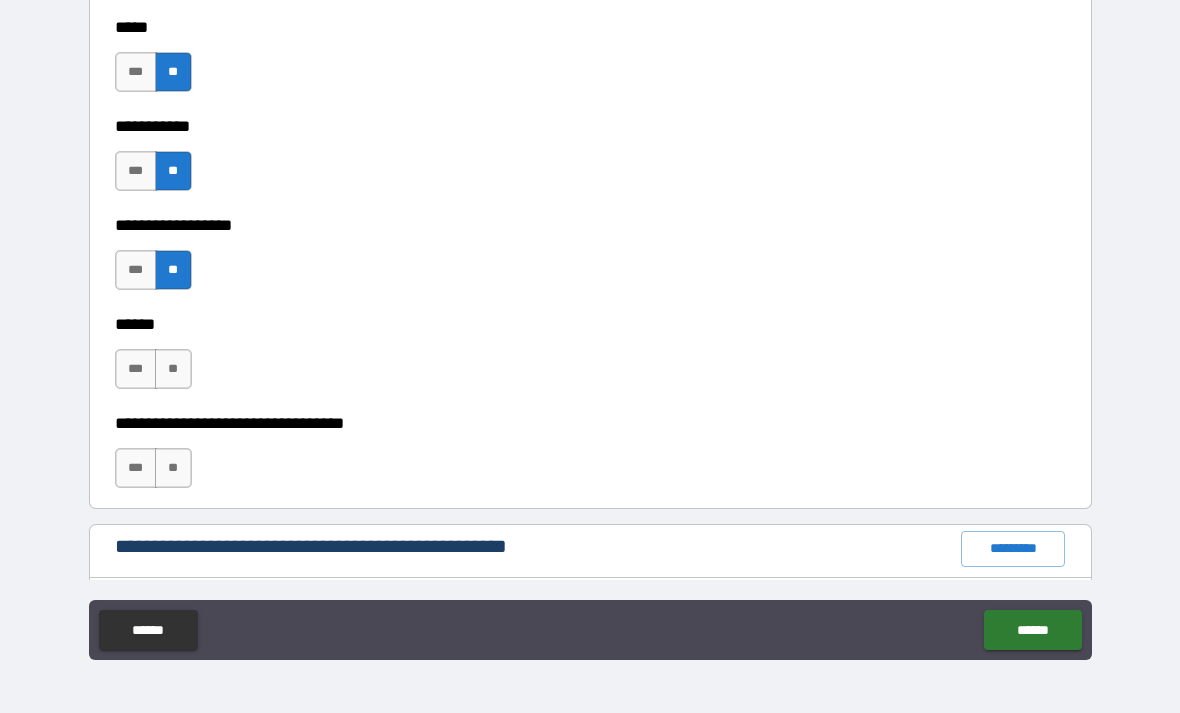 click on "**" at bounding box center [173, 369] 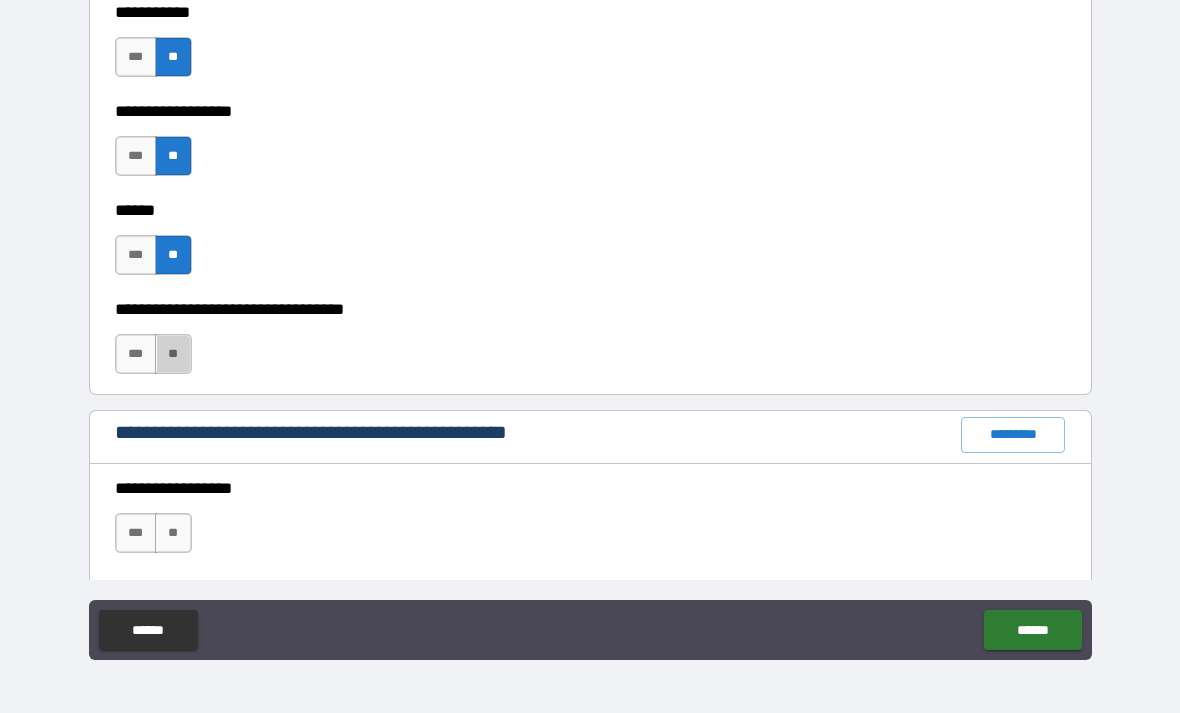click on "**" at bounding box center (173, 354) 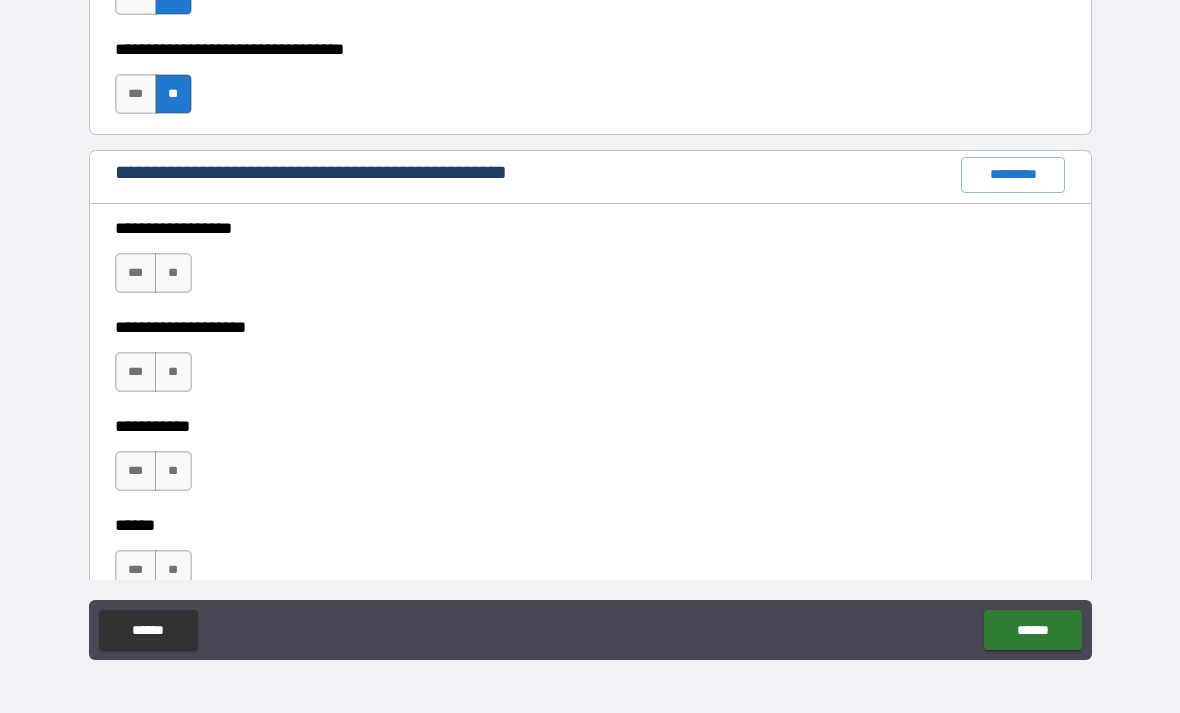 click on "**" at bounding box center (173, 273) 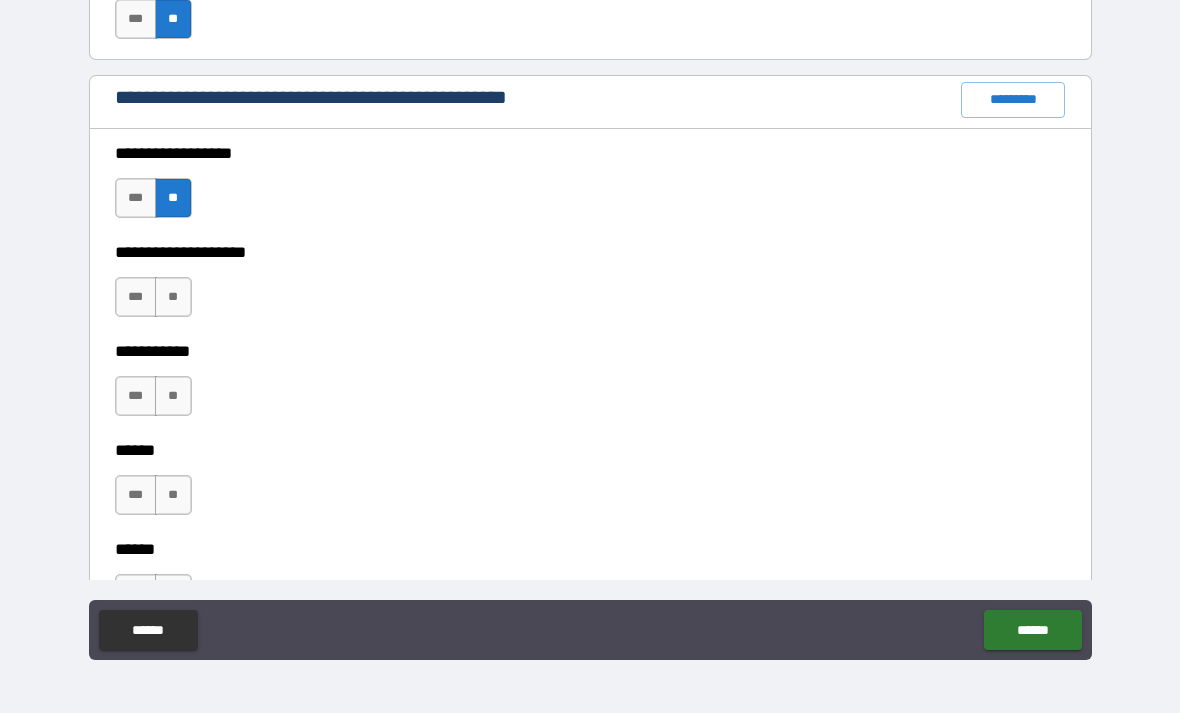 click on "**" at bounding box center (173, 297) 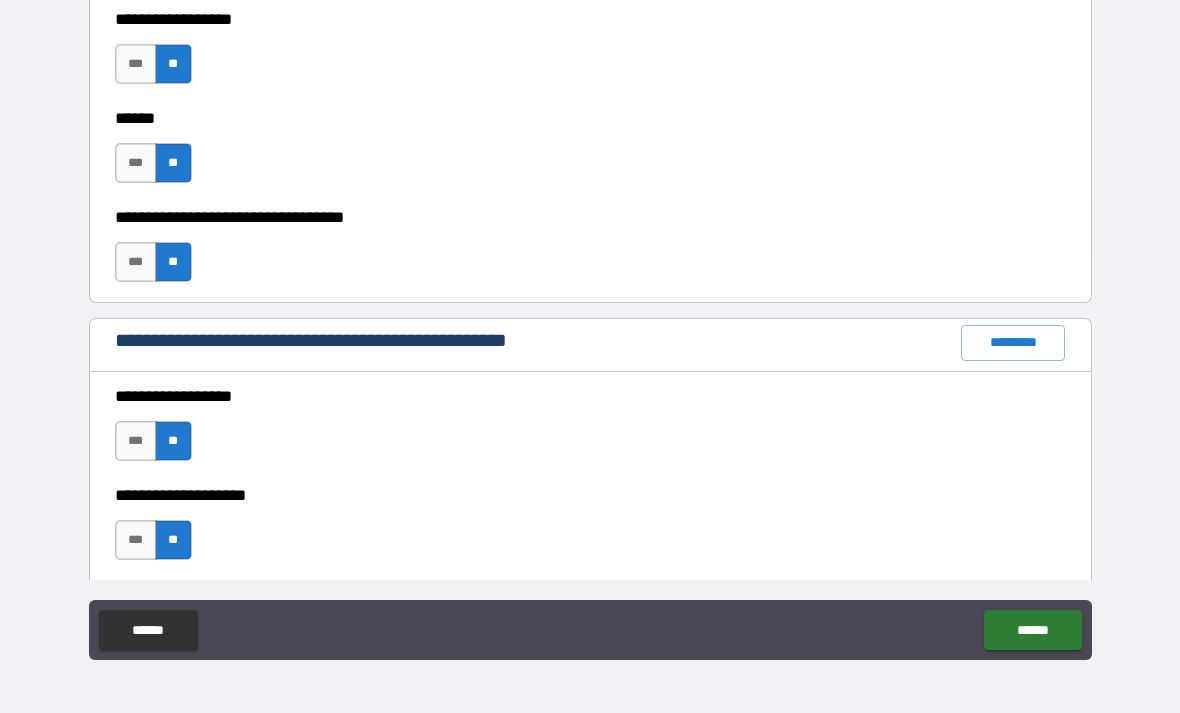 scroll, scrollTop: 2226, scrollLeft: 0, axis: vertical 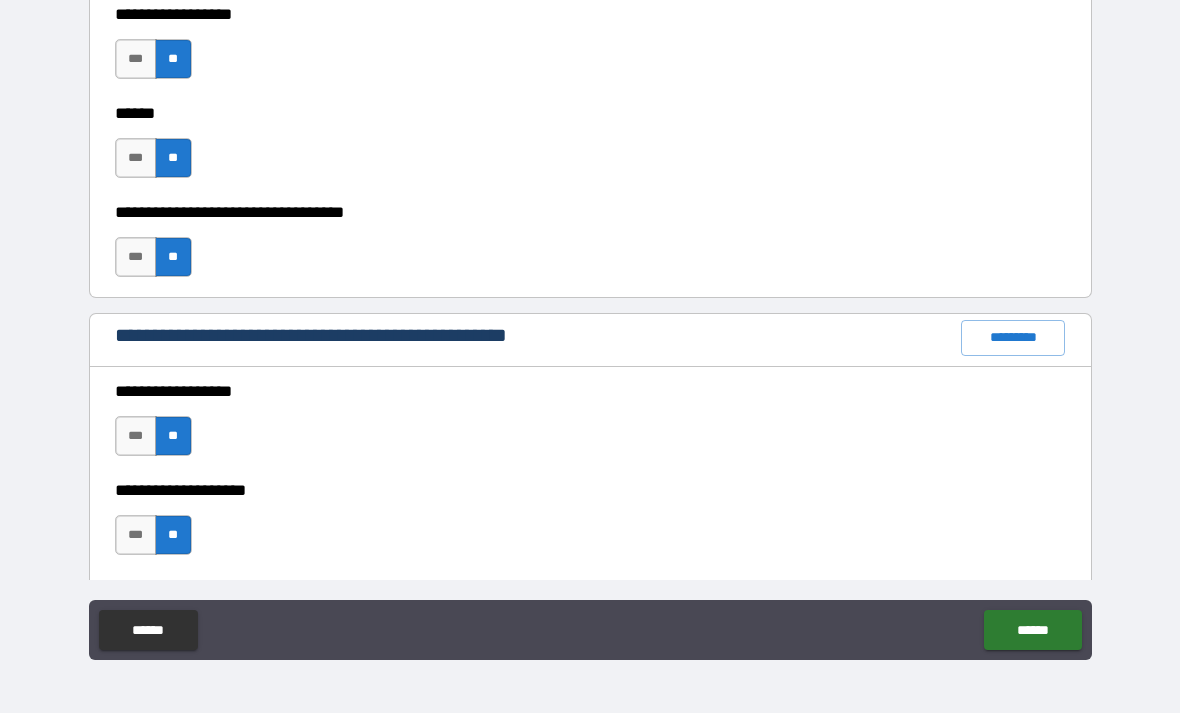 click on "*********" at bounding box center [1013, 338] 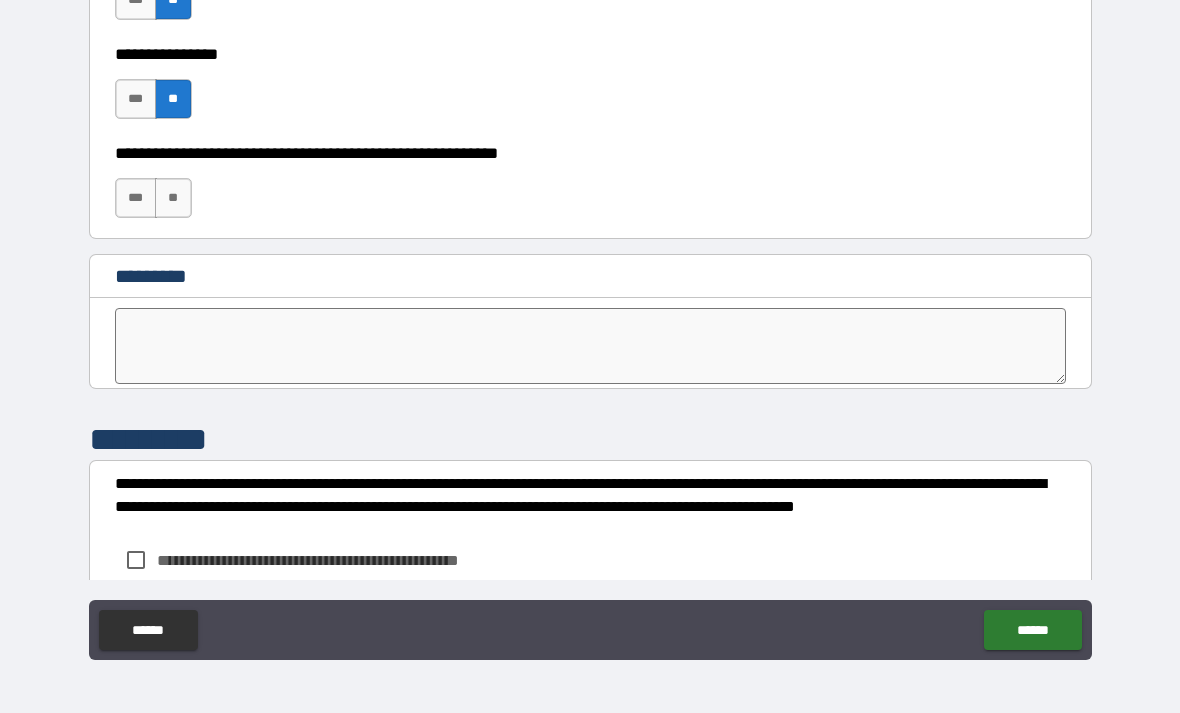 scroll, scrollTop: 10086, scrollLeft: 0, axis: vertical 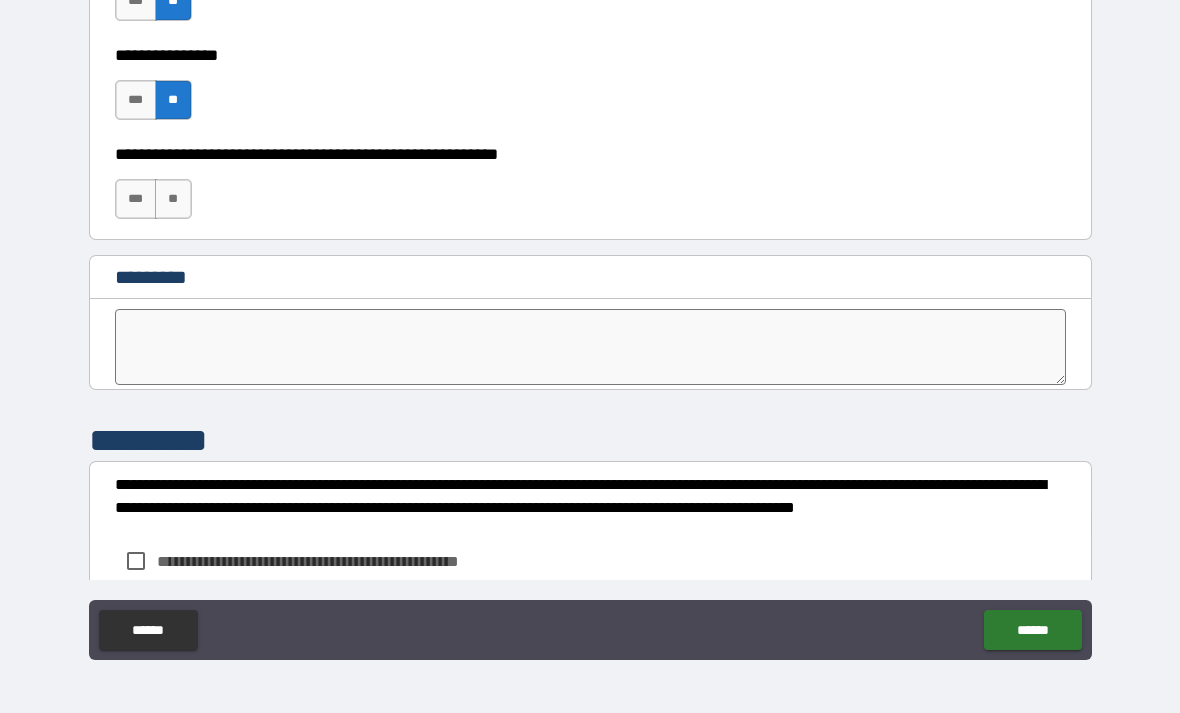 click on "**" at bounding box center [173, 199] 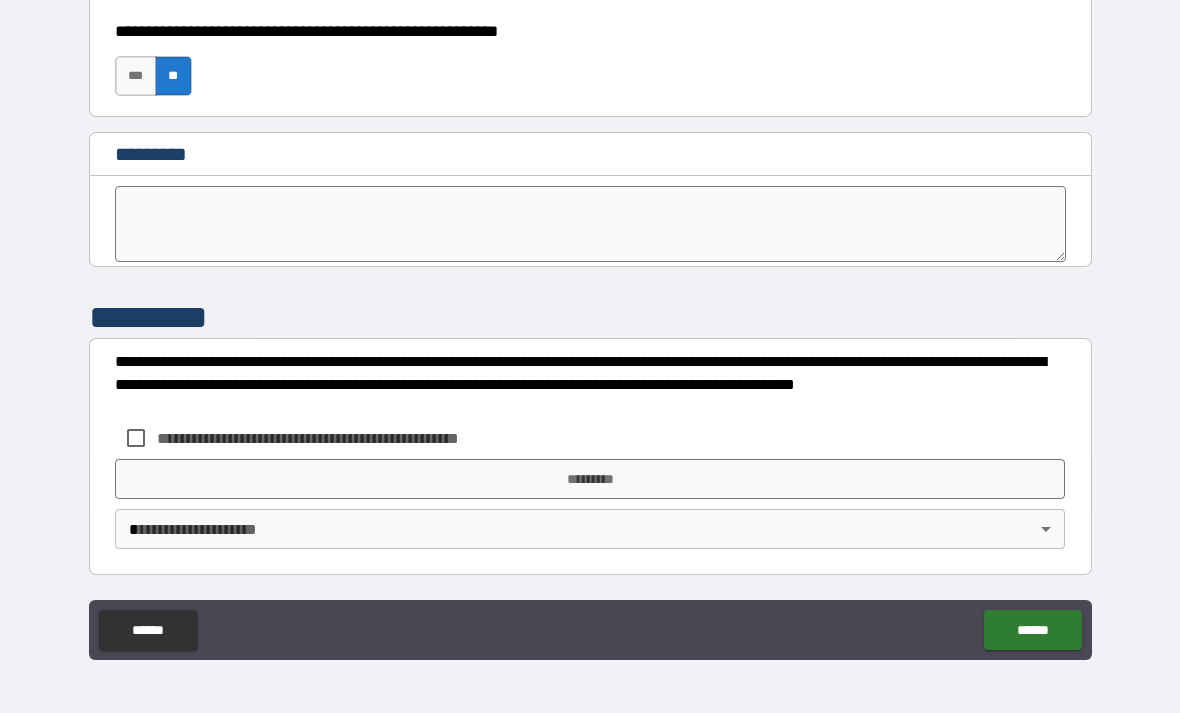 scroll, scrollTop: 10209, scrollLeft: 0, axis: vertical 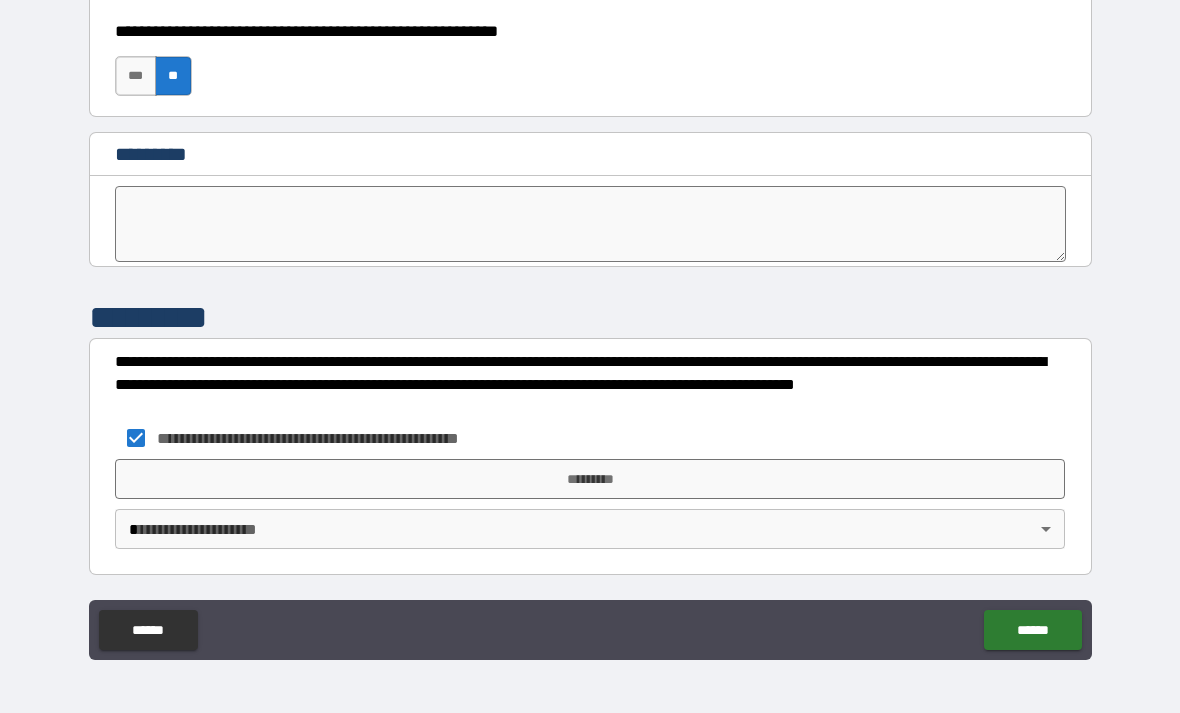 click on "*********" at bounding box center [590, 479] 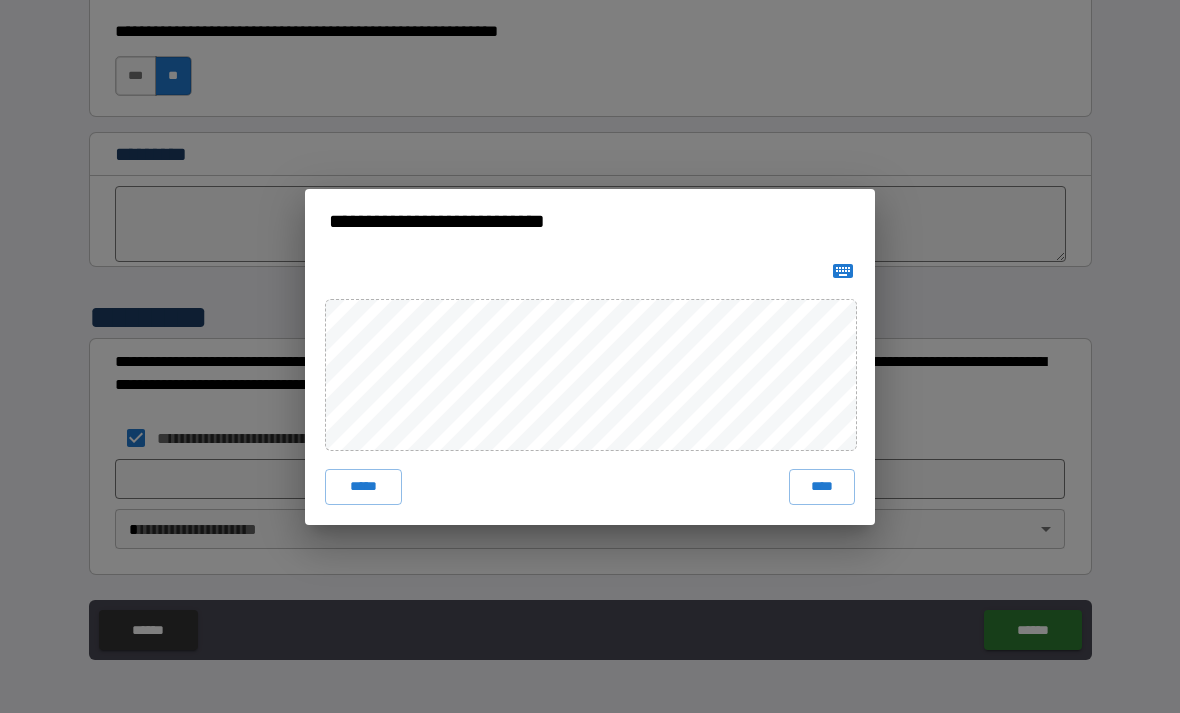 click on "****" at bounding box center (822, 487) 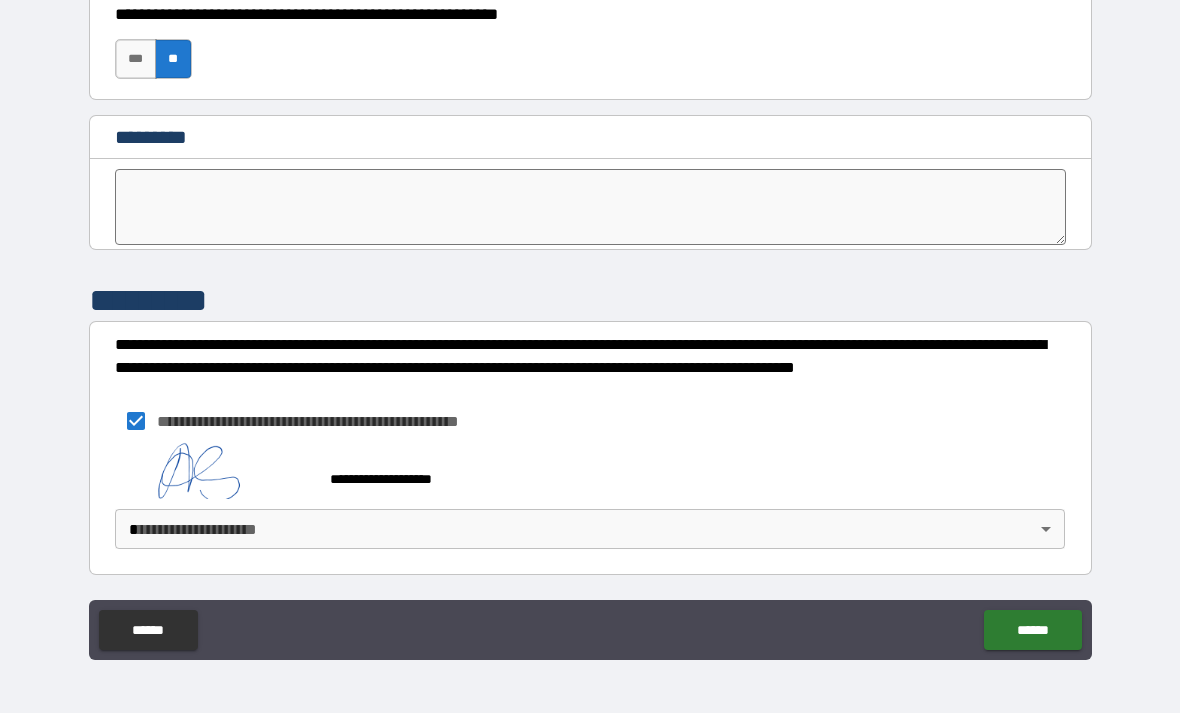 scroll, scrollTop: 10226, scrollLeft: 0, axis: vertical 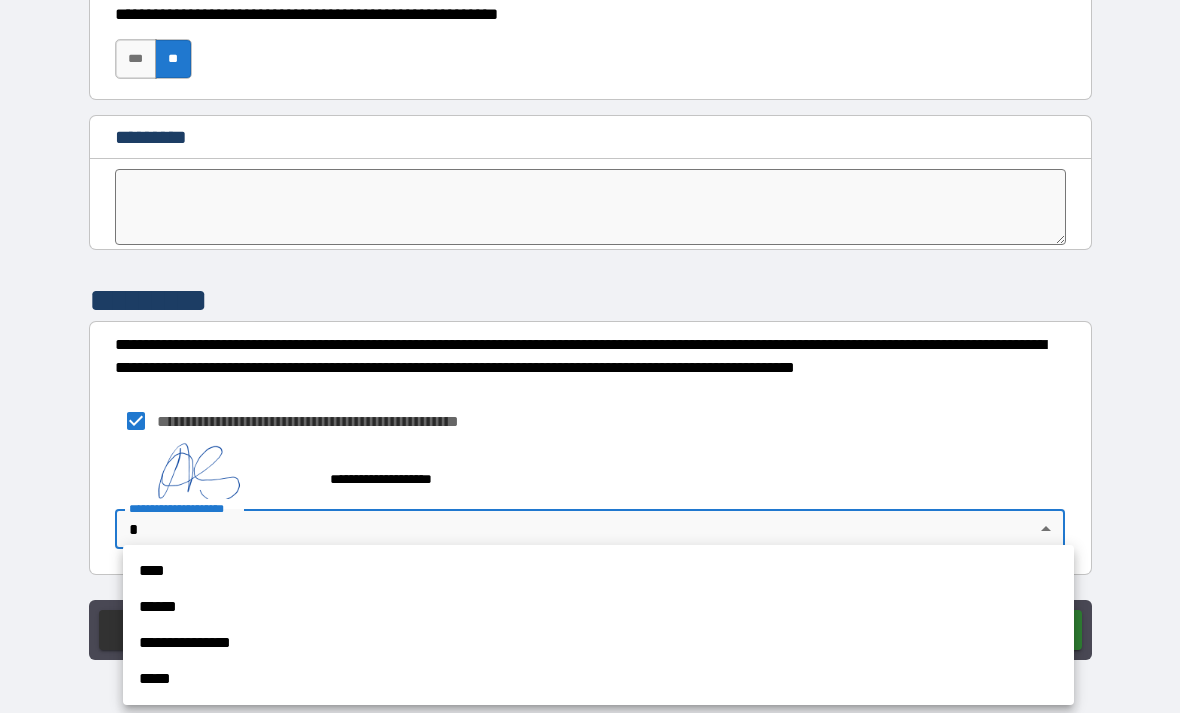 click on "****" at bounding box center (598, 571) 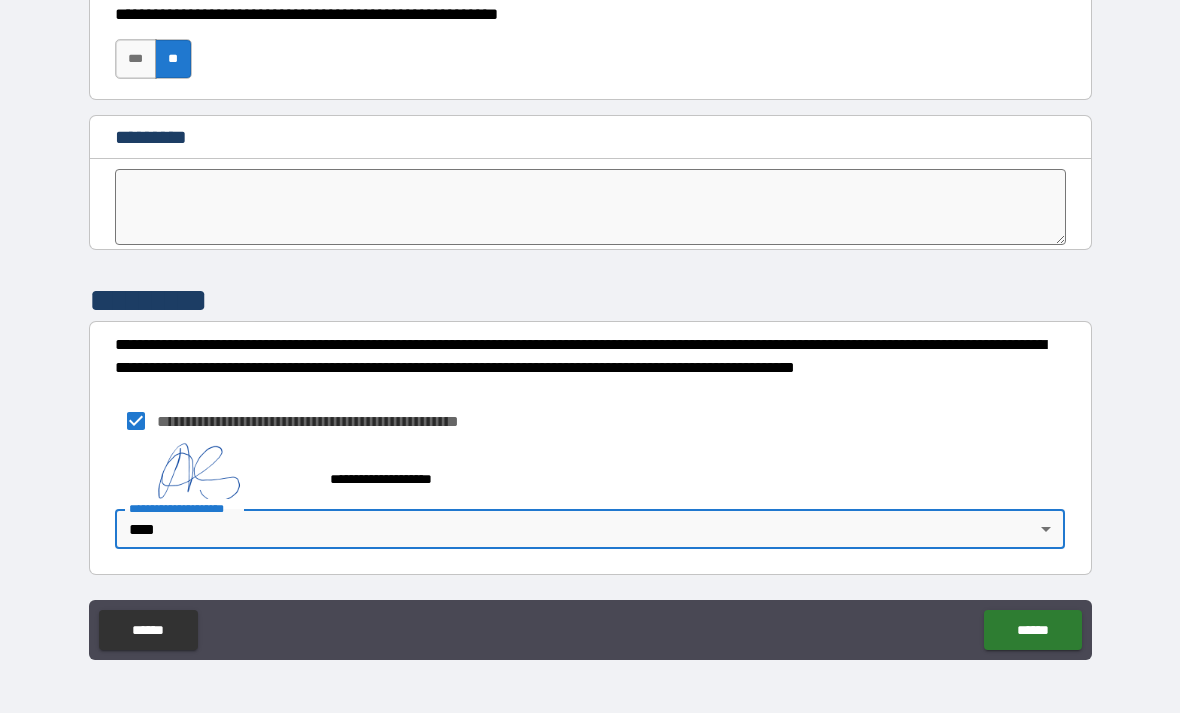 click on "******" at bounding box center [1032, 630] 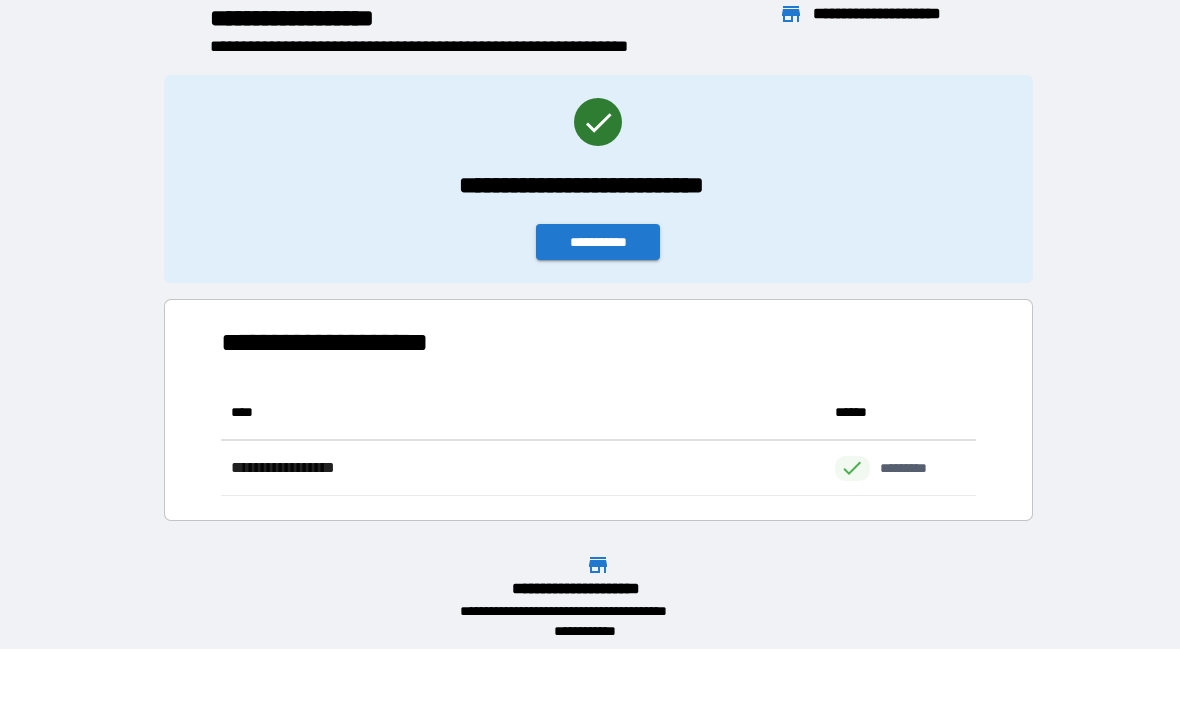 scroll, scrollTop: 111, scrollLeft: 755, axis: both 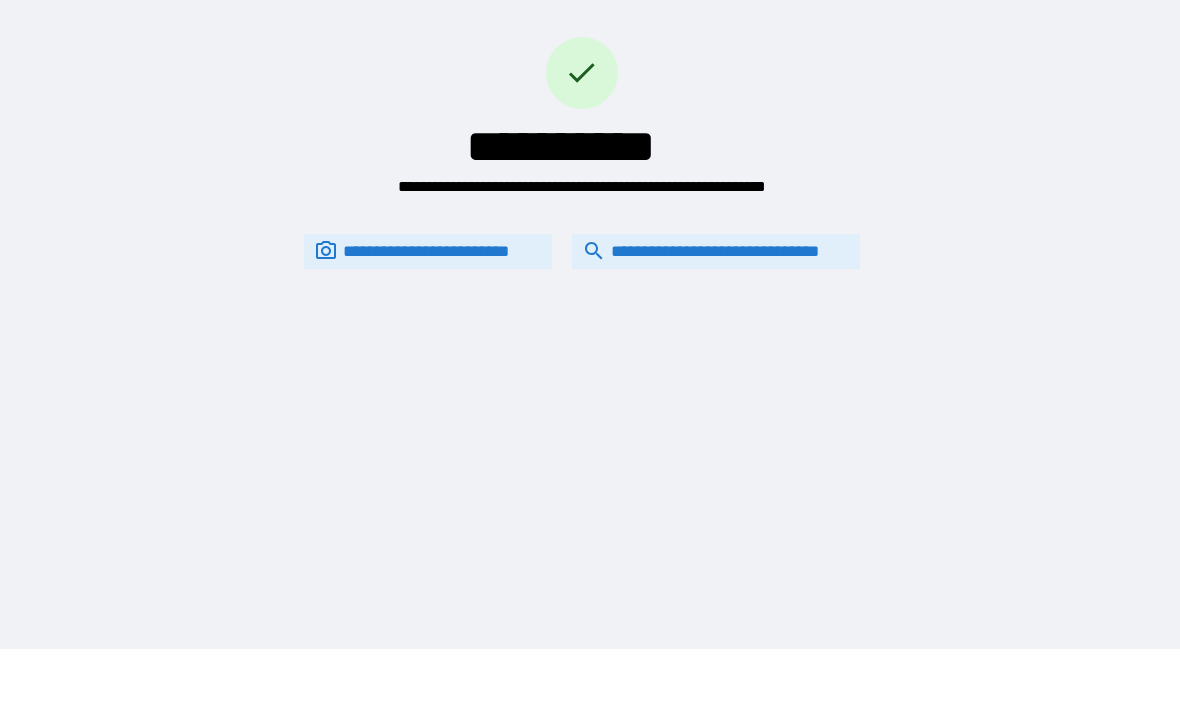 click on "**********" at bounding box center (716, 251) 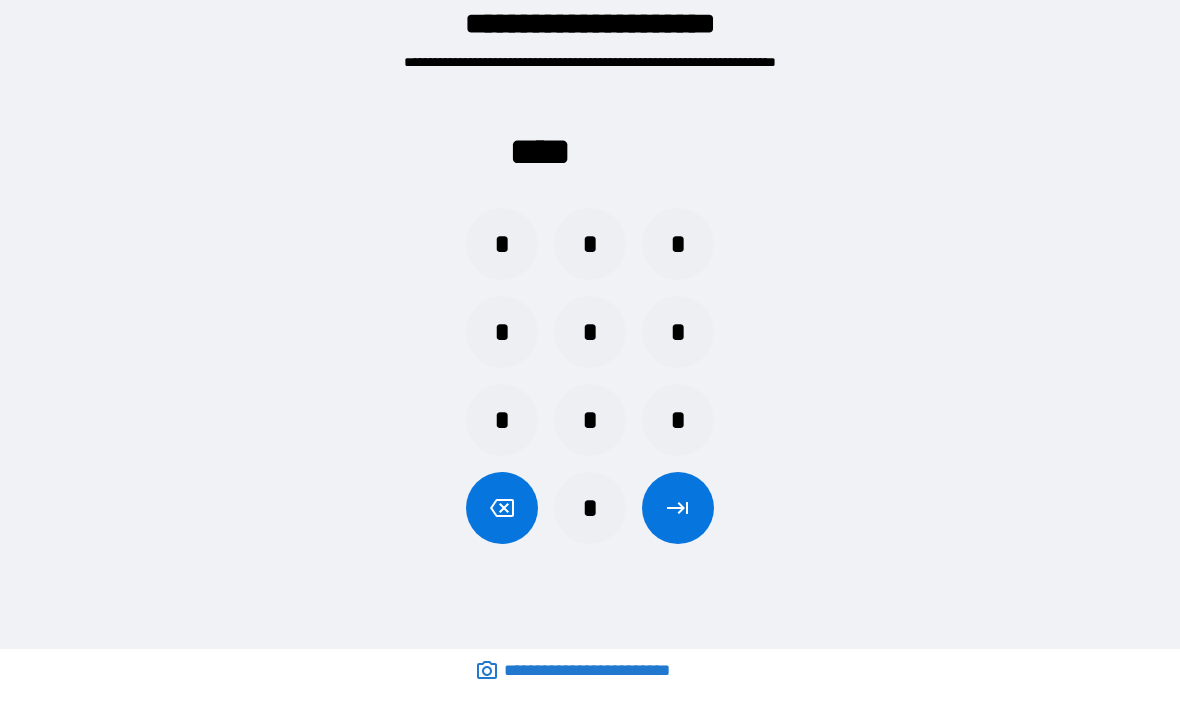 click on "*" at bounding box center [678, 244] 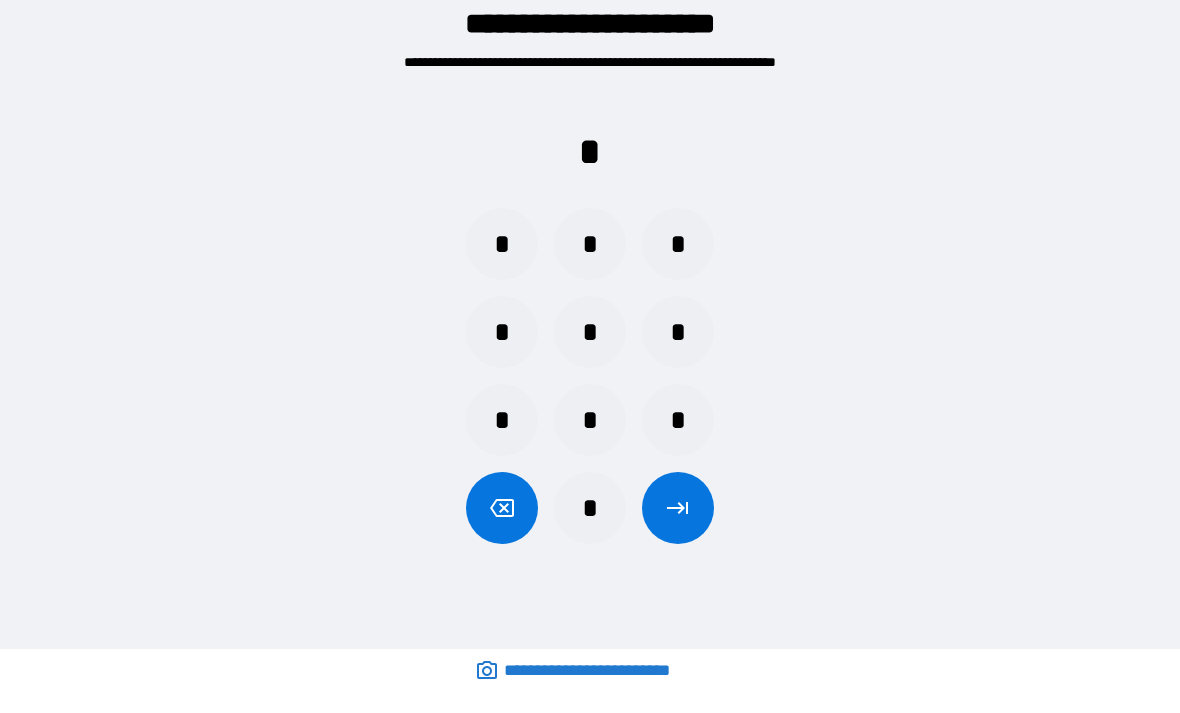 click on "*" at bounding box center (502, 244) 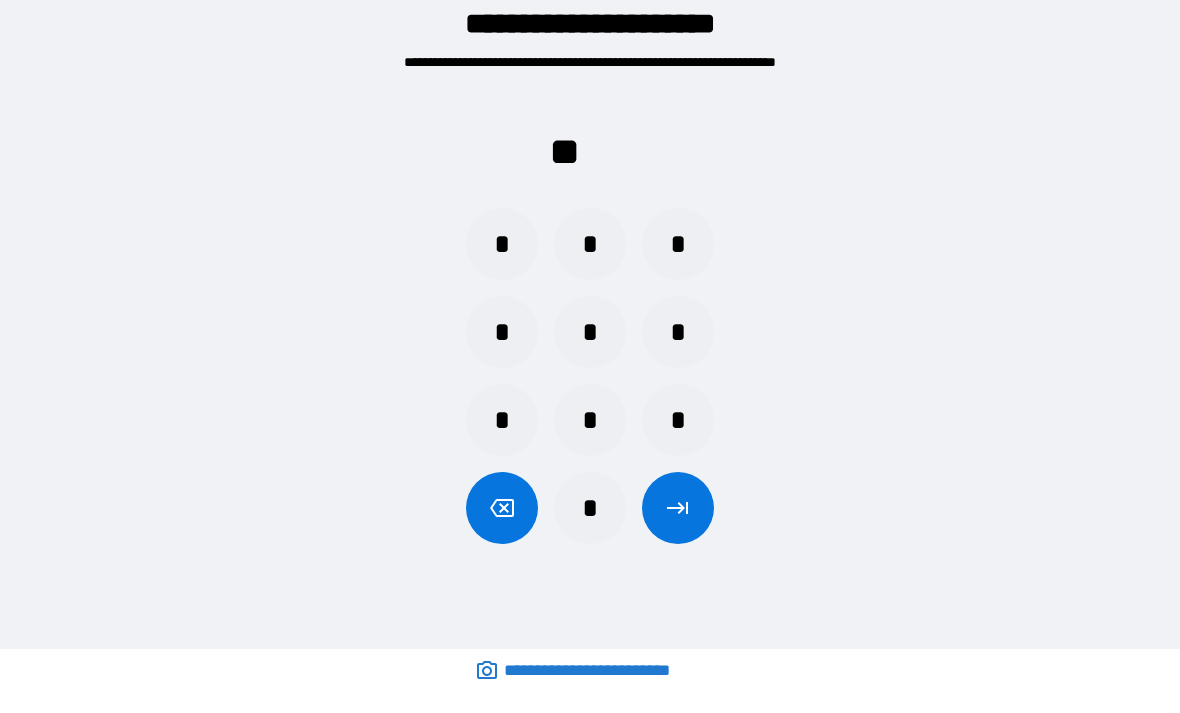 click on "*" at bounding box center [502, 332] 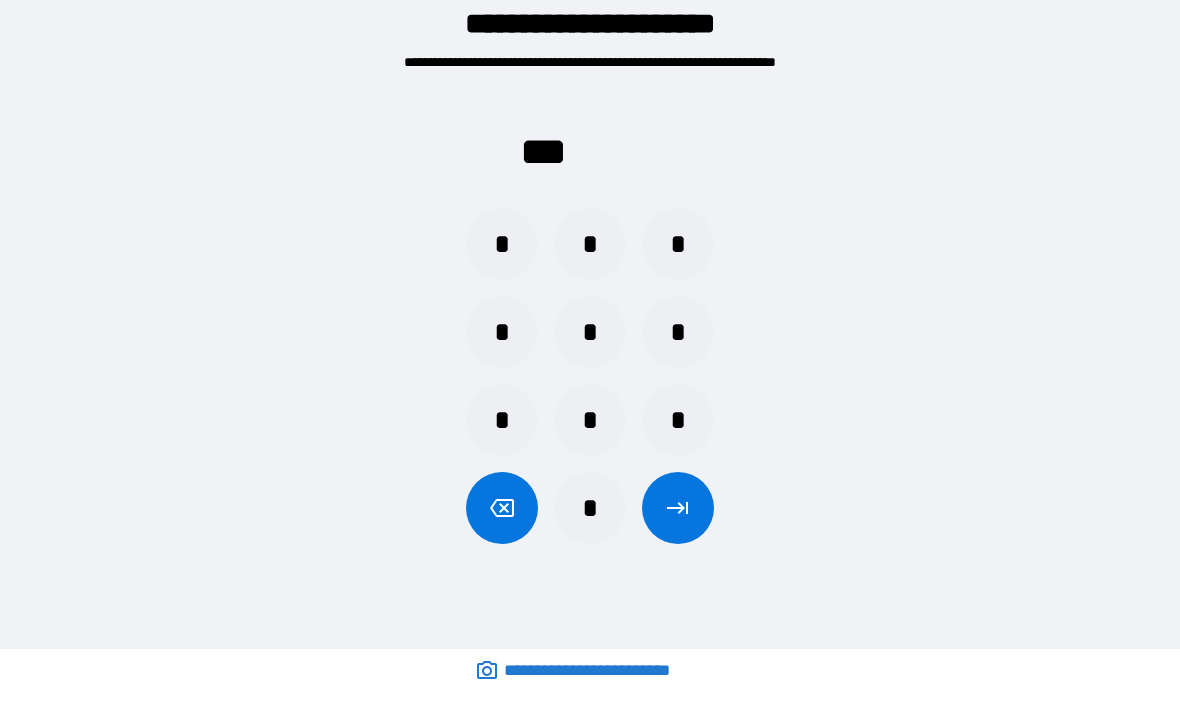 click on "*" at bounding box center (502, 244) 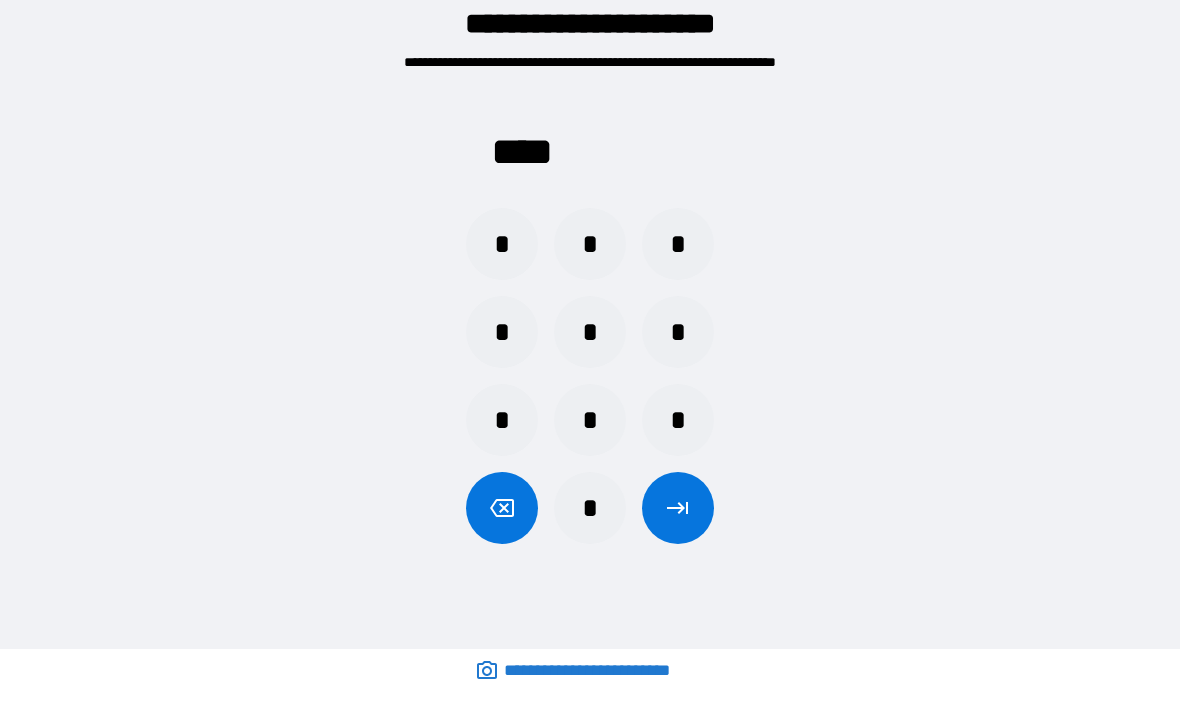 click 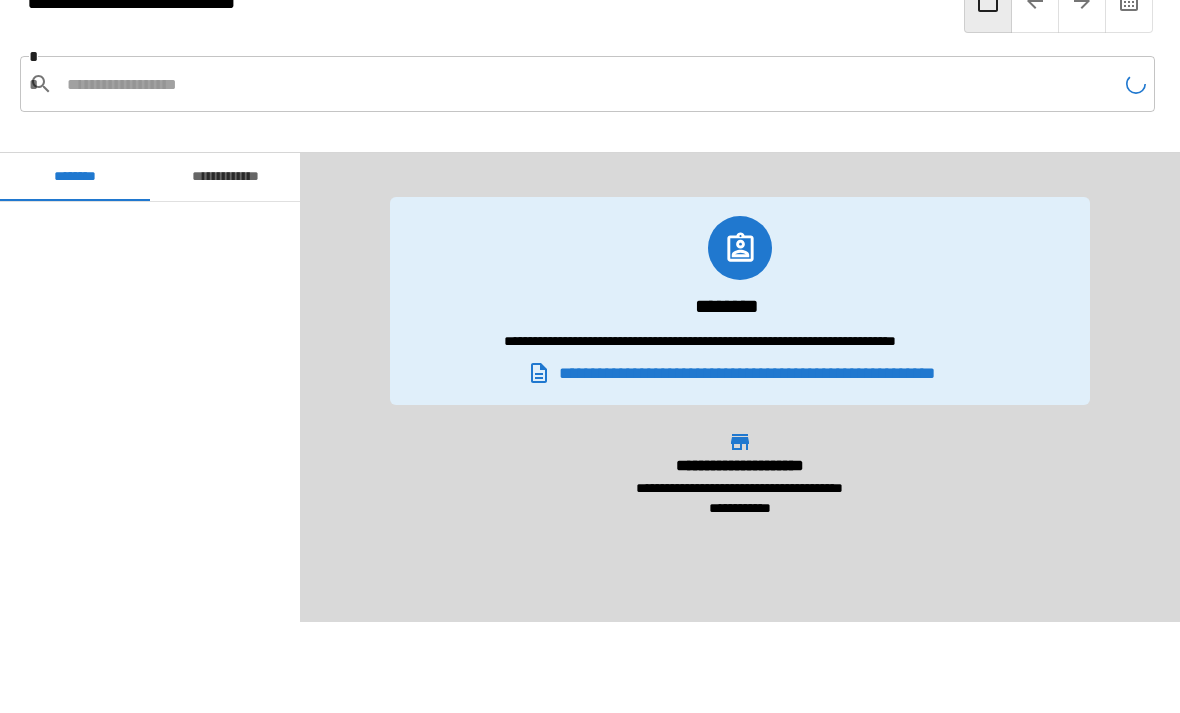 scroll, scrollTop: 240, scrollLeft: 0, axis: vertical 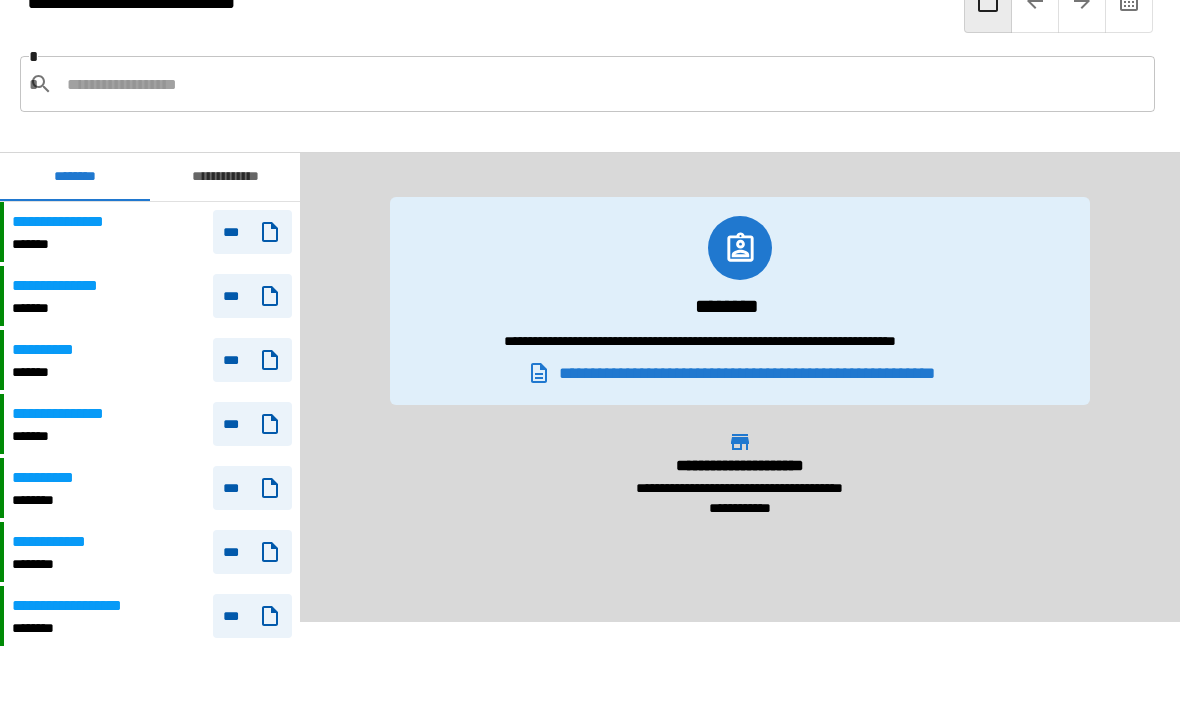 click on "**********" at bounding box center (152, 296) 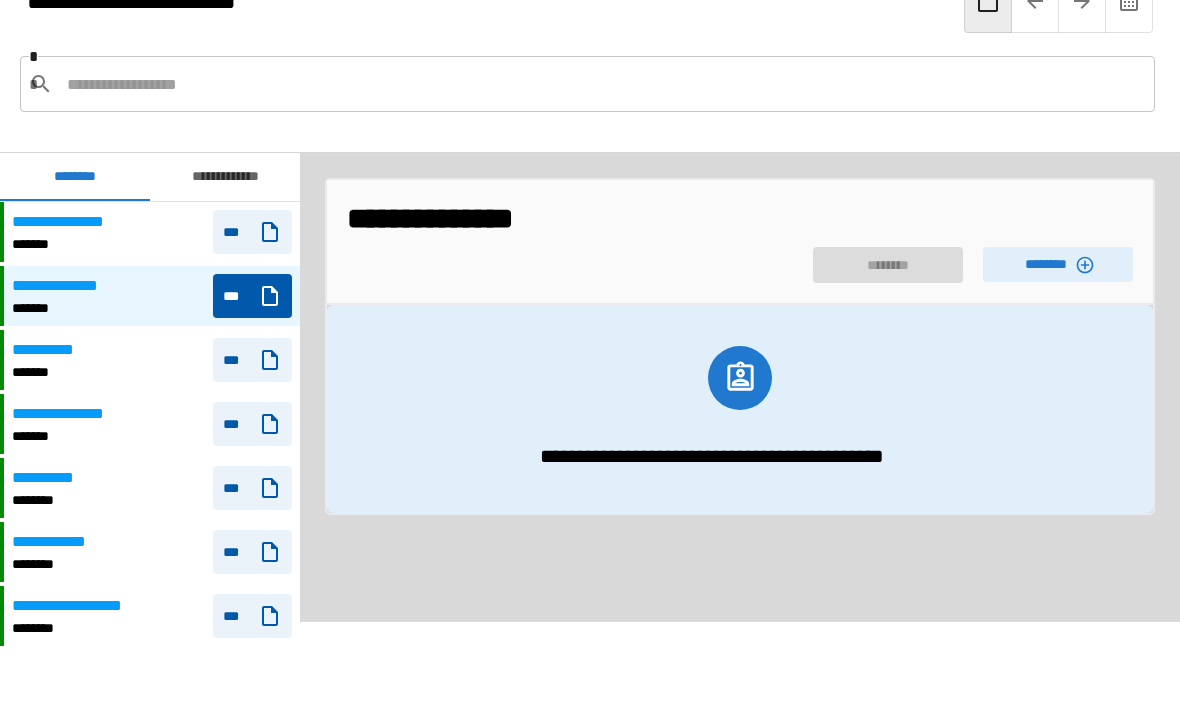 click on "********" at bounding box center (1058, 264) 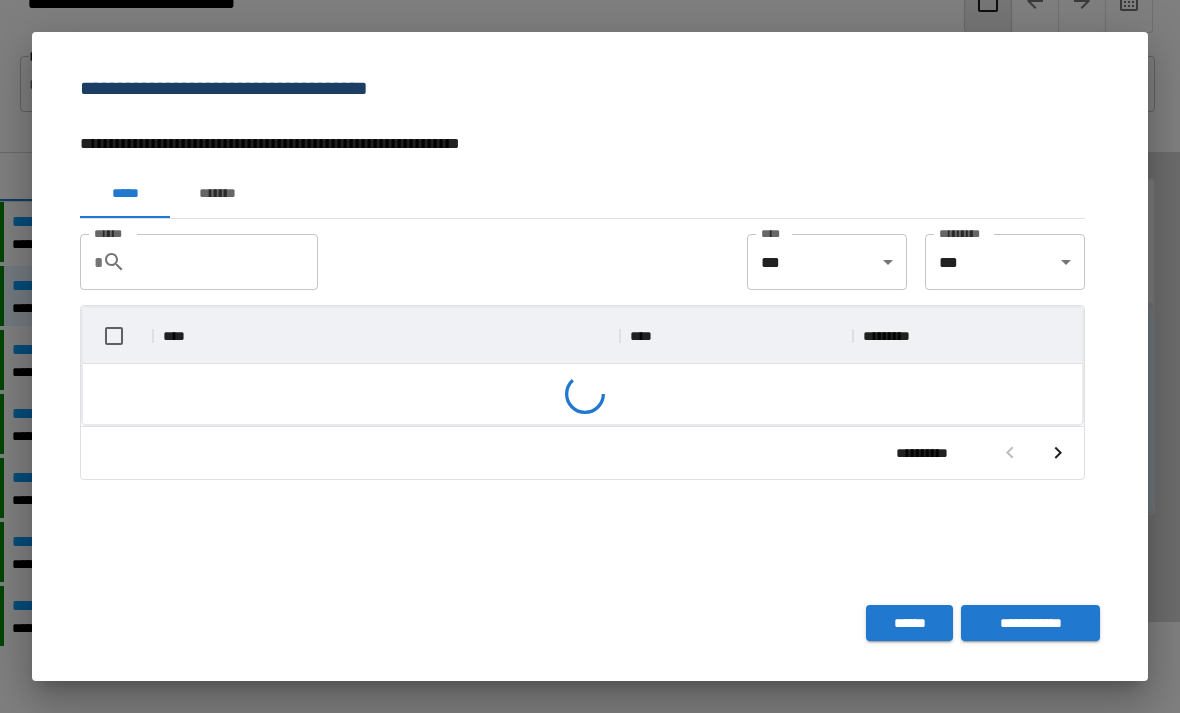 scroll, scrollTop: 356, scrollLeft: 999, axis: both 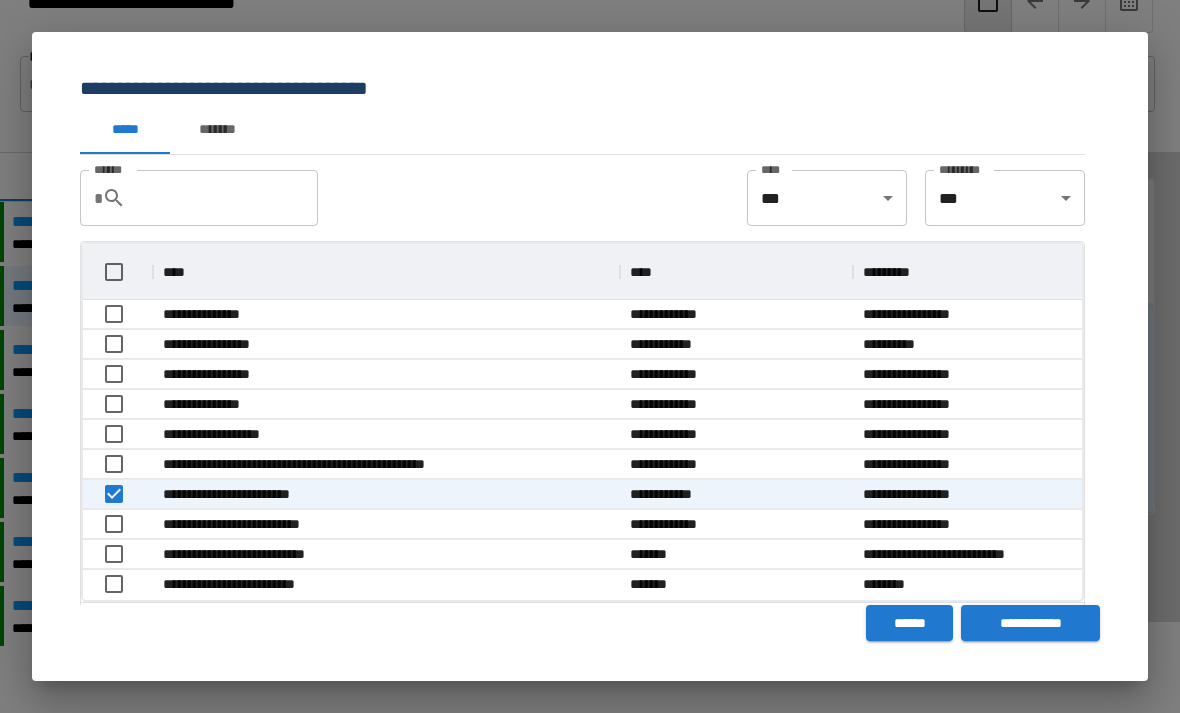 click on "**********" at bounding box center [1030, 623] 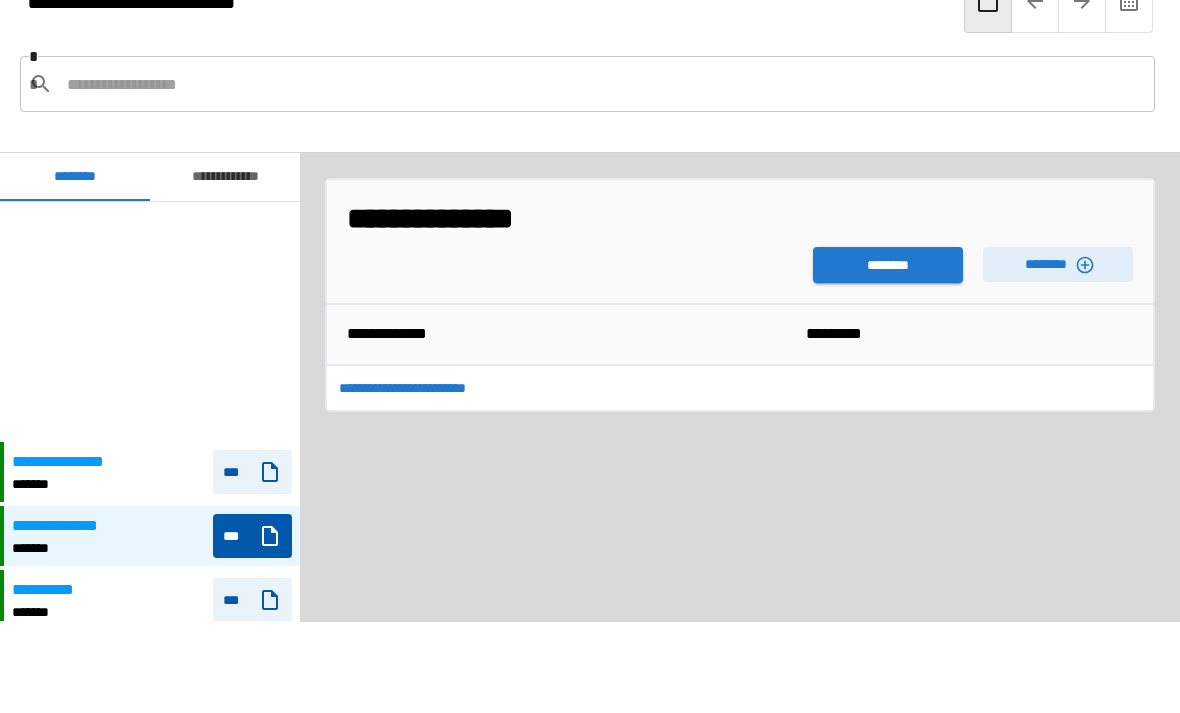 scroll, scrollTop: 240, scrollLeft: 0, axis: vertical 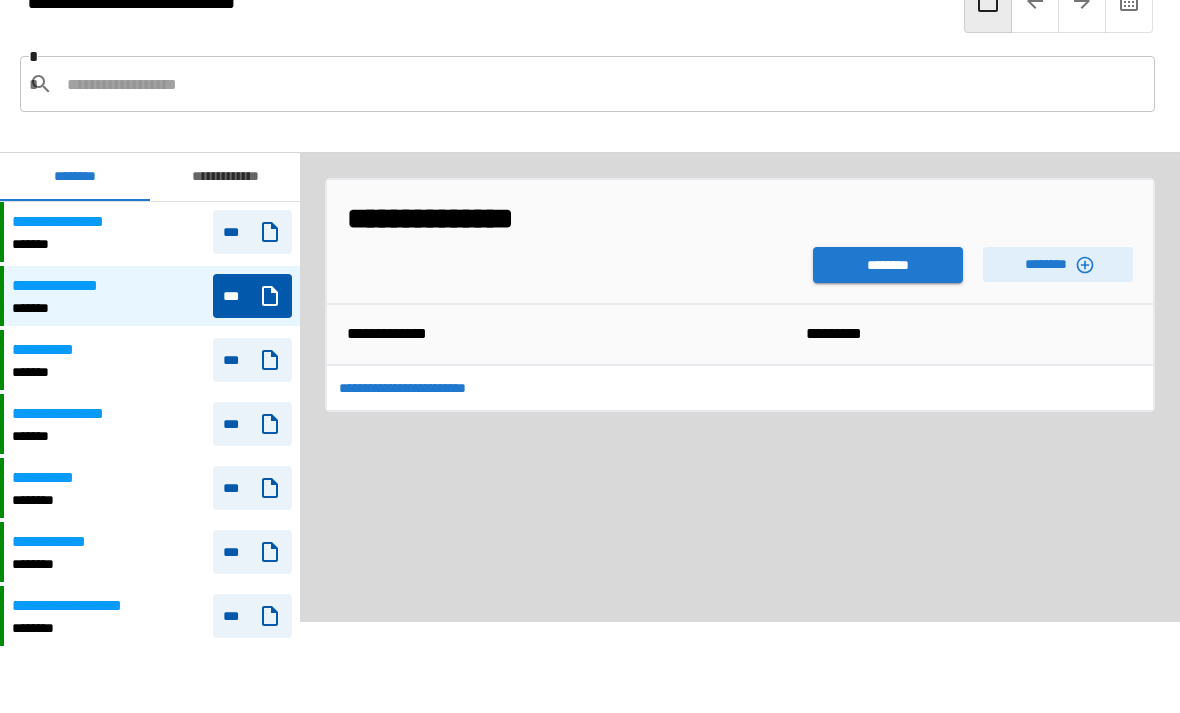 click on "********" at bounding box center (888, 265) 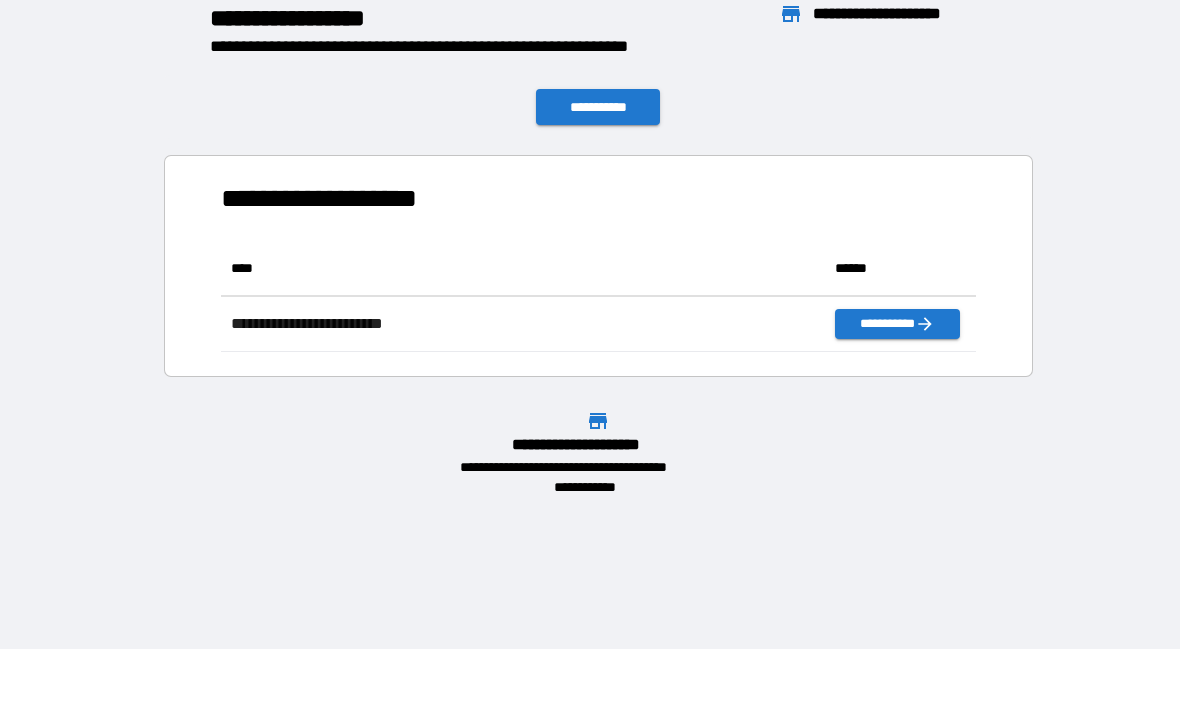 scroll, scrollTop: 1, scrollLeft: 1, axis: both 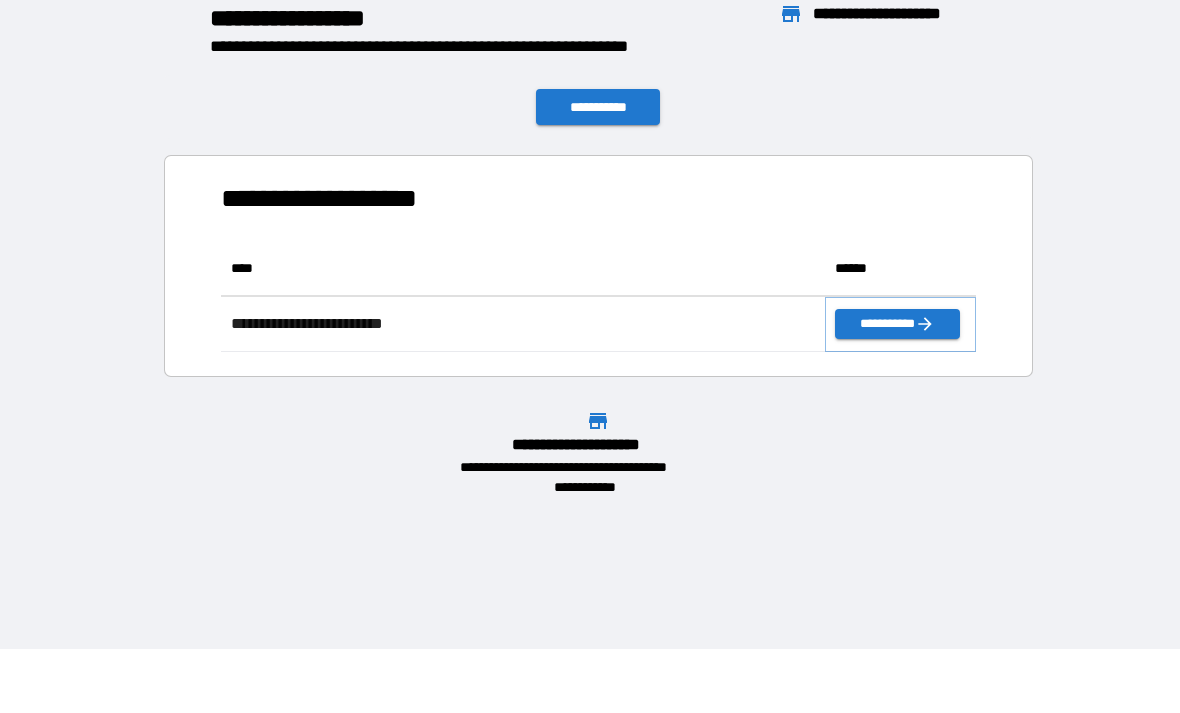 click 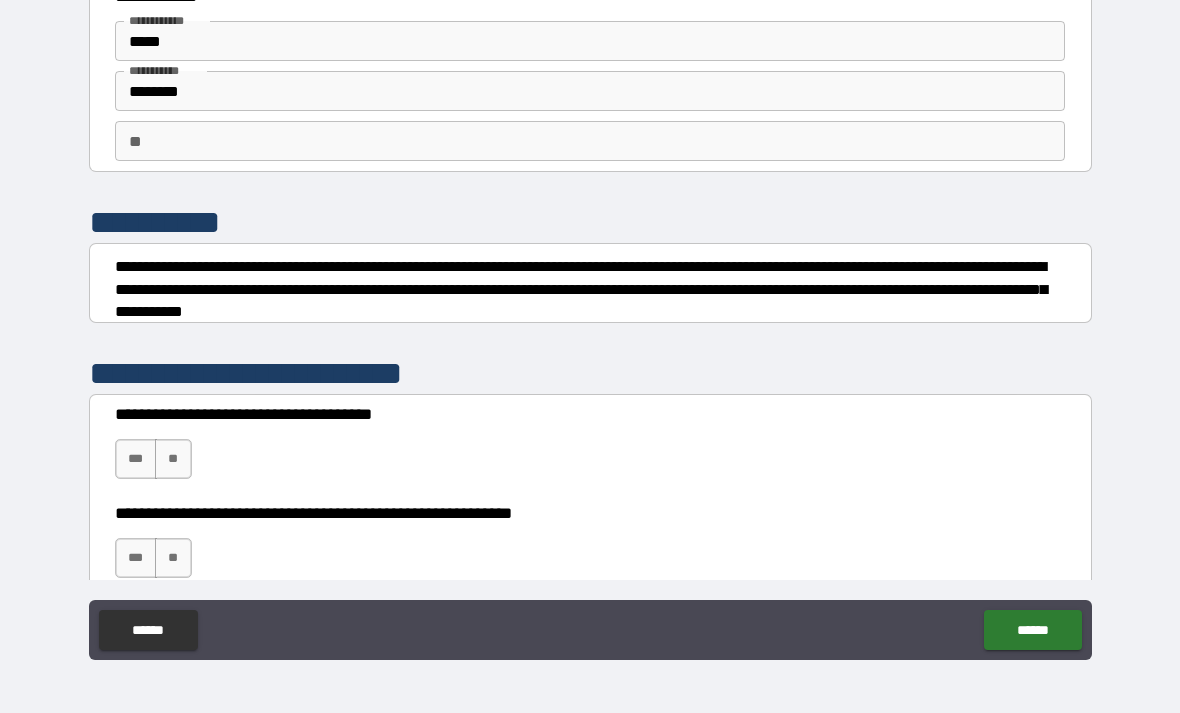 scroll, scrollTop: 65, scrollLeft: 0, axis: vertical 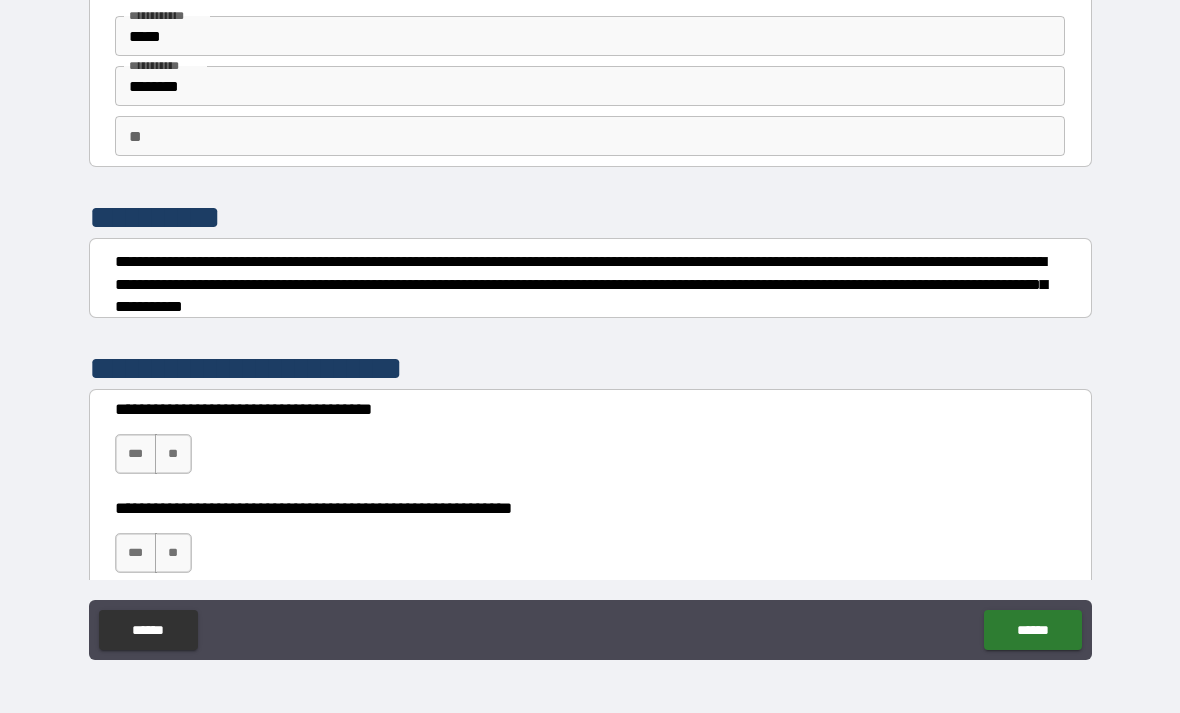 click on "**" at bounding box center (173, 454) 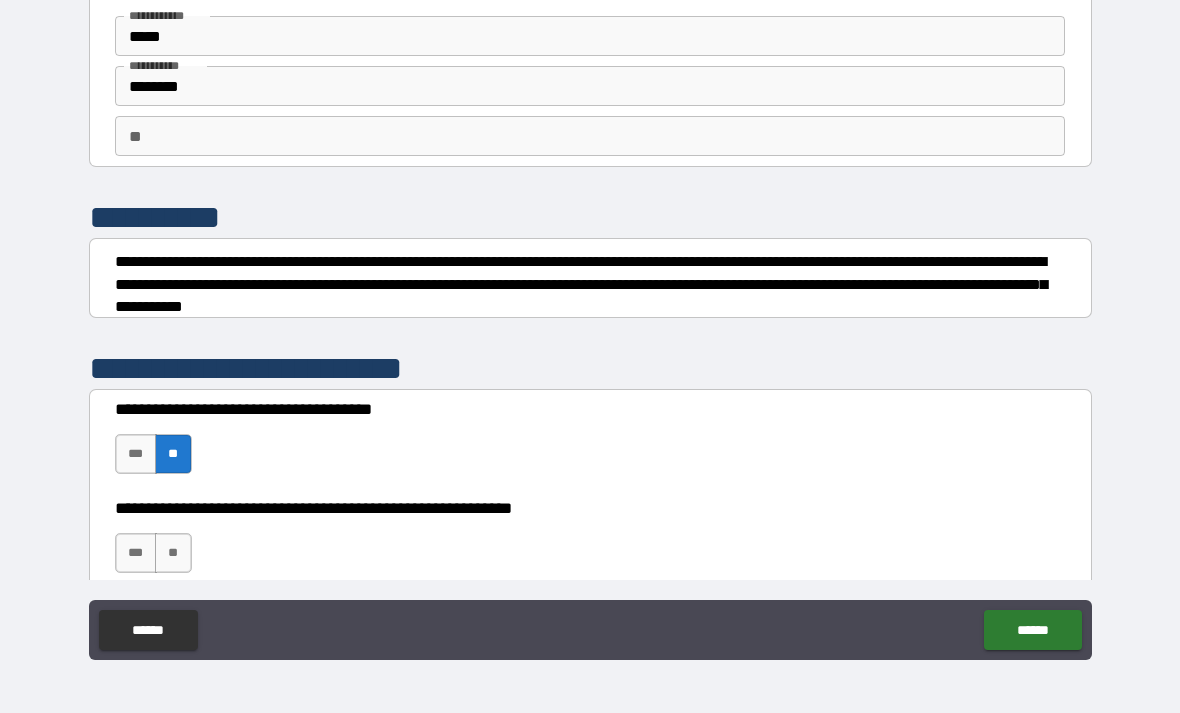 click on "***" at bounding box center [136, 553] 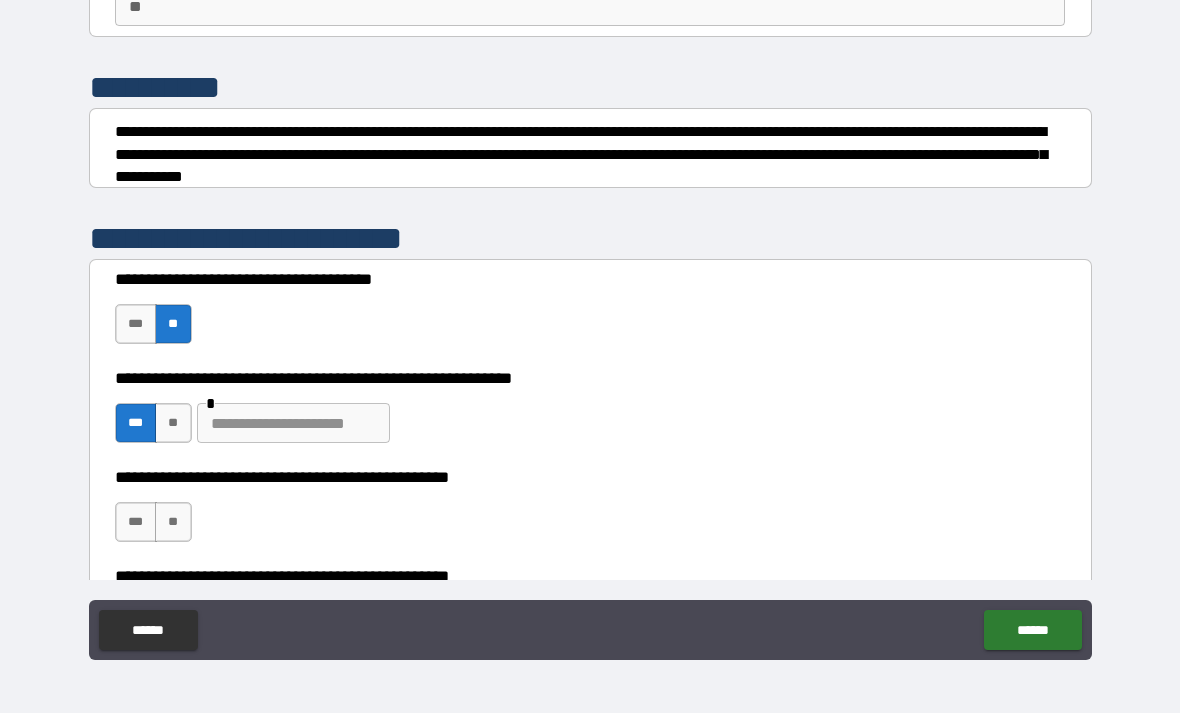 scroll, scrollTop: 206, scrollLeft: 0, axis: vertical 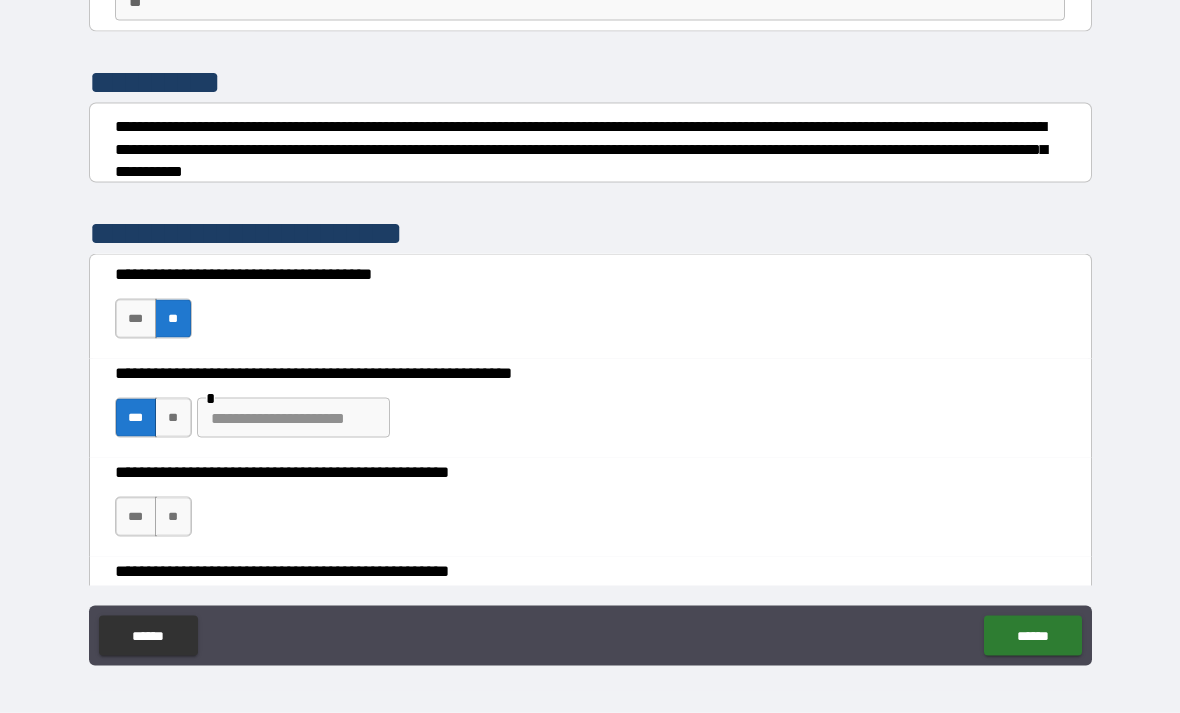 click on "******" 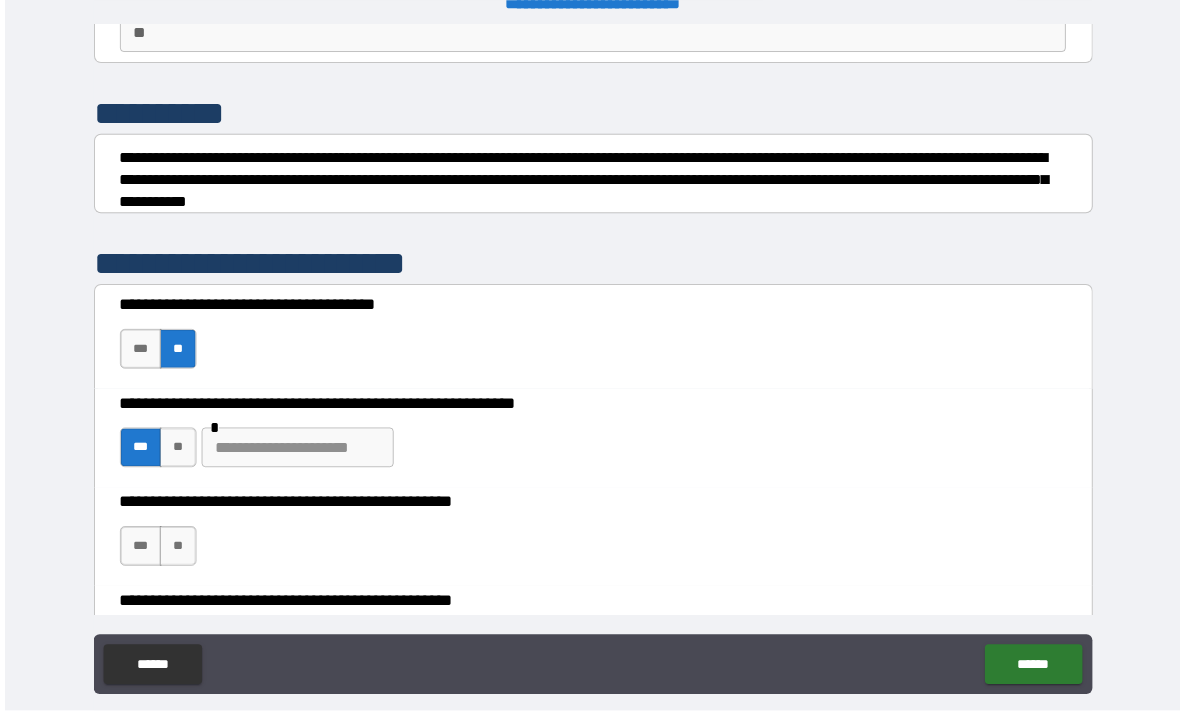 scroll, scrollTop: 35, scrollLeft: 0, axis: vertical 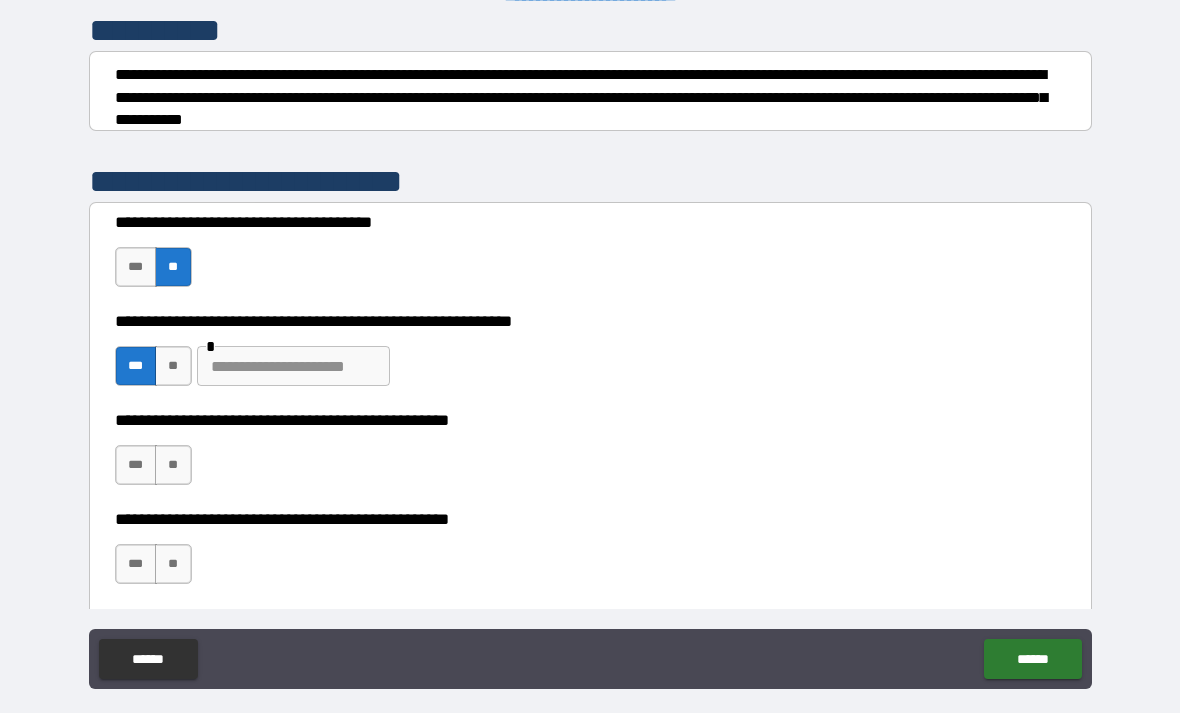 click on "***" at bounding box center [136, 564] 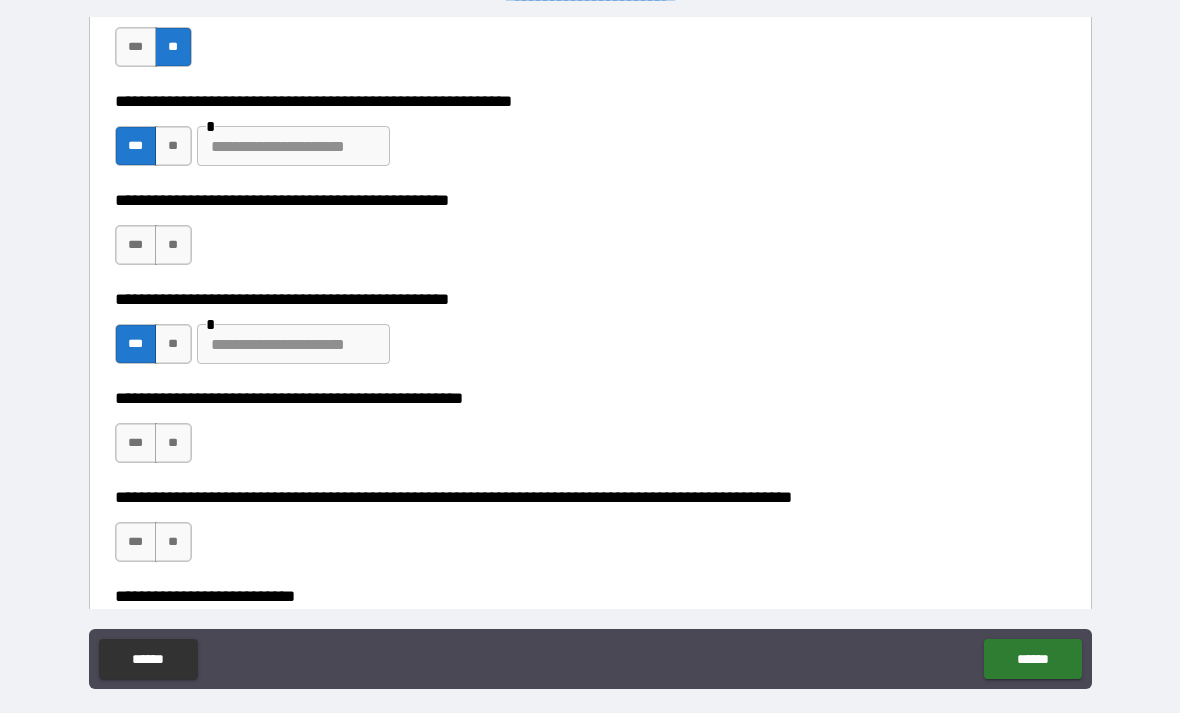 scroll, scrollTop: 519, scrollLeft: 0, axis: vertical 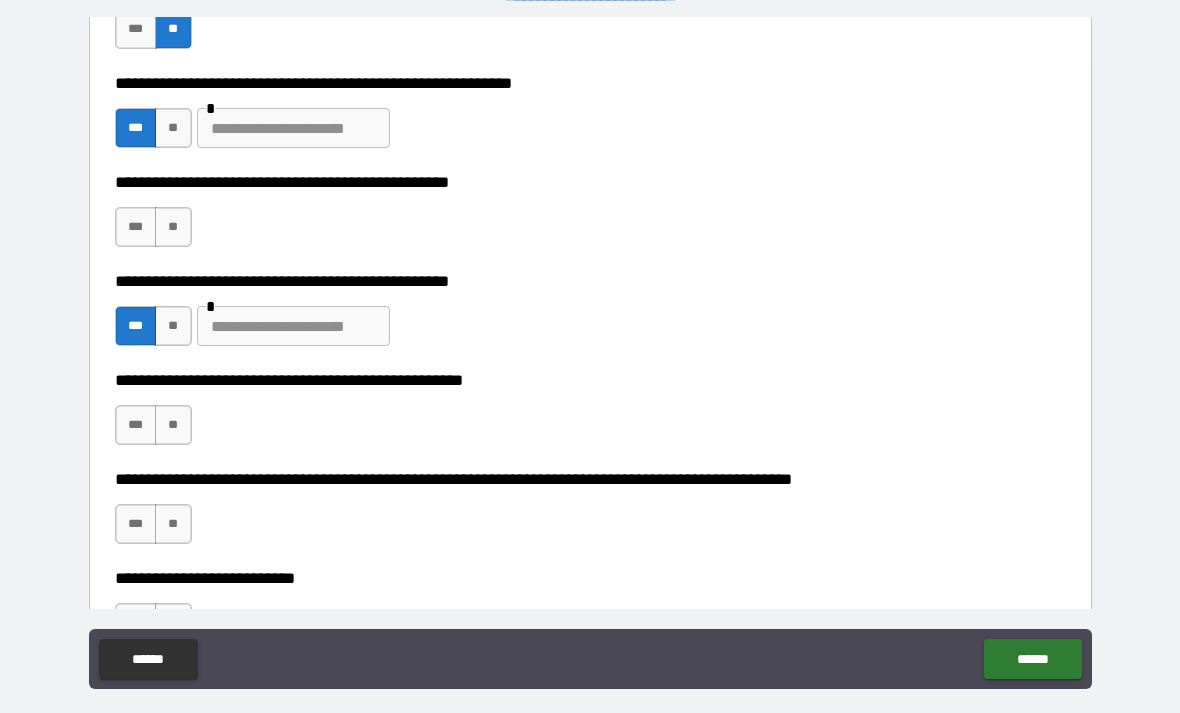 click at bounding box center (293, 326) 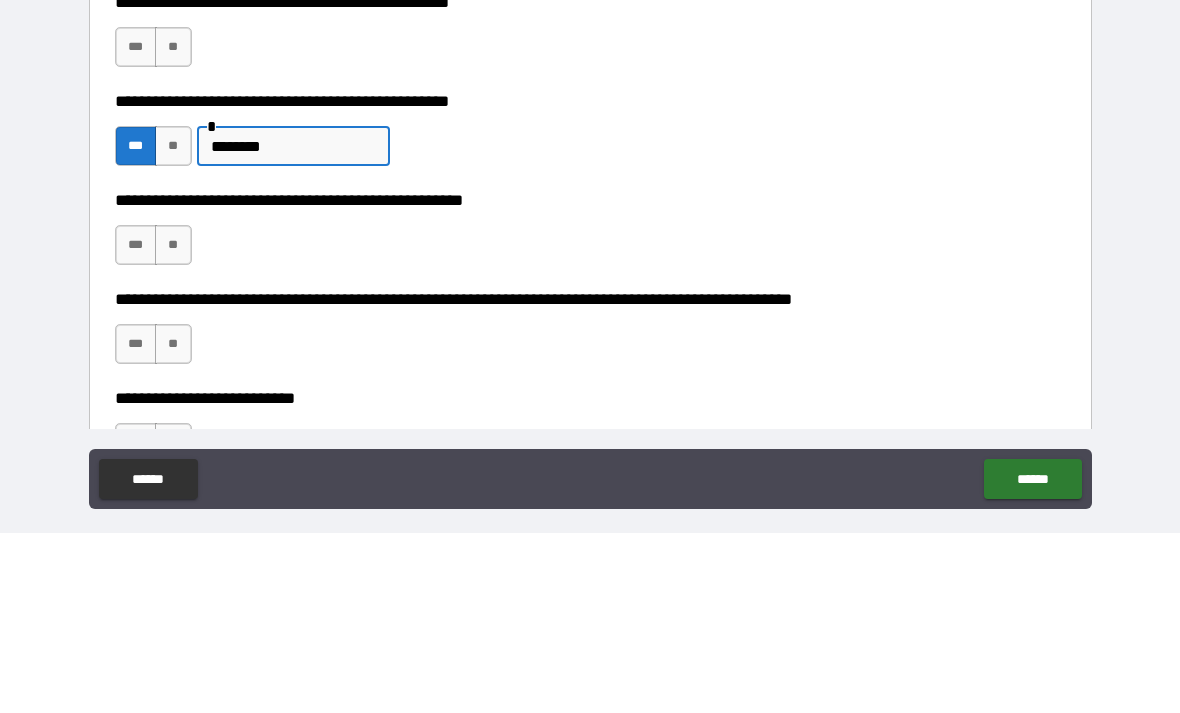 type on "********" 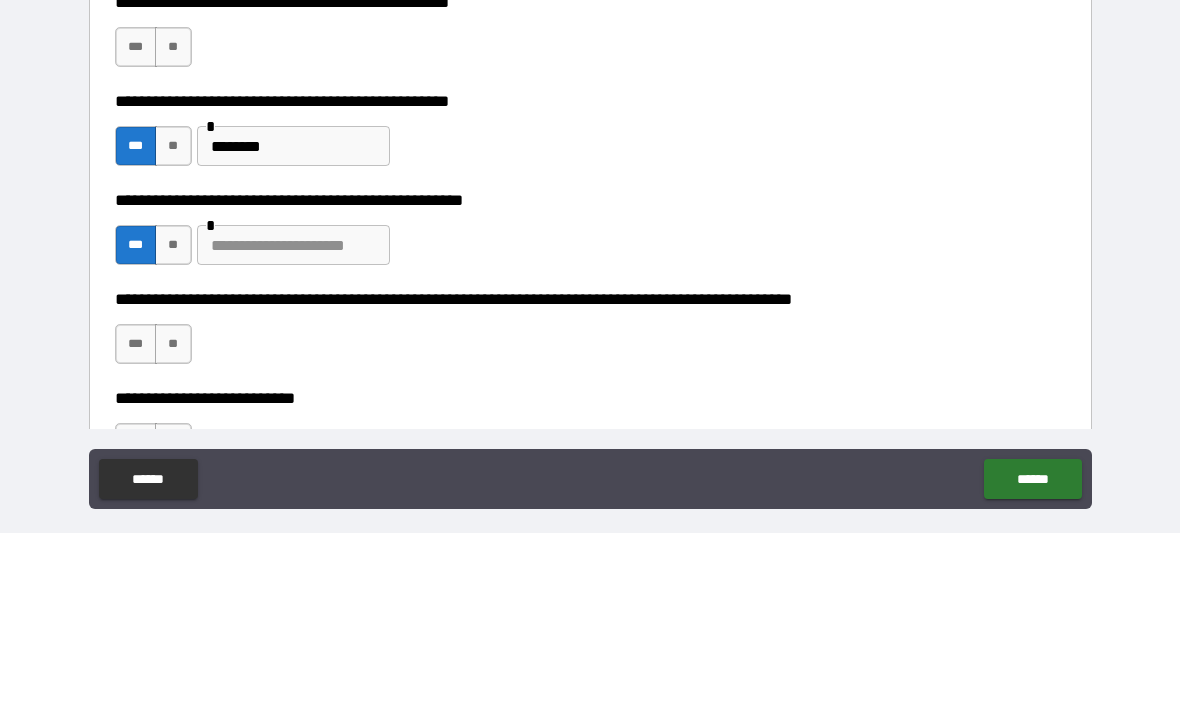 scroll, scrollTop: 64, scrollLeft: 0, axis: vertical 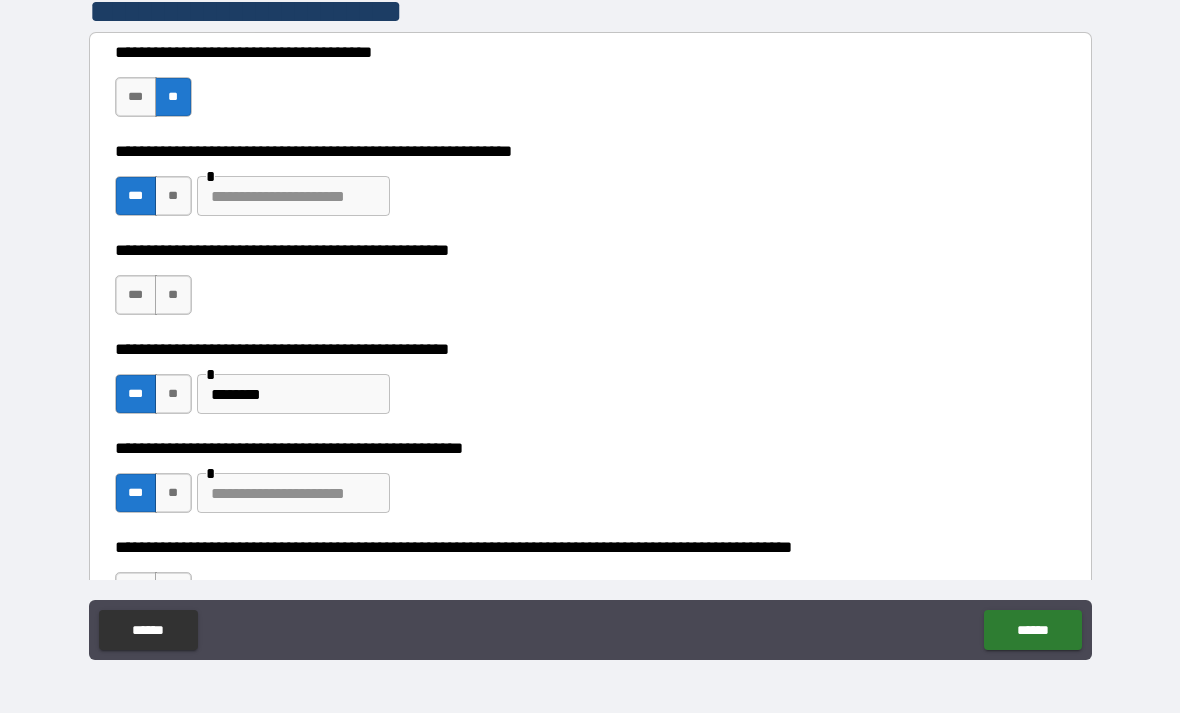 click at bounding box center (293, 196) 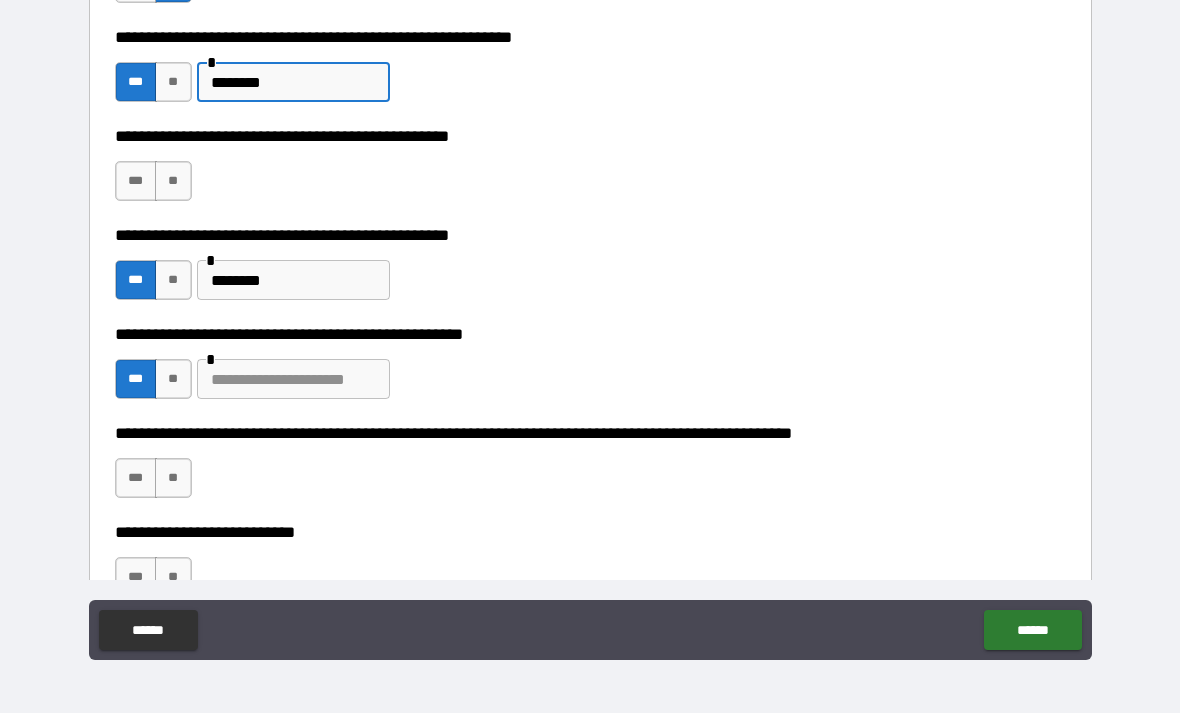 scroll, scrollTop: 537, scrollLeft: 0, axis: vertical 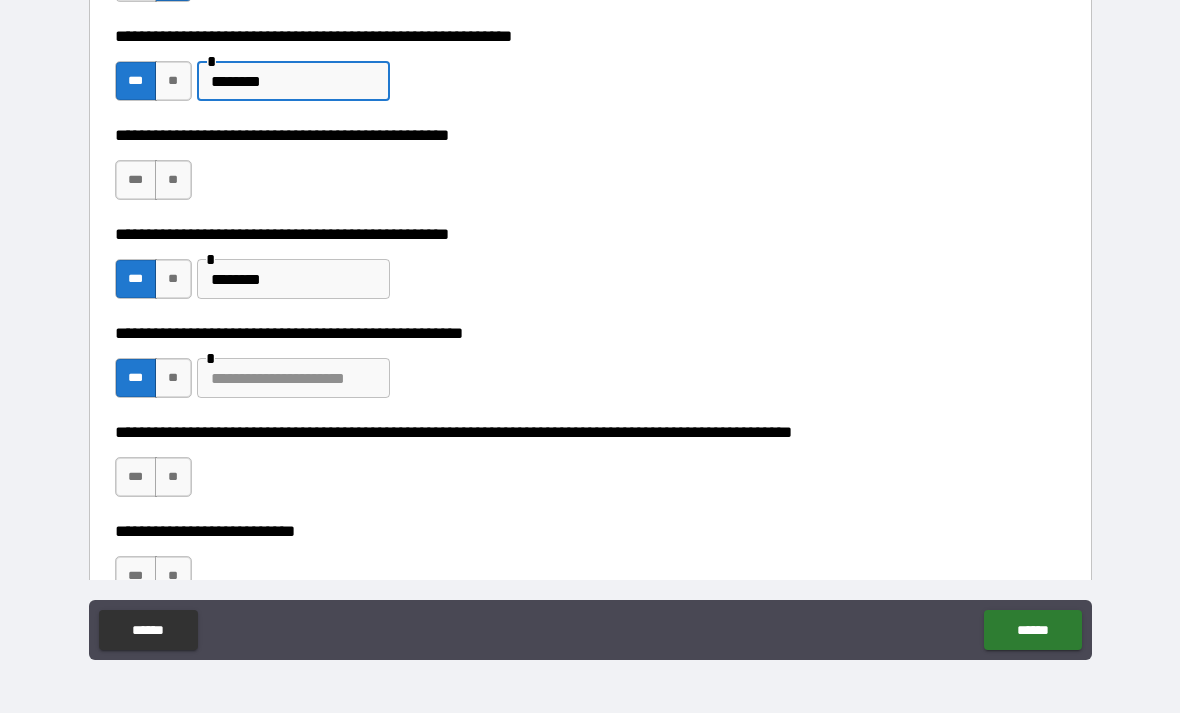 type on "********" 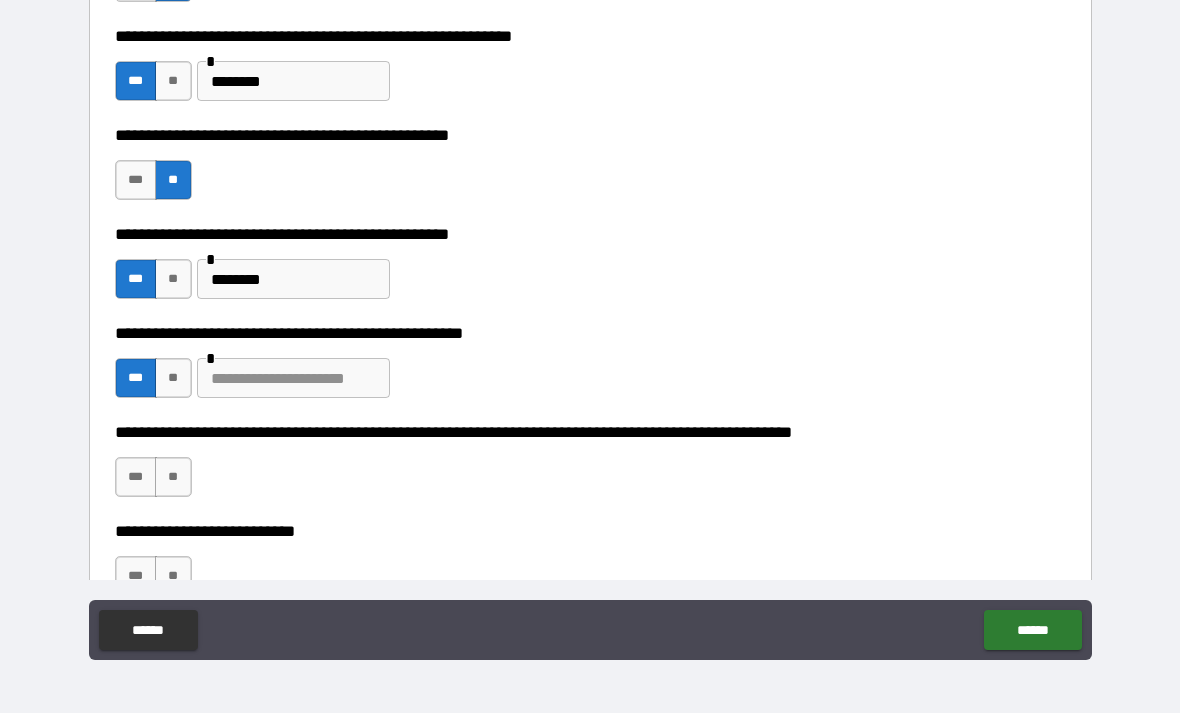 click on "********" at bounding box center [293, 279] 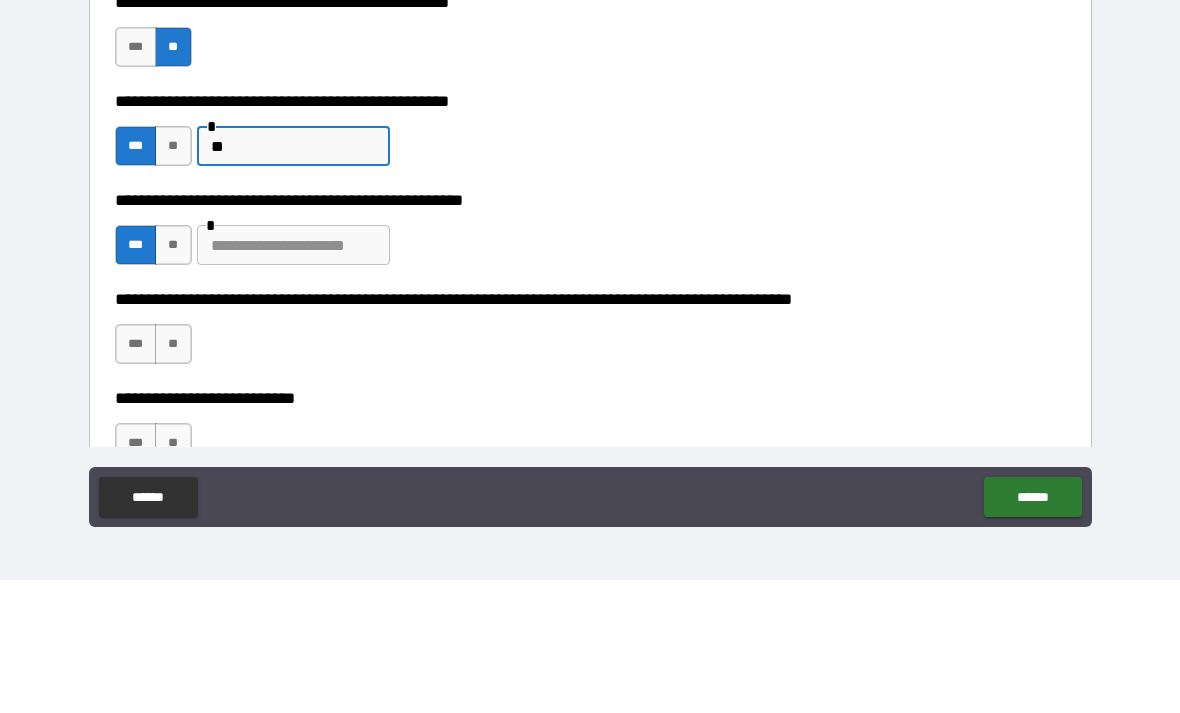 type on "*" 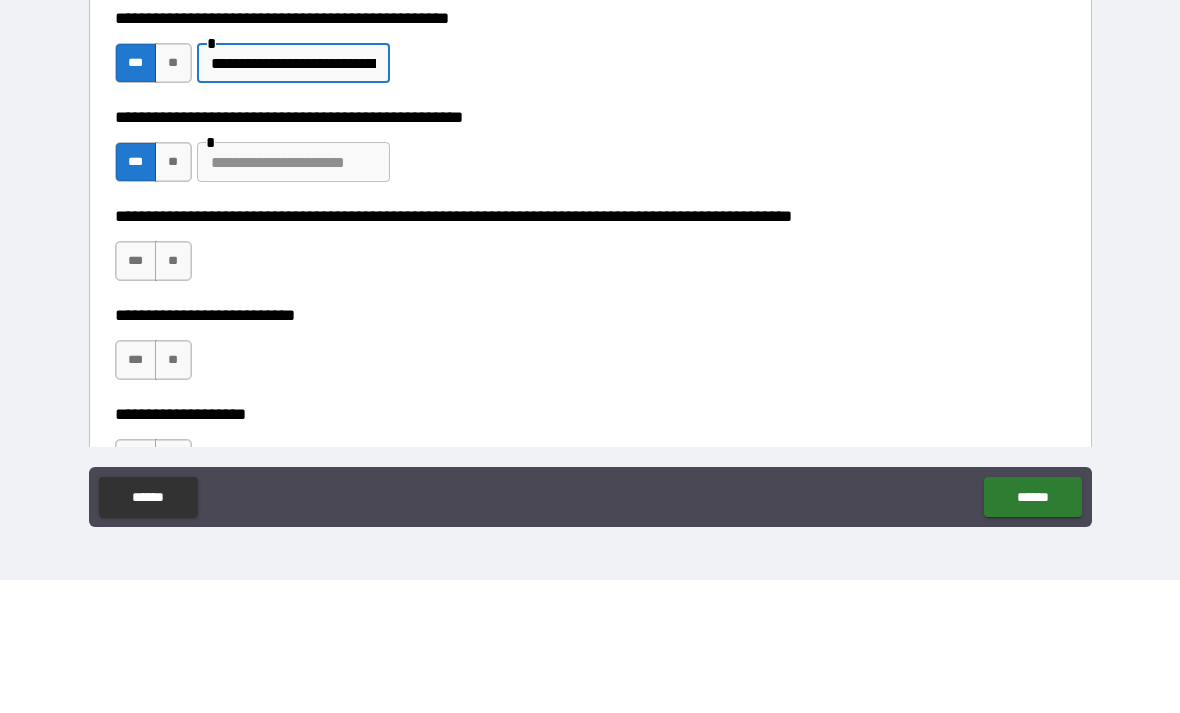 scroll, scrollTop: 619, scrollLeft: 0, axis: vertical 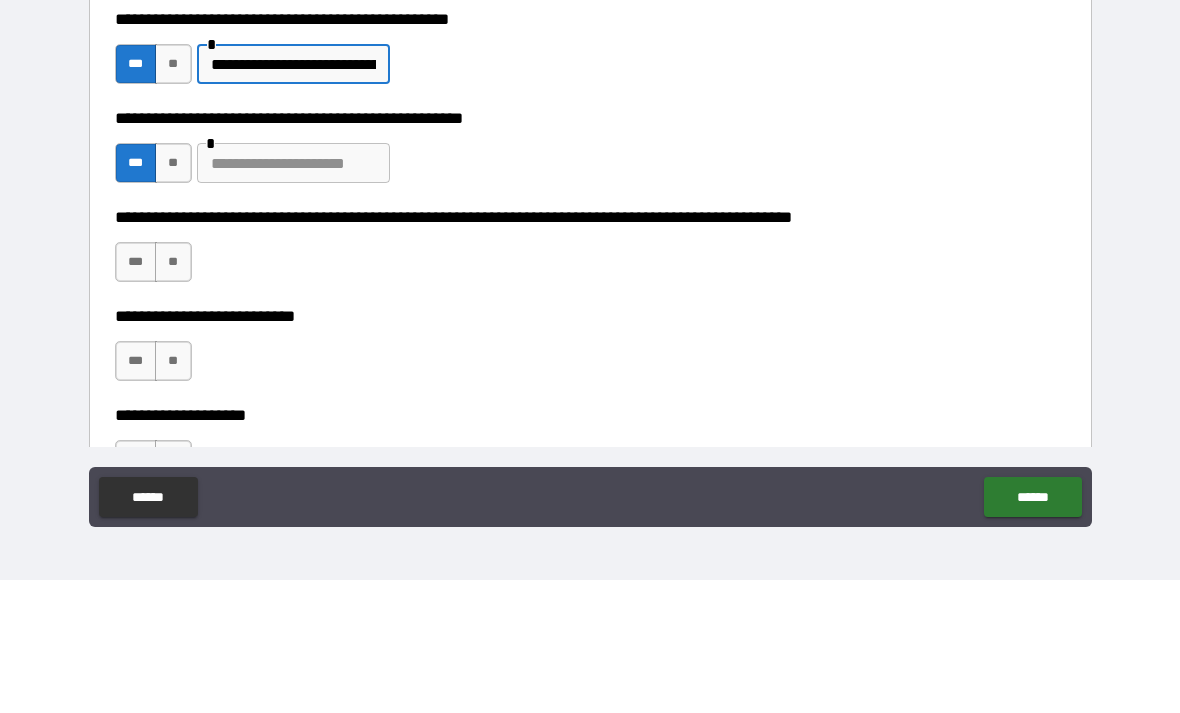 click on "**" at bounding box center (173, 296) 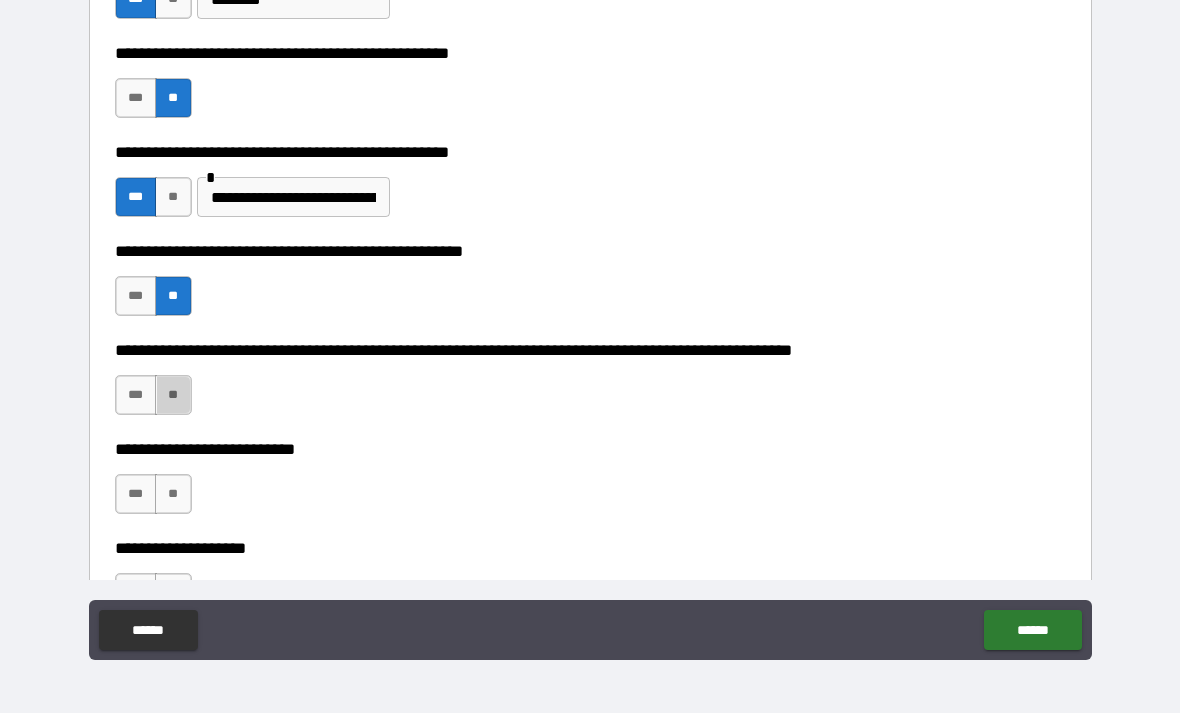click on "**" at bounding box center (173, 395) 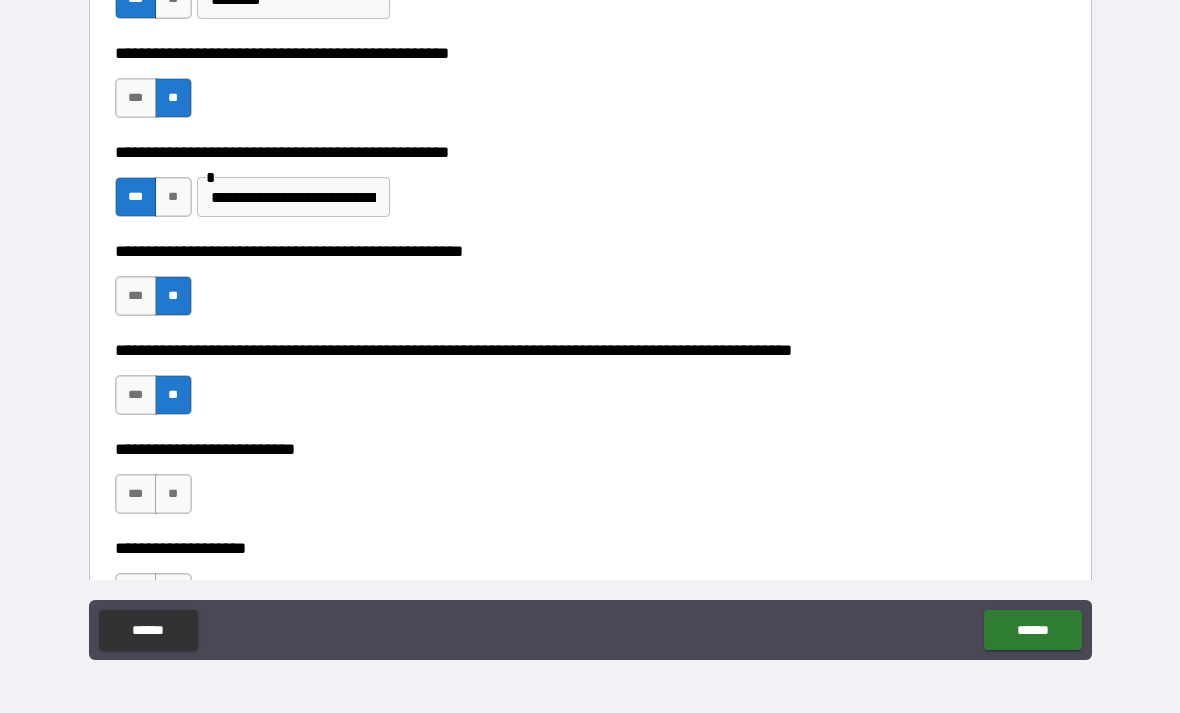 click on "**" at bounding box center [173, 494] 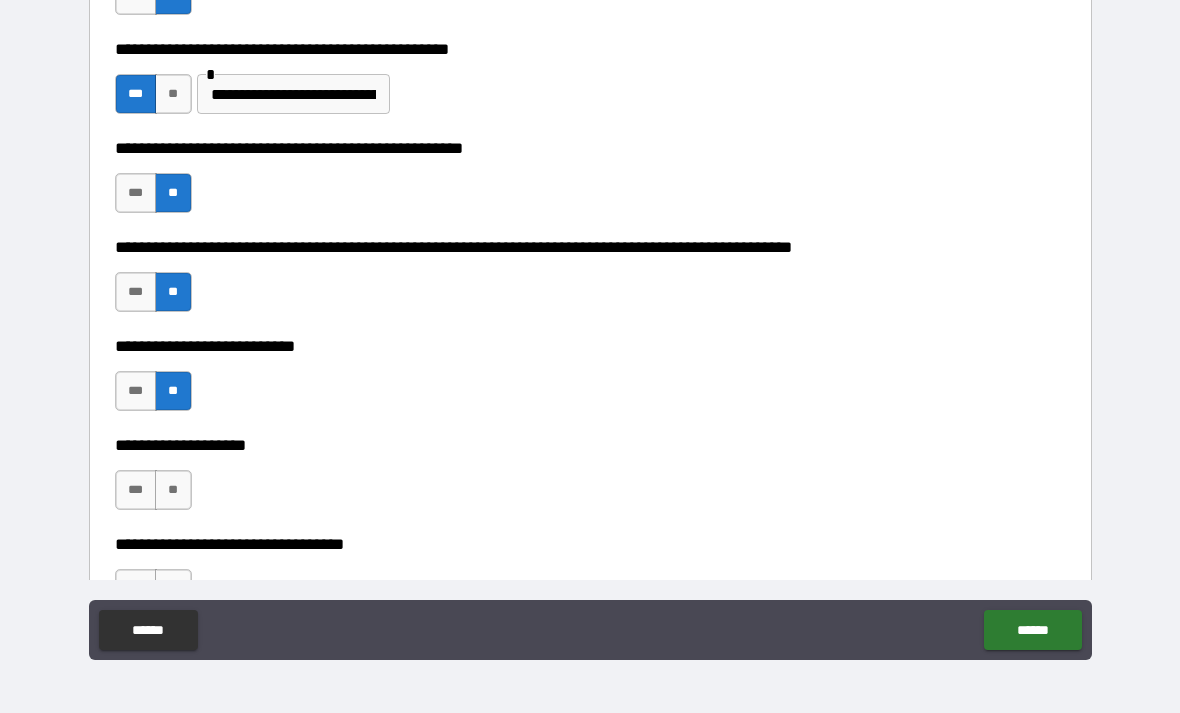 scroll, scrollTop: 723, scrollLeft: 0, axis: vertical 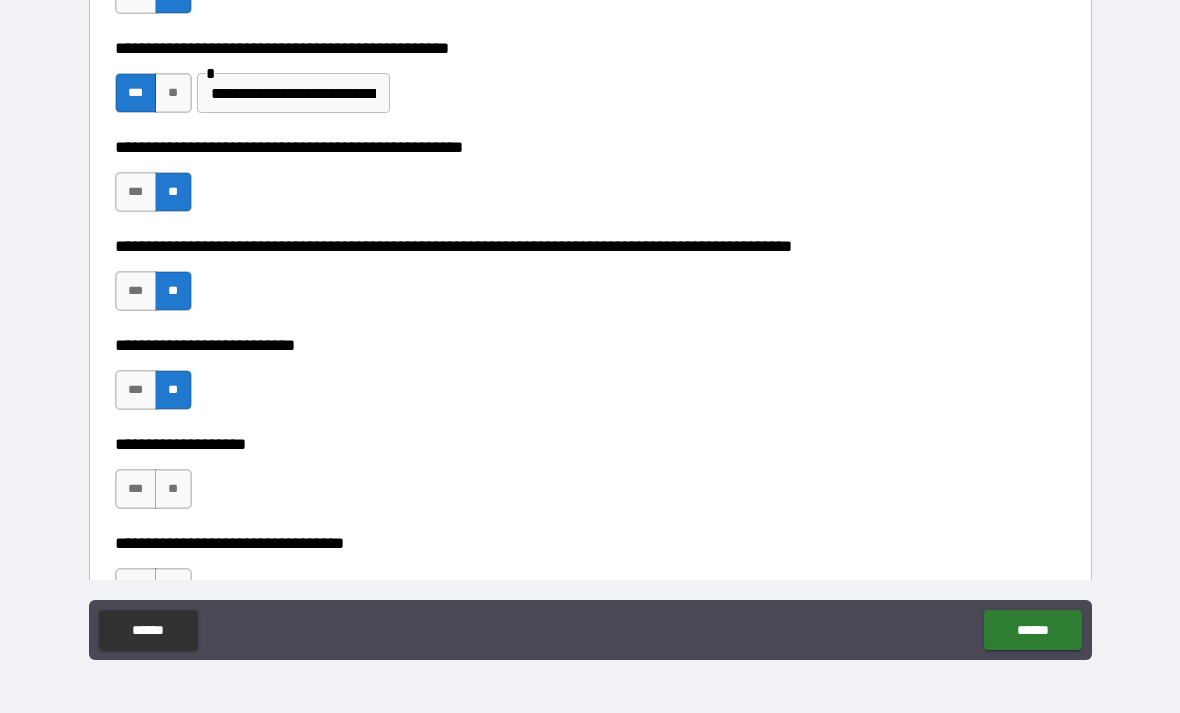 click on "**" at bounding box center (173, 489) 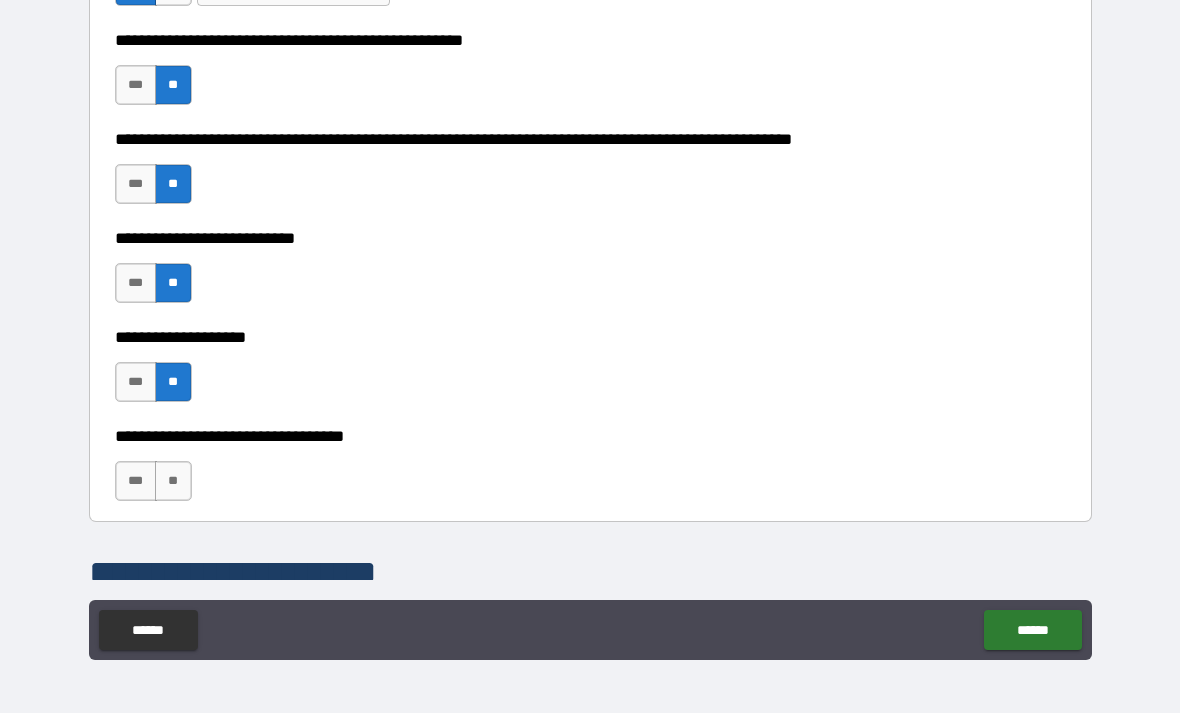 scroll, scrollTop: 831, scrollLeft: 0, axis: vertical 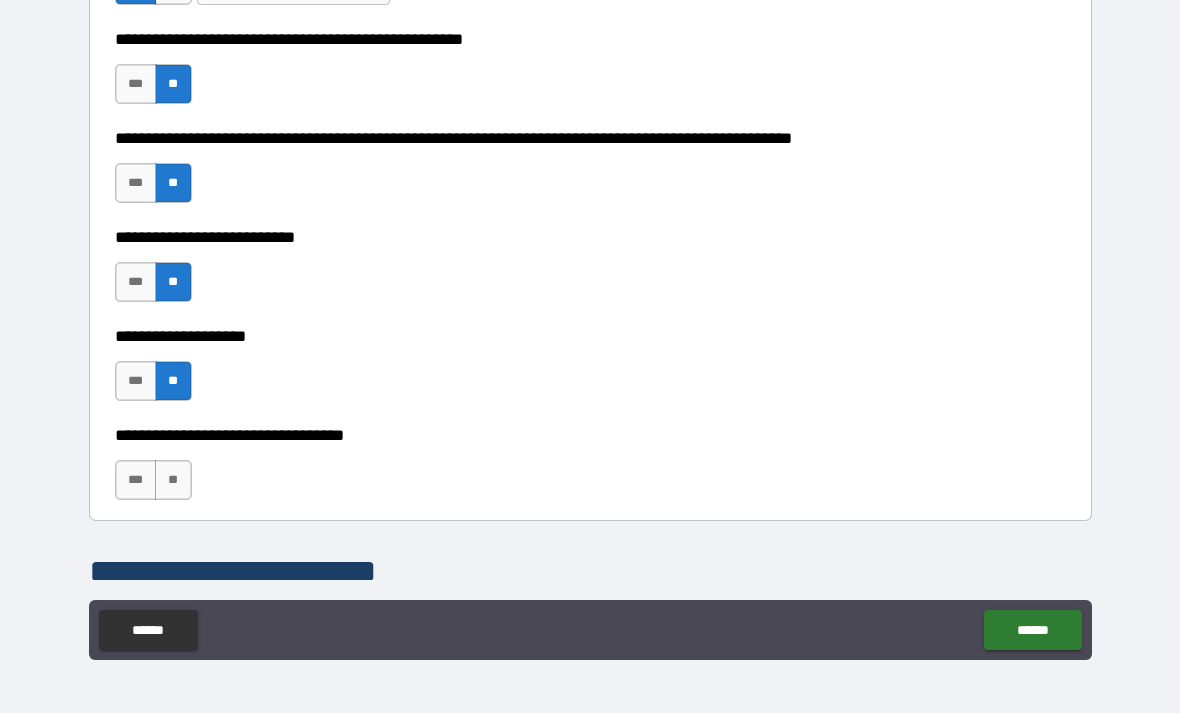 click on "**" at bounding box center (173, 480) 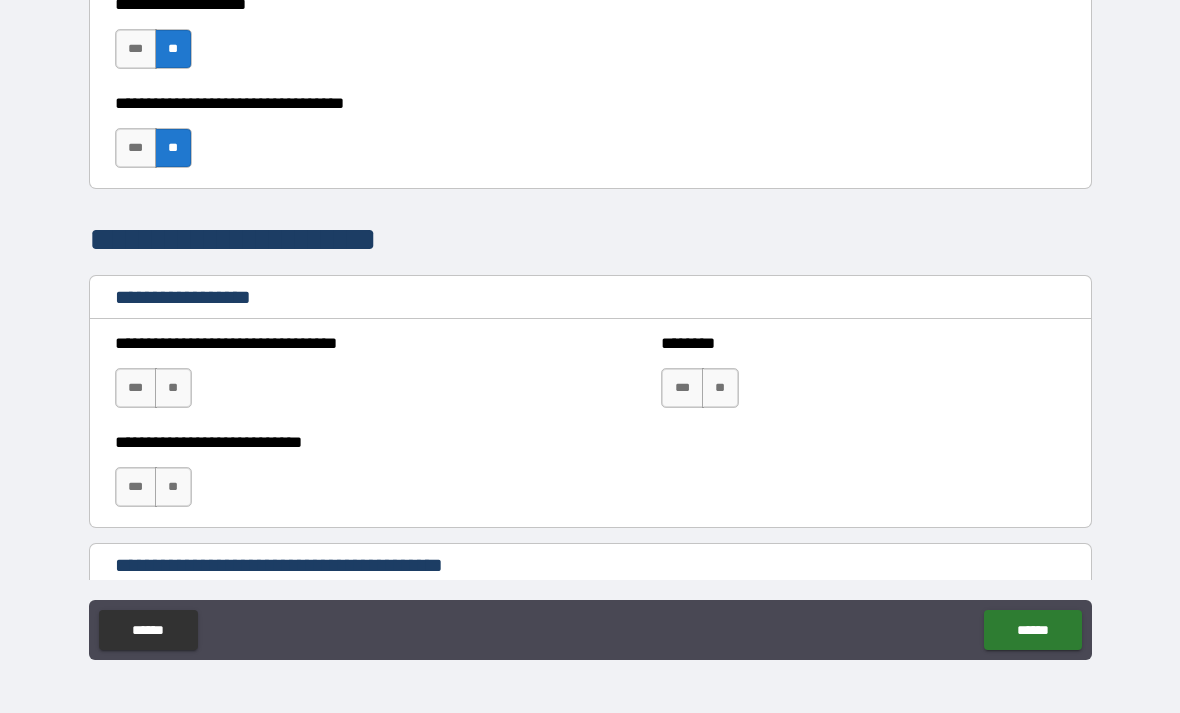 scroll, scrollTop: 1165, scrollLeft: 0, axis: vertical 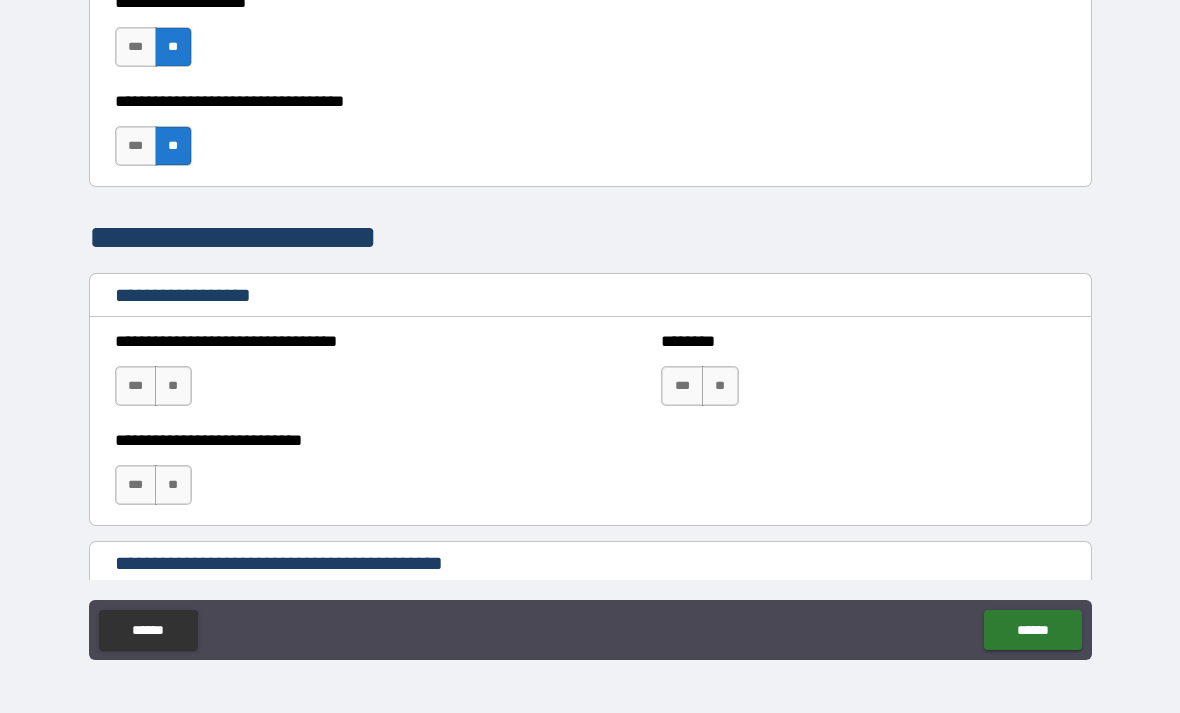 click on "**" at bounding box center [173, 386] 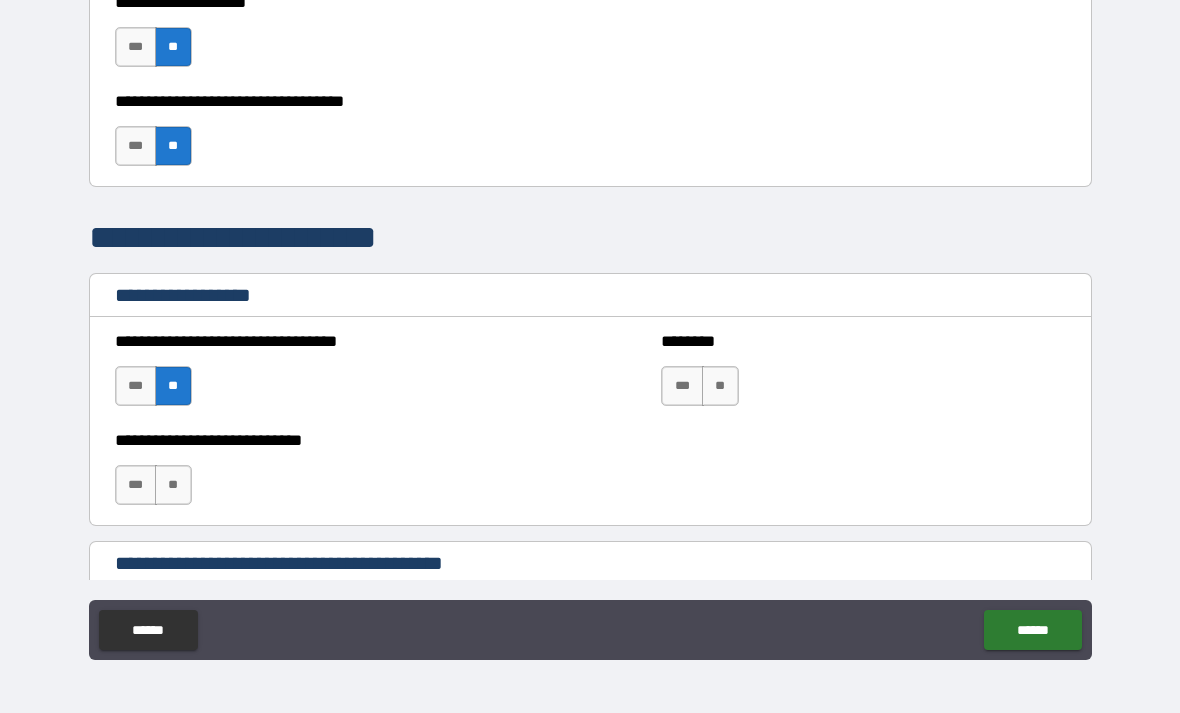 click on "**" at bounding box center (173, 485) 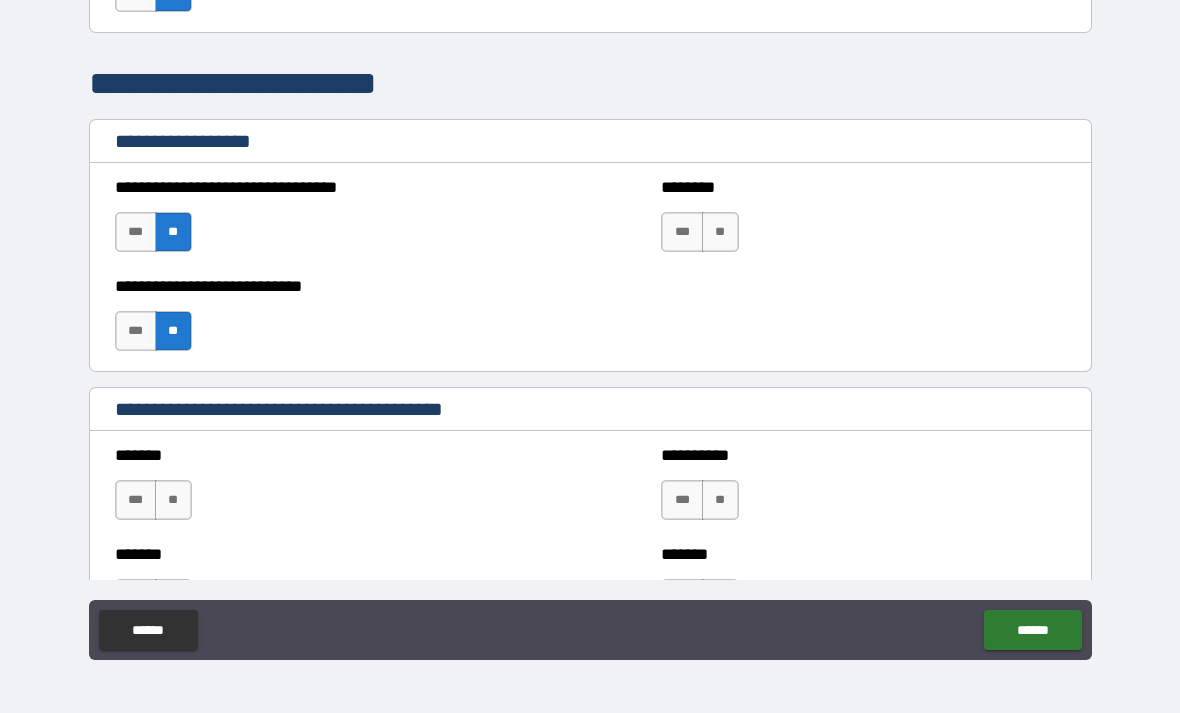 scroll, scrollTop: 1320, scrollLeft: 0, axis: vertical 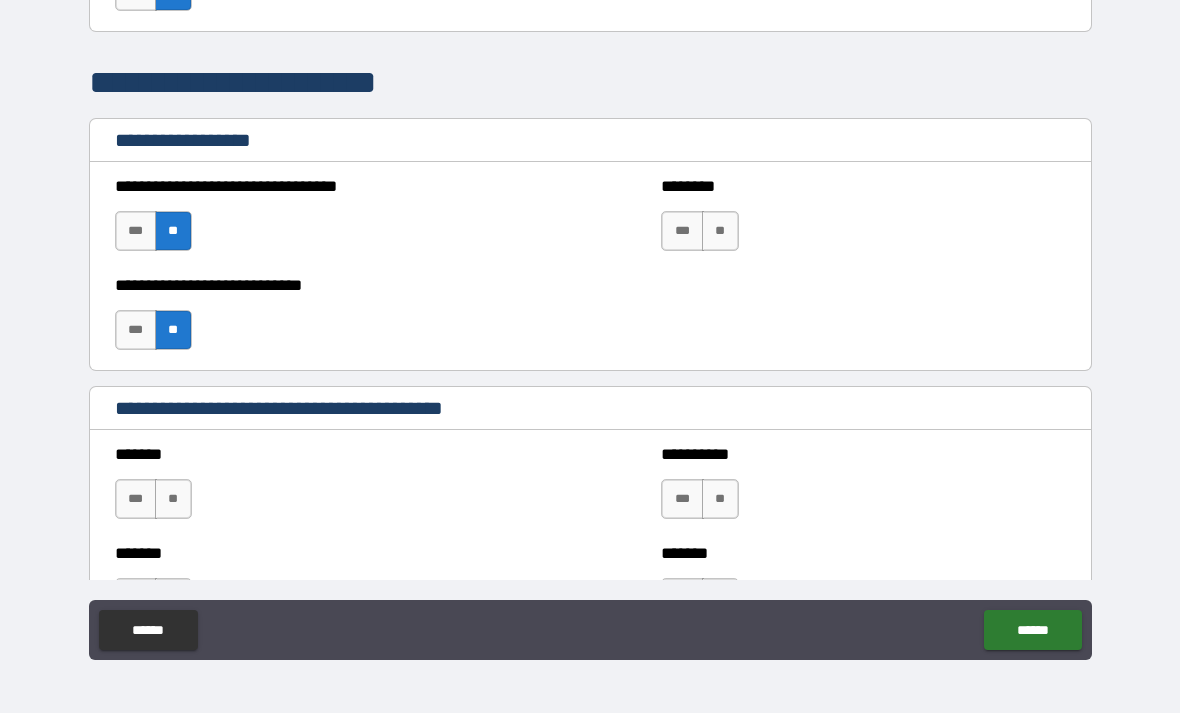 click on "**" at bounding box center [173, 499] 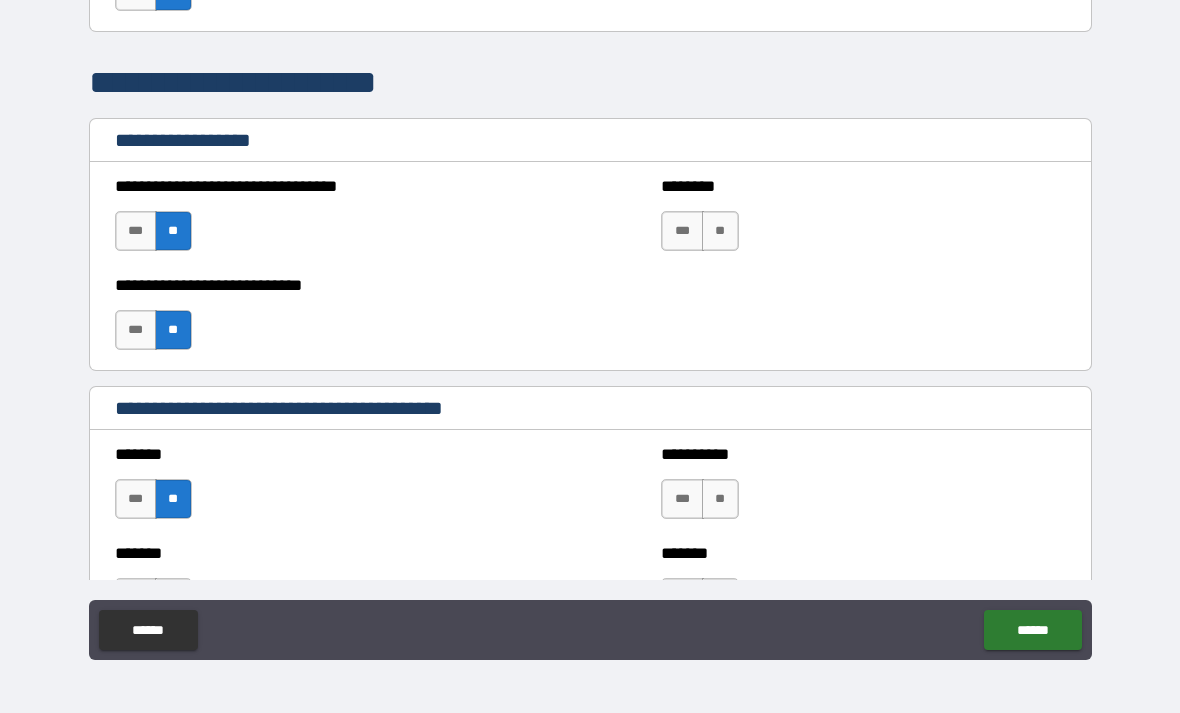 click on "**" at bounding box center (720, 499) 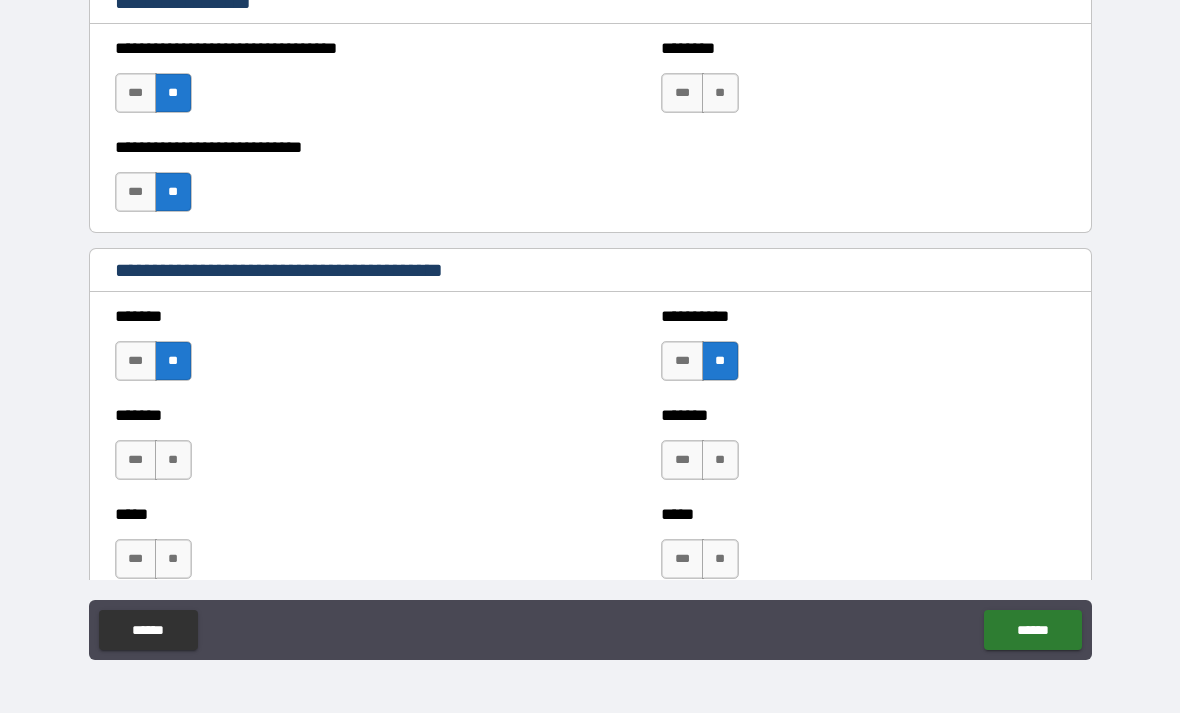 scroll, scrollTop: 1468, scrollLeft: 0, axis: vertical 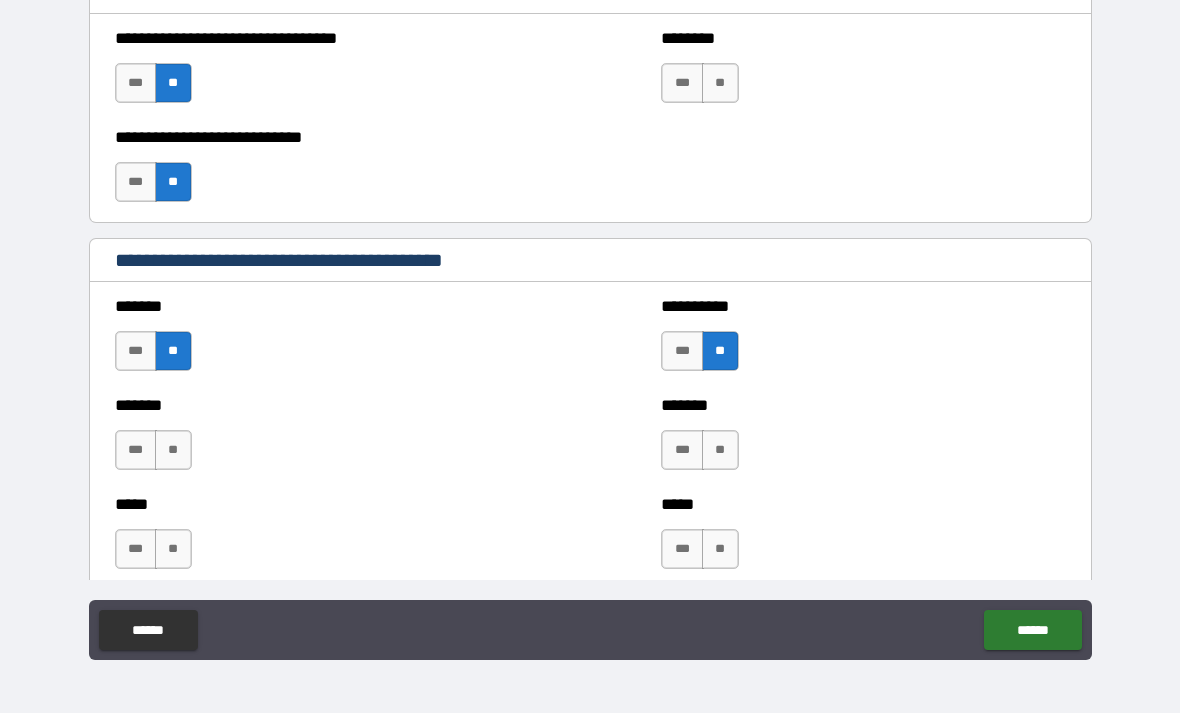 click on "**" at bounding box center (173, 450) 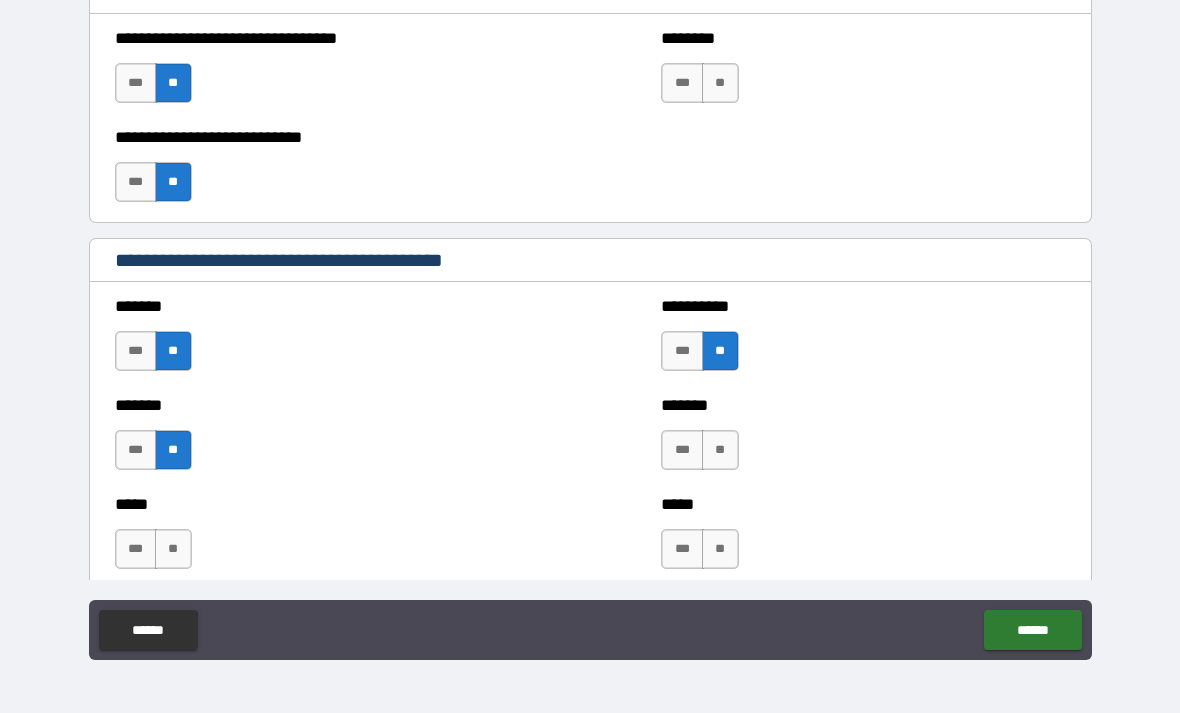 click on "**" at bounding box center (173, 549) 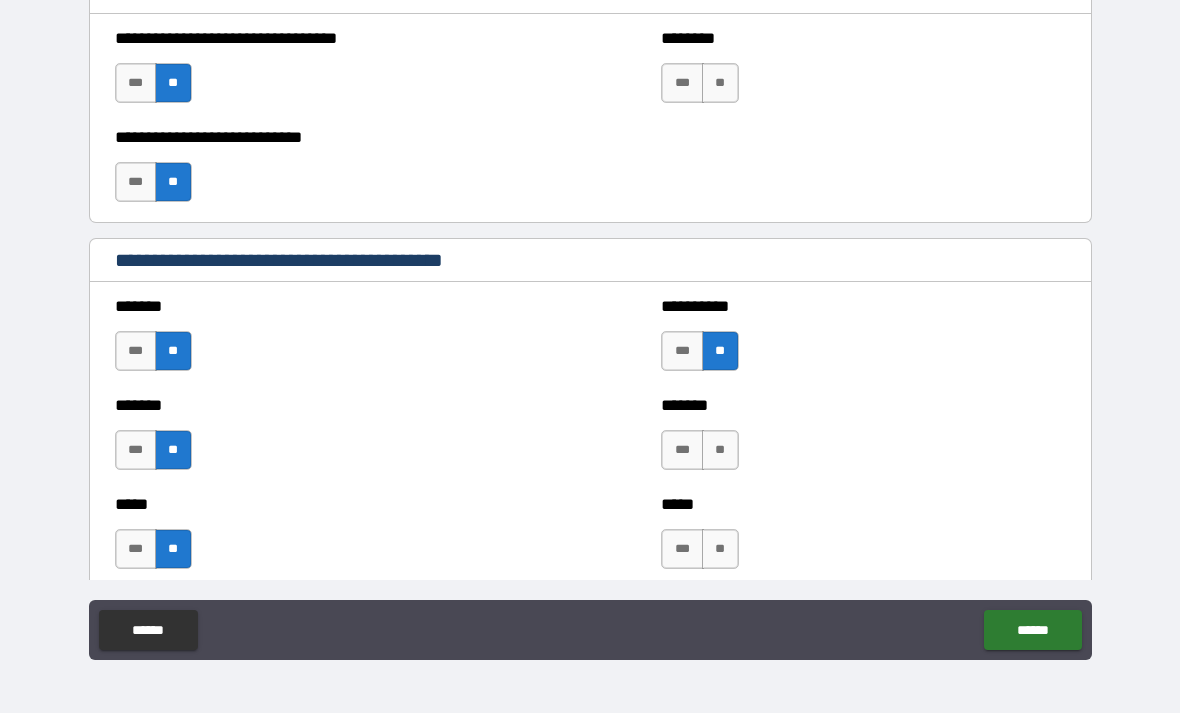 click on "**" at bounding box center [720, 450] 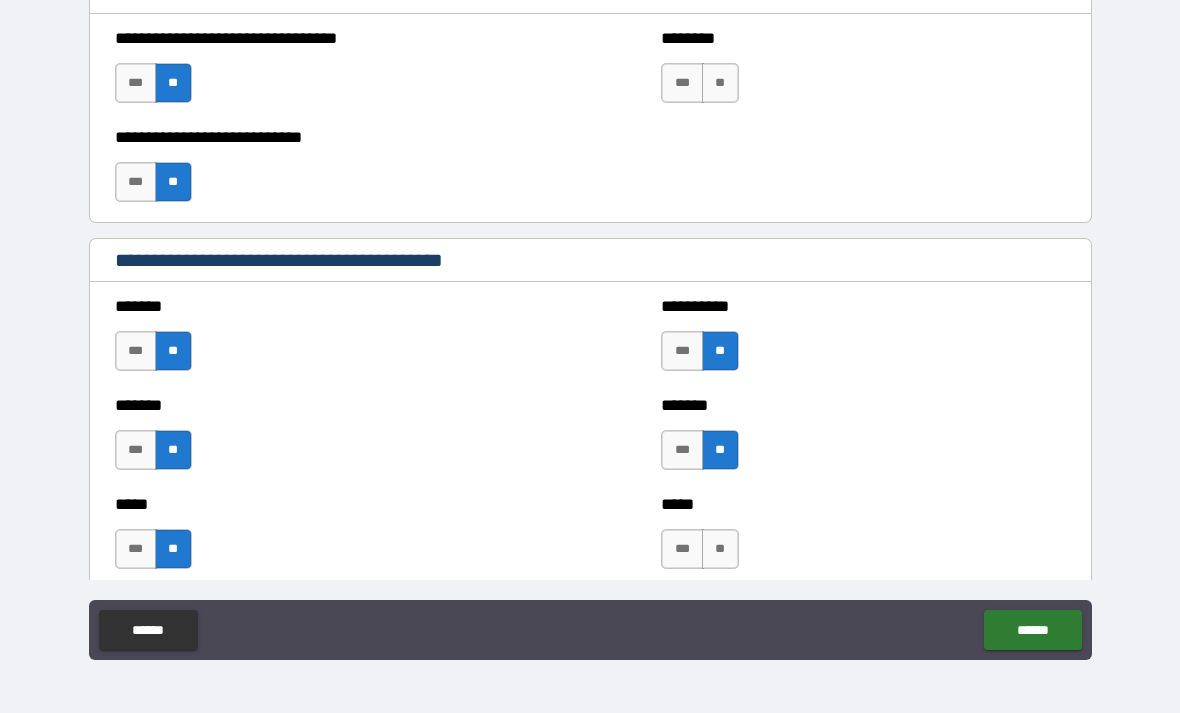 click on "**" at bounding box center (720, 549) 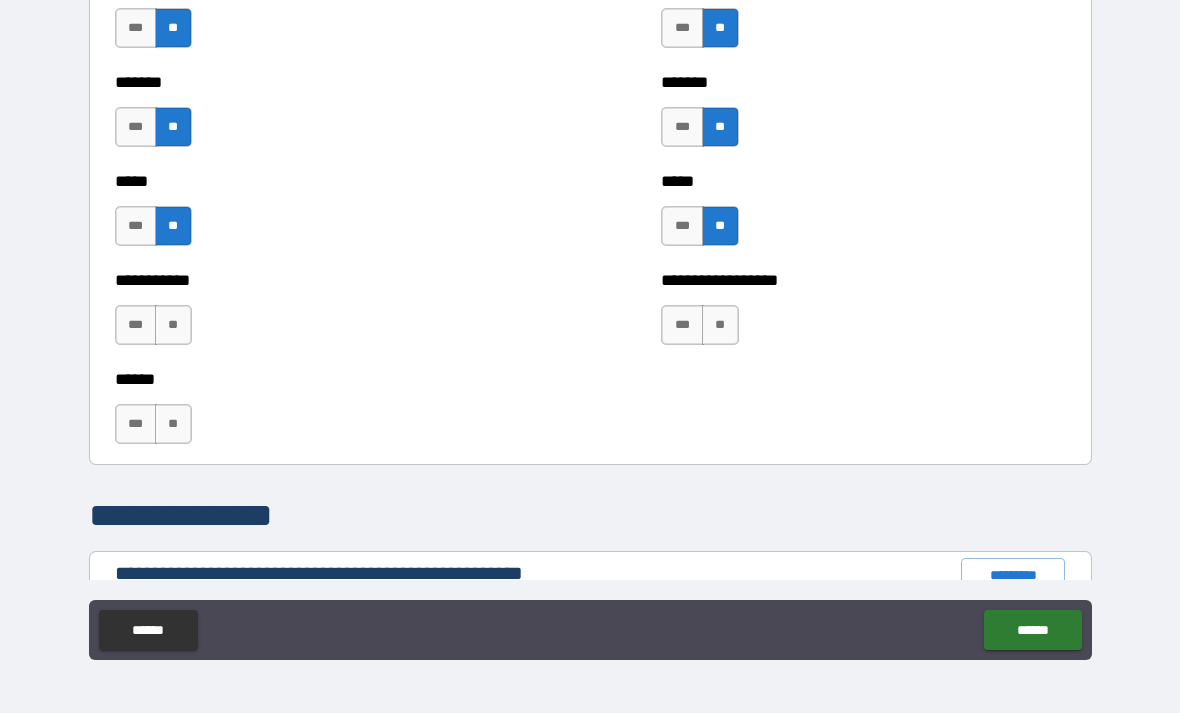 scroll, scrollTop: 1792, scrollLeft: 0, axis: vertical 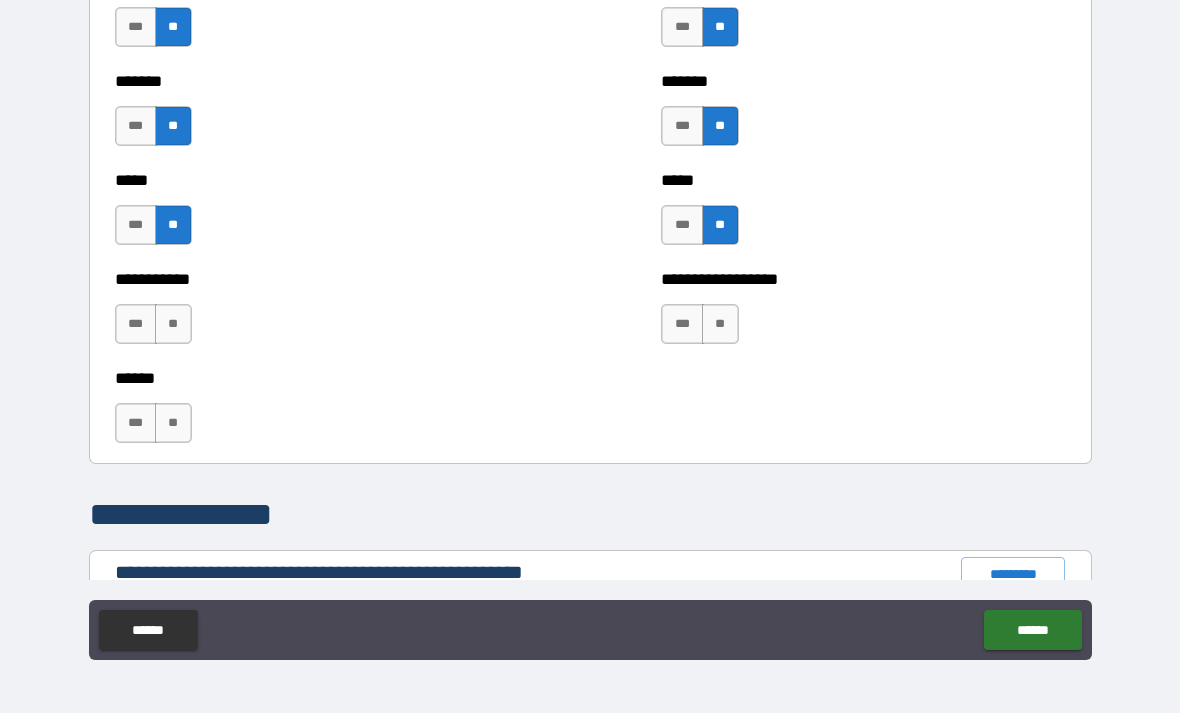 click on "**" at bounding box center [173, 324] 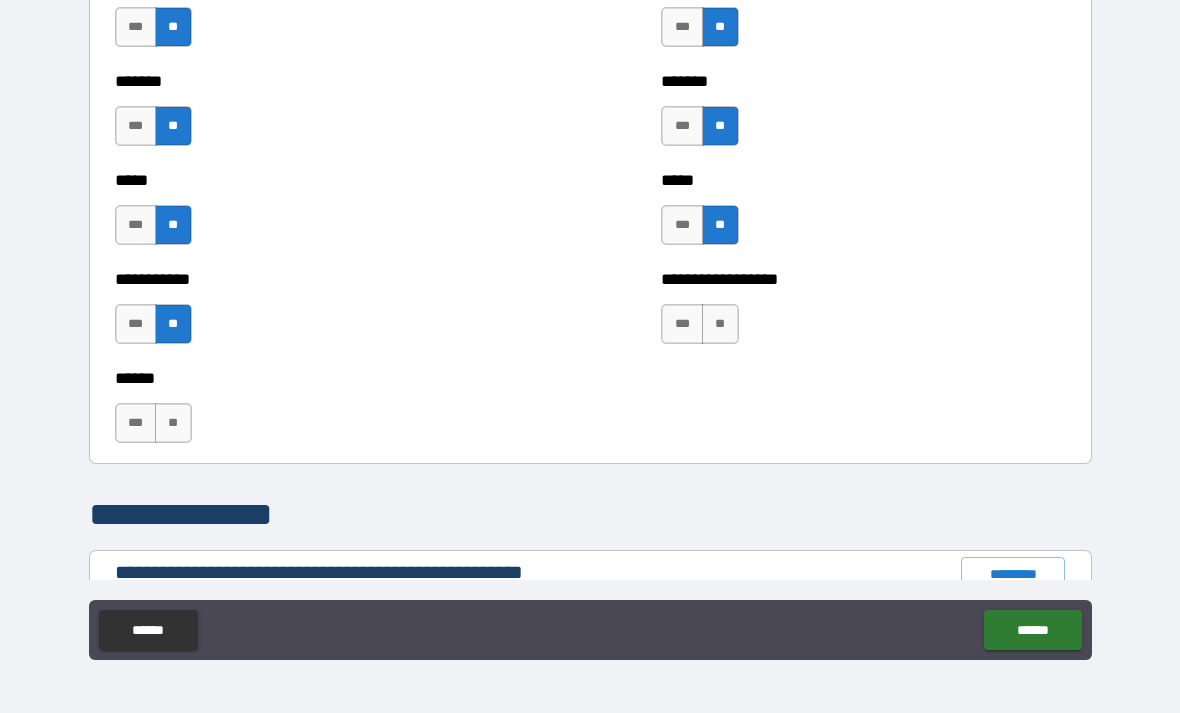 click on "**" at bounding box center (720, 324) 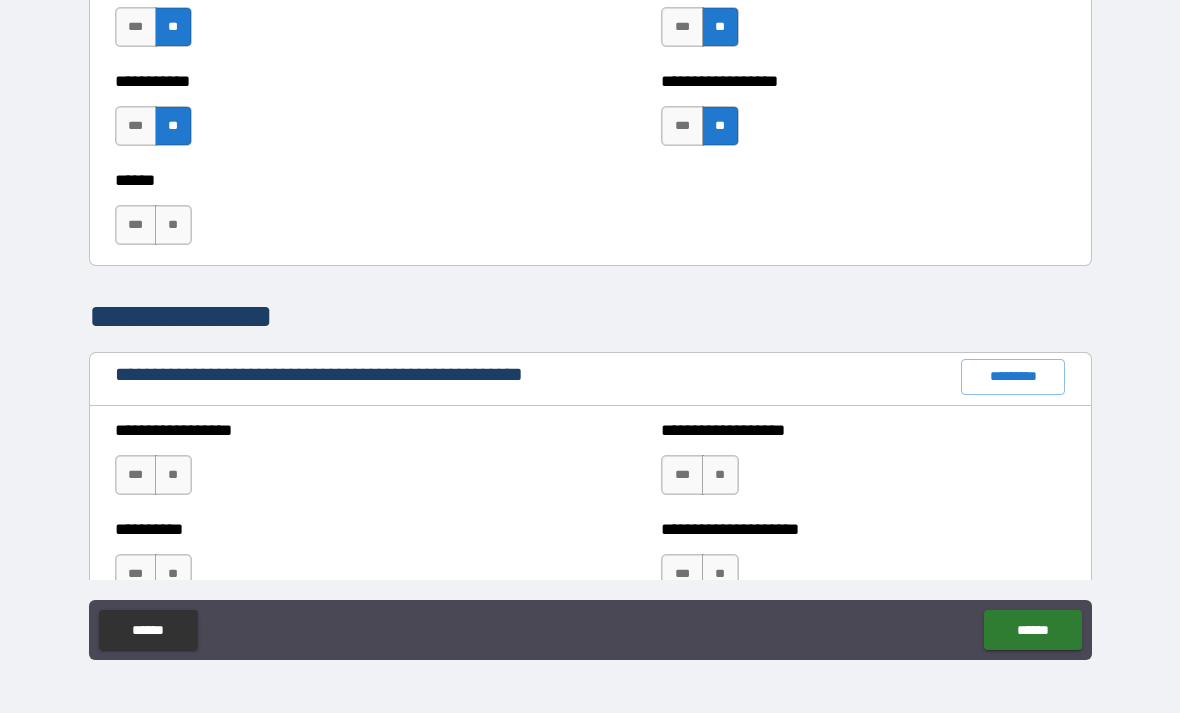 scroll, scrollTop: 2002, scrollLeft: 0, axis: vertical 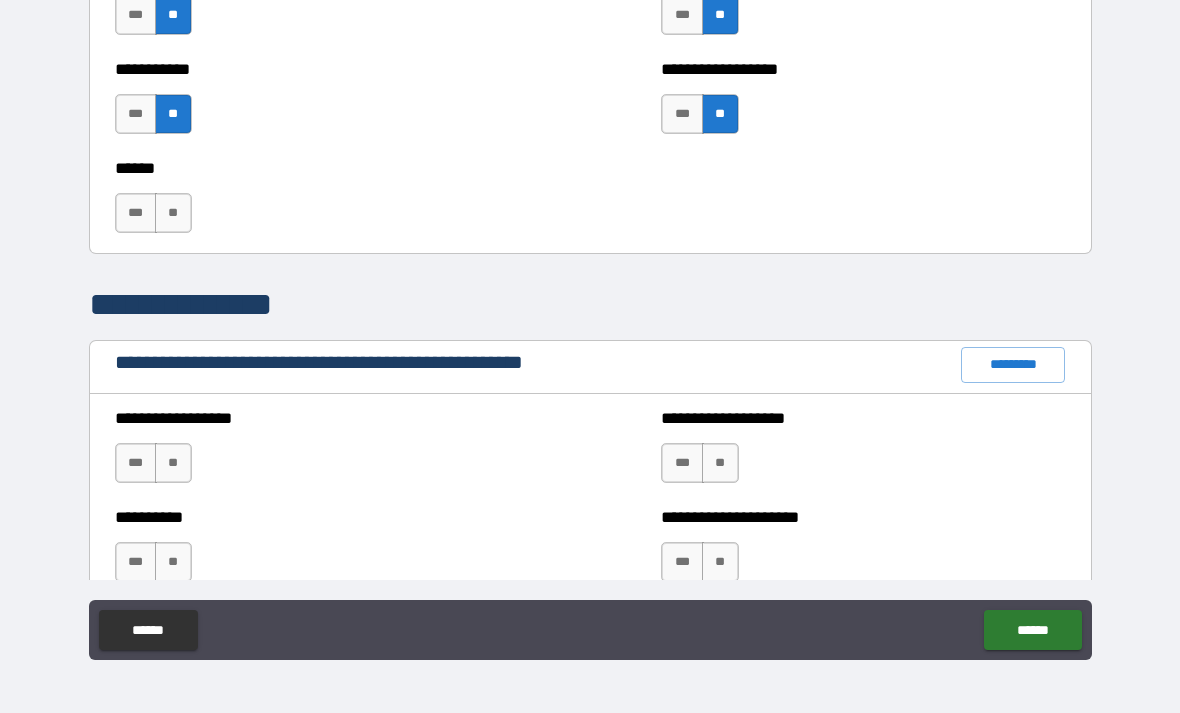 click on "**" at bounding box center (173, 463) 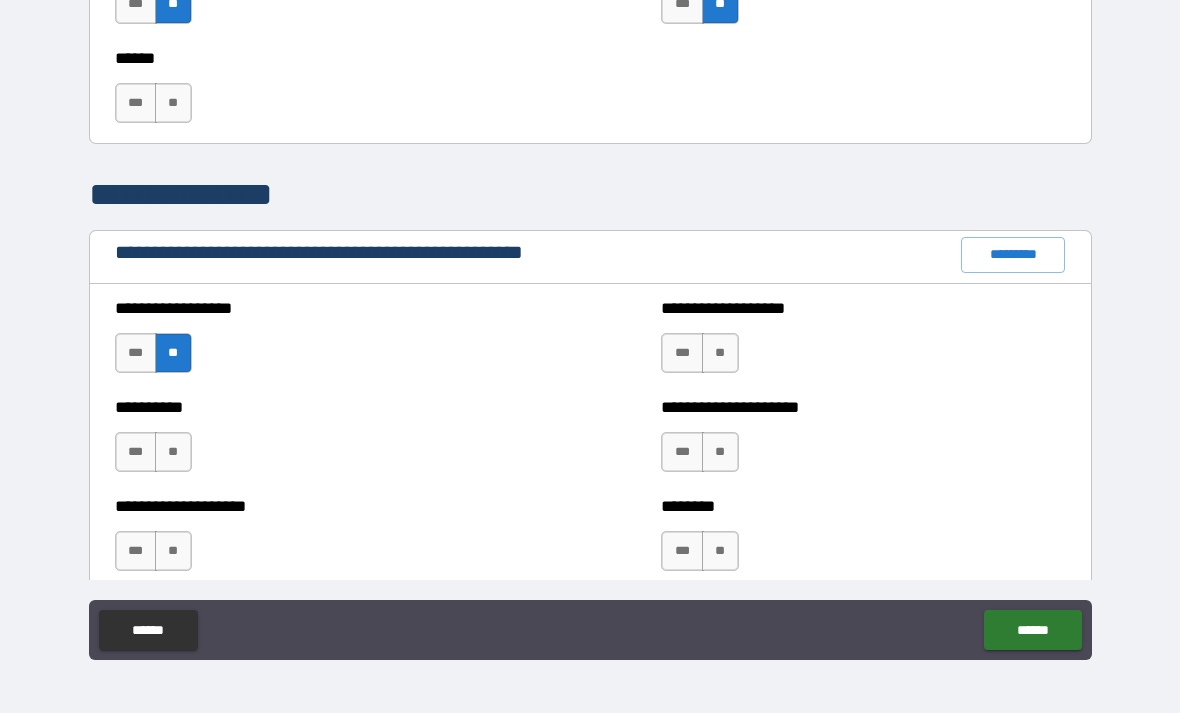 scroll, scrollTop: 2136, scrollLeft: 0, axis: vertical 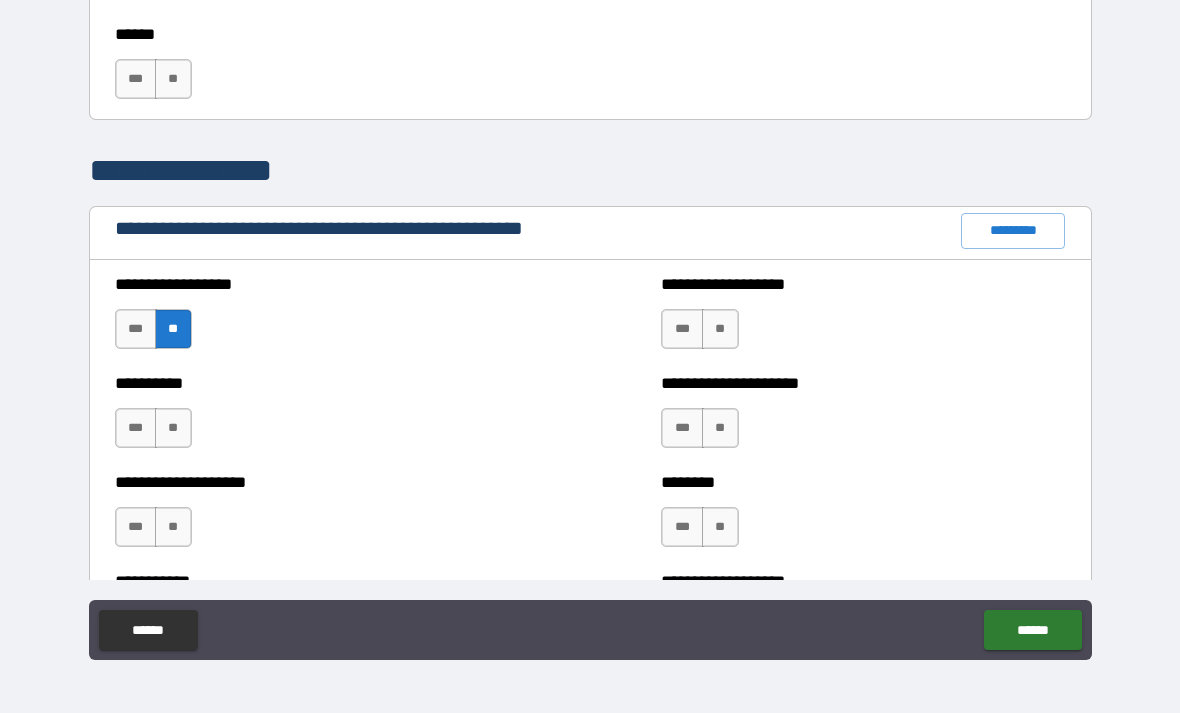 click on "**" at bounding box center [720, 329] 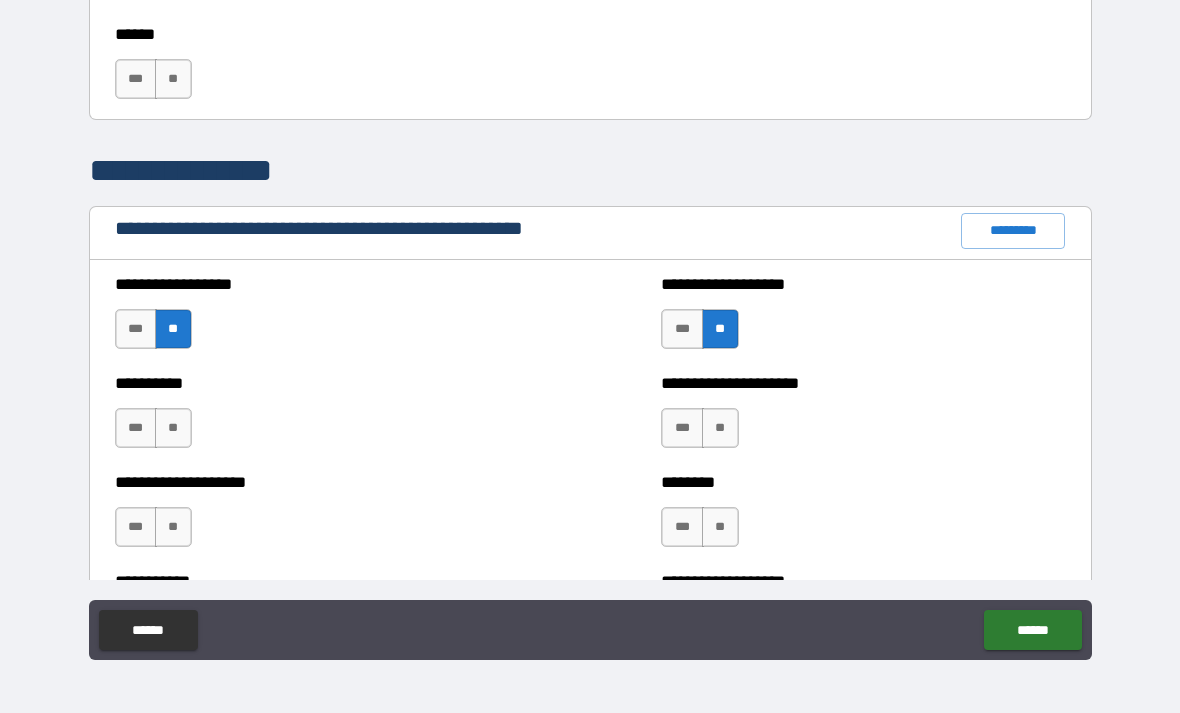 click on "**" at bounding box center [173, 428] 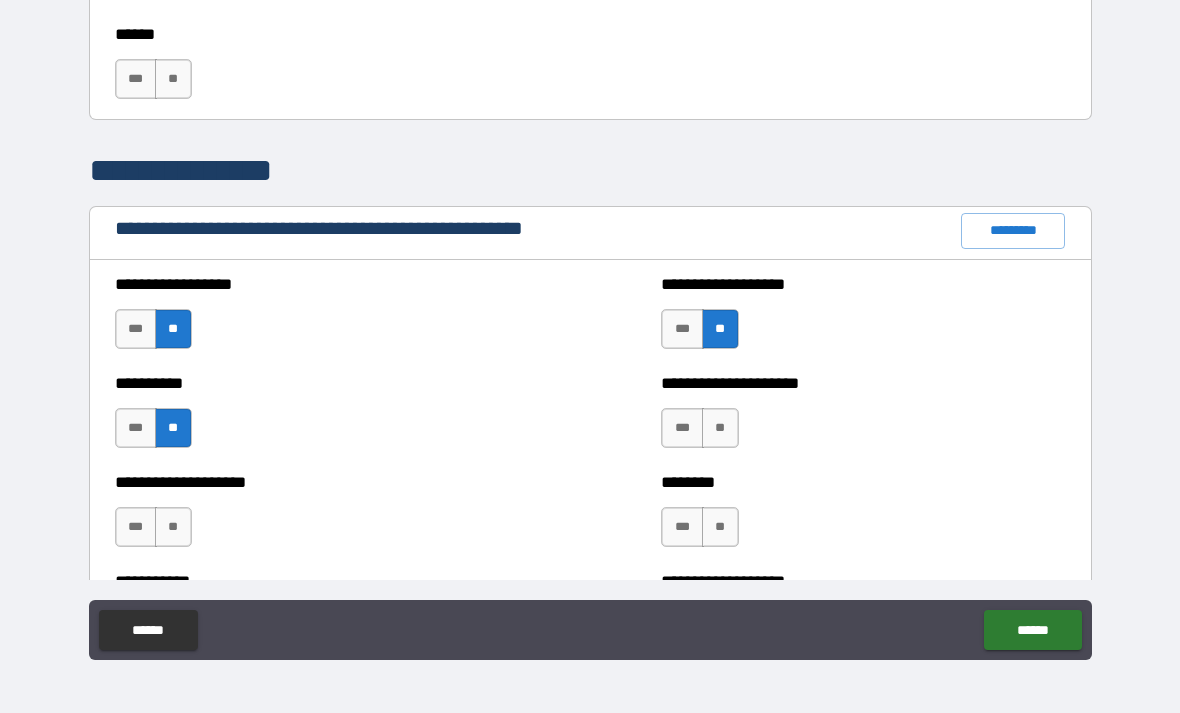 click on "**" at bounding box center (720, 428) 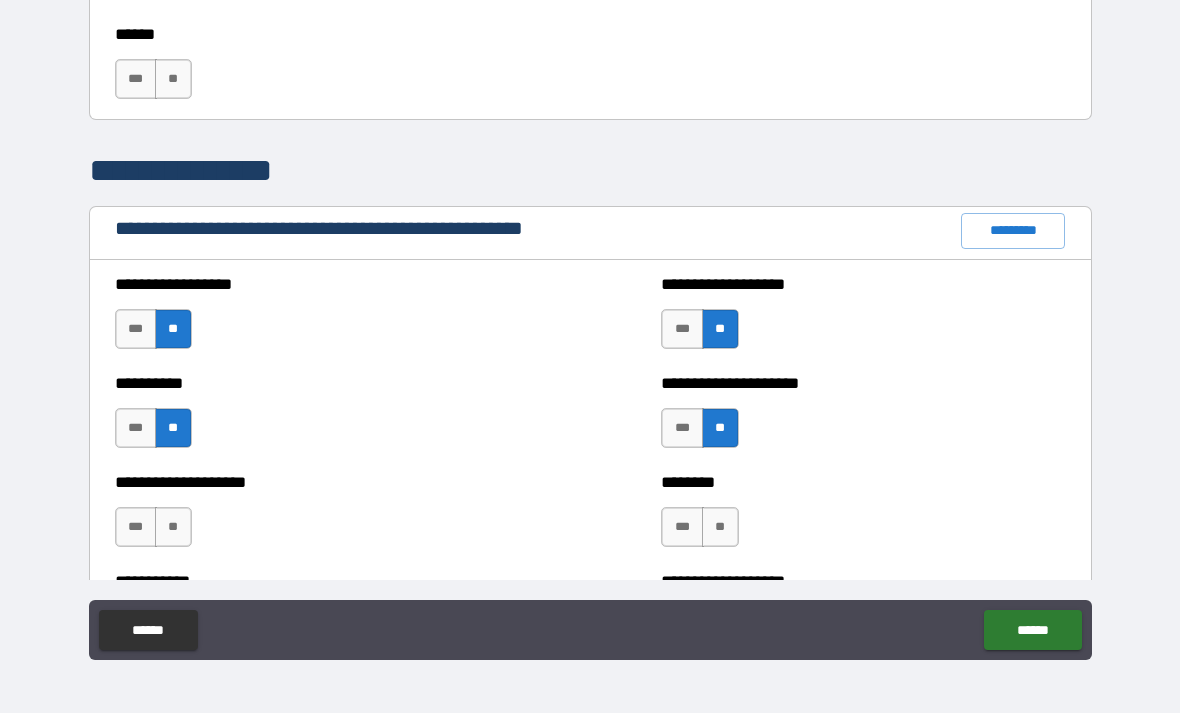 click on "**" at bounding box center (720, 527) 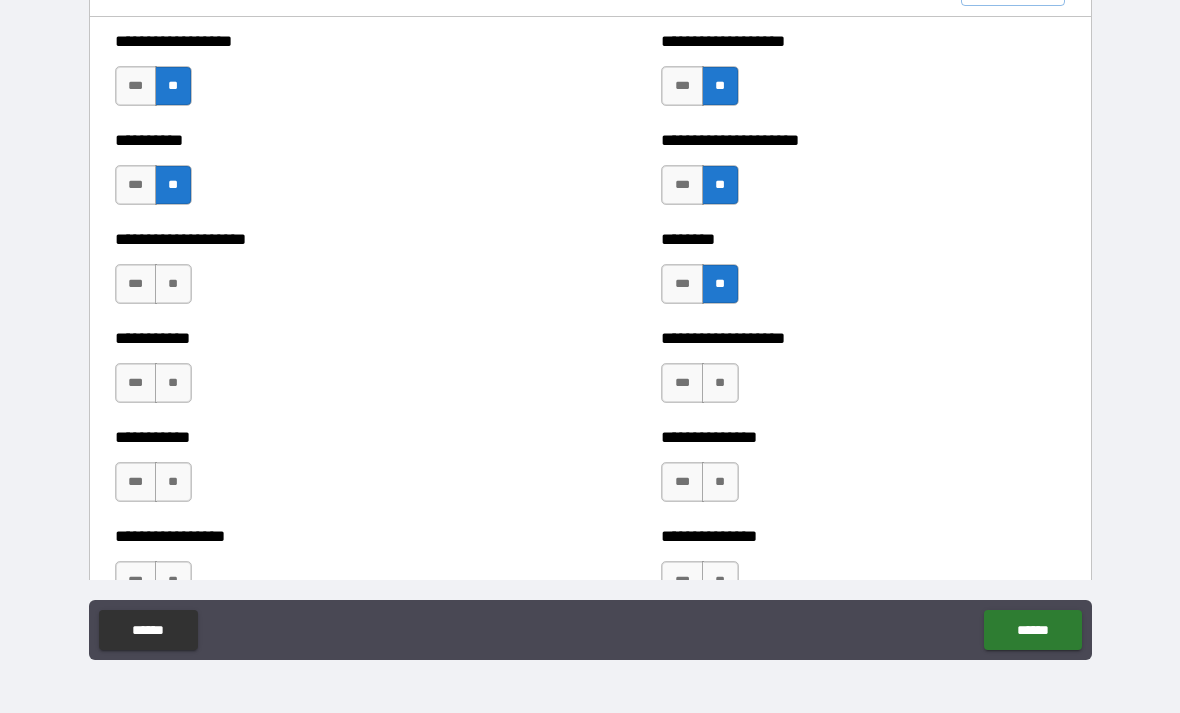 scroll, scrollTop: 2380, scrollLeft: 0, axis: vertical 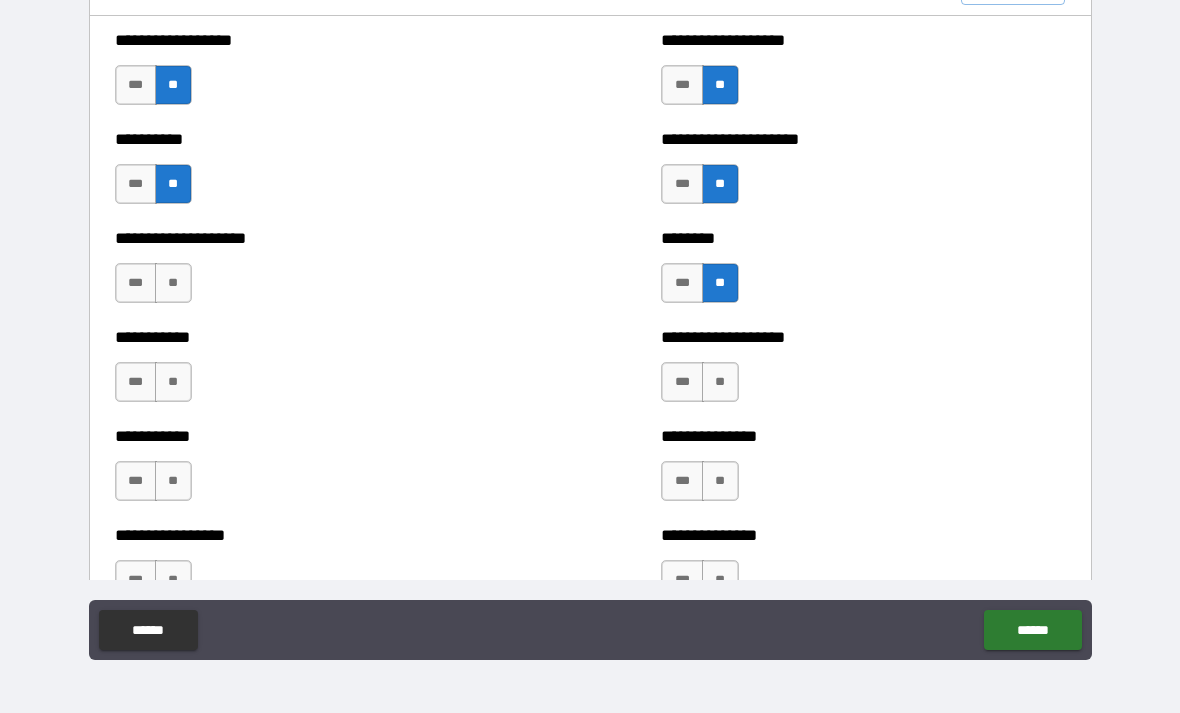 click on "**" at bounding box center [173, 283] 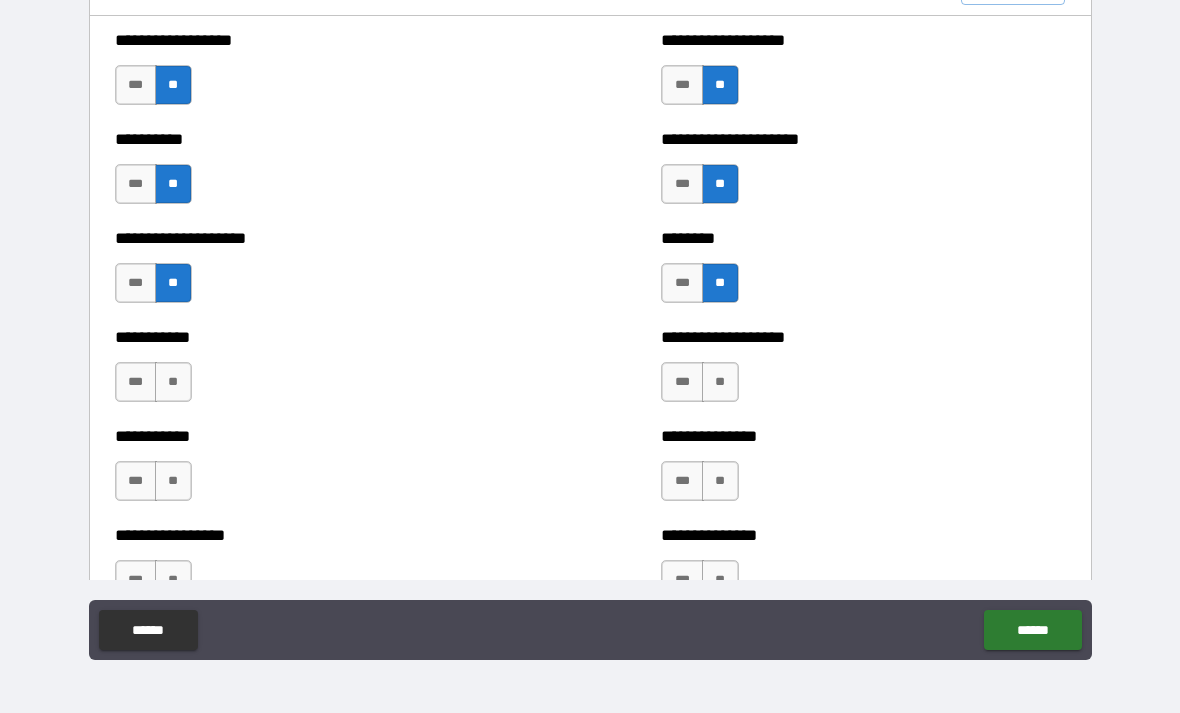 click on "**" at bounding box center (173, 382) 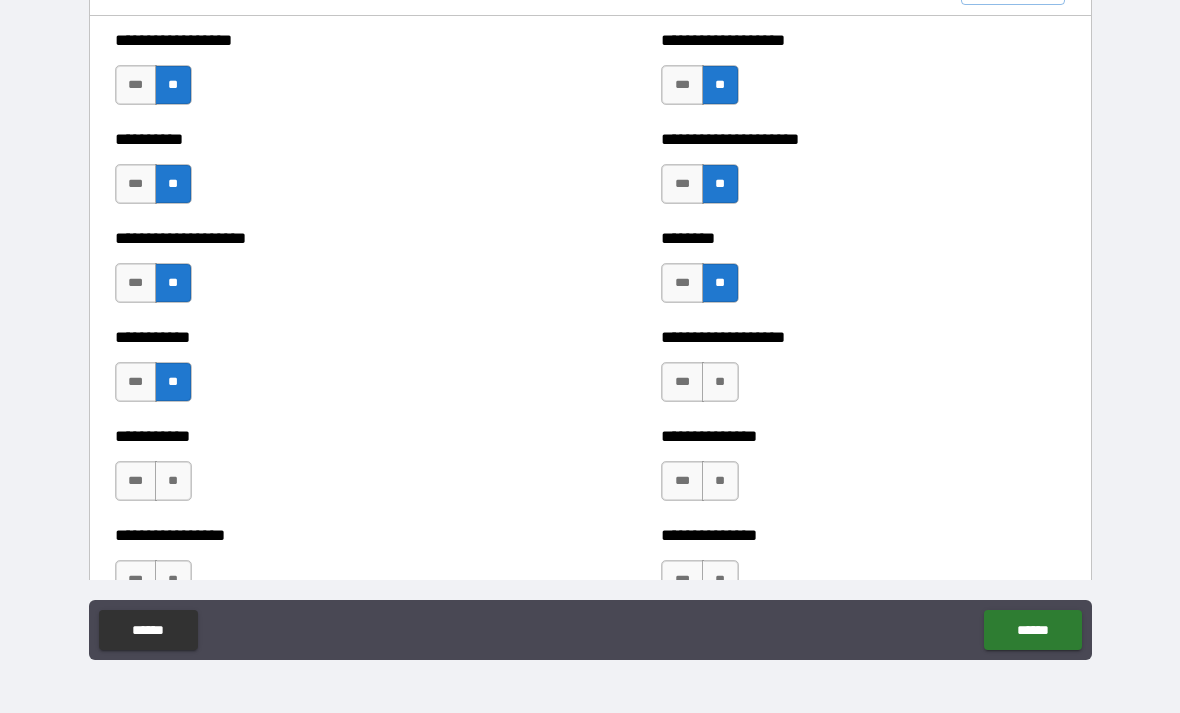click on "**" at bounding box center [720, 382] 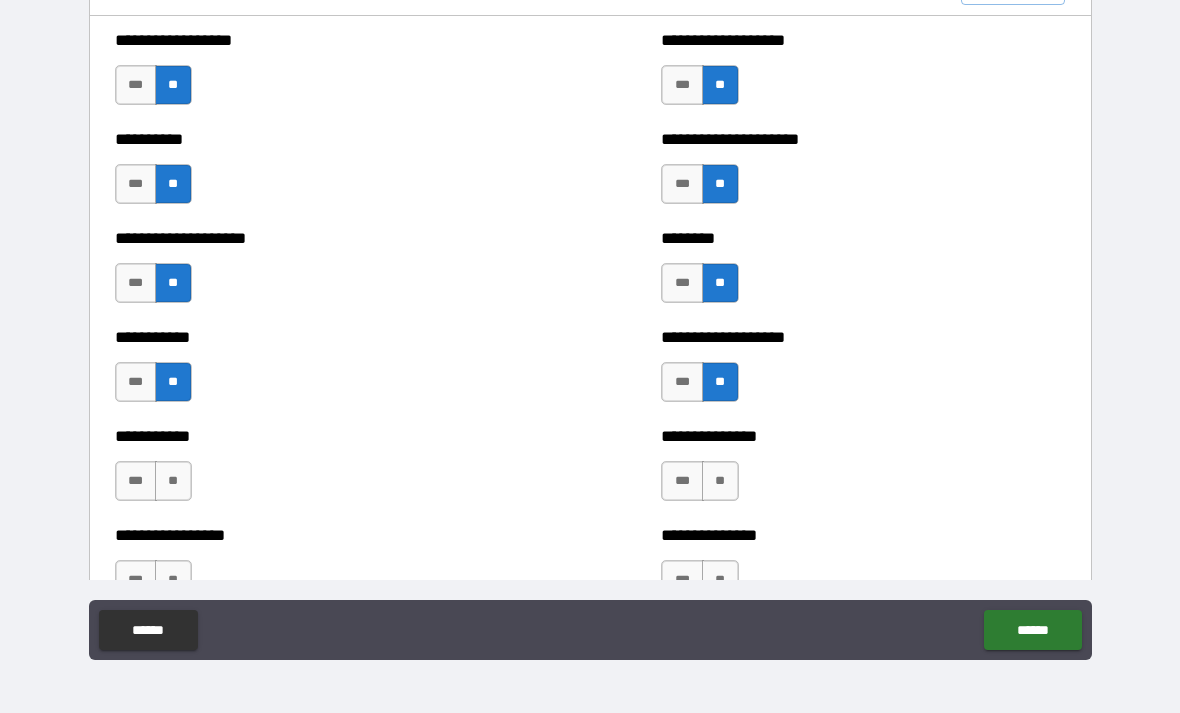 click on "**" at bounding box center [720, 481] 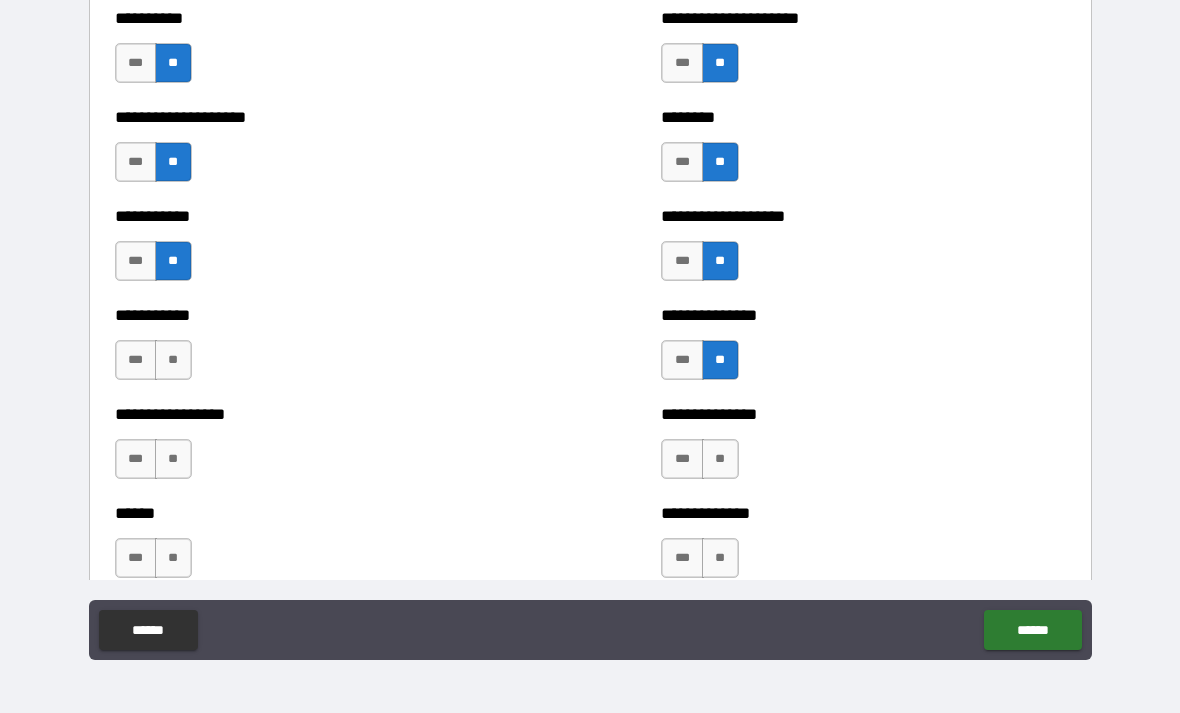 scroll, scrollTop: 2519, scrollLeft: 0, axis: vertical 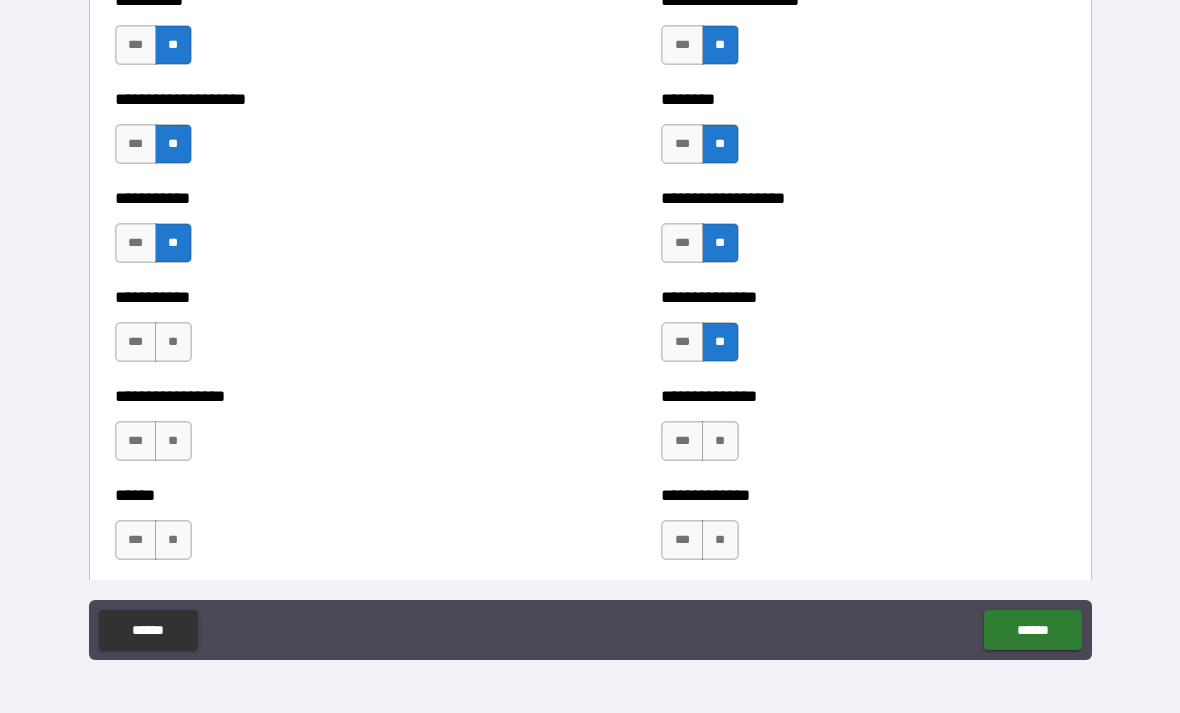 click on "**" at bounding box center (720, 441) 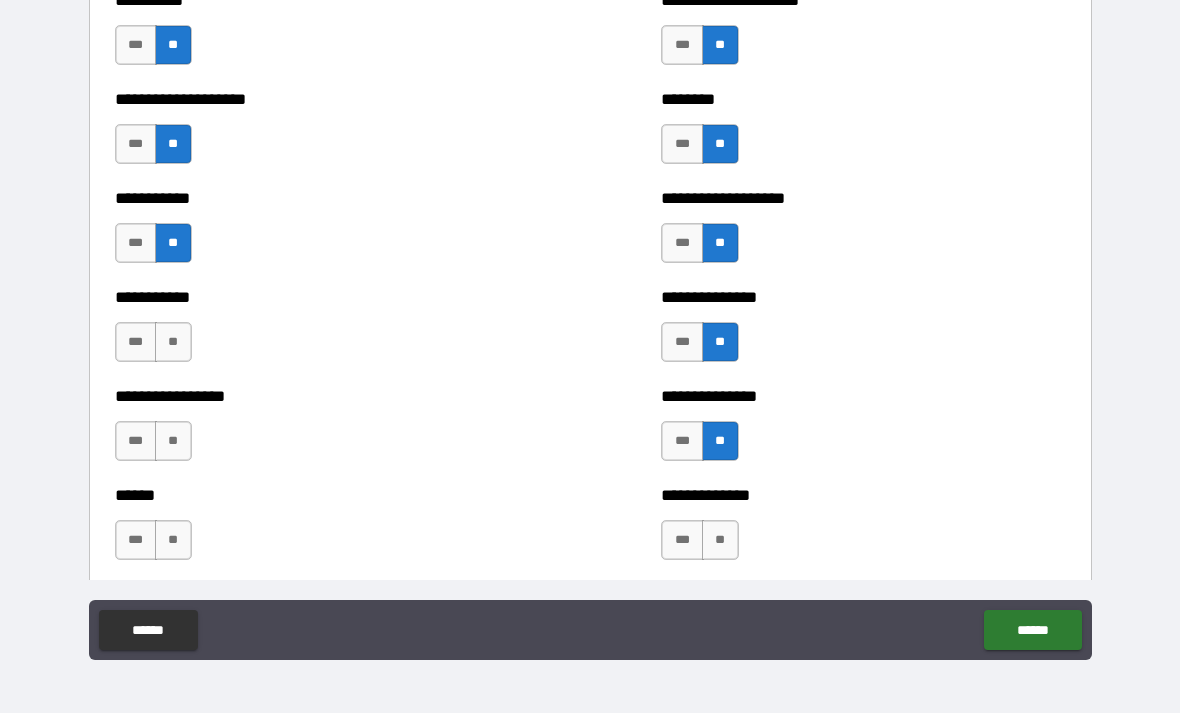 click on "**" at bounding box center [720, 540] 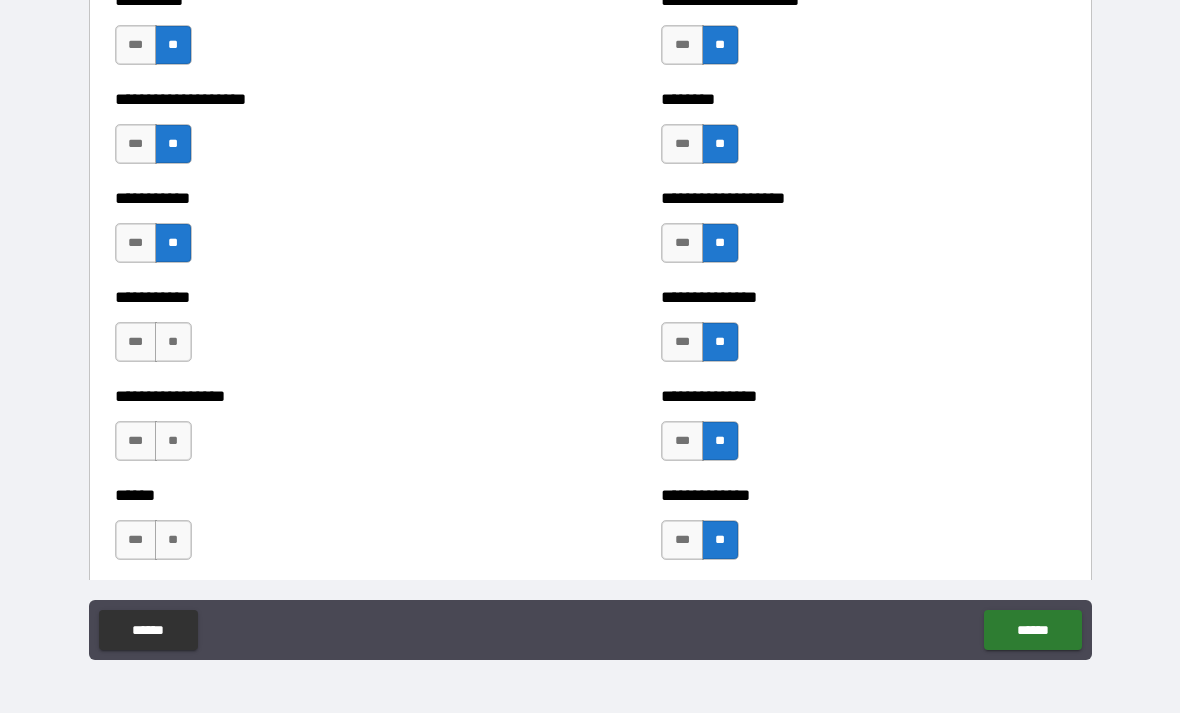 click on "**" at bounding box center (173, 441) 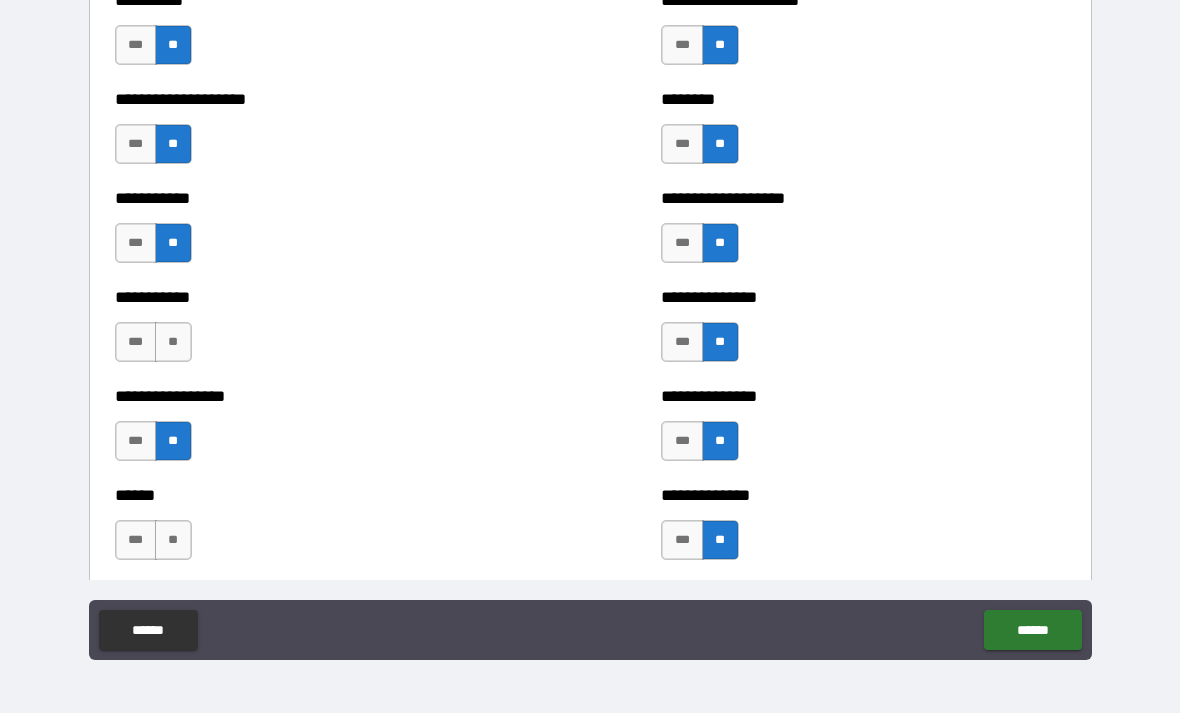 click on "**" at bounding box center (173, 342) 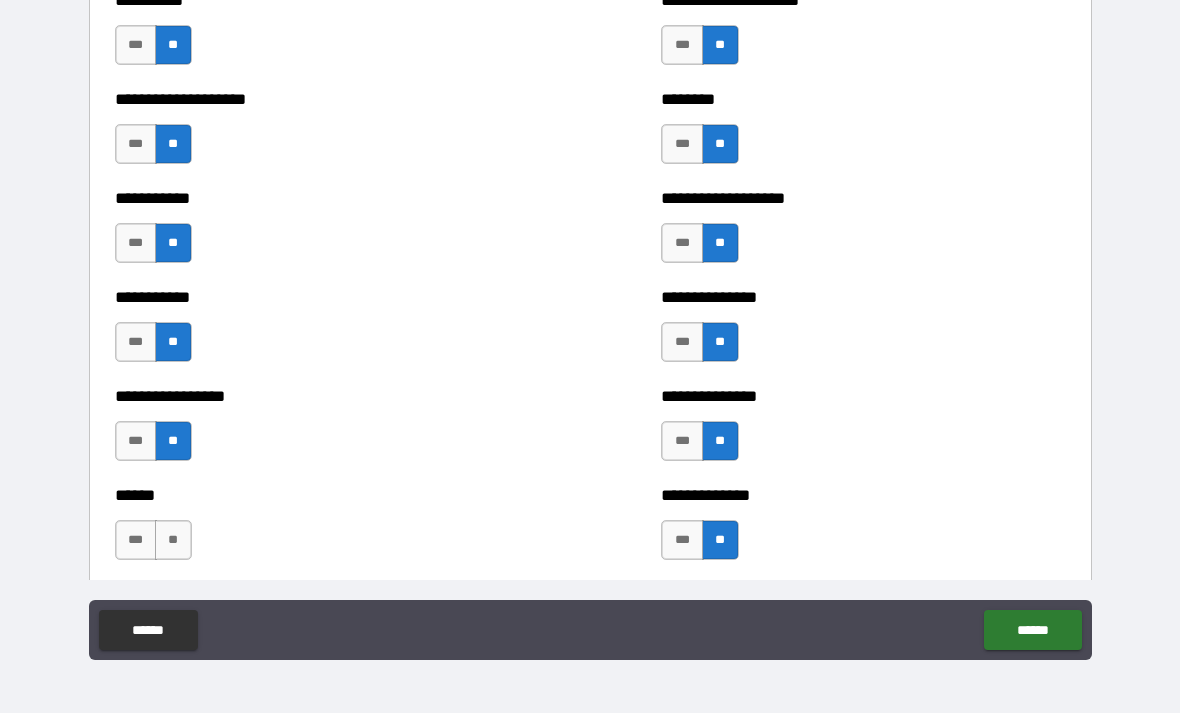 click on "**" at bounding box center [173, 540] 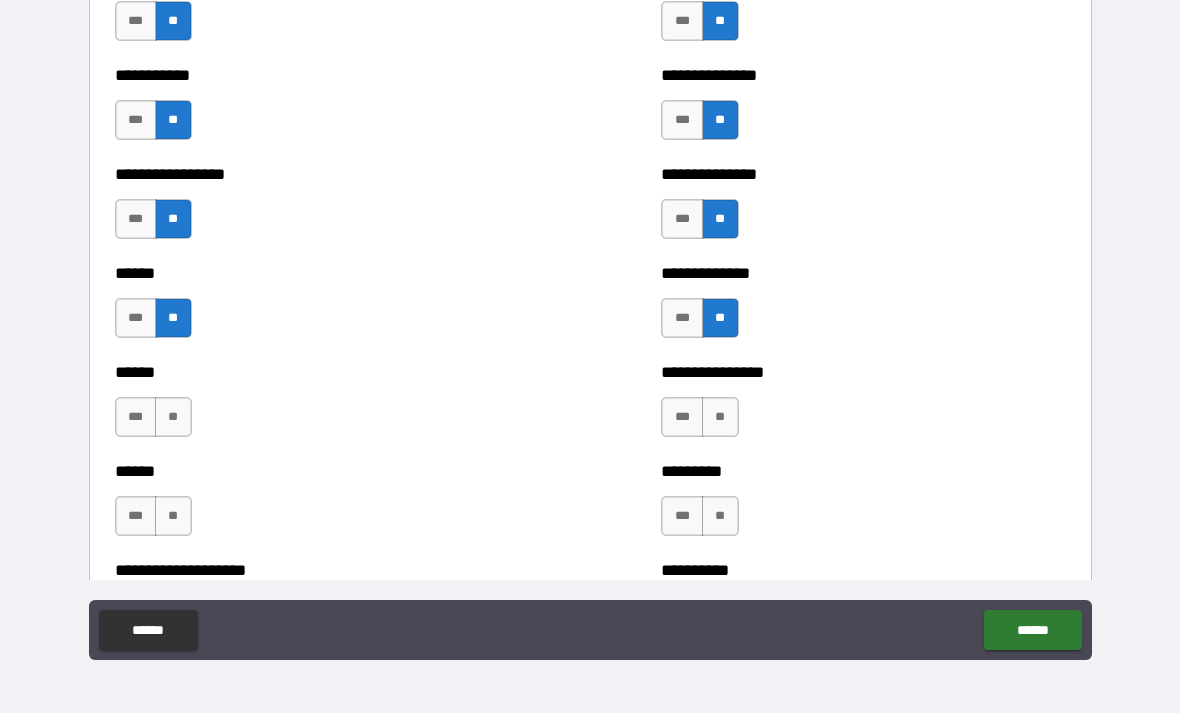 scroll, scrollTop: 2763, scrollLeft: 0, axis: vertical 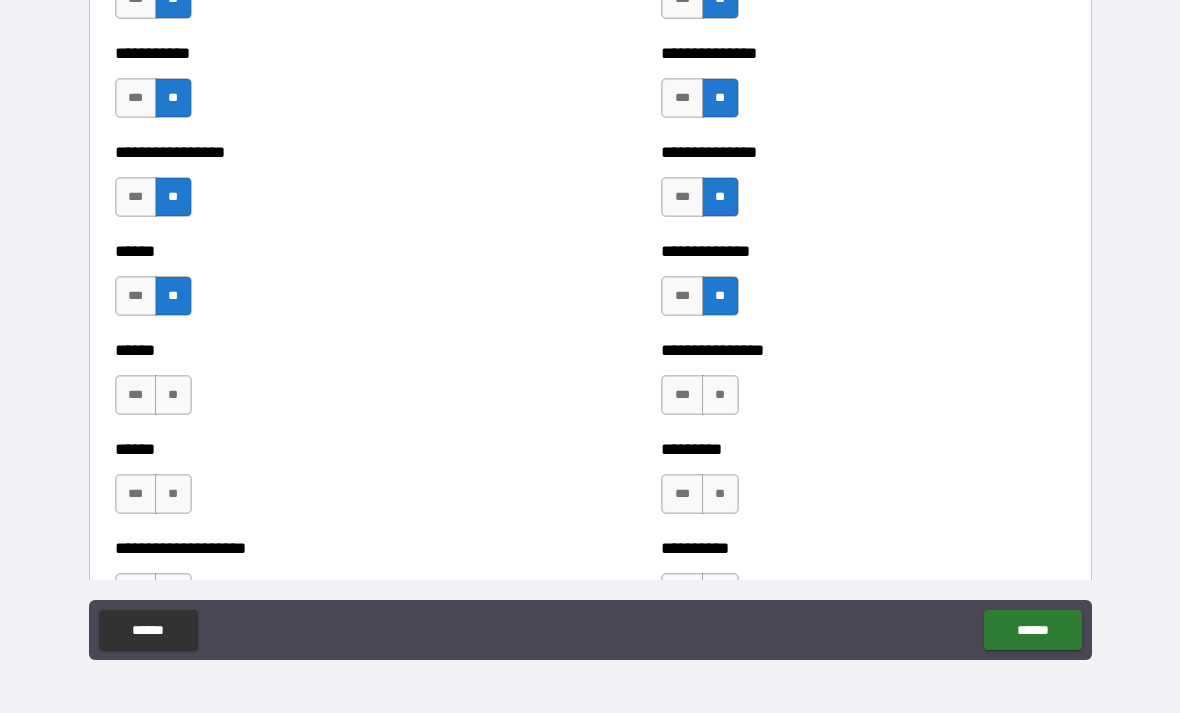 click on "**" at bounding box center [173, 395] 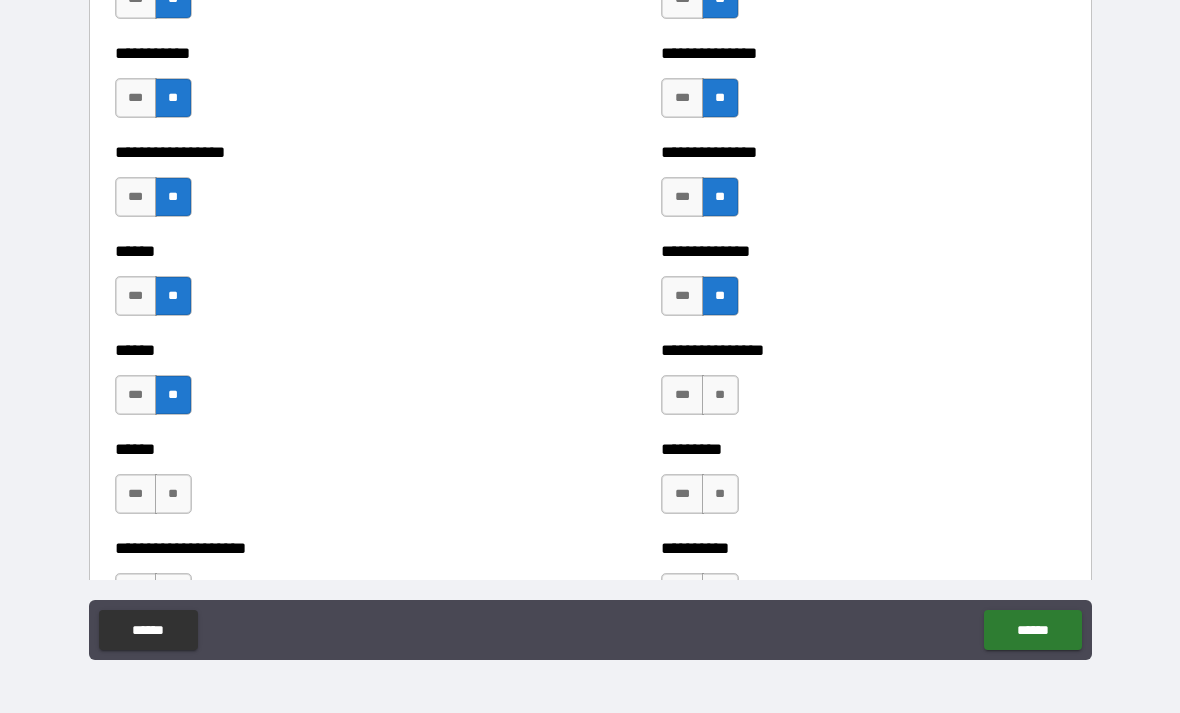 click on "**" at bounding box center (173, 494) 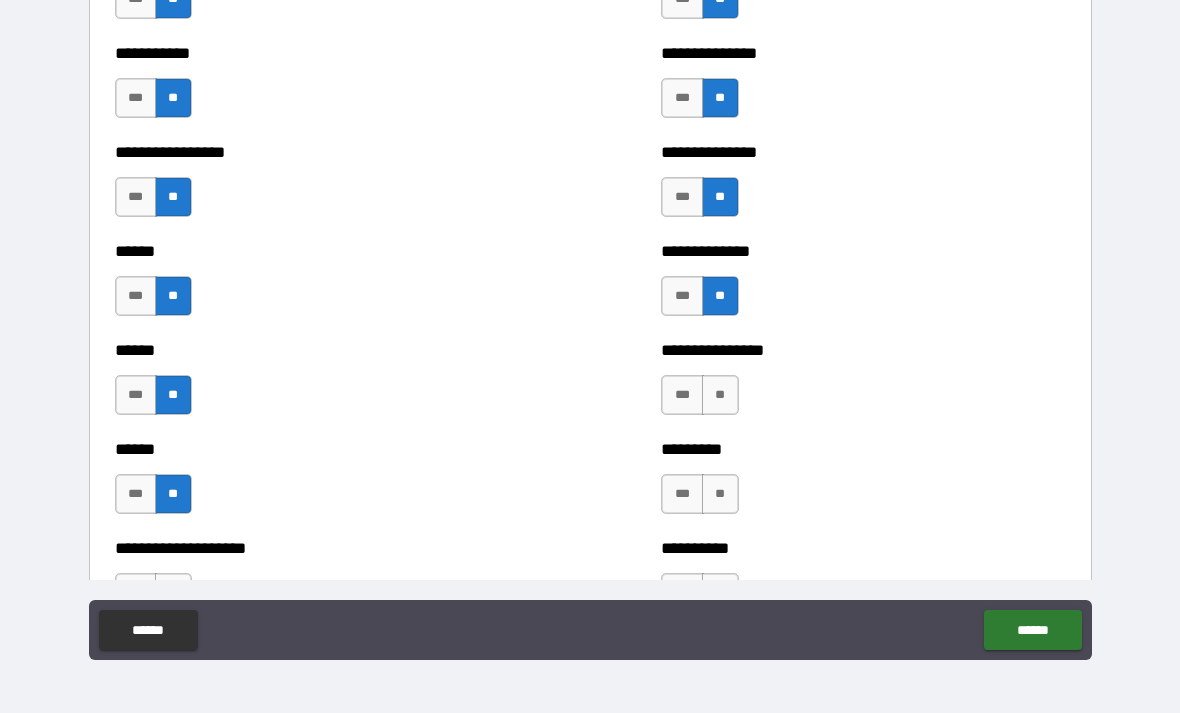click on "**" at bounding box center (720, 395) 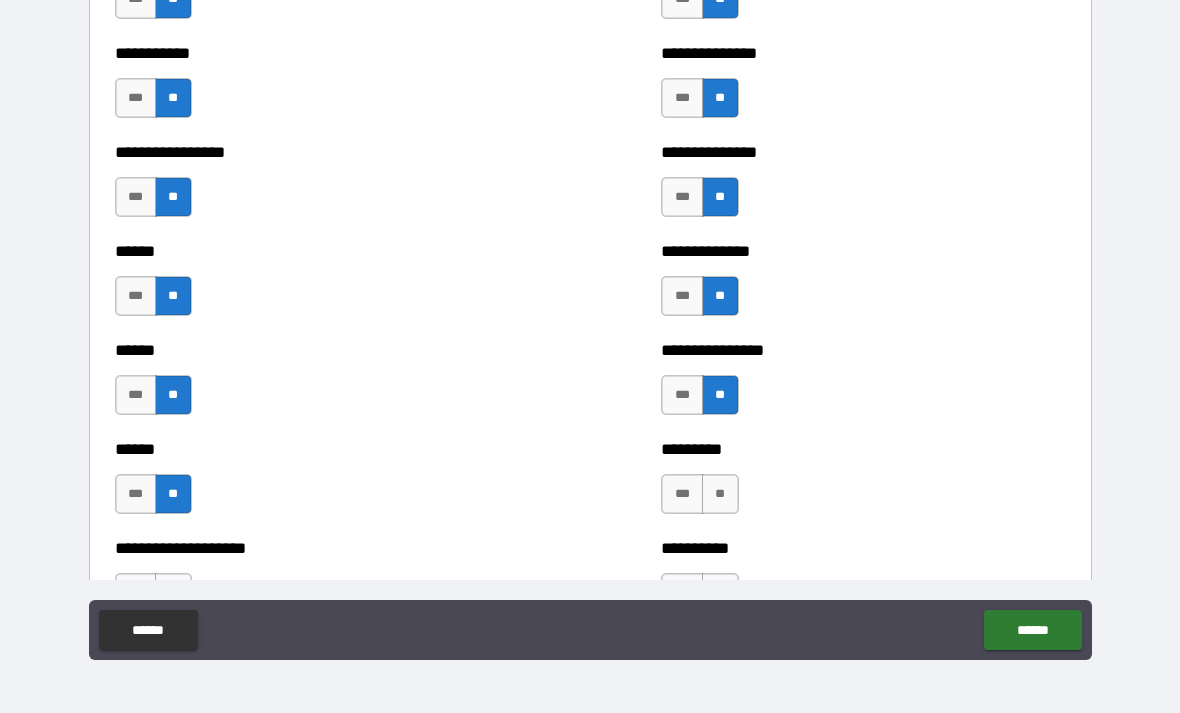 click on "**" at bounding box center [720, 494] 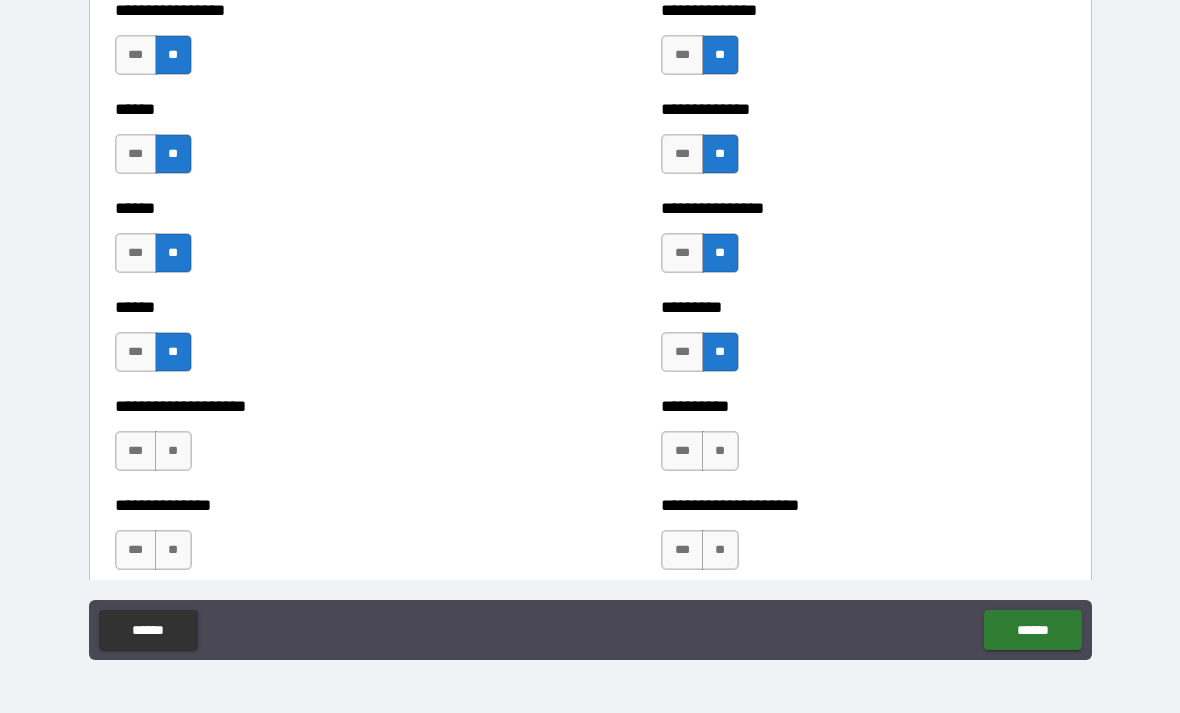 scroll, scrollTop: 2922, scrollLeft: 0, axis: vertical 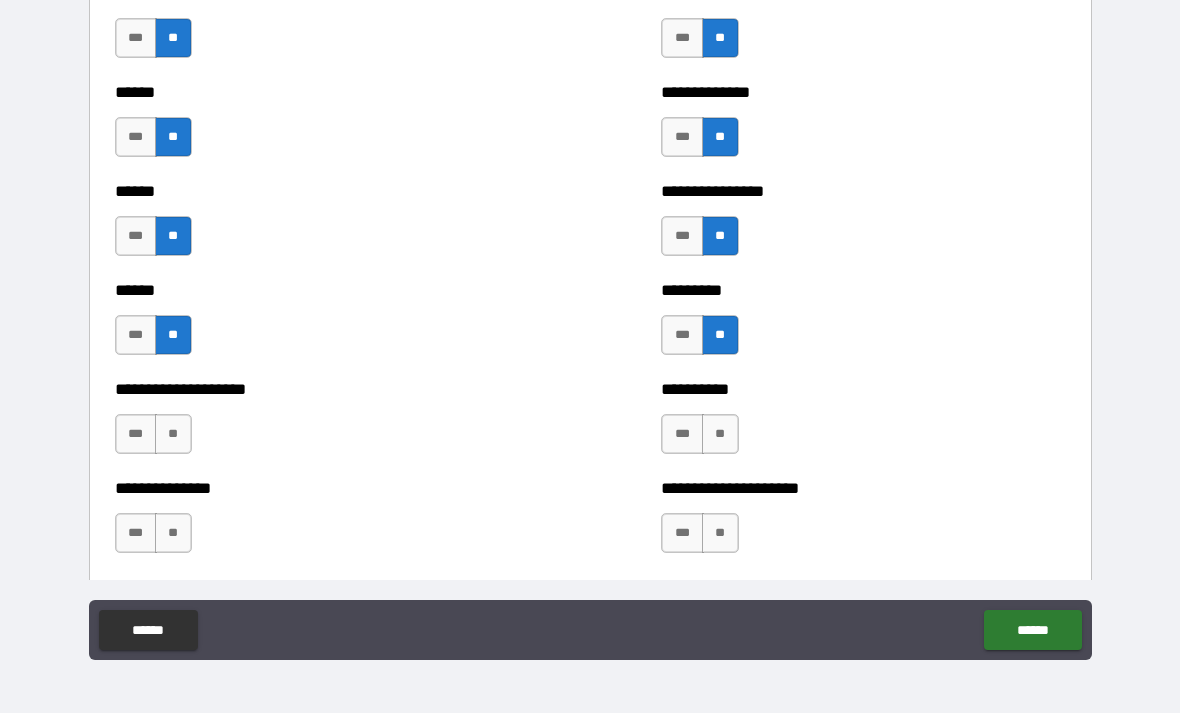 click on "***" at bounding box center [136, 434] 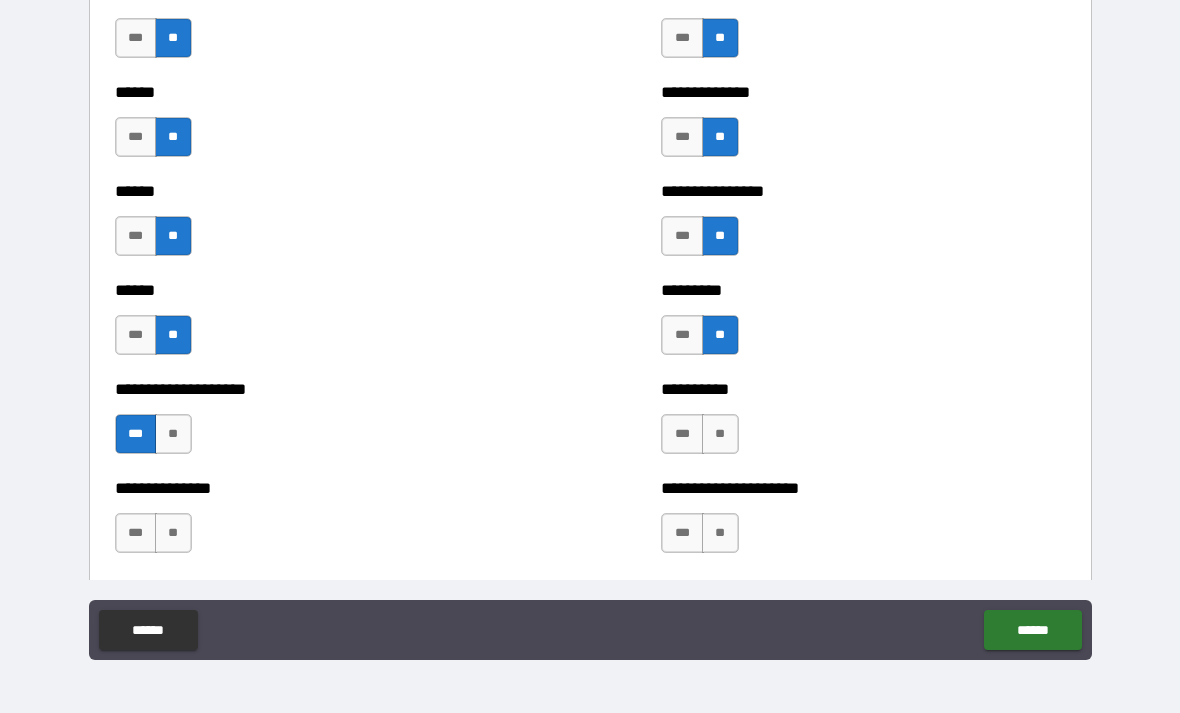click on "**" at bounding box center (720, 434) 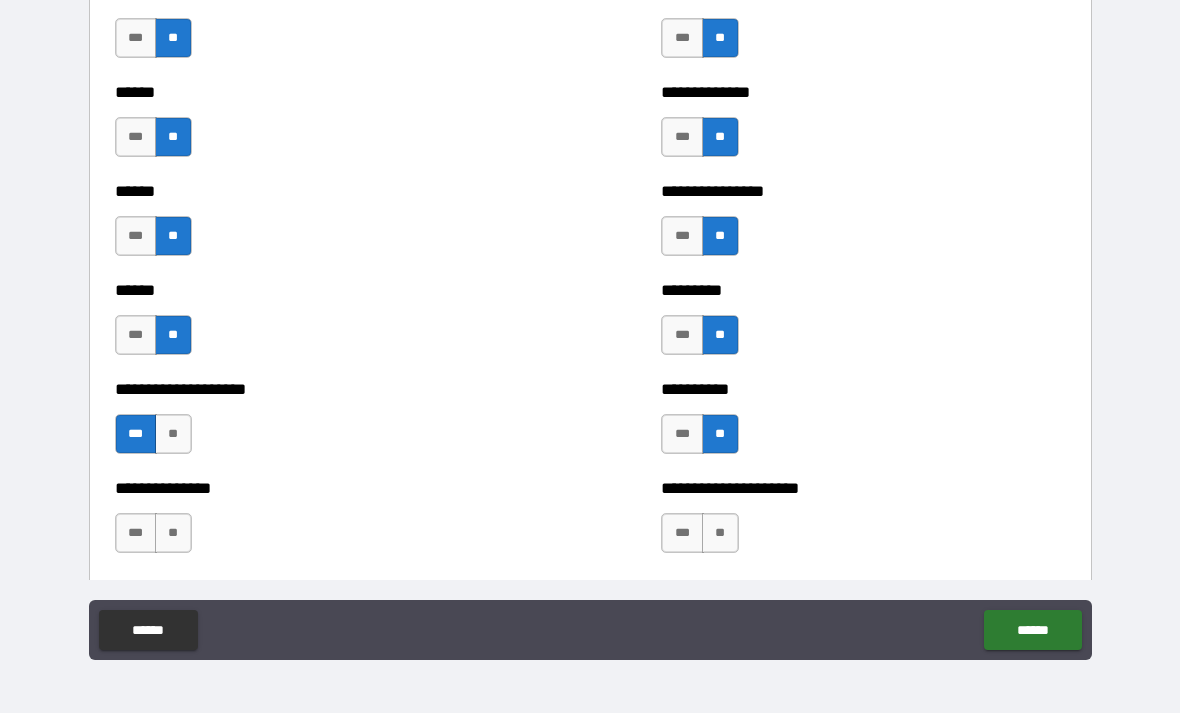 click on "**" at bounding box center (173, 533) 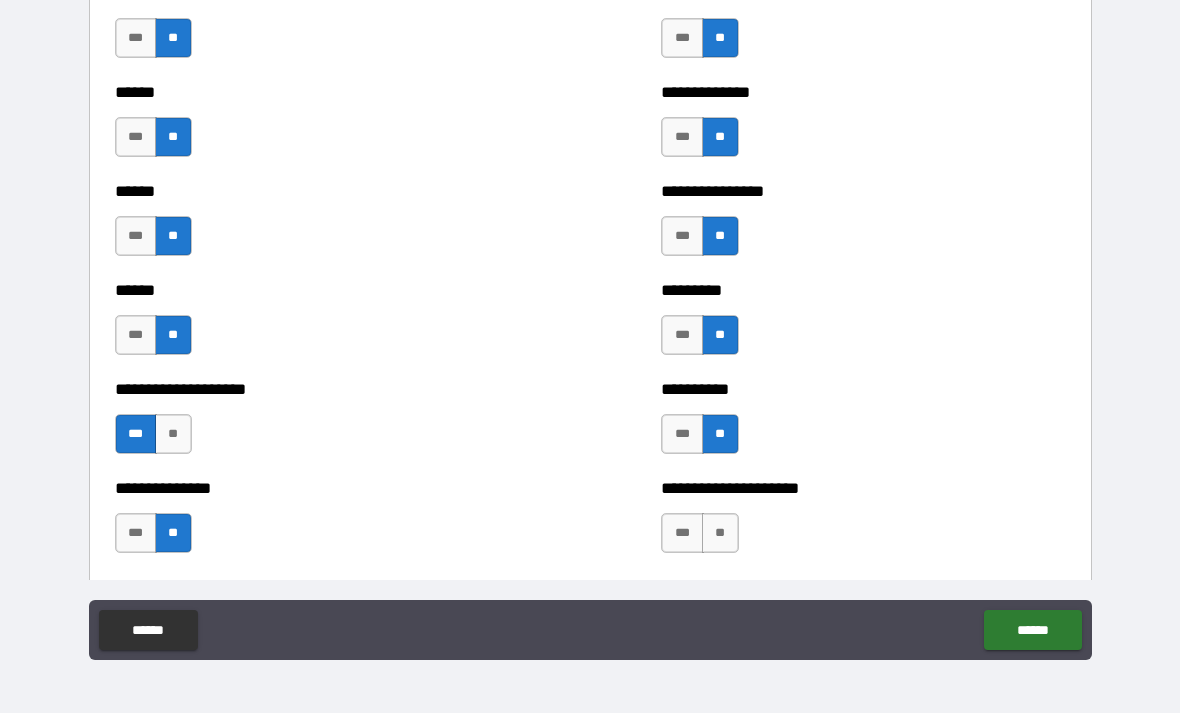 click on "**" at bounding box center (720, 533) 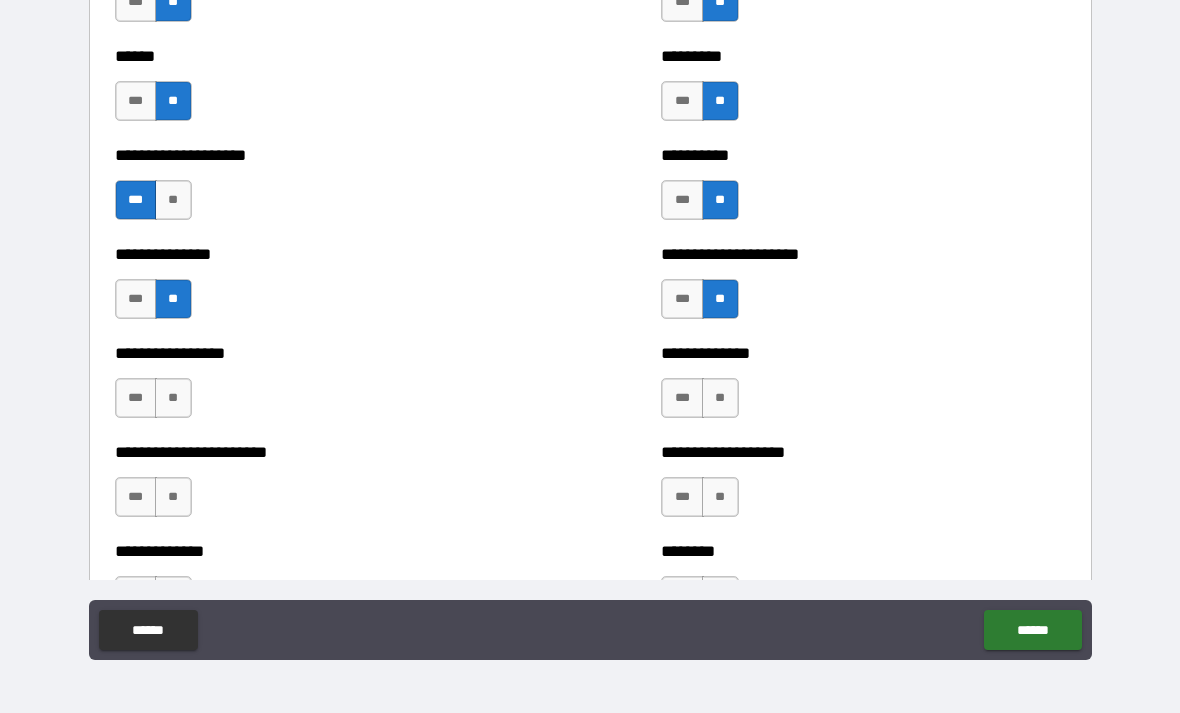 scroll, scrollTop: 3155, scrollLeft: 0, axis: vertical 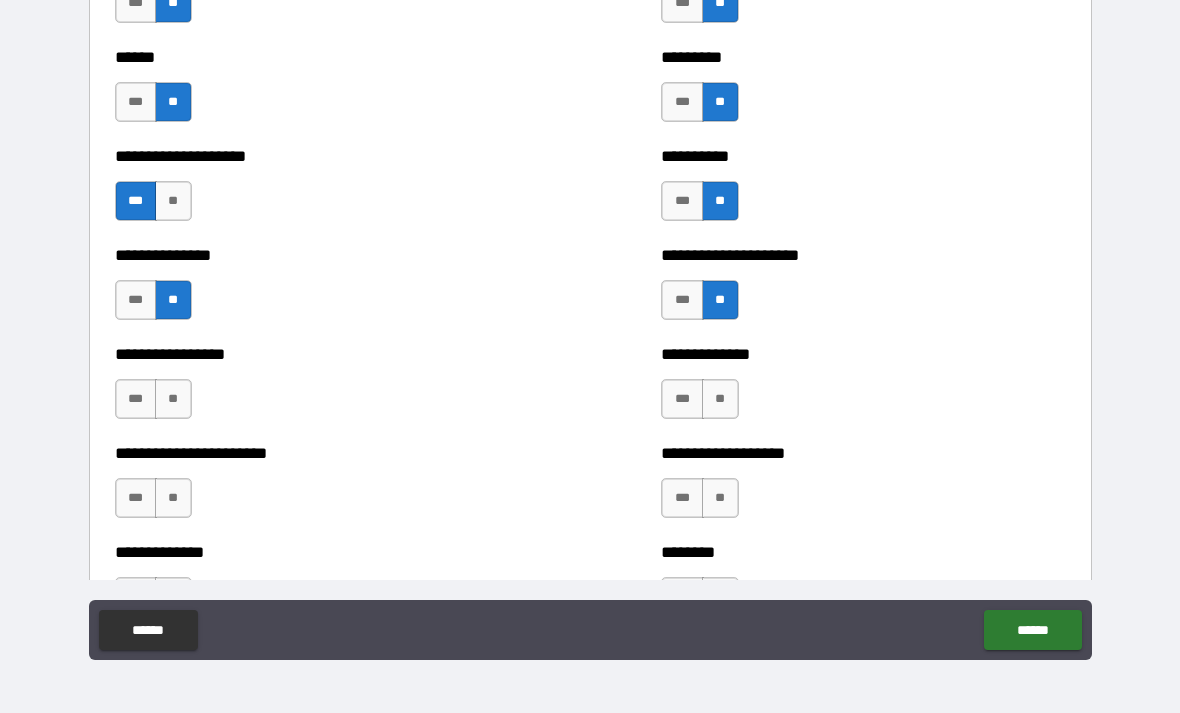 click on "***" at bounding box center [136, 399] 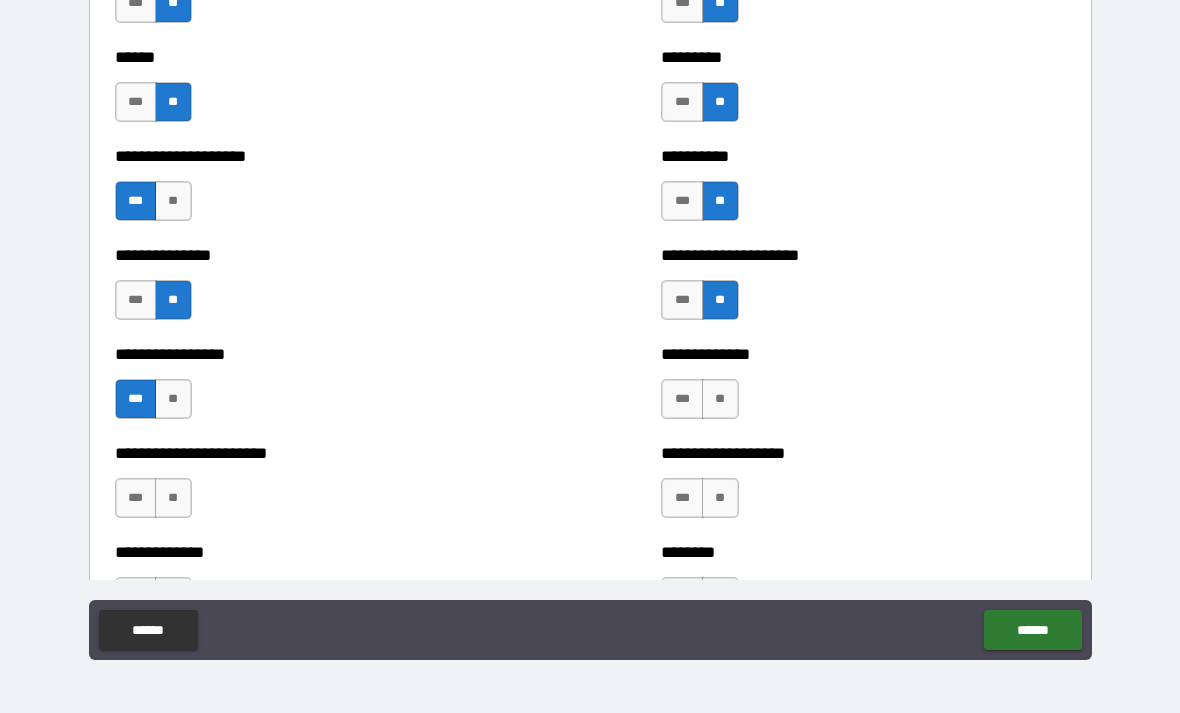 click on "**" at bounding box center (720, 399) 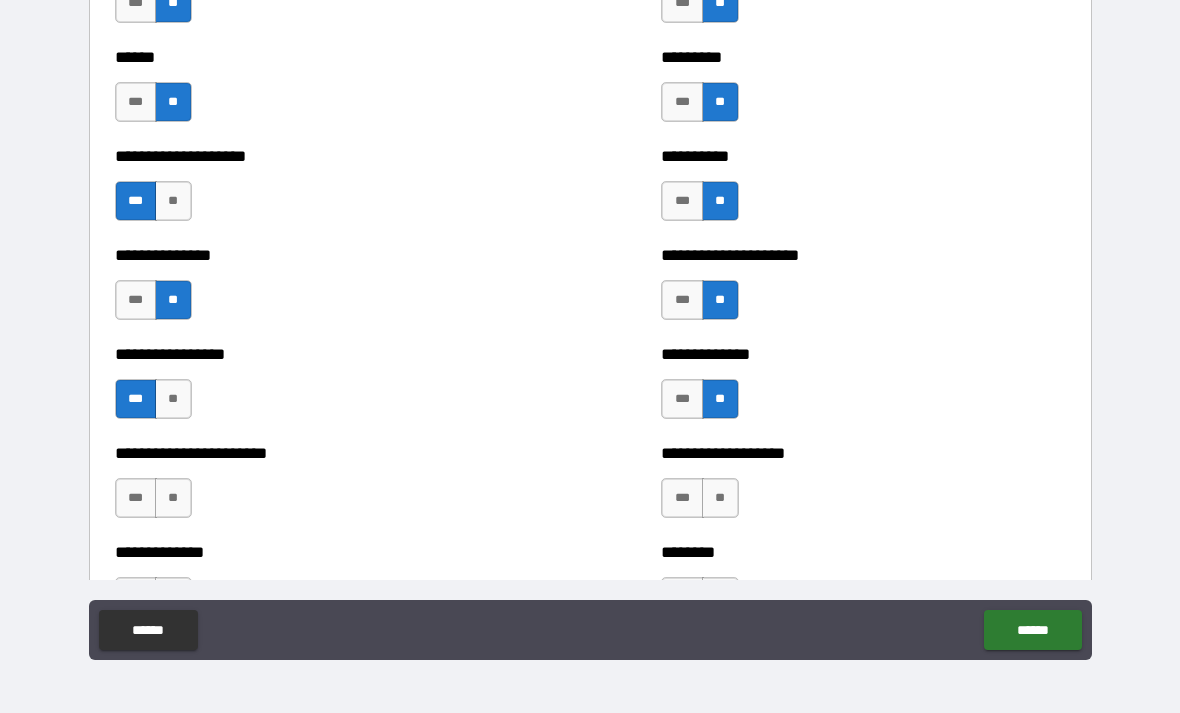 click on "**" at bounding box center (720, 498) 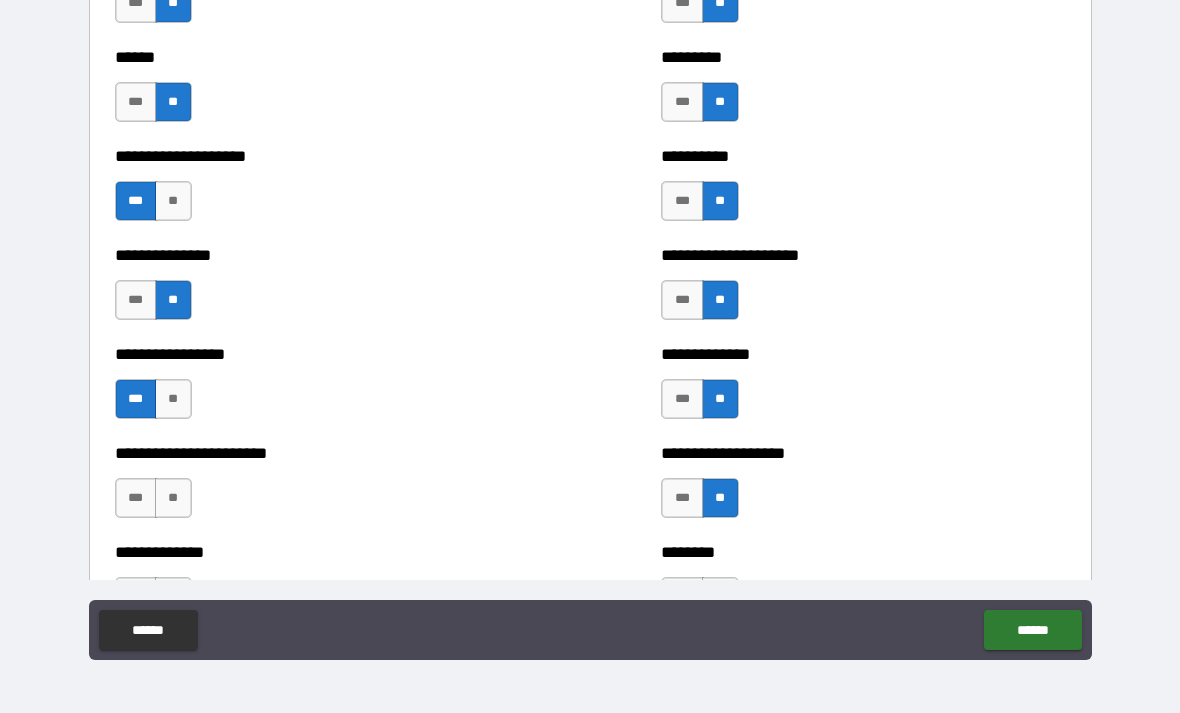 click on "**********" at bounding box center (317, 389) 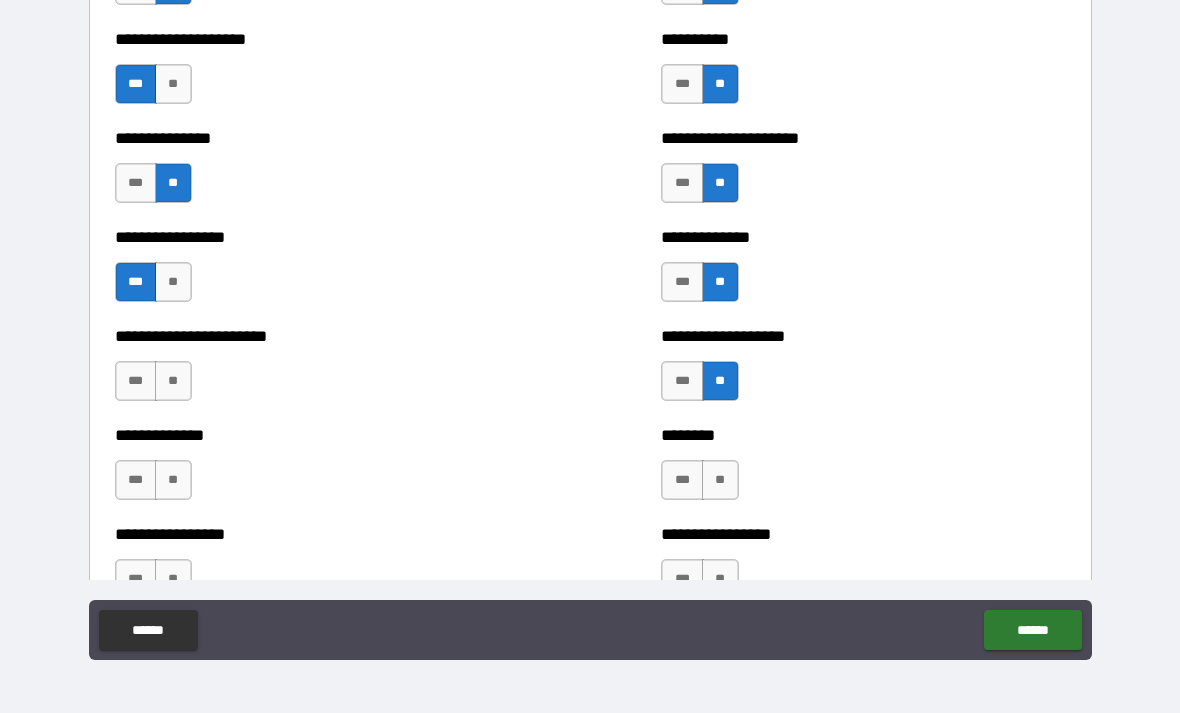 scroll, scrollTop: 3291, scrollLeft: 0, axis: vertical 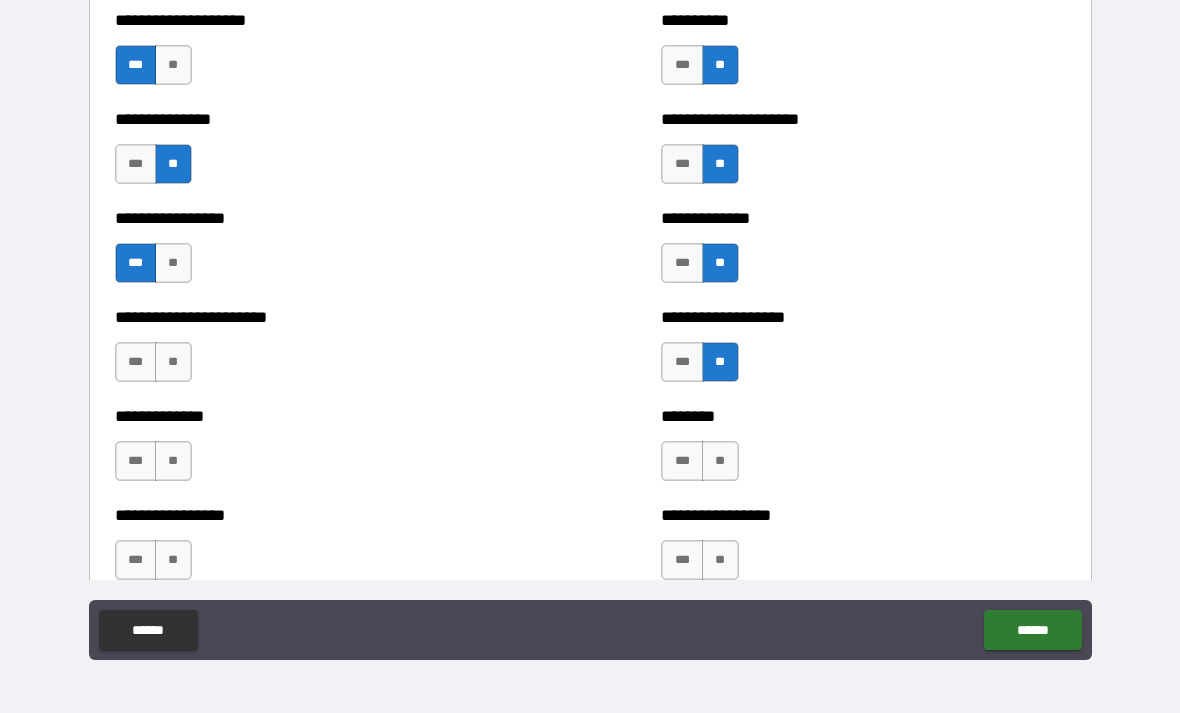 click on "**" at bounding box center (173, 362) 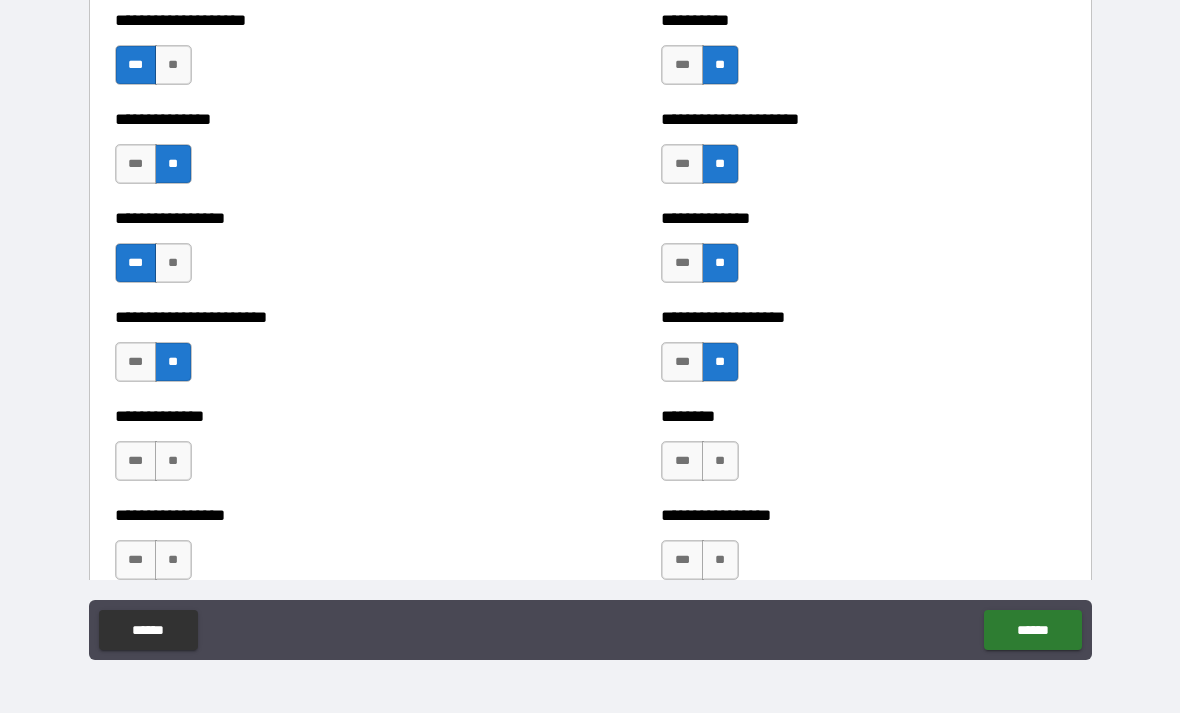 click on "**" at bounding box center [173, 461] 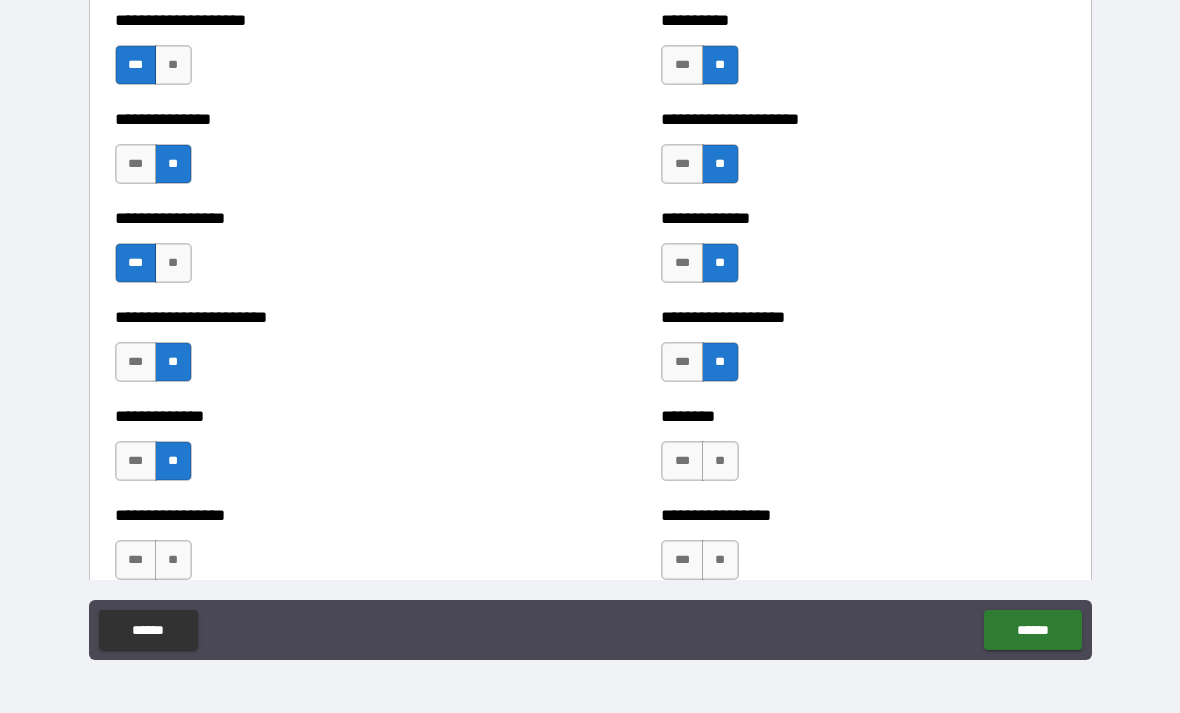 click on "**" at bounding box center (720, 461) 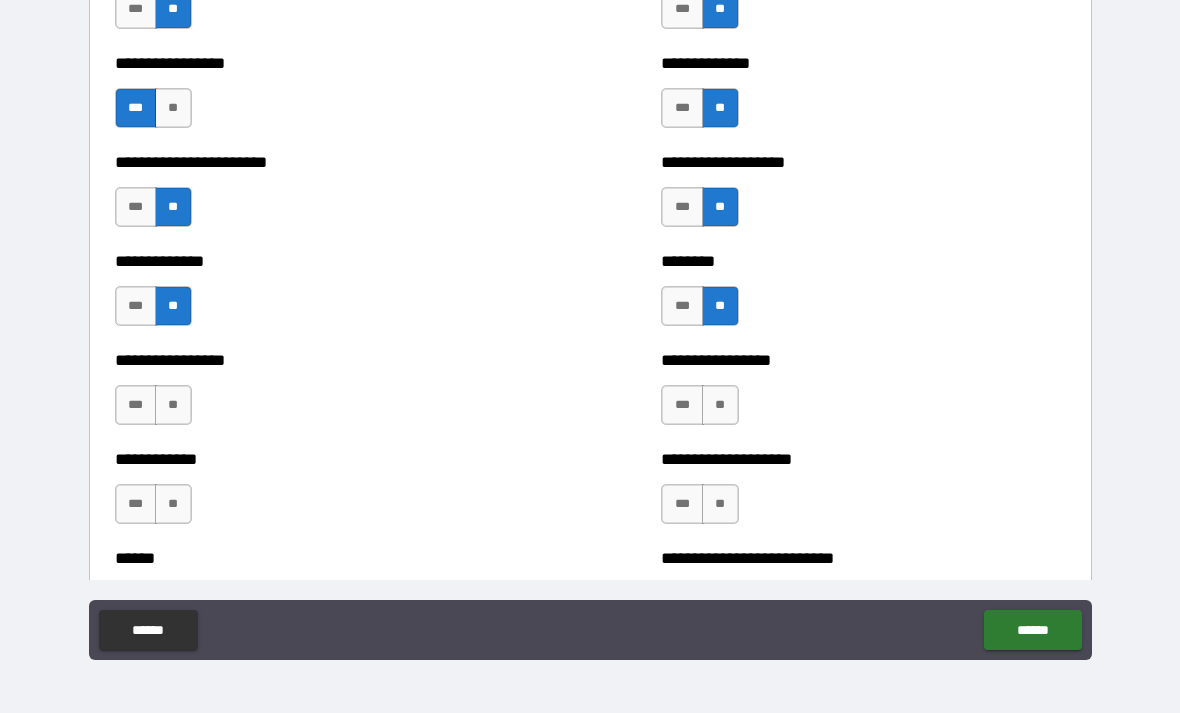 scroll, scrollTop: 3462, scrollLeft: 0, axis: vertical 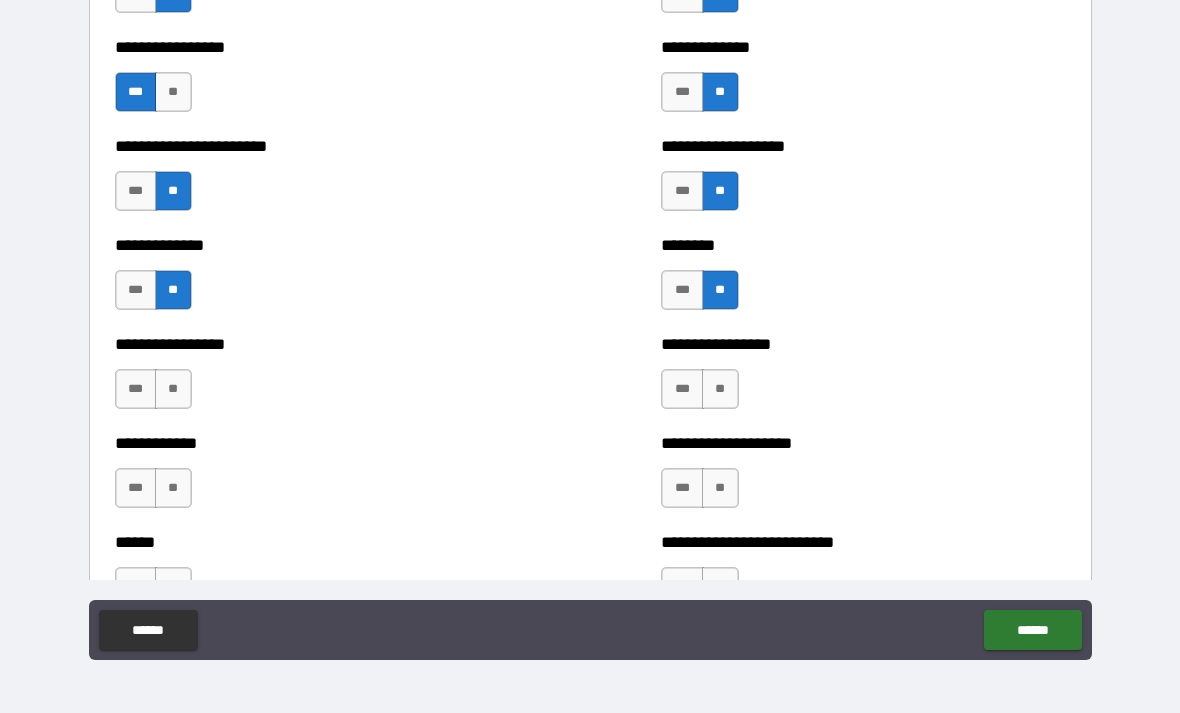 click on "**" at bounding box center [173, 389] 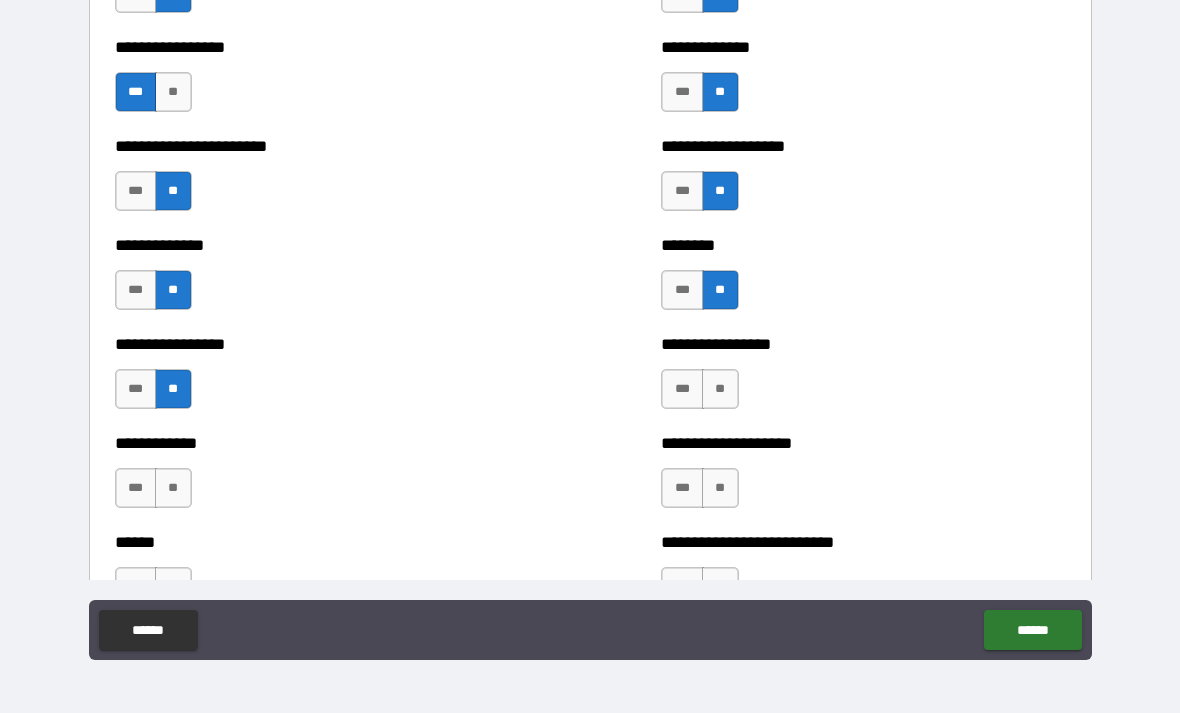 click on "**" at bounding box center (173, 488) 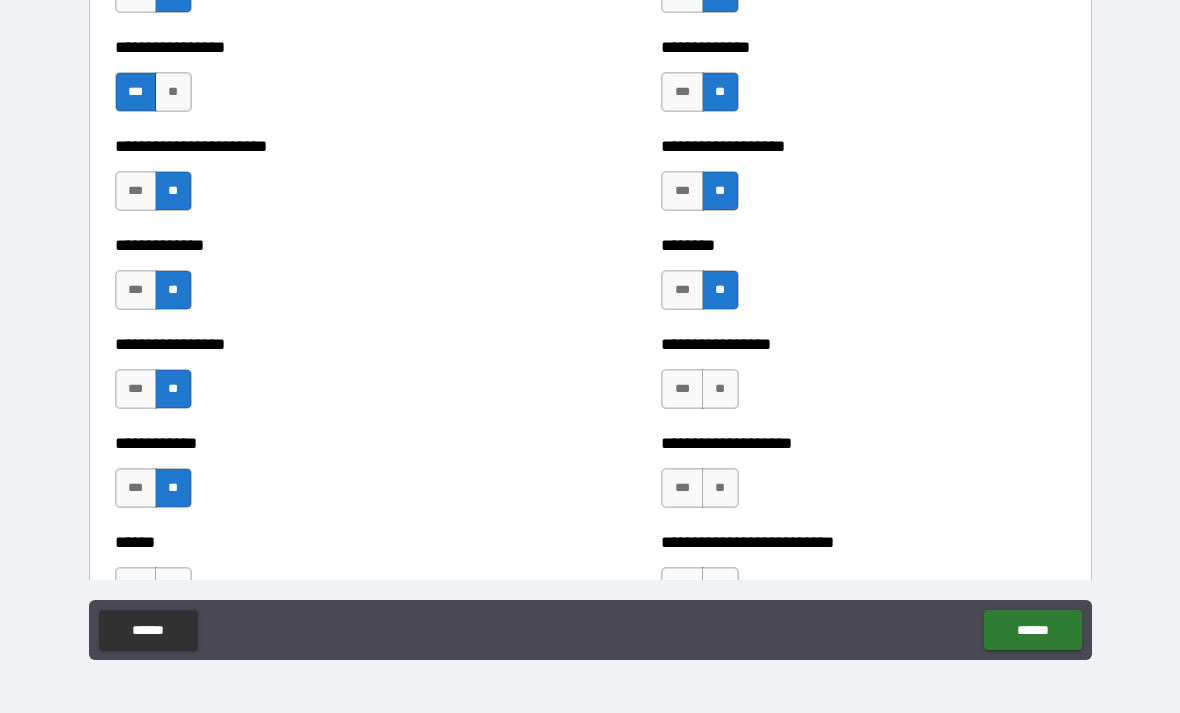 click on "**" at bounding box center (720, 389) 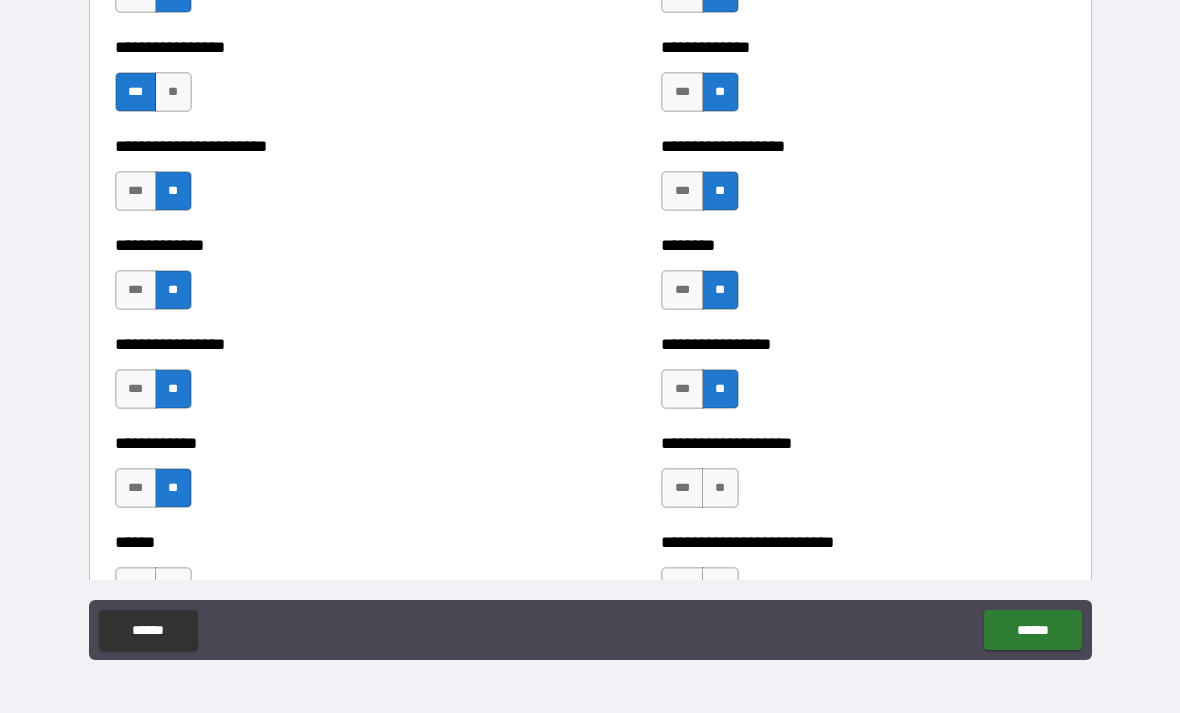 click on "**" at bounding box center [720, 488] 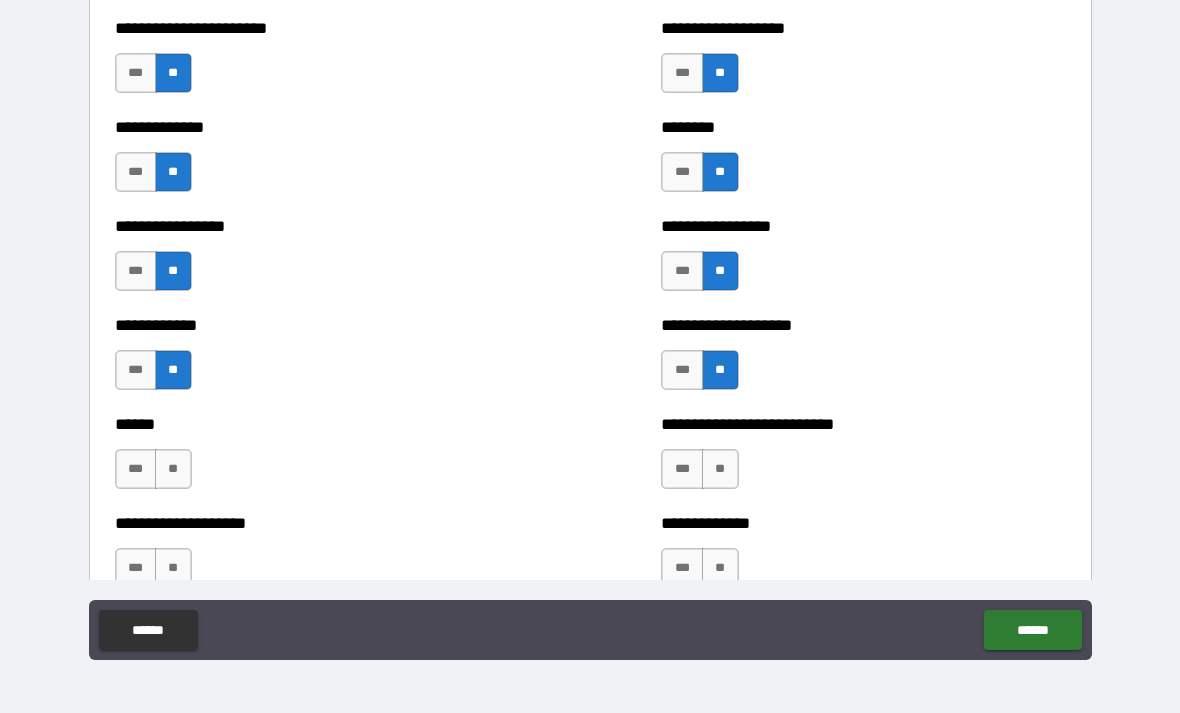 scroll, scrollTop: 3630, scrollLeft: 0, axis: vertical 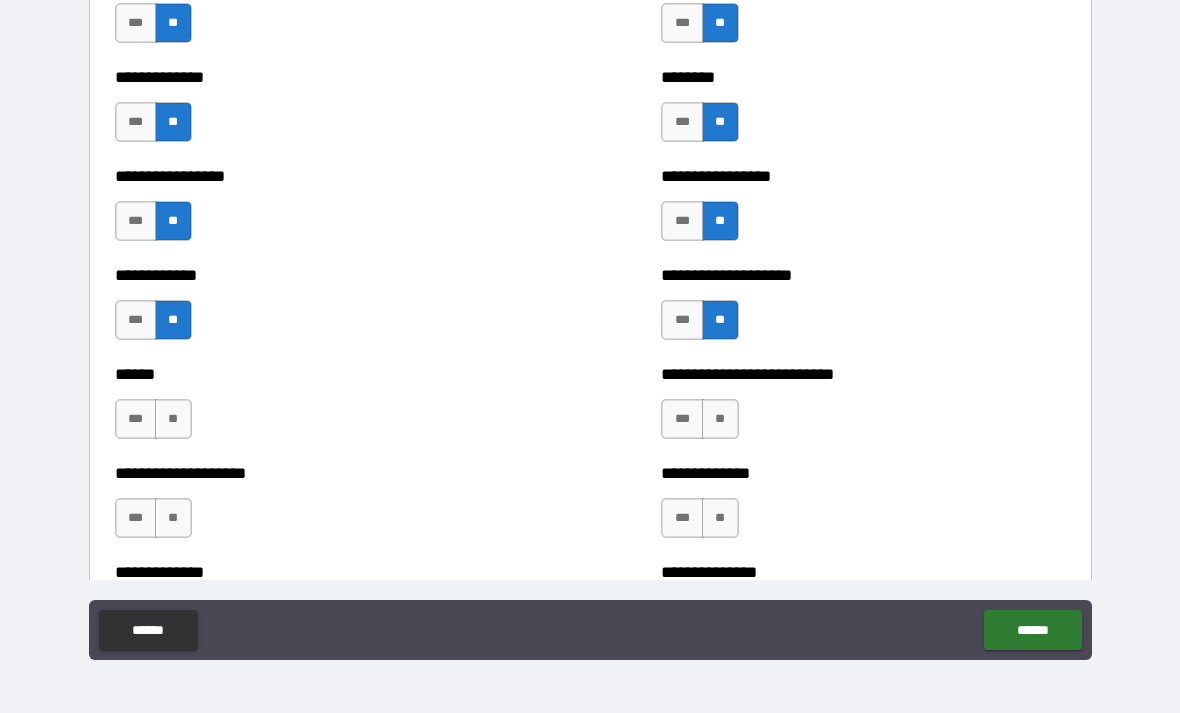 click on "**" at bounding box center [173, 419] 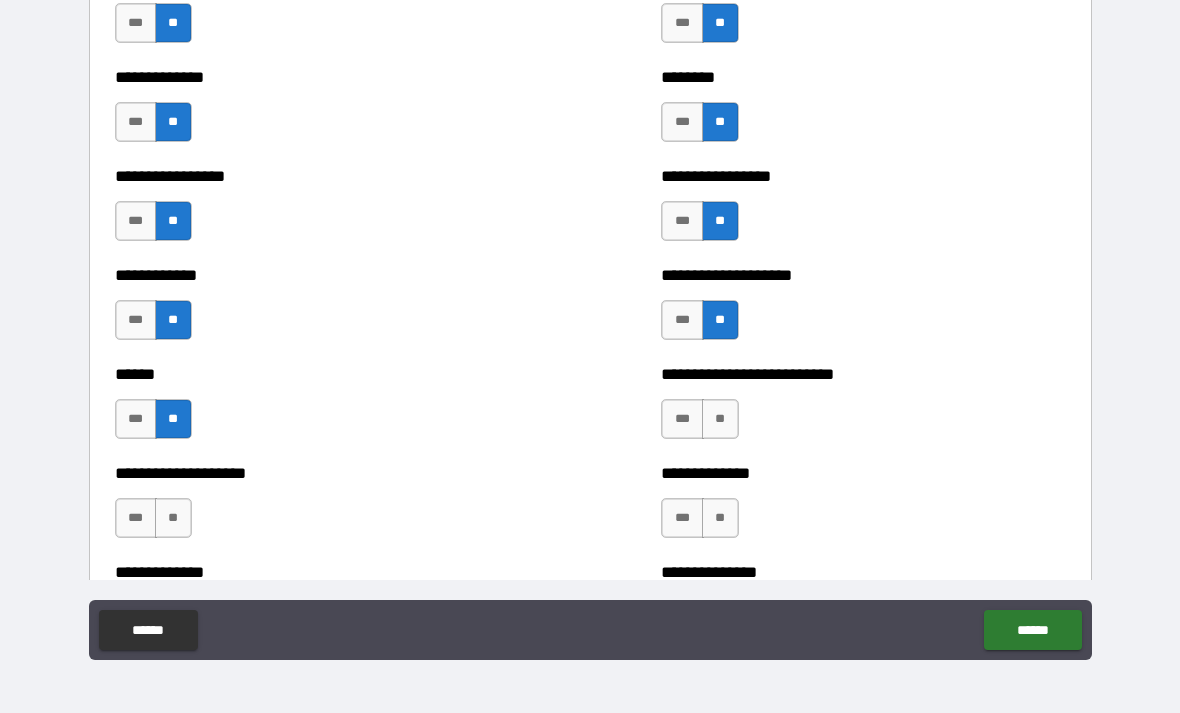 click on "**" at bounding box center (173, 518) 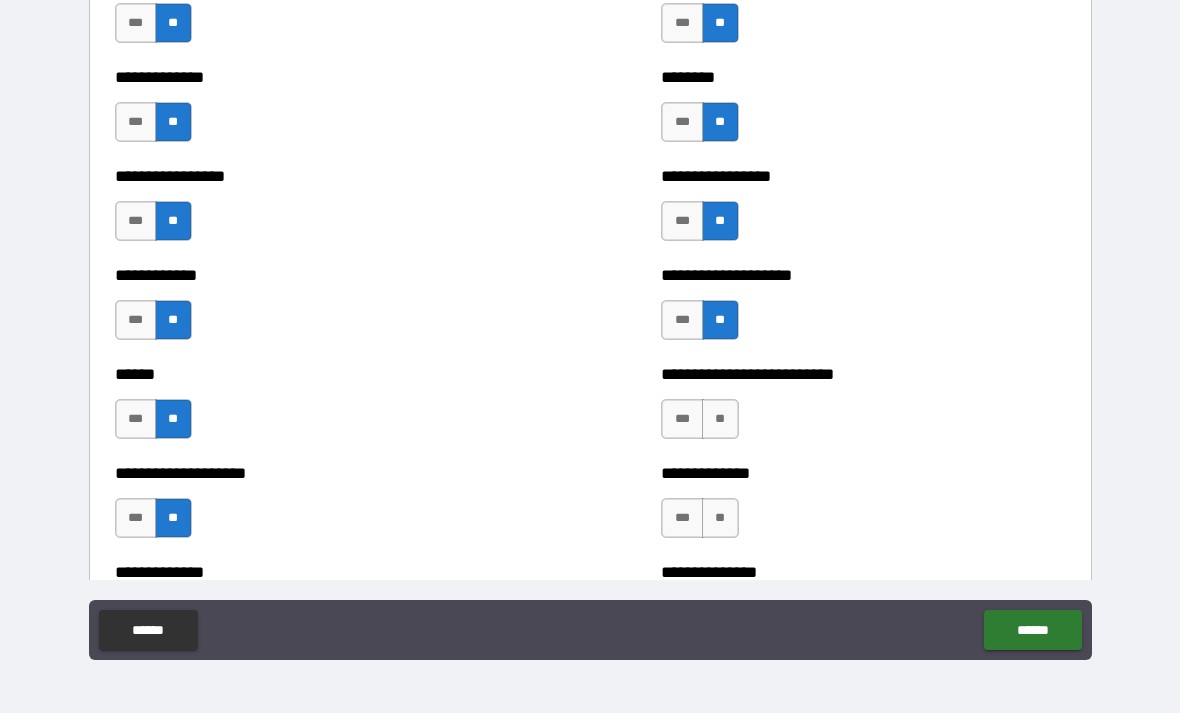 click on "**" at bounding box center (720, 419) 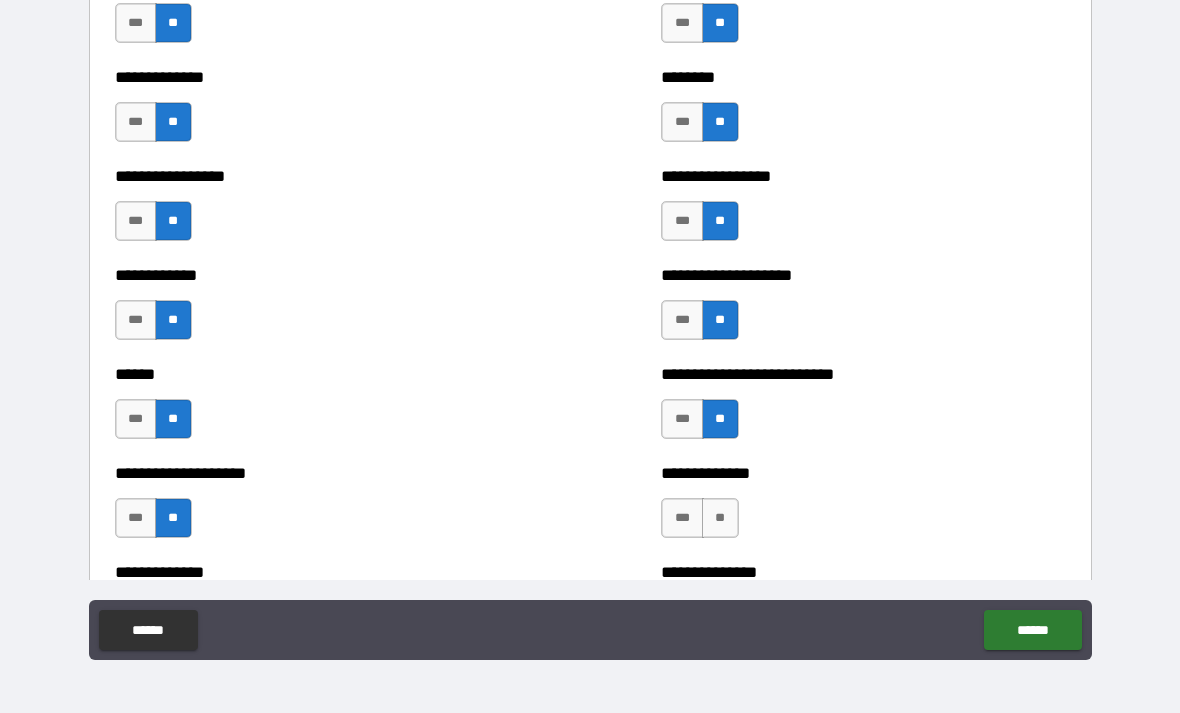 click on "**" at bounding box center [720, 518] 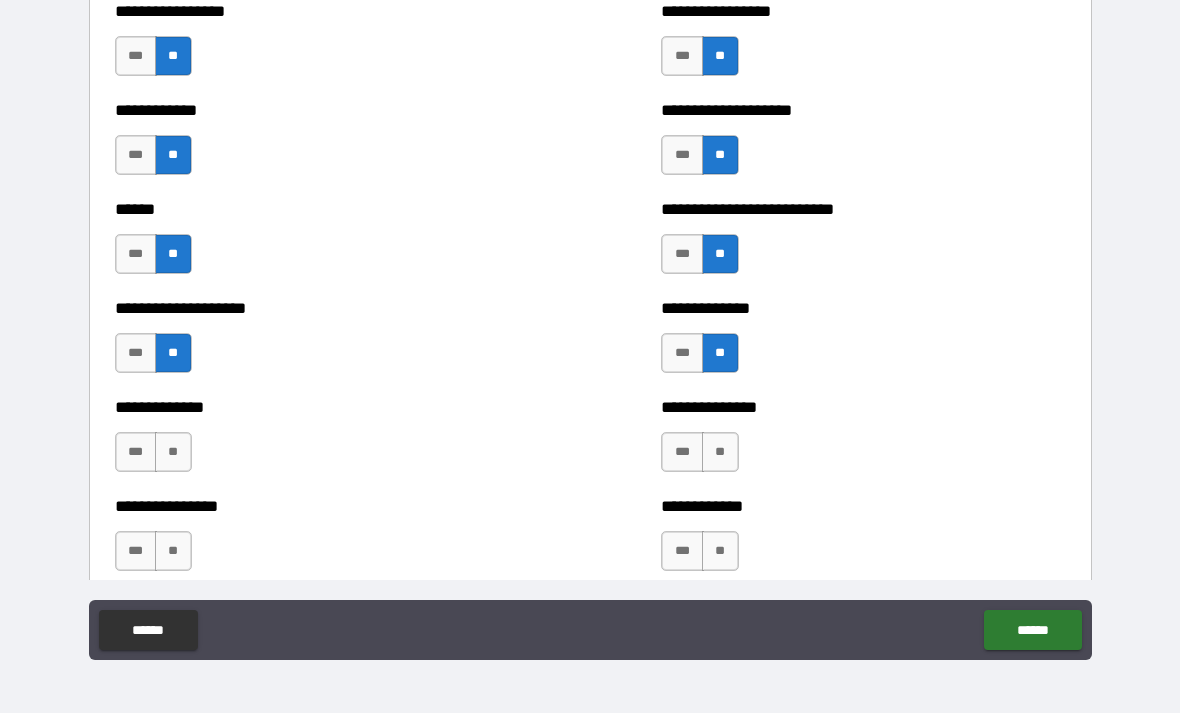 scroll, scrollTop: 3824, scrollLeft: 0, axis: vertical 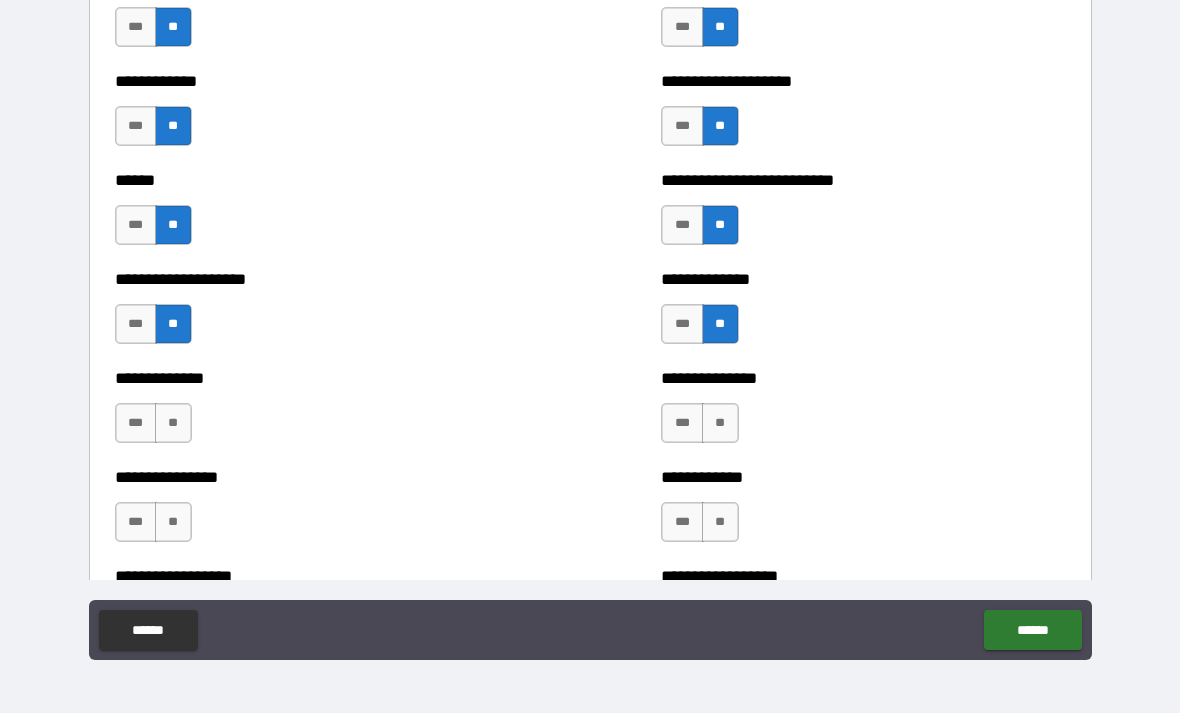 click on "**" at bounding box center [173, 423] 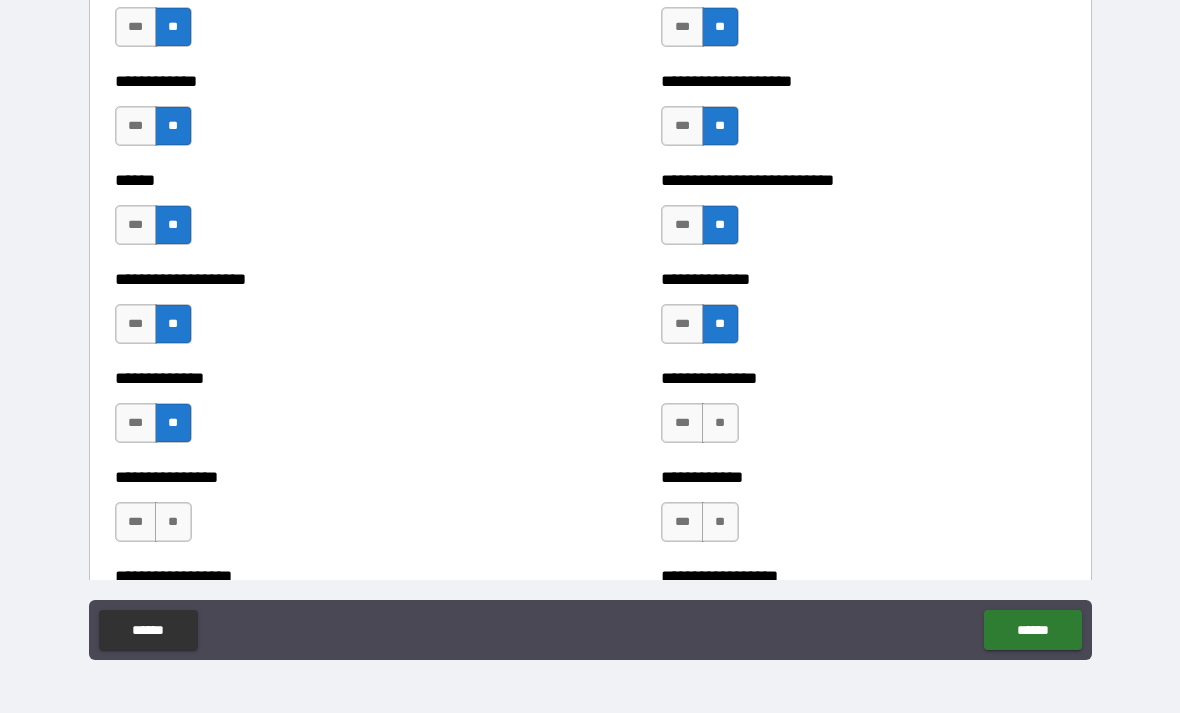 click on "**" at bounding box center [173, 522] 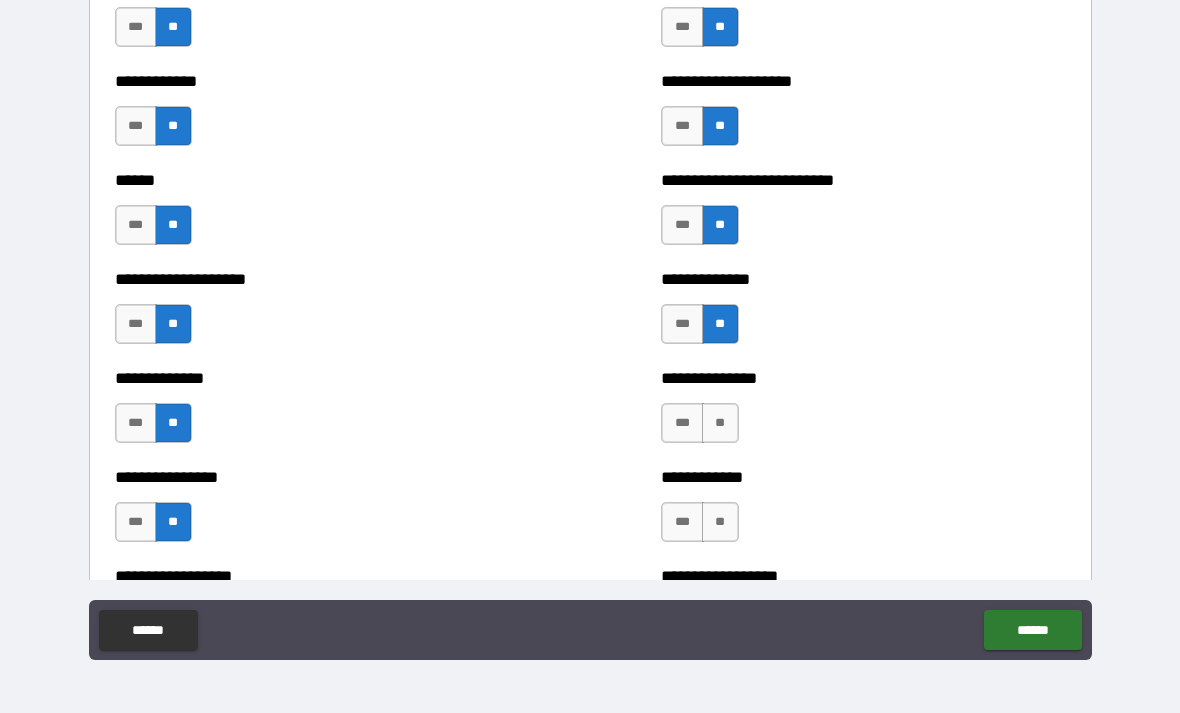 click on "**" at bounding box center (720, 423) 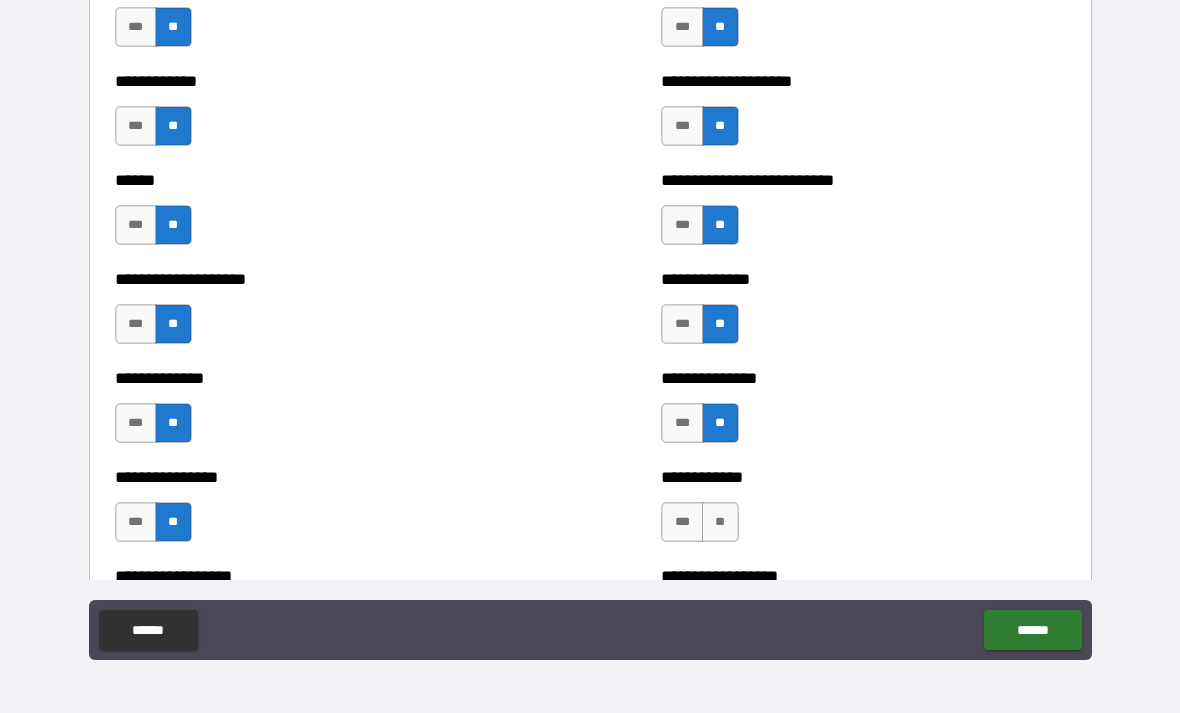 click on "**" at bounding box center (720, 522) 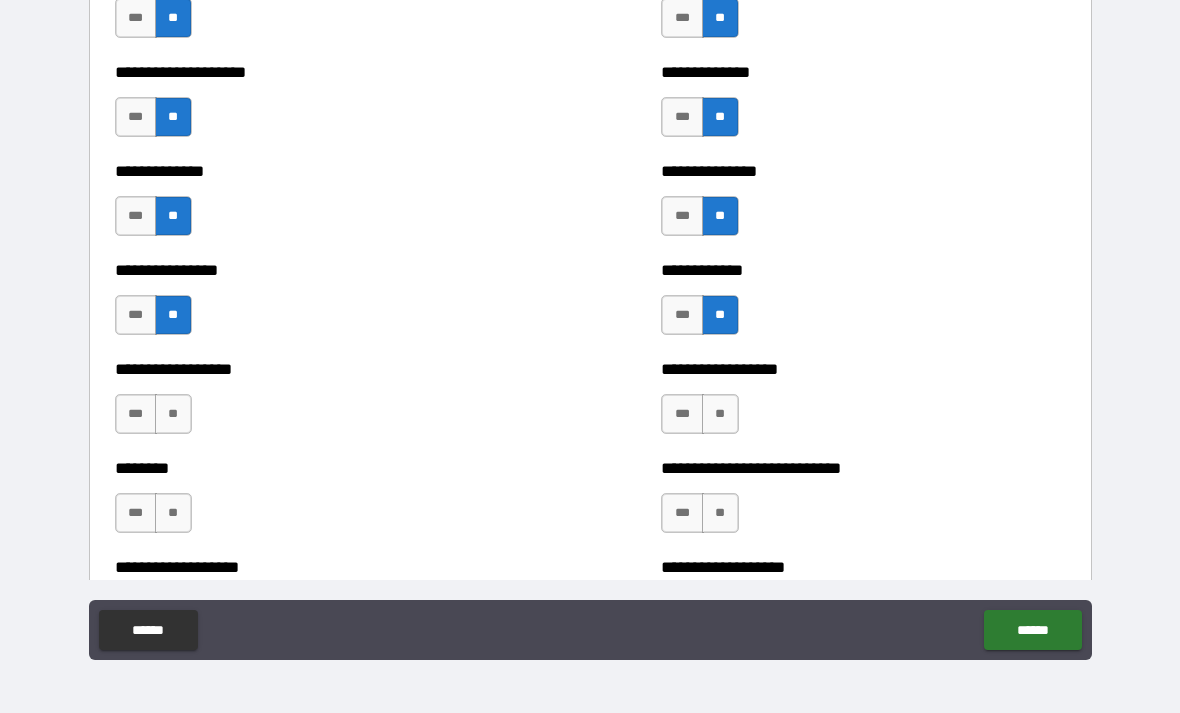 scroll, scrollTop: 4031, scrollLeft: 0, axis: vertical 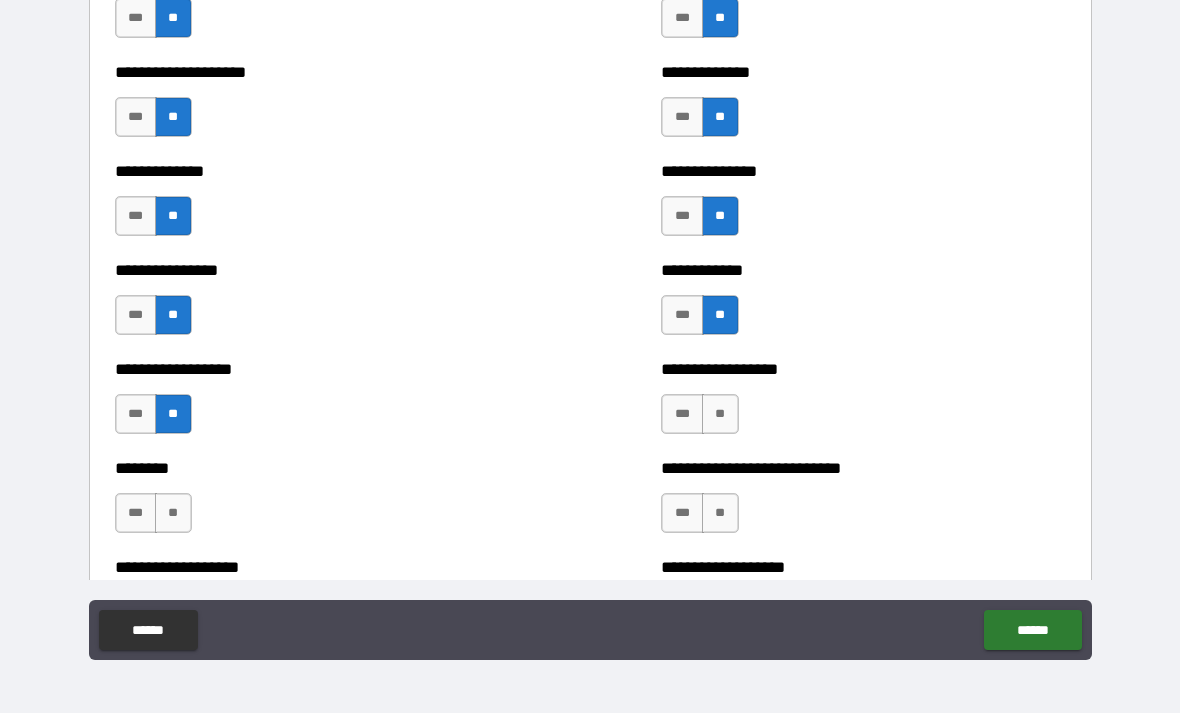 click on "**" at bounding box center (173, 513) 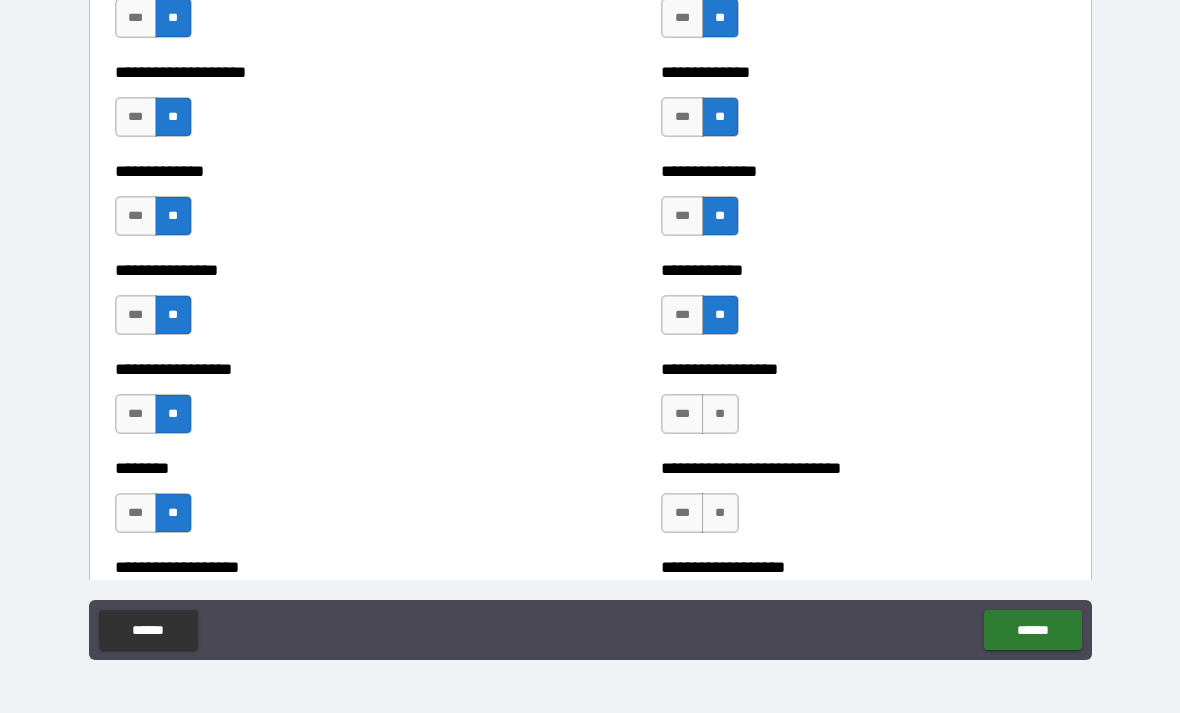 click on "**" at bounding box center [720, 414] 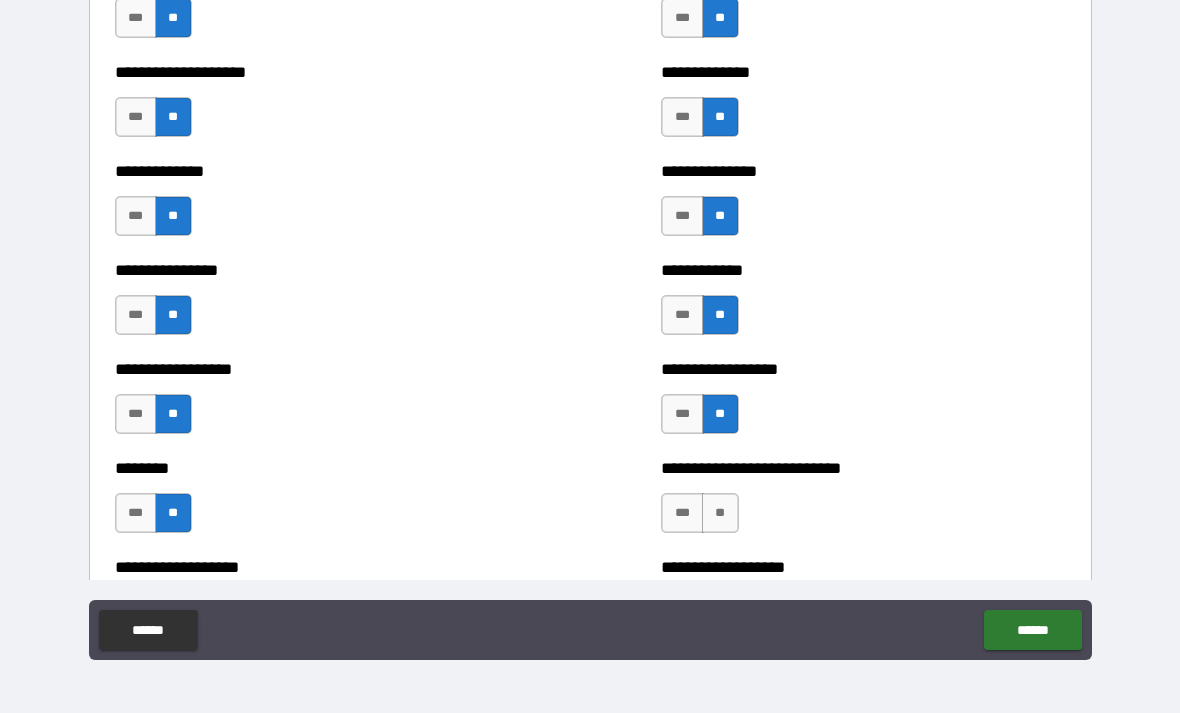 click on "**" at bounding box center (720, 513) 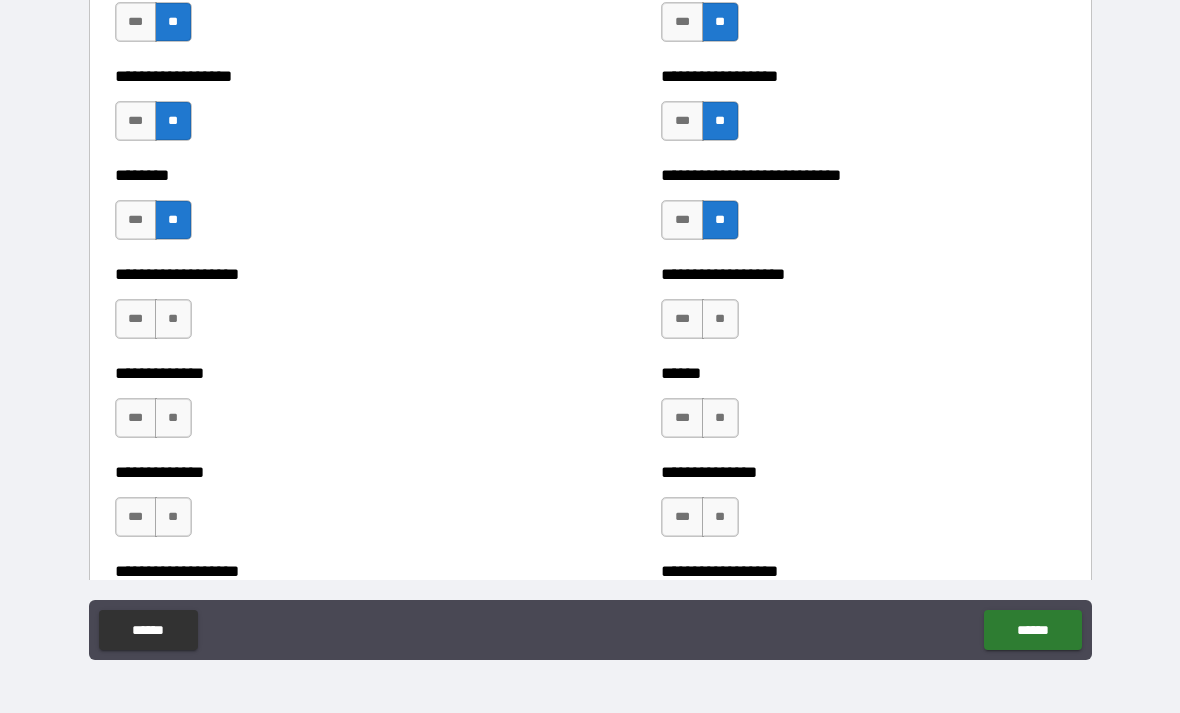scroll, scrollTop: 4332, scrollLeft: 0, axis: vertical 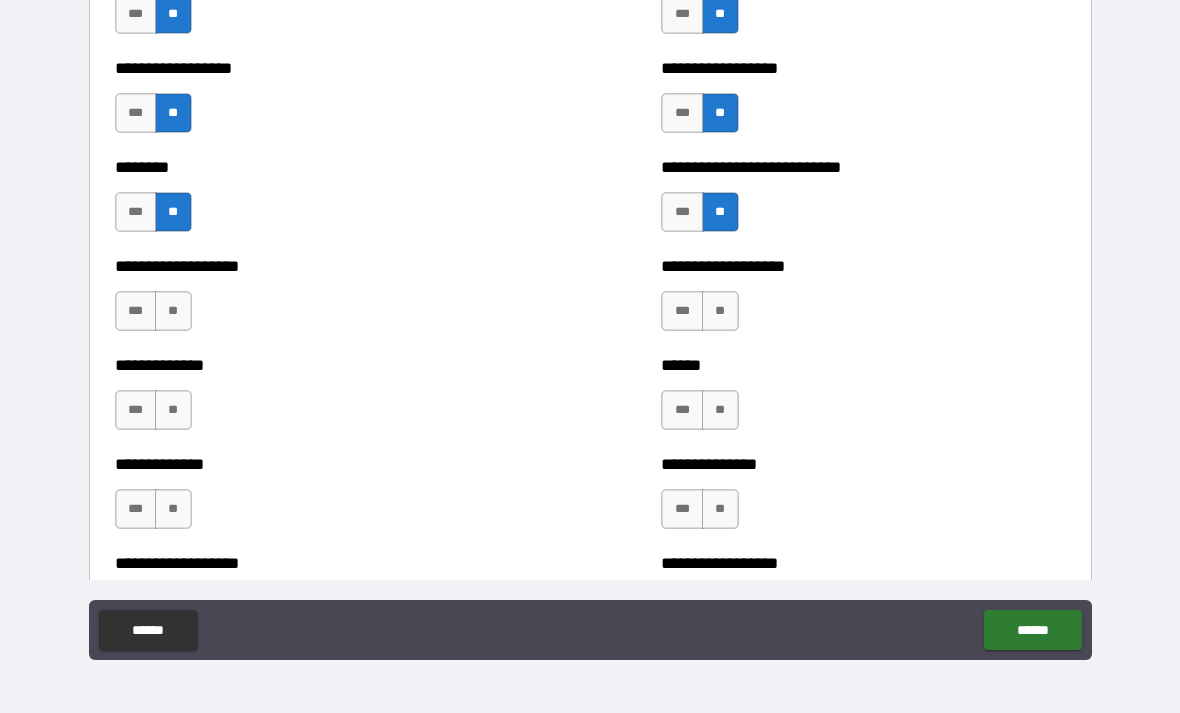 click on "**" at bounding box center [173, 311] 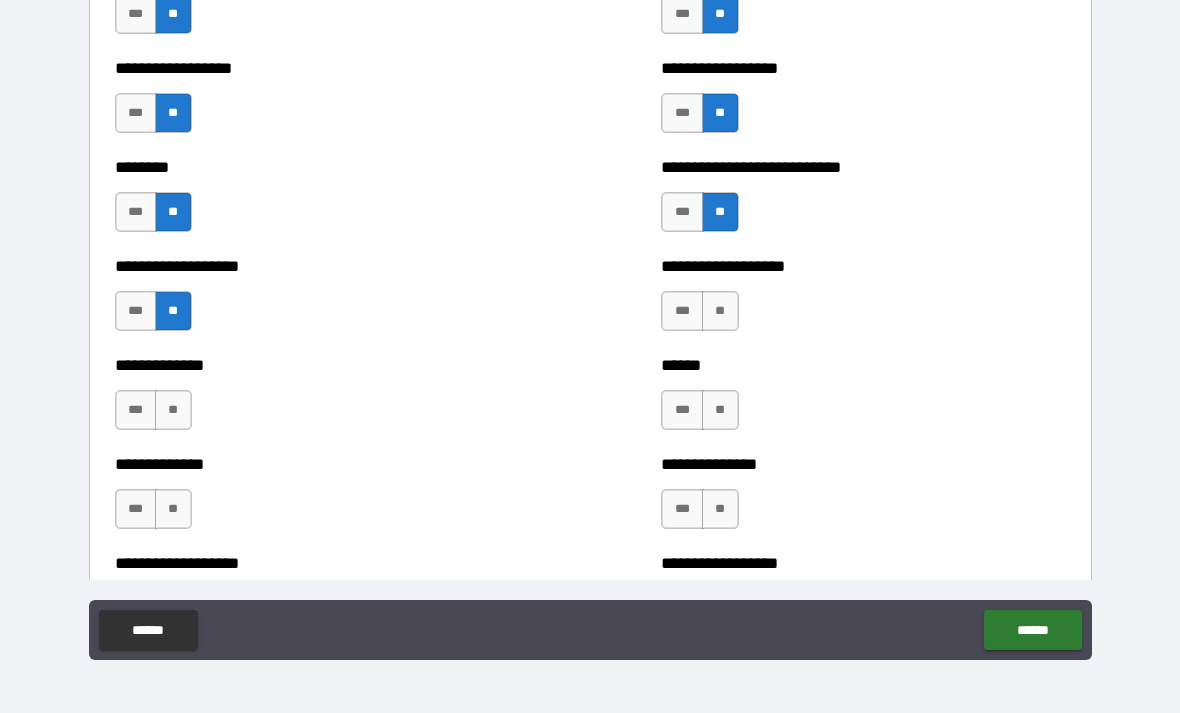 click on "**" at bounding box center (173, 410) 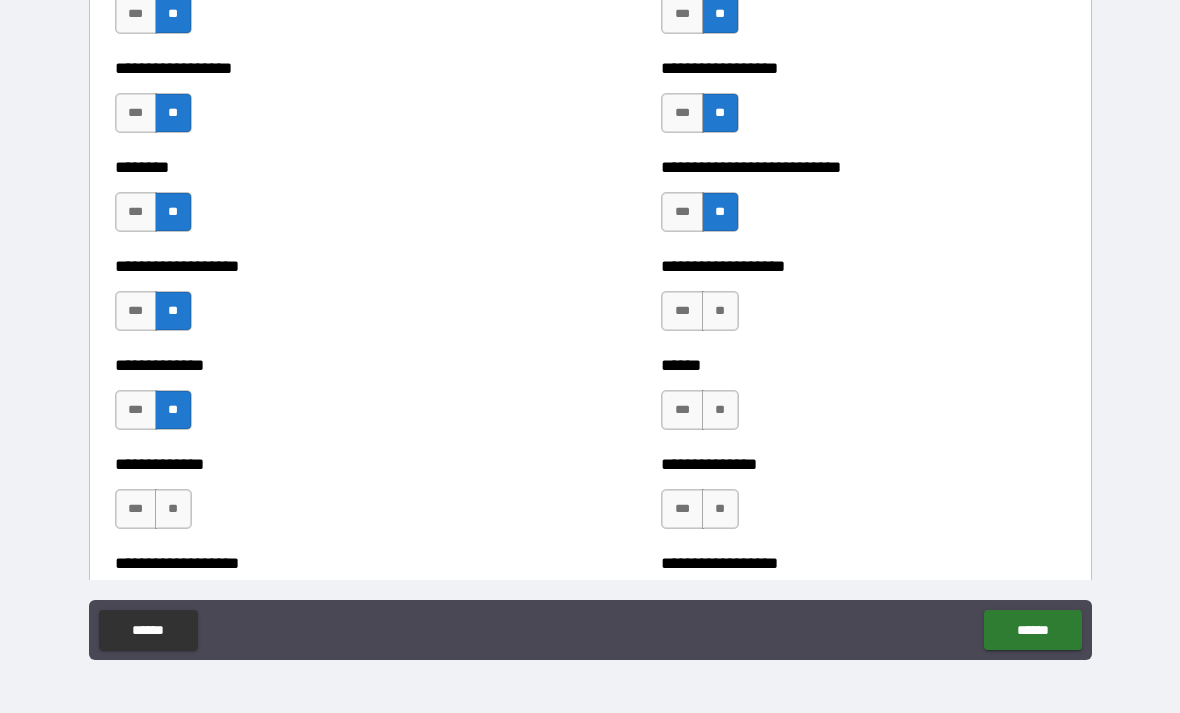 click on "**" at bounding box center [720, 311] 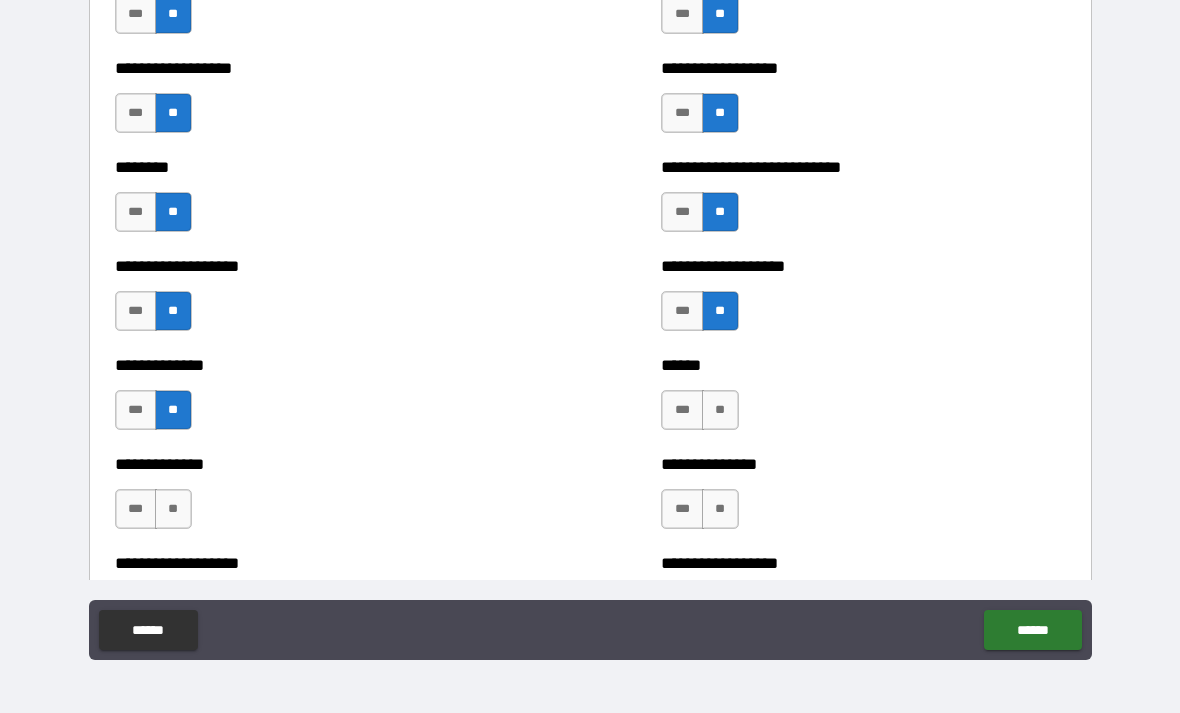 click on "**" at bounding box center [720, 410] 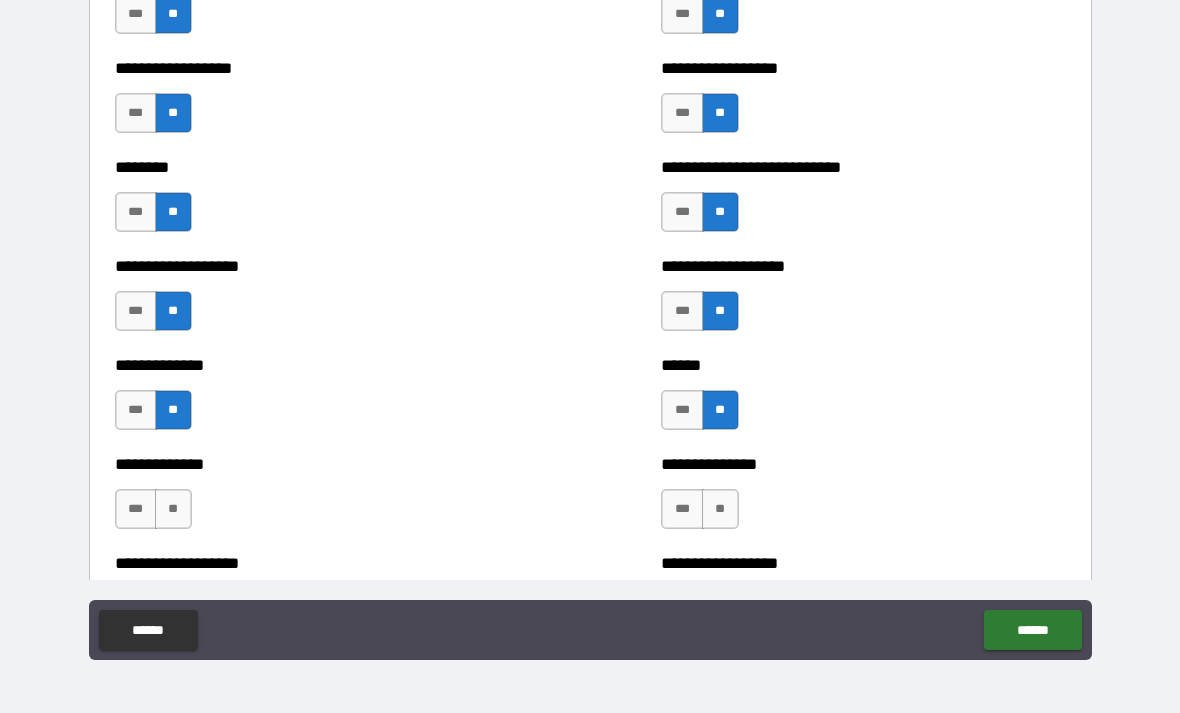 click on "**" at bounding box center (173, 509) 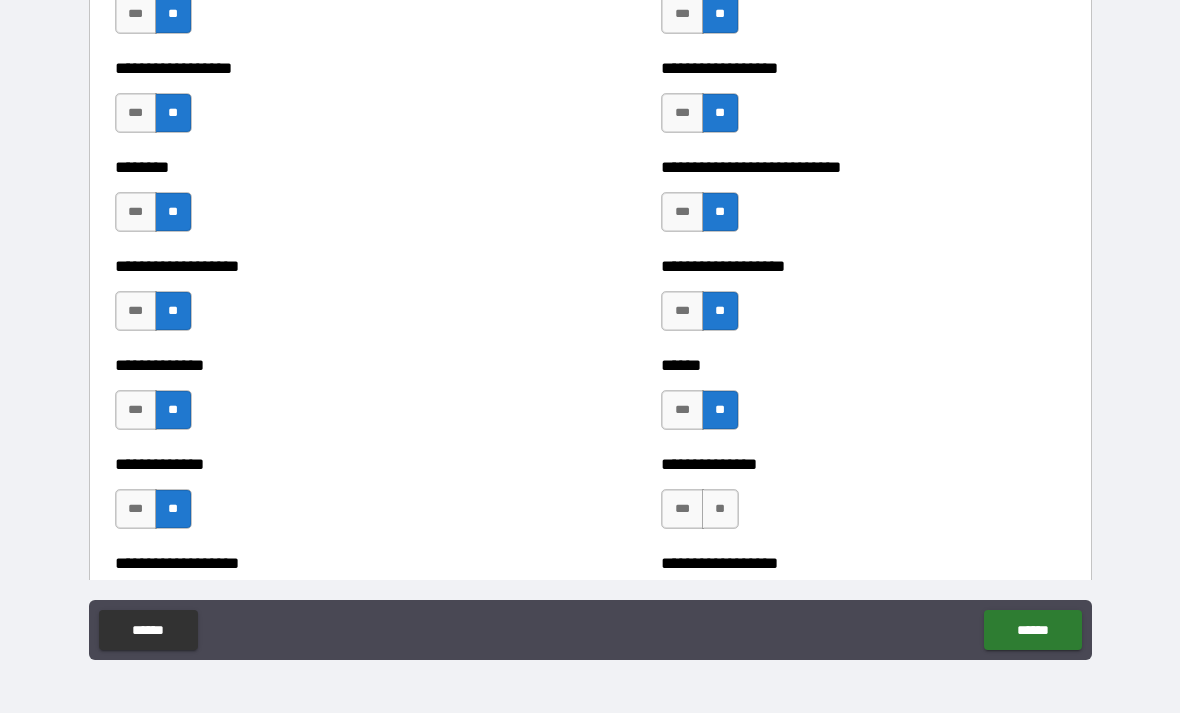 click on "**" at bounding box center (720, 509) 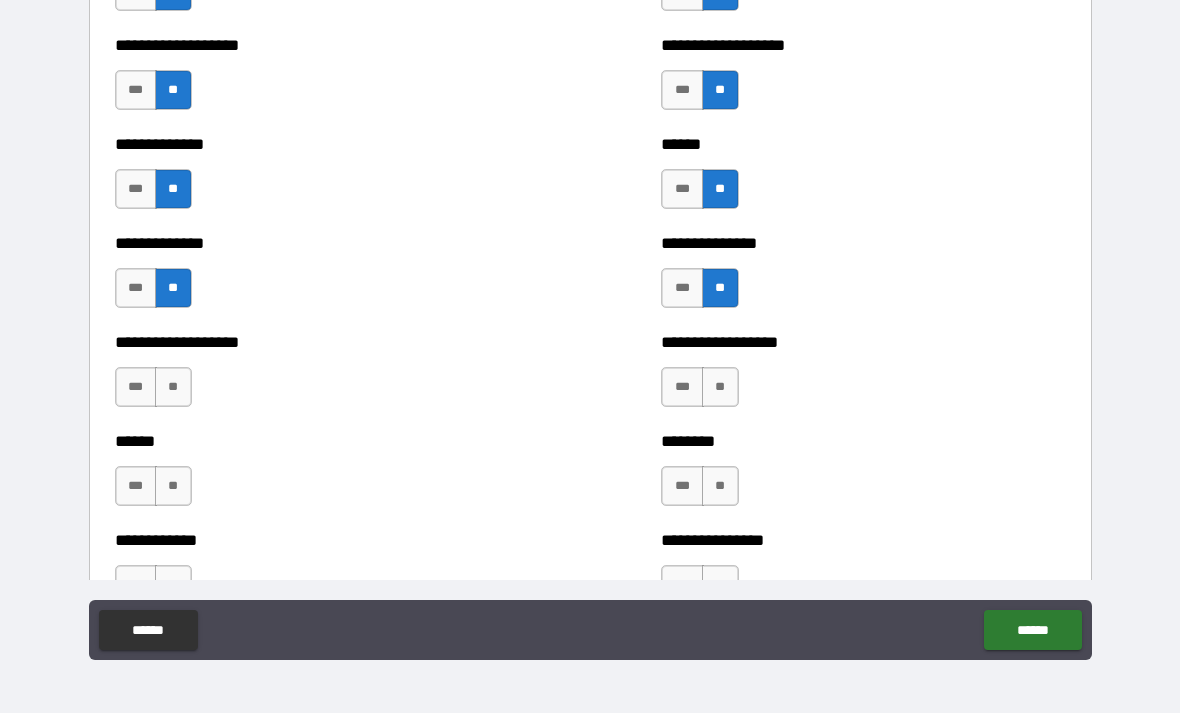 scroll, scrollTop: 4558, scrollLeft: 0, axis: vertical 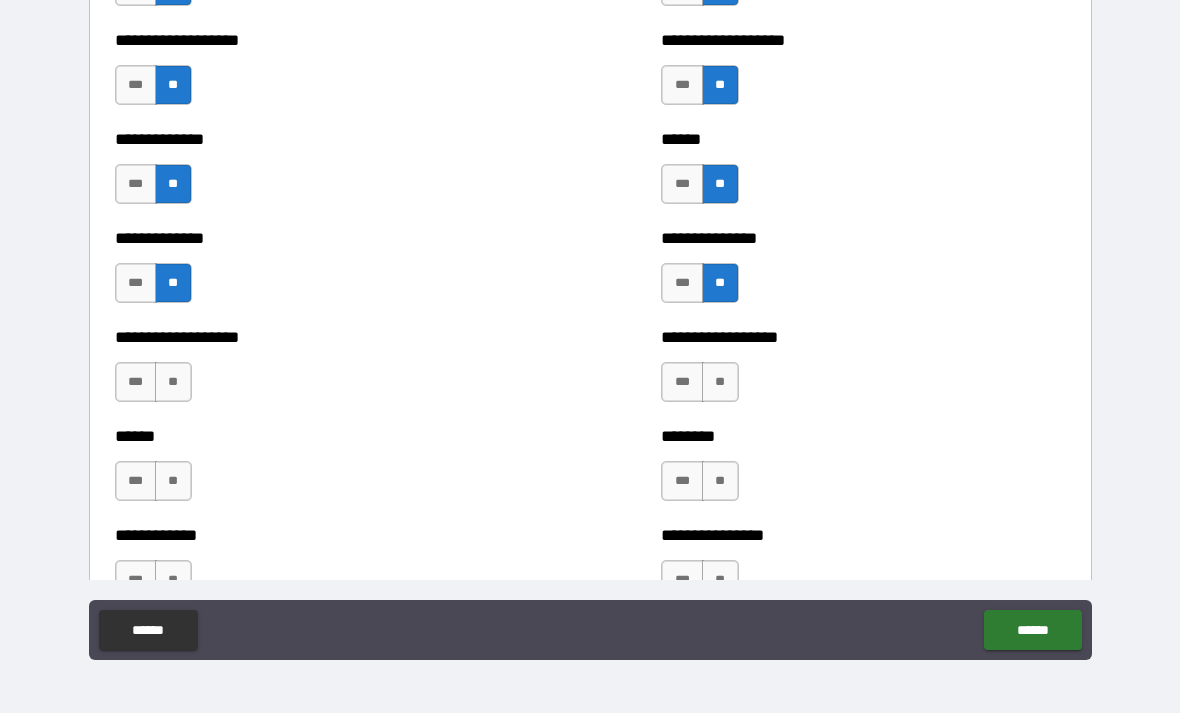 click on "**" at bounding box center [173, 382] 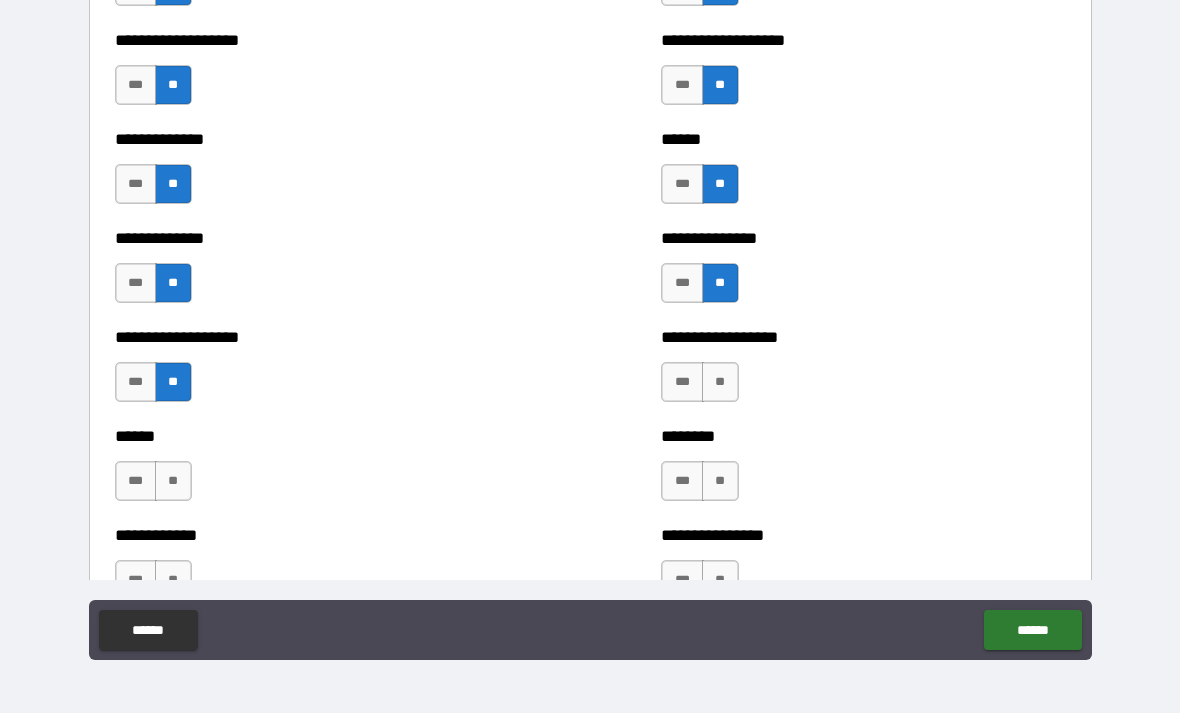click on "**" at bounding box center [173, 481] 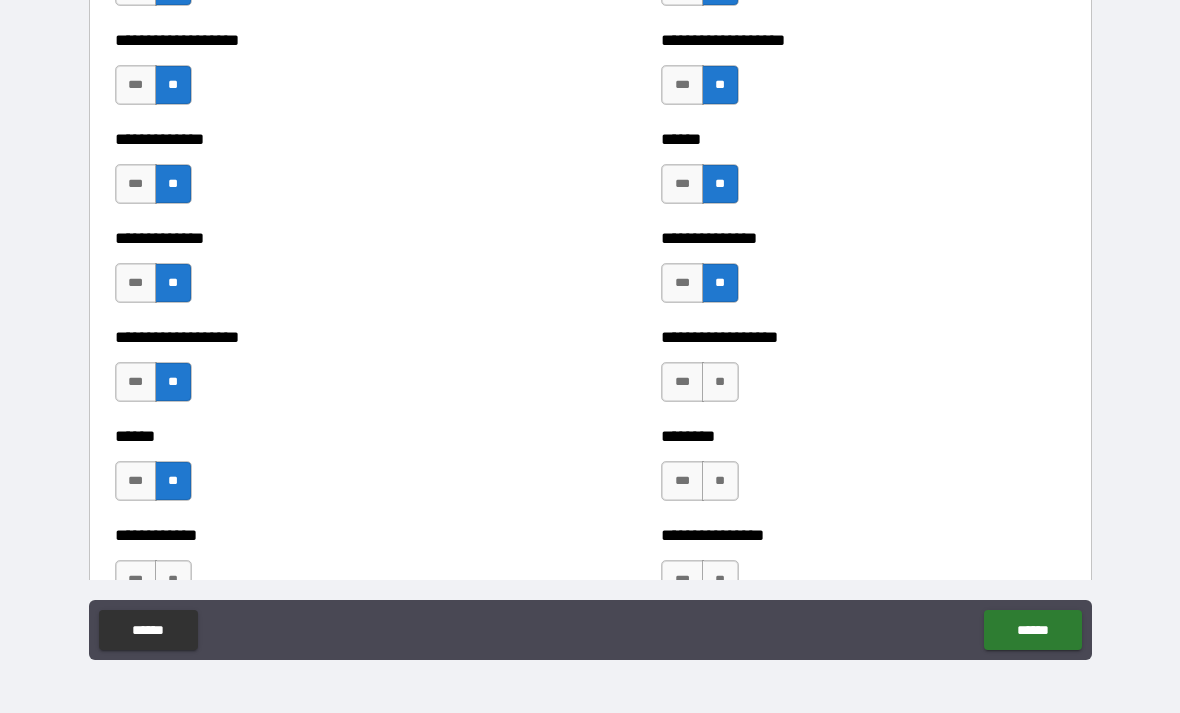 click on "**" at bounding box center (720, 382) 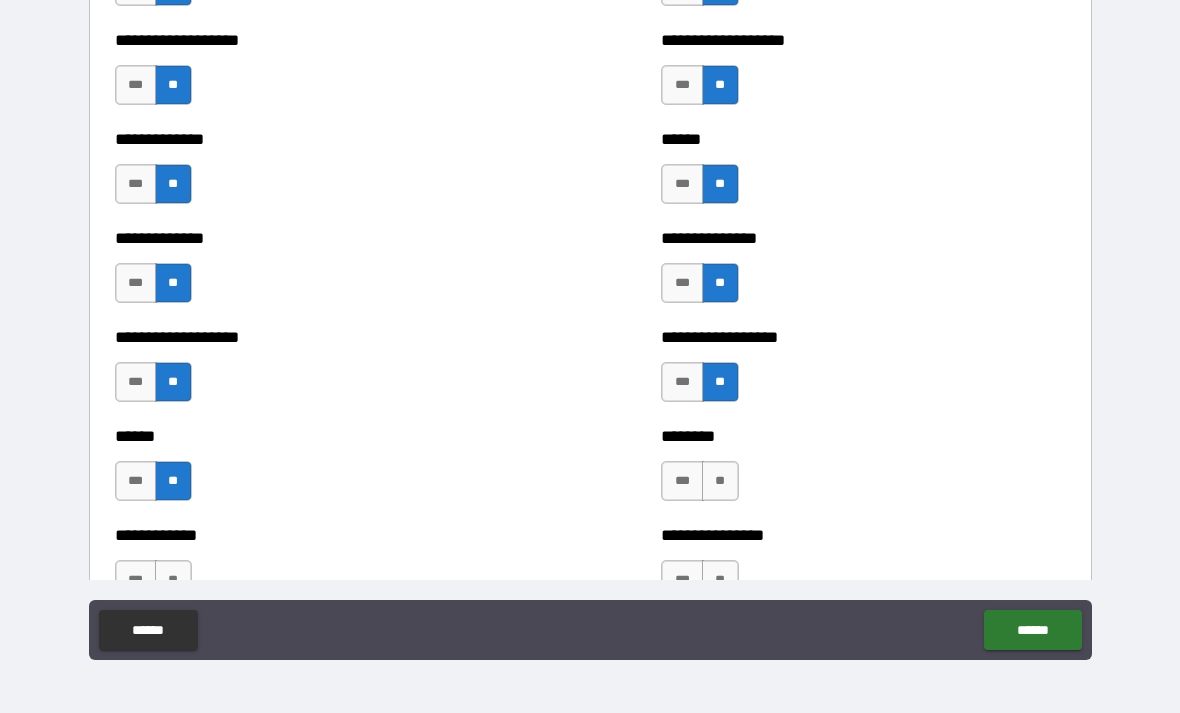click on "**" at bounding box center (720, 481) 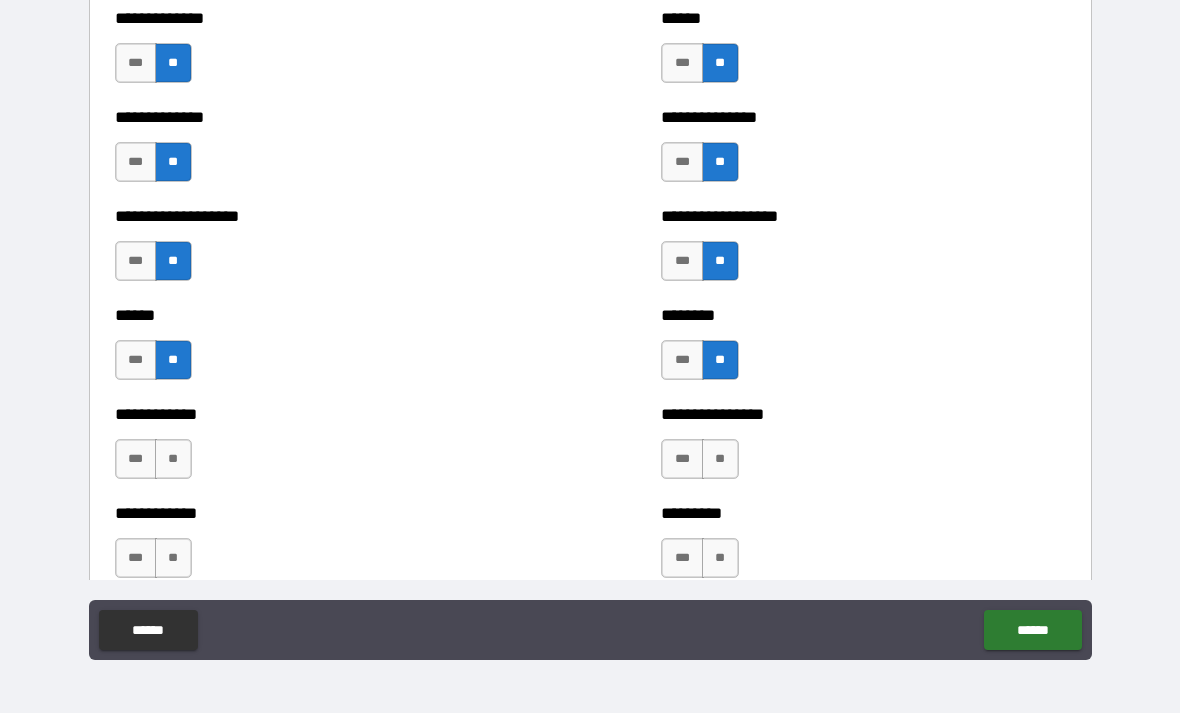 scroll, scrollTop: 4716, scrollLeft: 0, axis: vertical 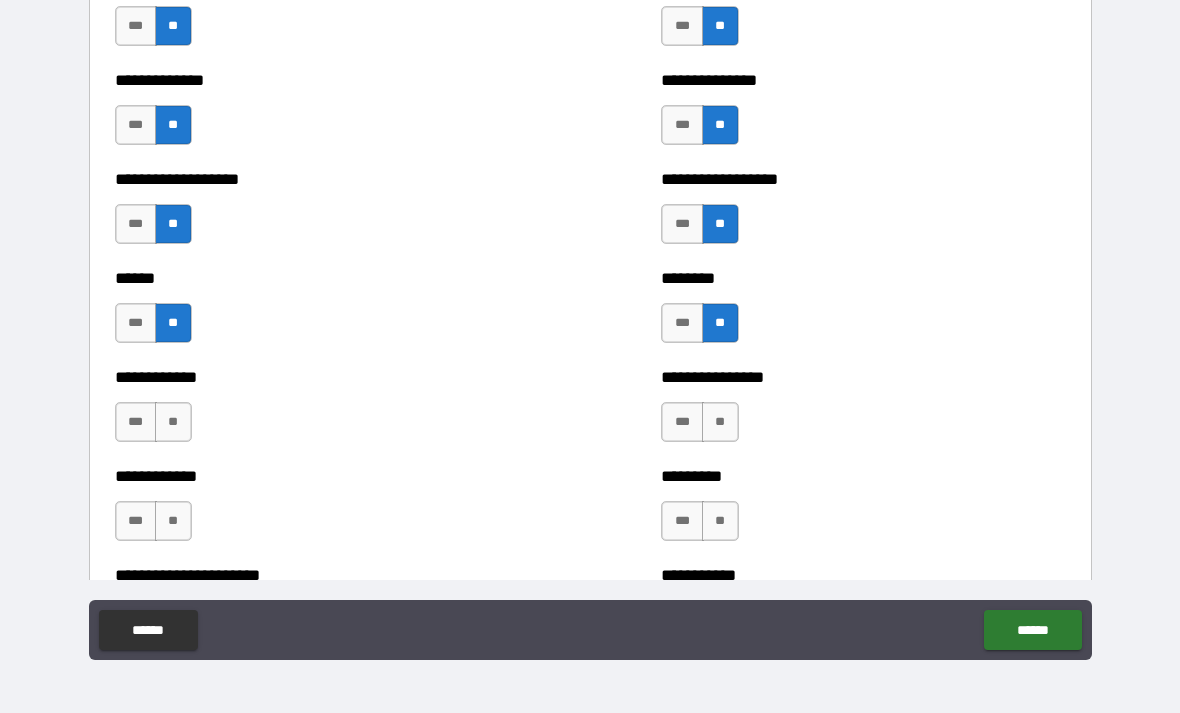 click on "**" at bounding box center [173, 422] 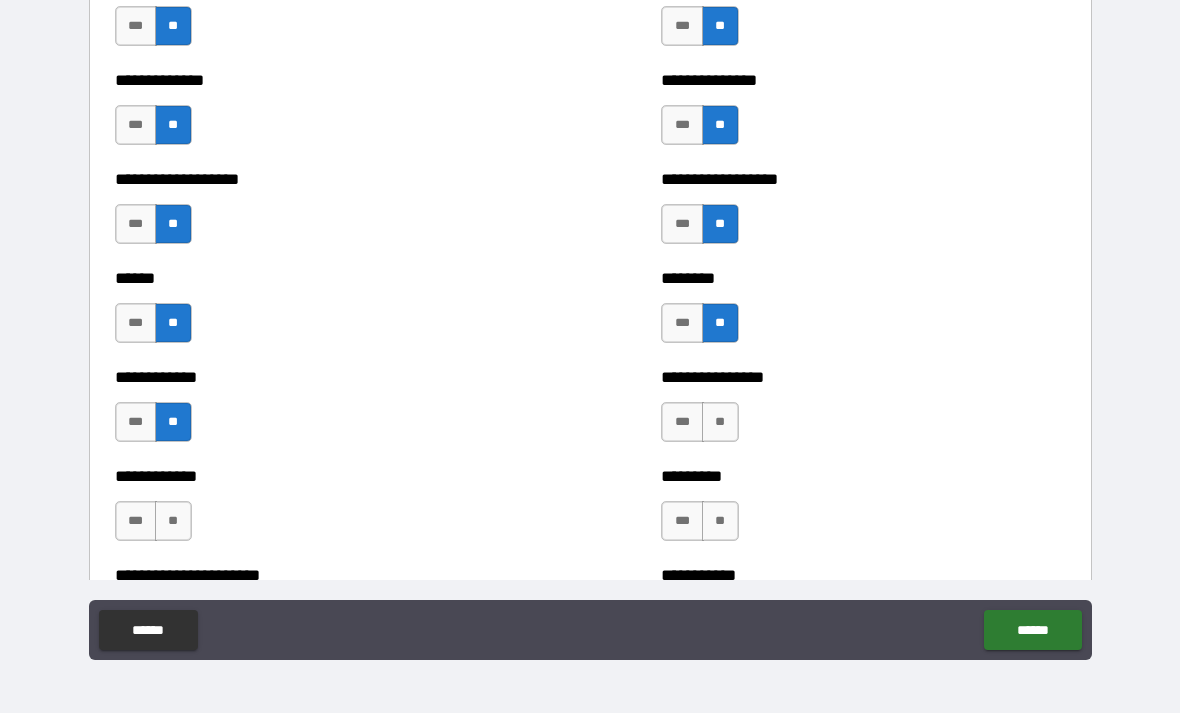 click on "**" at bounding box center [173, 521] 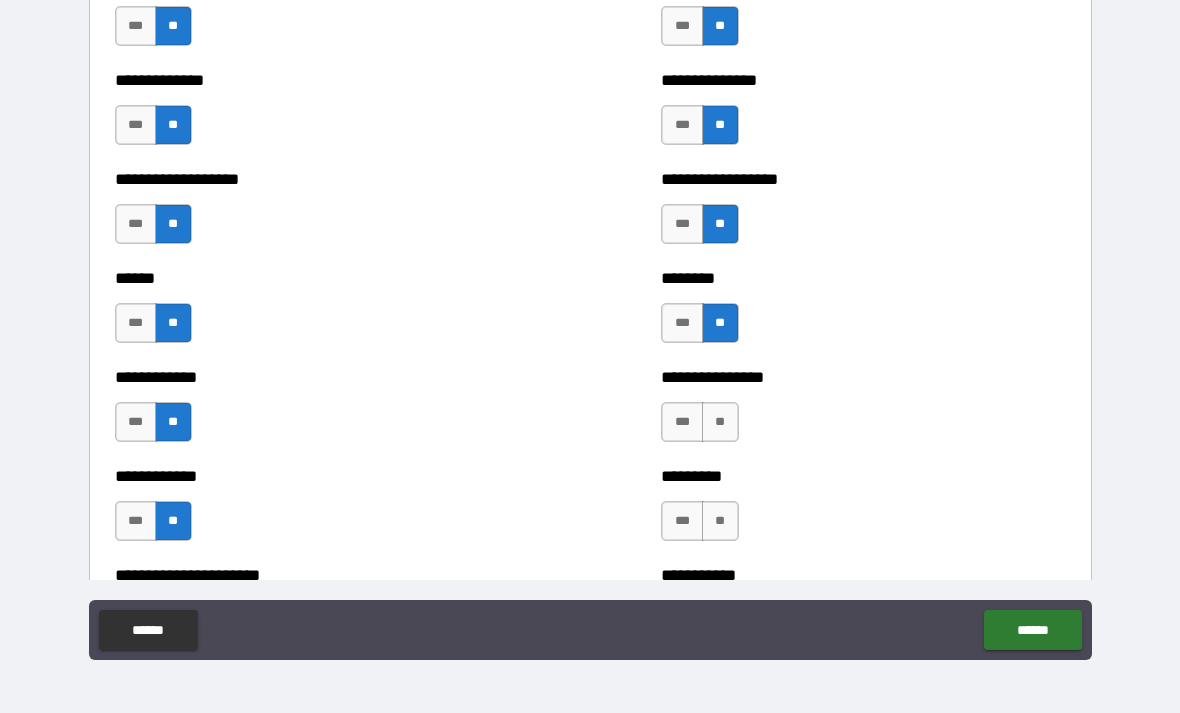 click on "**" at bounding box center [720, 422] 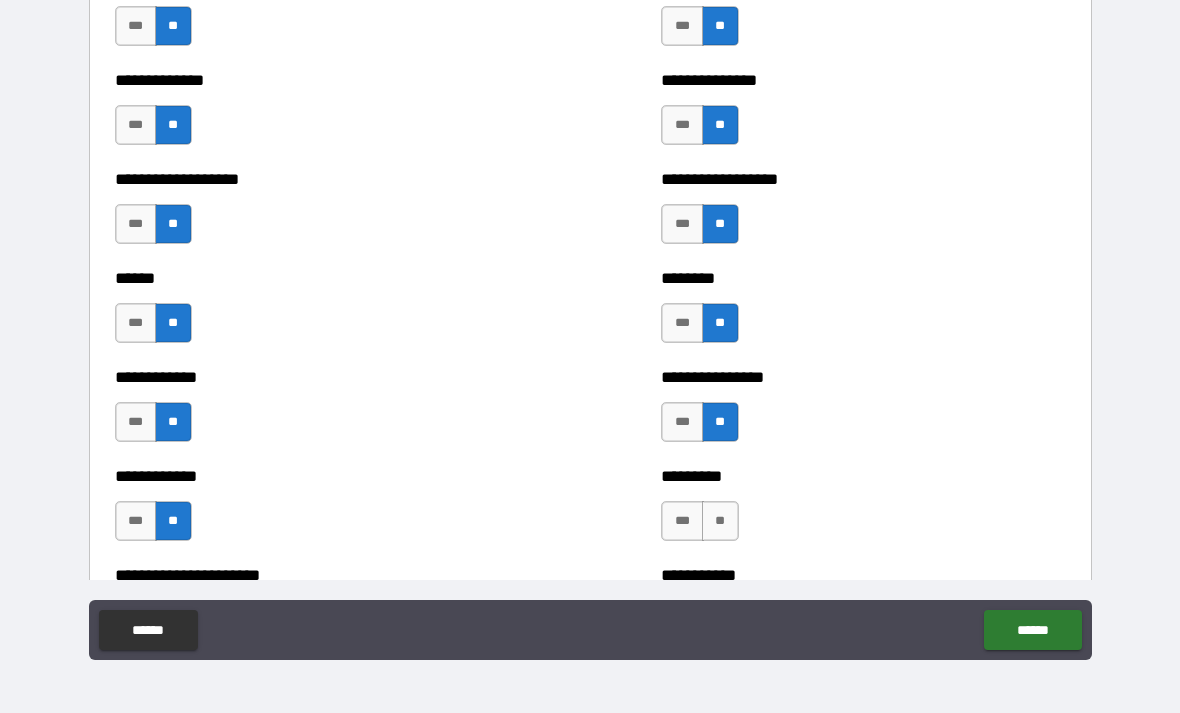 click on "**" at bounding box center (720, 521) 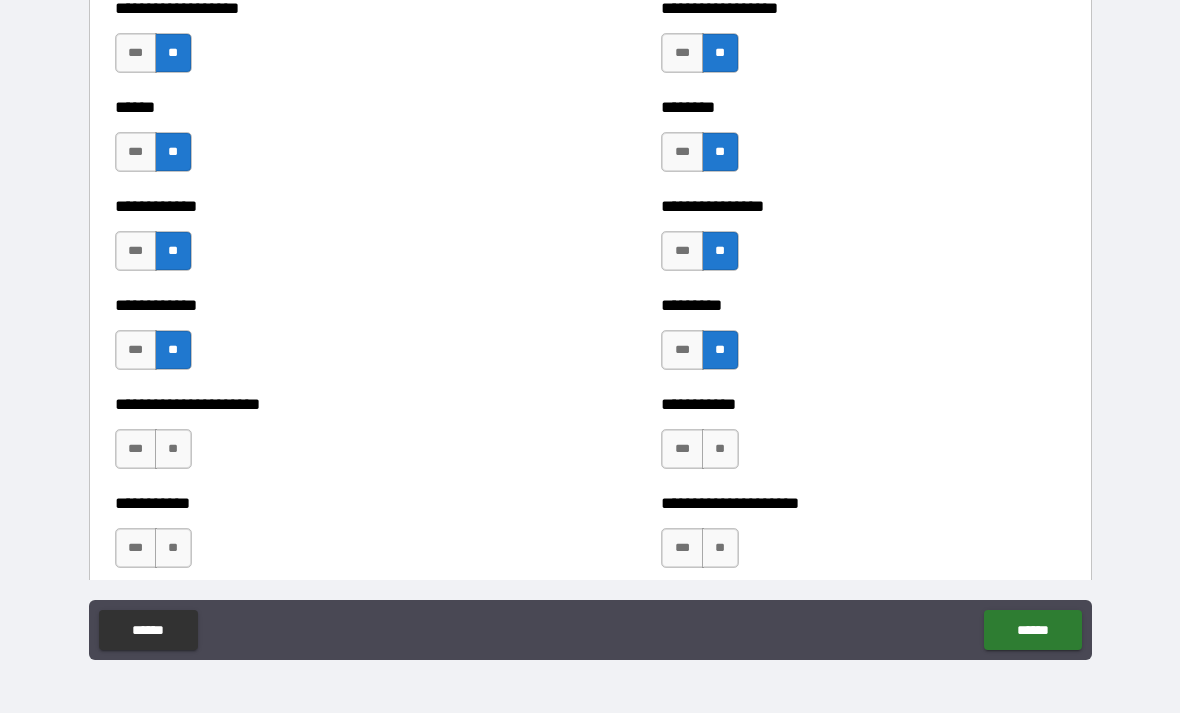 scroll, scrollTop: 4893, scrollLeft: 0, axis: vertical 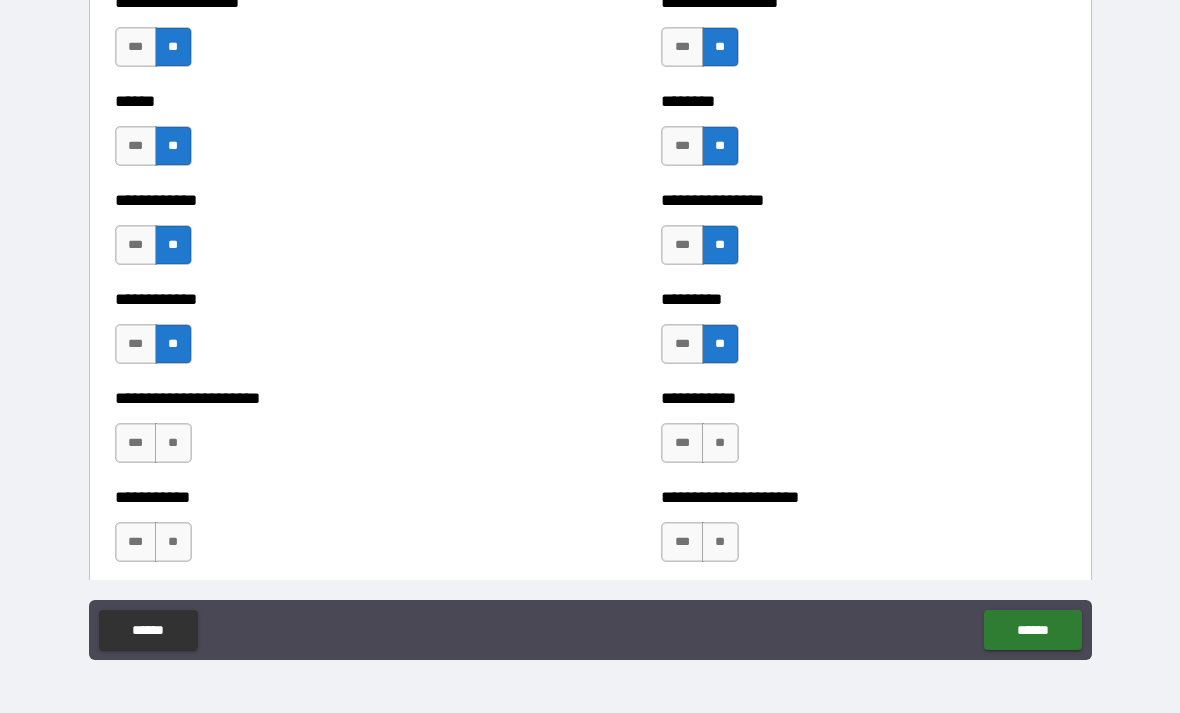 click on "**" at bounding box center [173, 443] 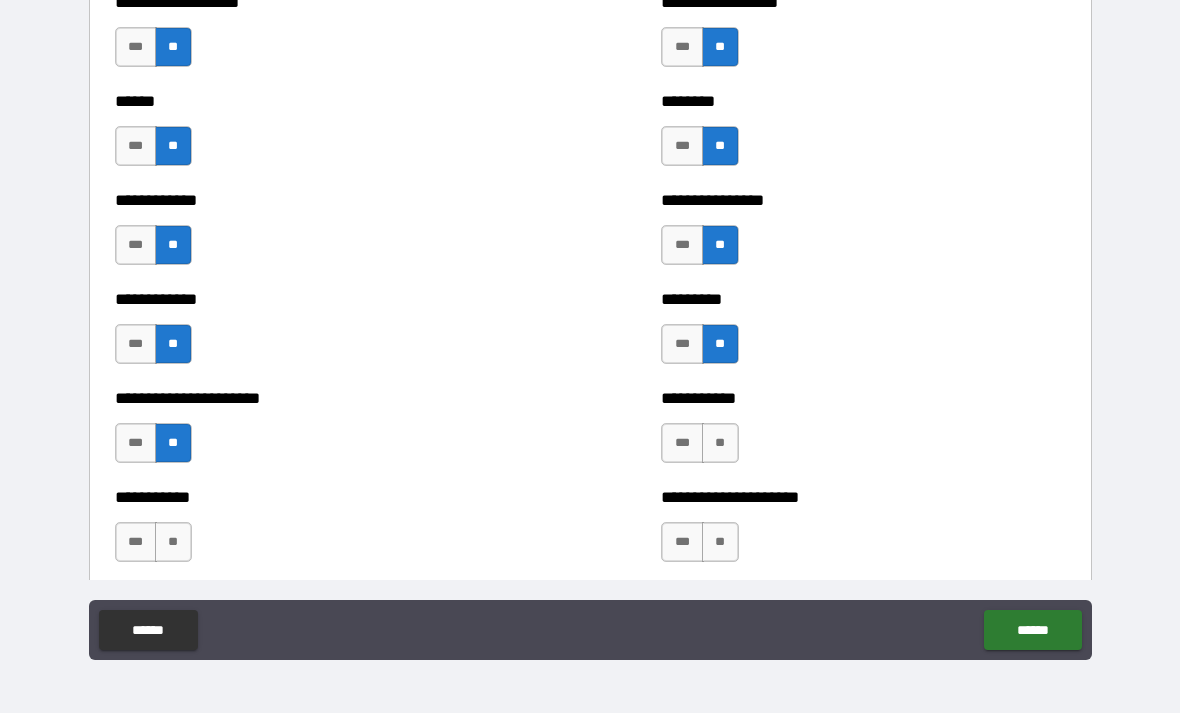click on "**" at bounding box center [173, 542] 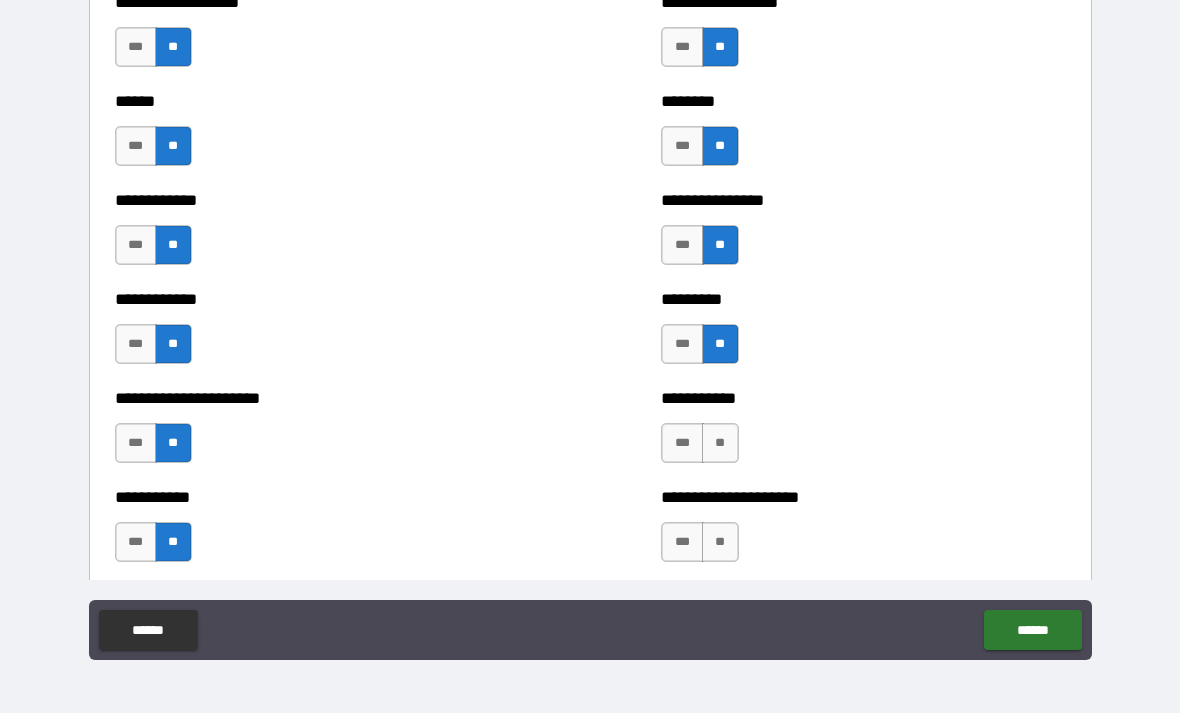 click on "**" at bounding box center [720, 443] 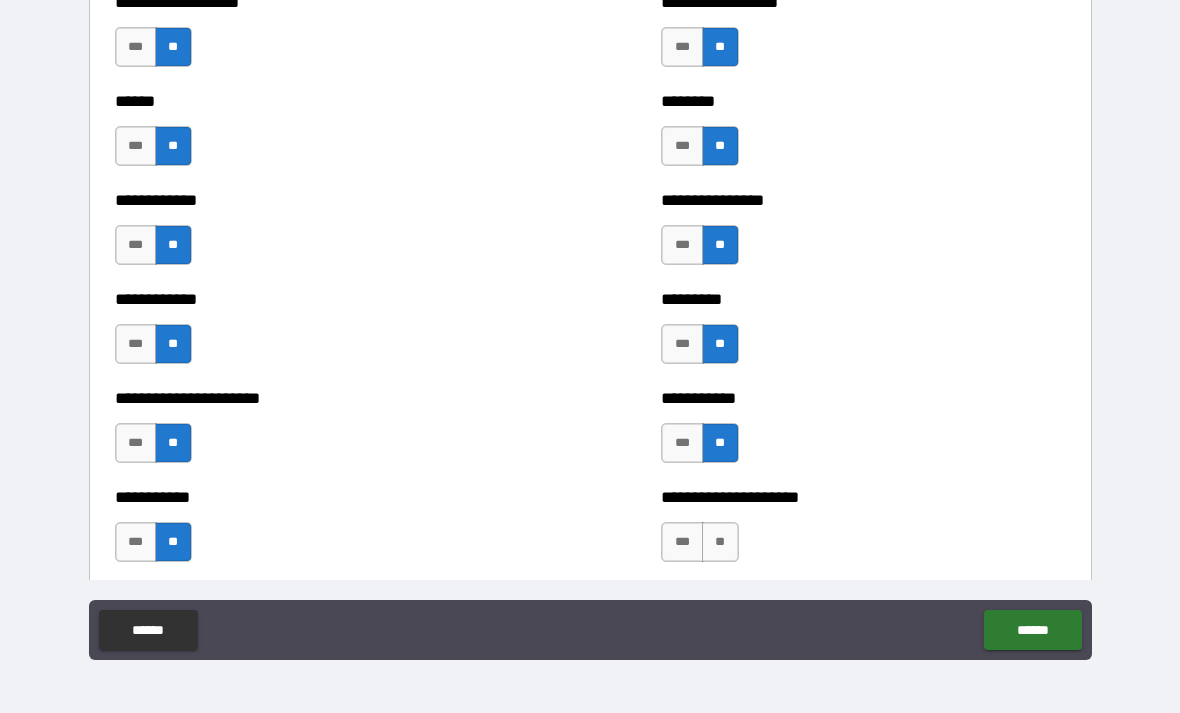 click on "**" at bounding box center (720, 542) 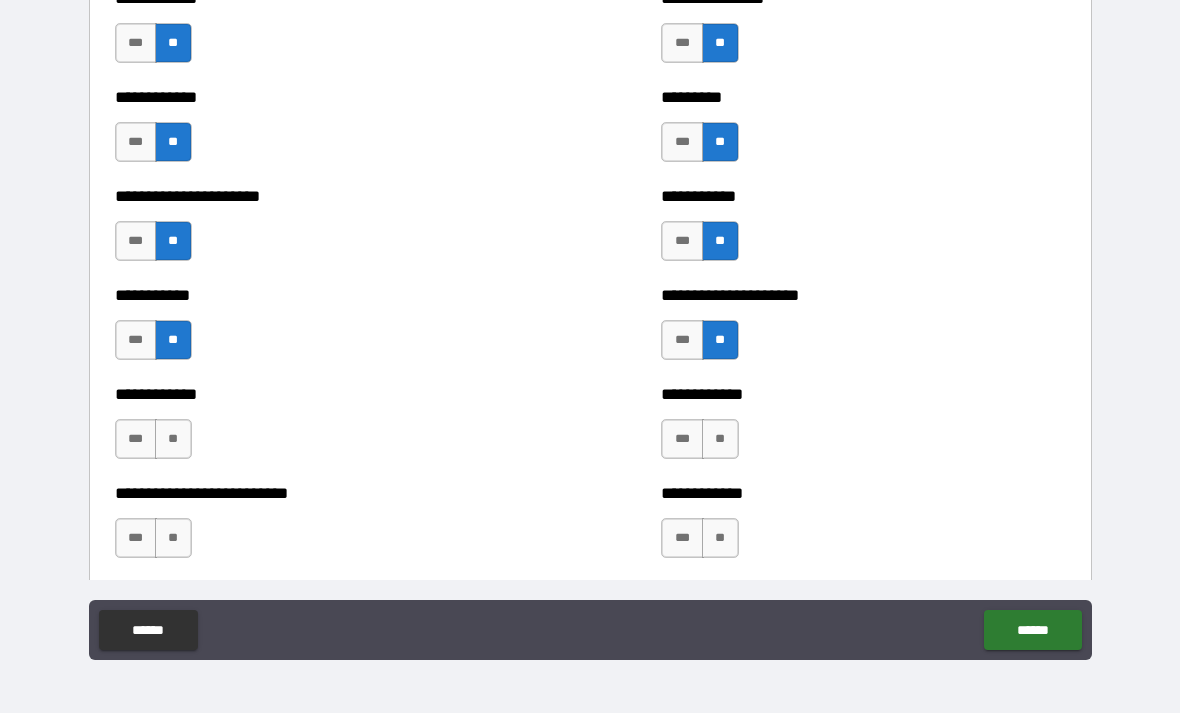 scroll, scrollTop: 5098, scrollLeft: 0, axis: vertical 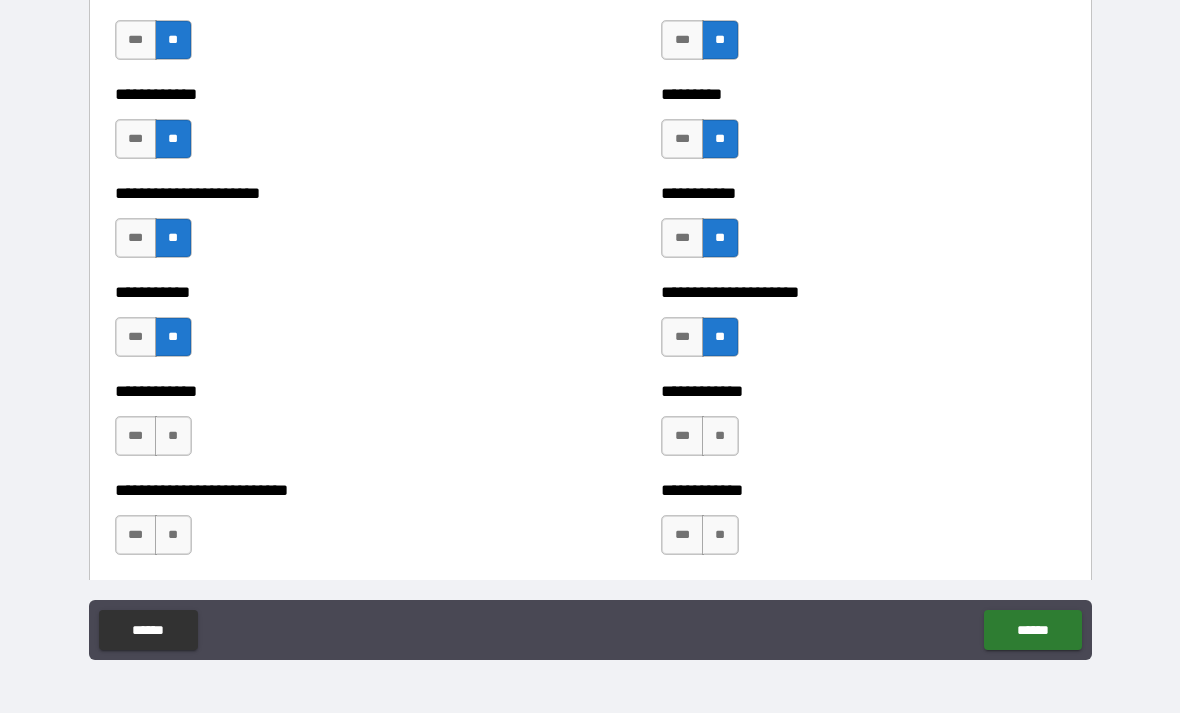 click on "**" at bounding box center (173, 436) 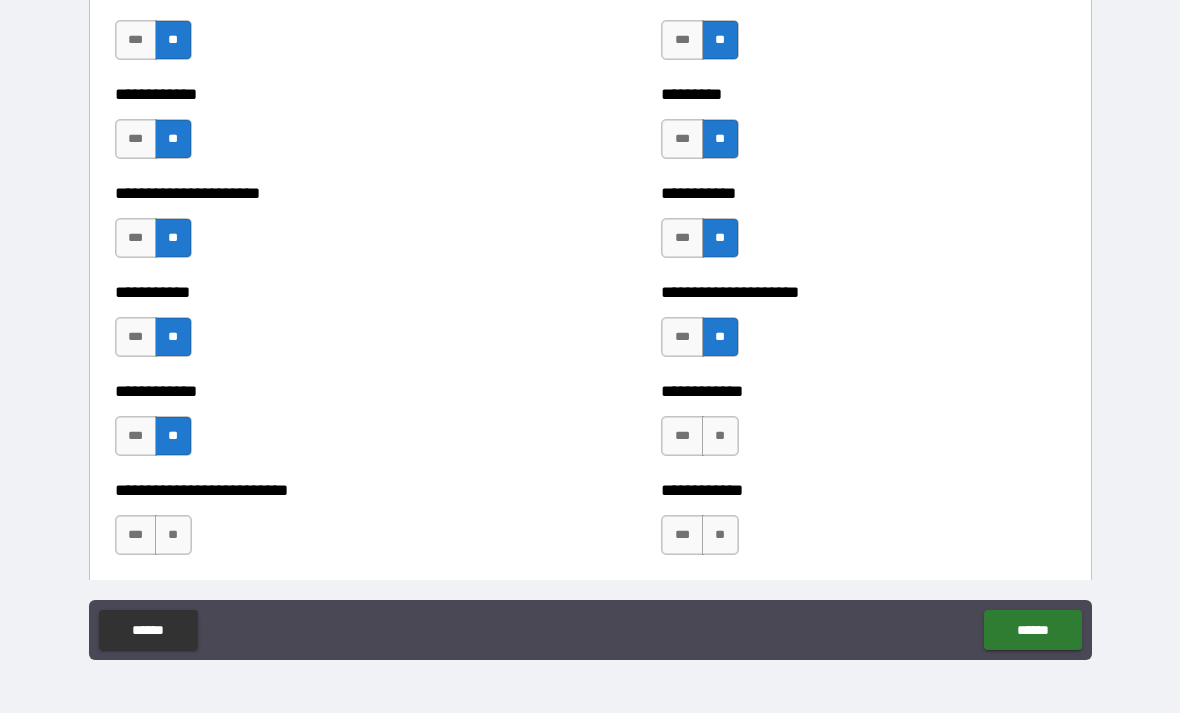 click on "**" at bounding box center (173, 535) 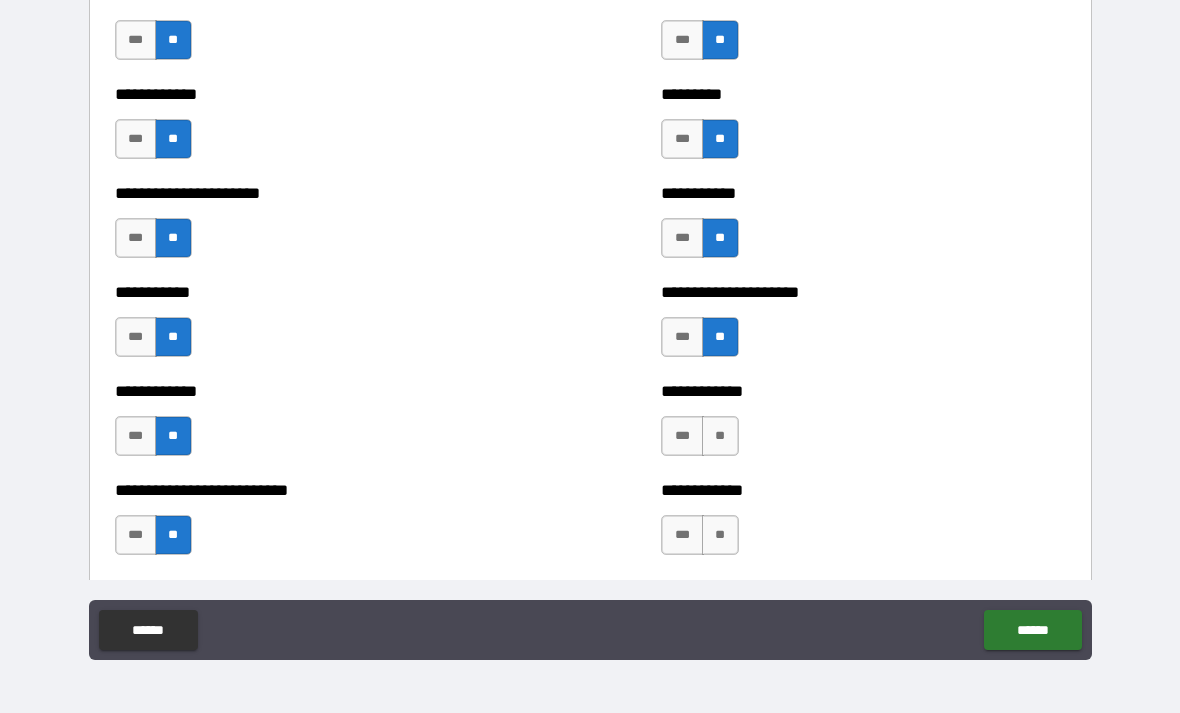 click on "**" at bounding box center [720, 436] 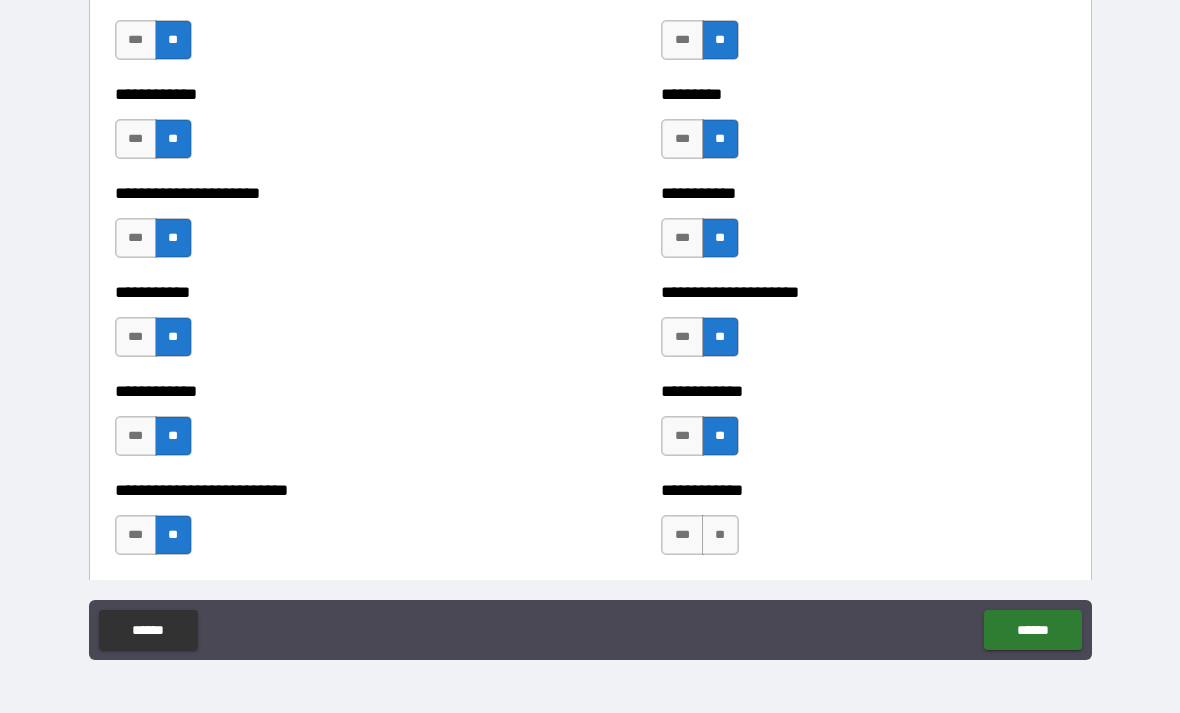 click on "**" at bounding box center [720, 535] 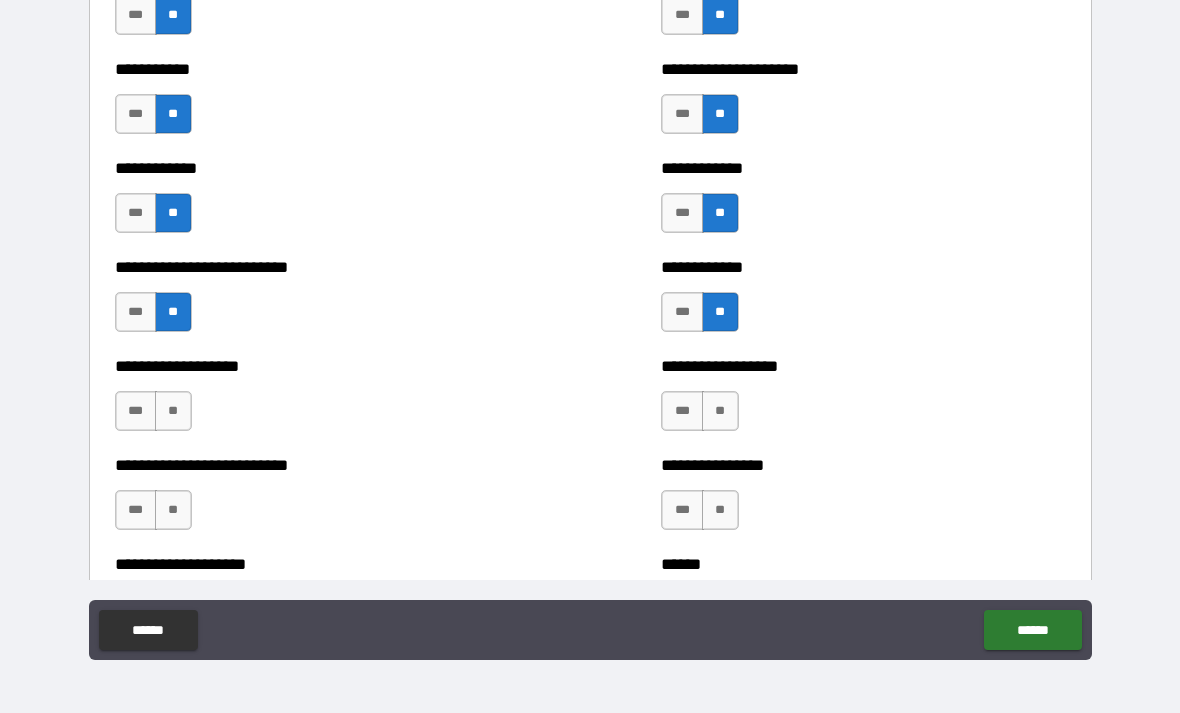 scroll, scrollTop: 5323, scrollLeft: 0, axis: vertical 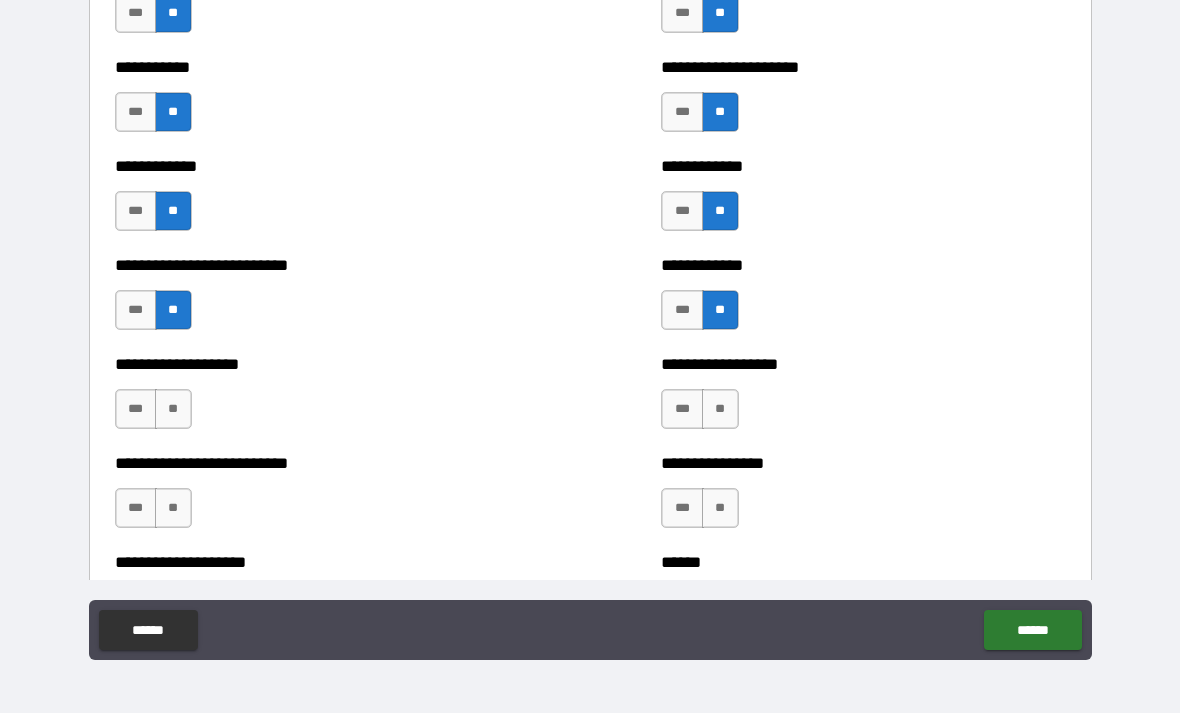 click on "**" at bounding box center [173, 409] 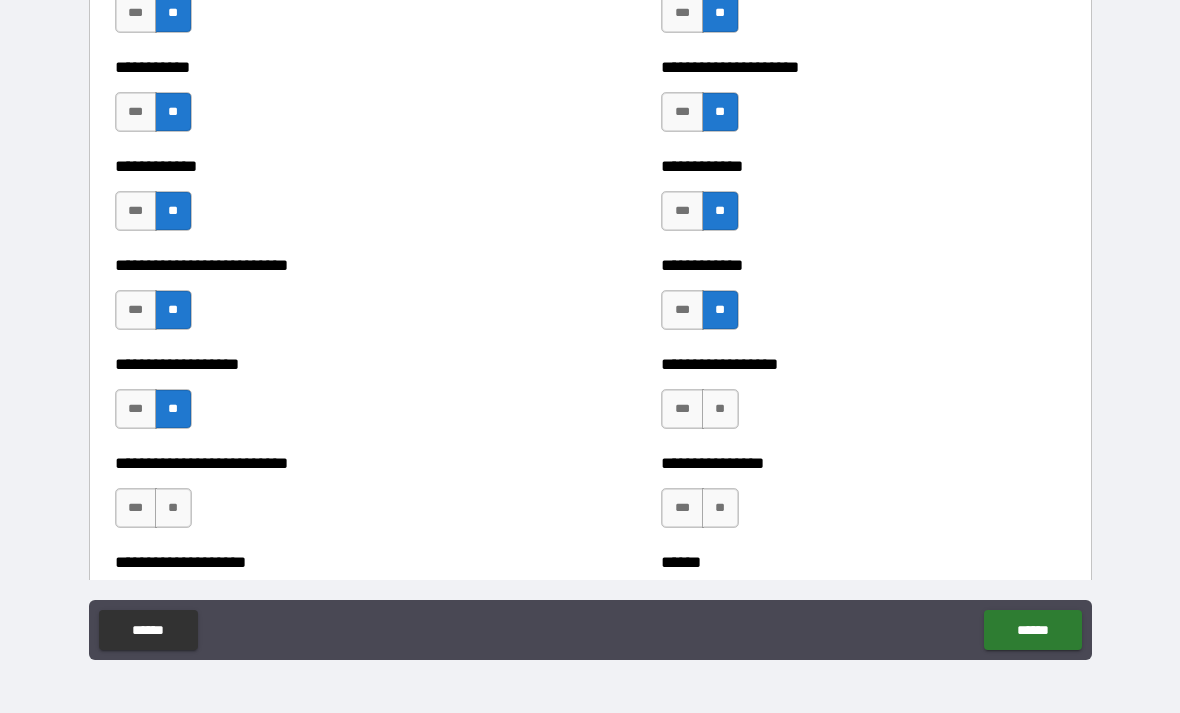click on "**" at bounding box center [173, 508] 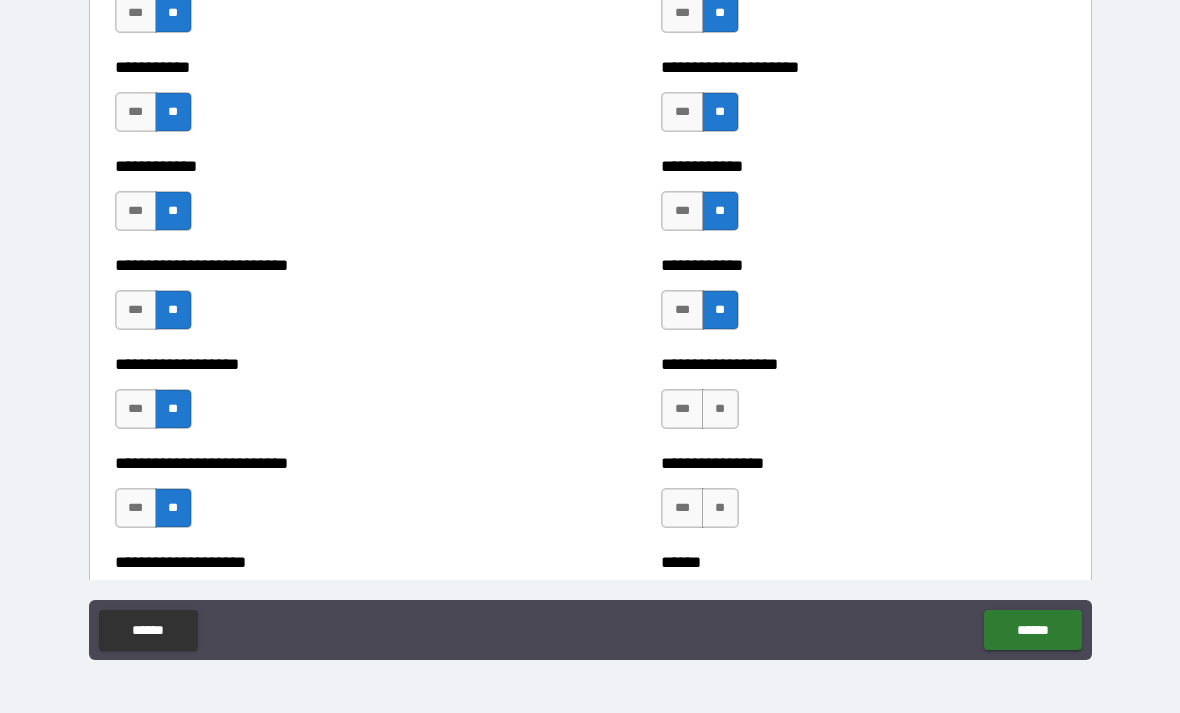 click on "**" at bounding box center [720, 409] 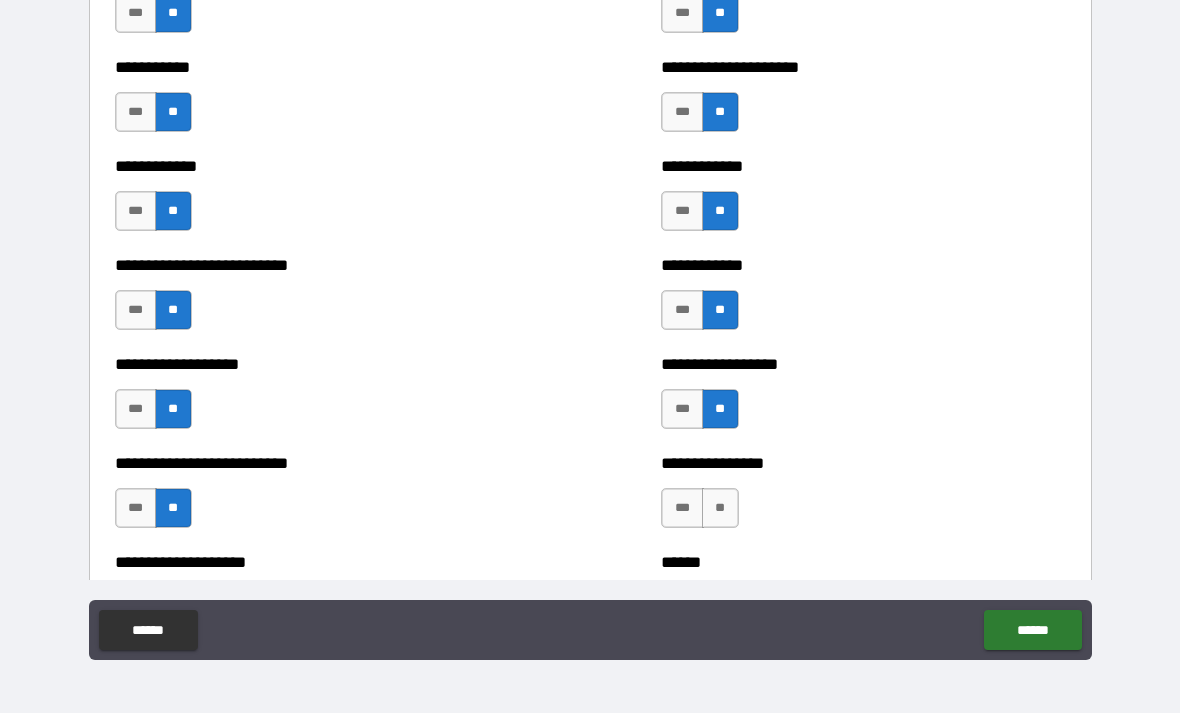 click on "**" at bounding box center [720, 508] 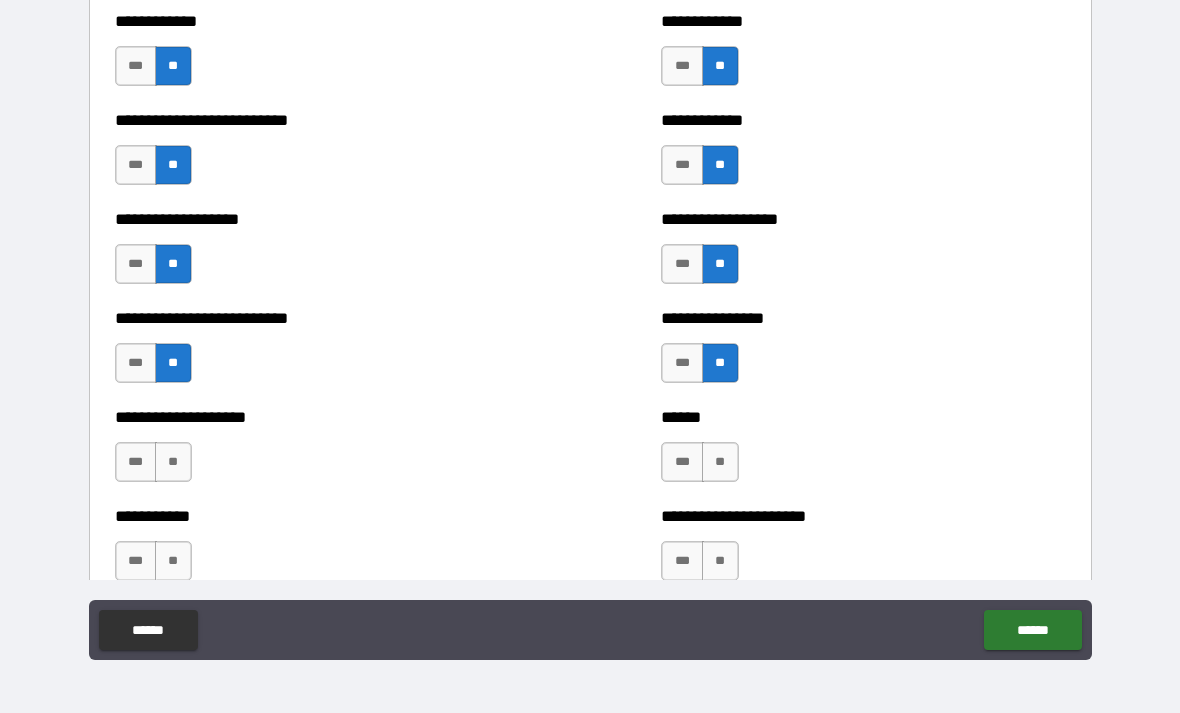 scroll, scrollTop: 5502, scrollLeft: 0, axis: vertical 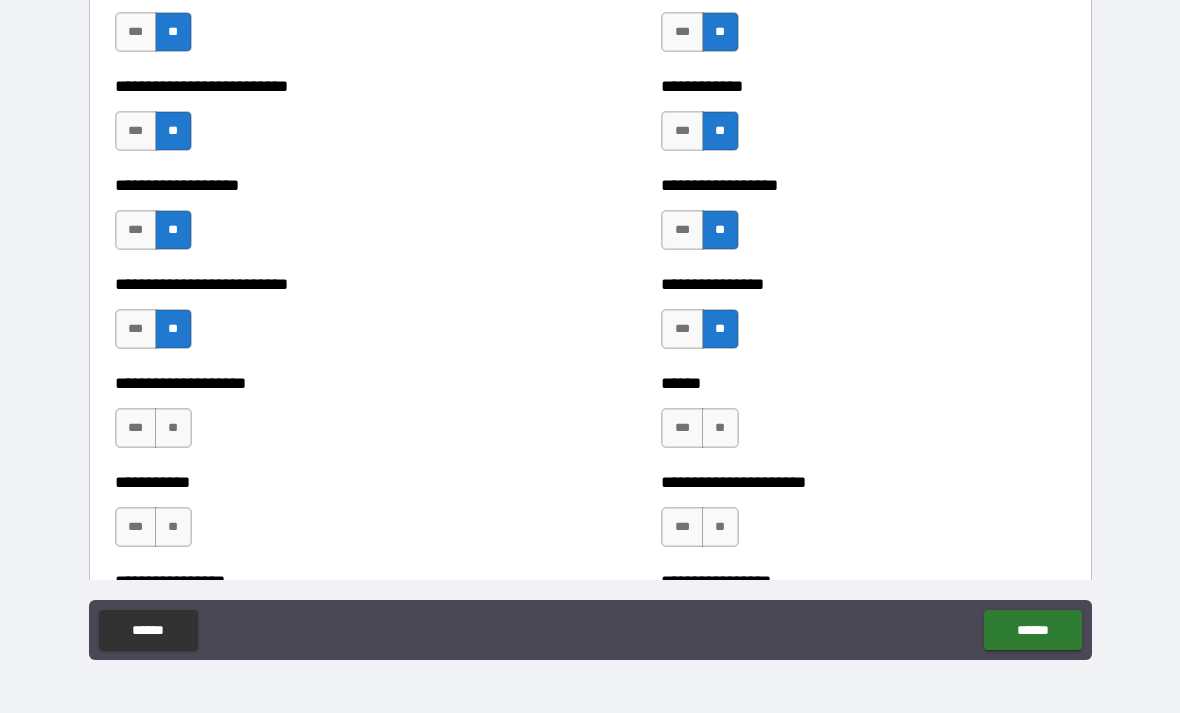 click on "**" at bounding box center (173, 428) 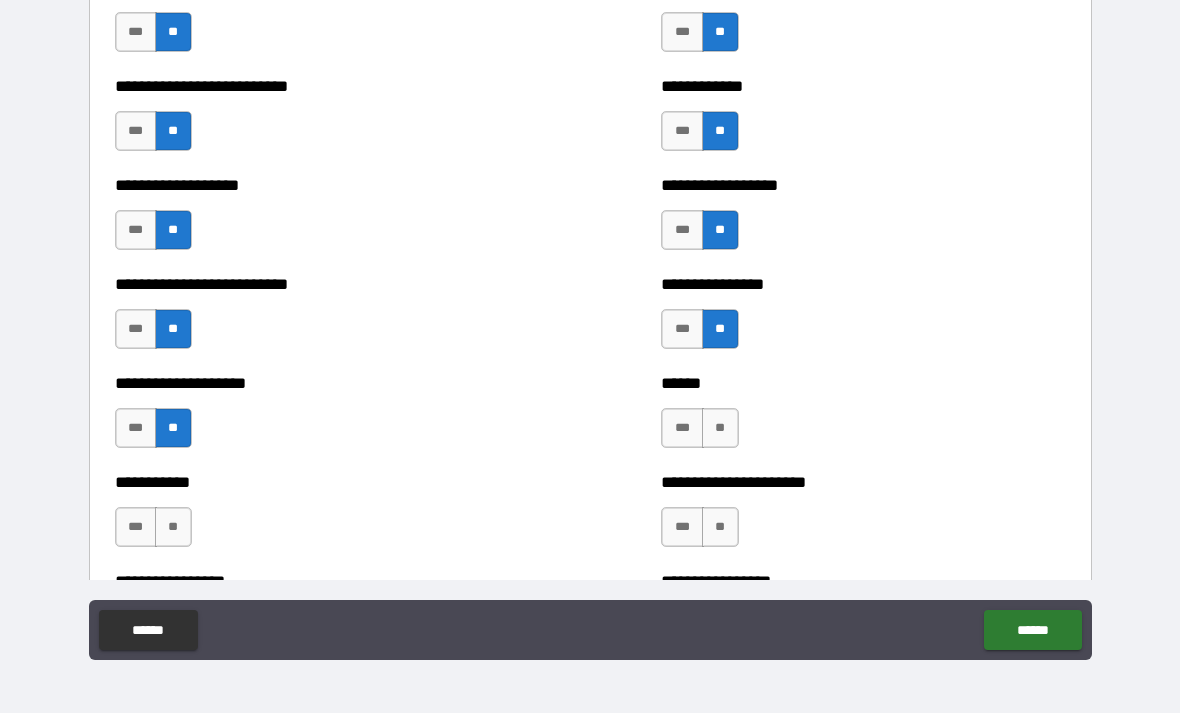 click on "**" at bounding box center (173, 527) 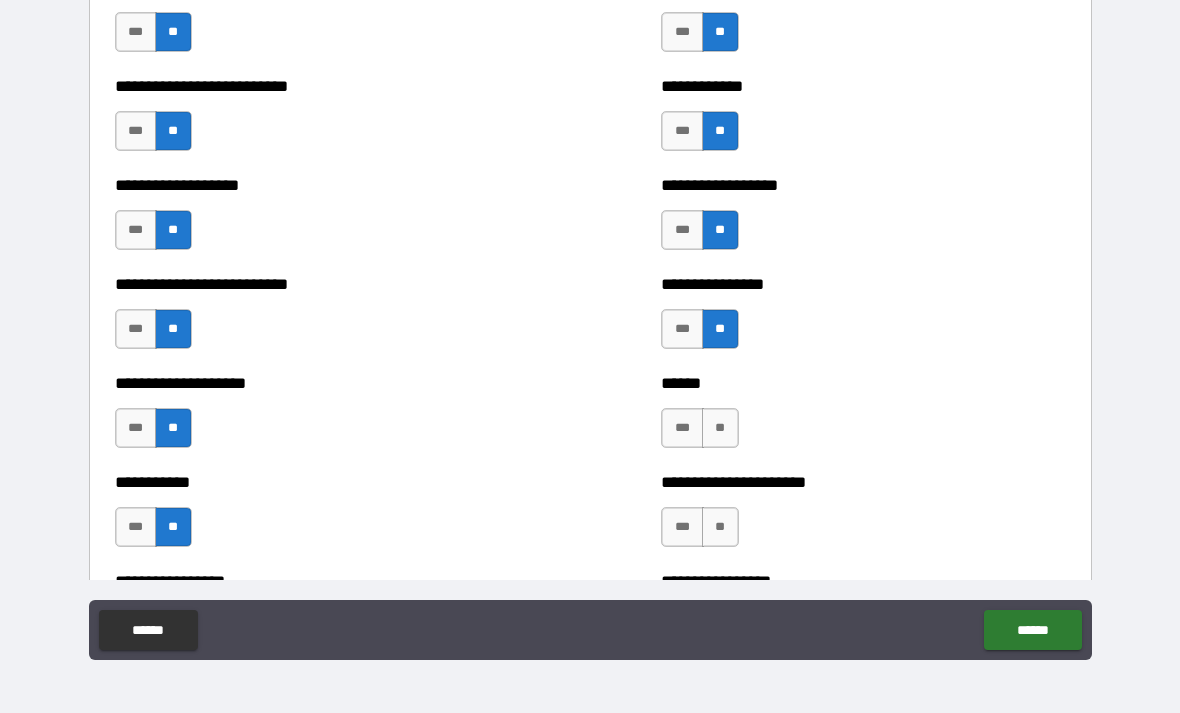 click on "**" at bounding box center [720, 428] 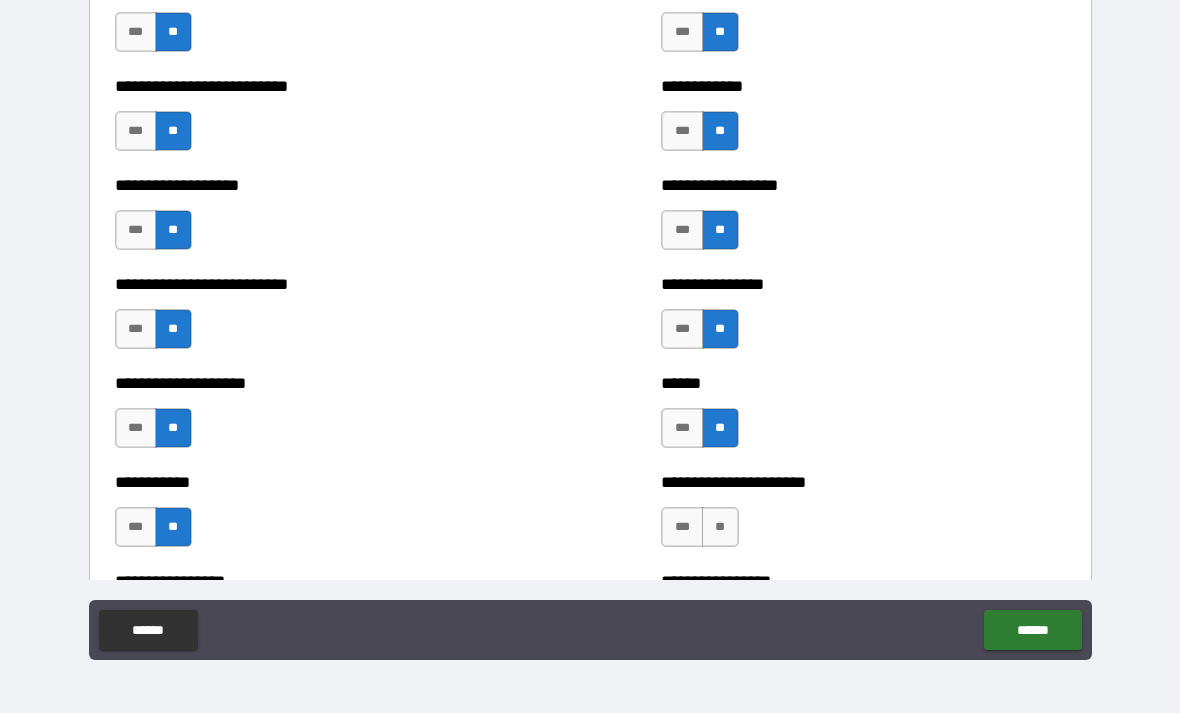 click on "**" at bounding box center (720, 527) 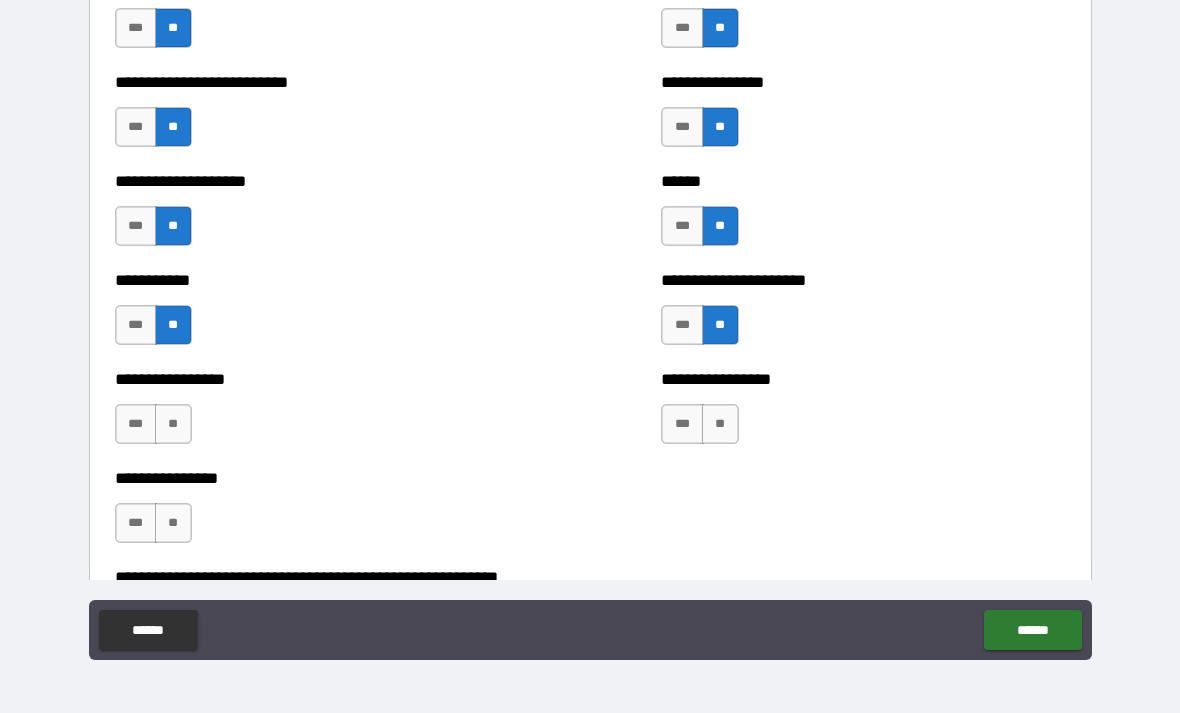 scroll, scrollTop: 5707, scrollLeft: 0, axis: vertical 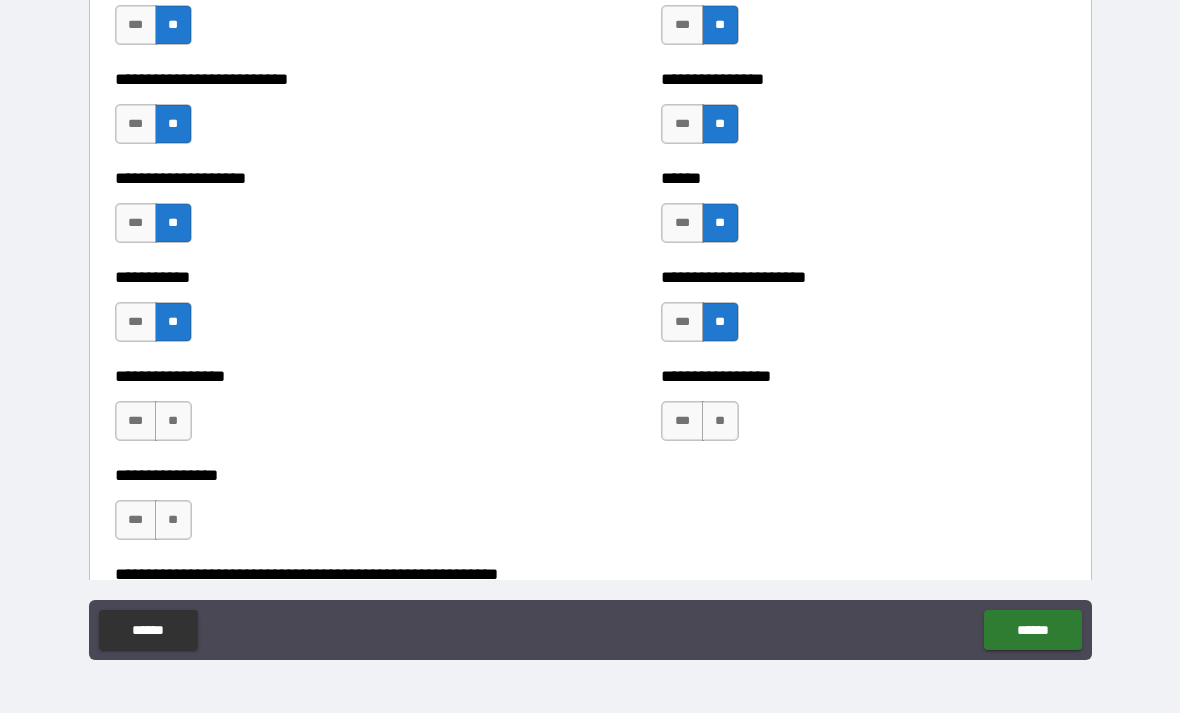 click on "**" at bounding box center [173, 421] 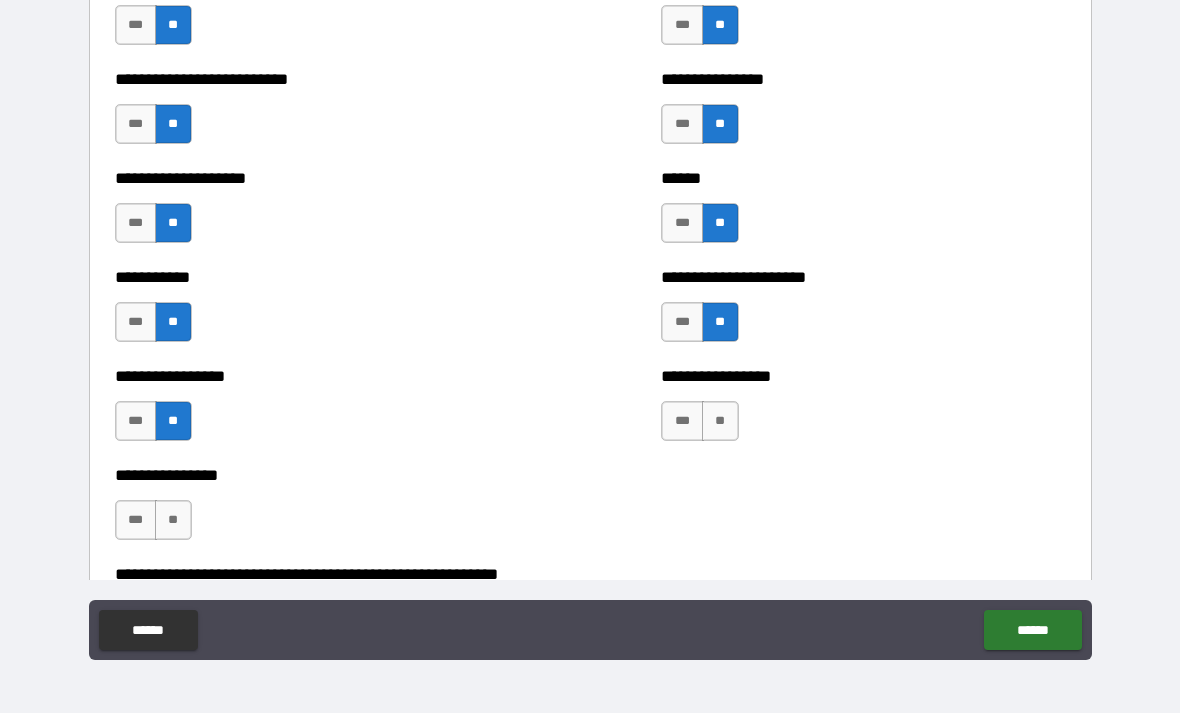 click on "**" at bounding box center (720, 421) 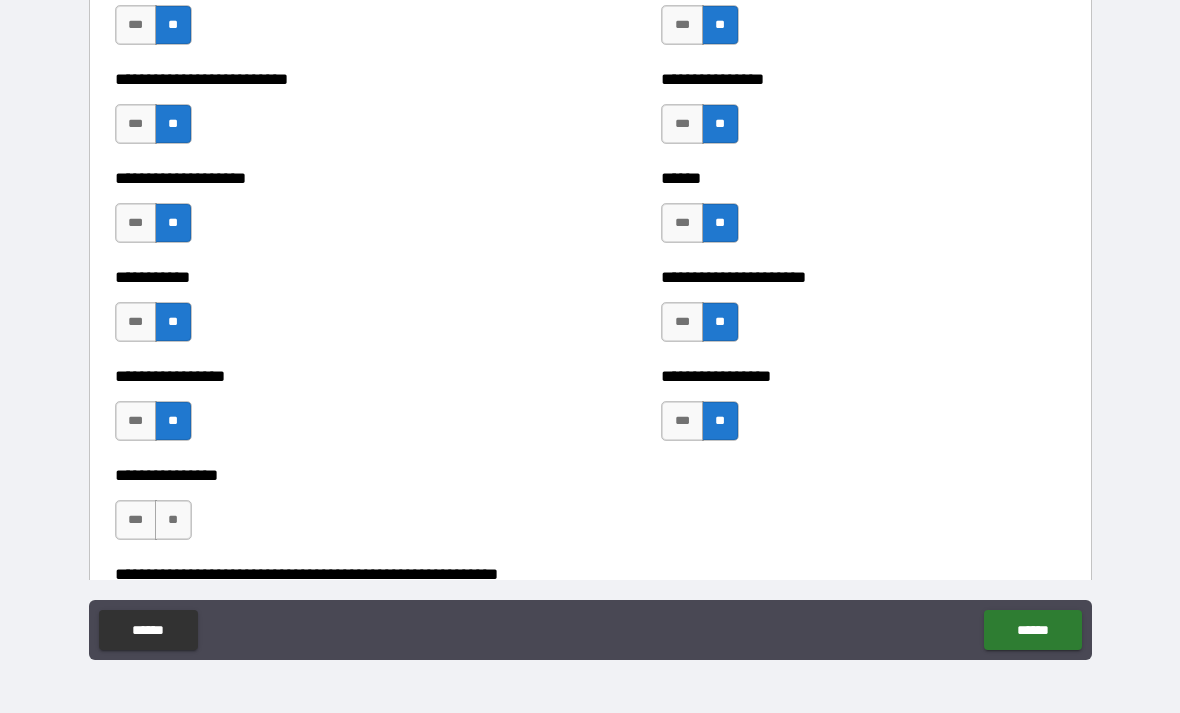 click on "**" at bounding box center (173, 520) 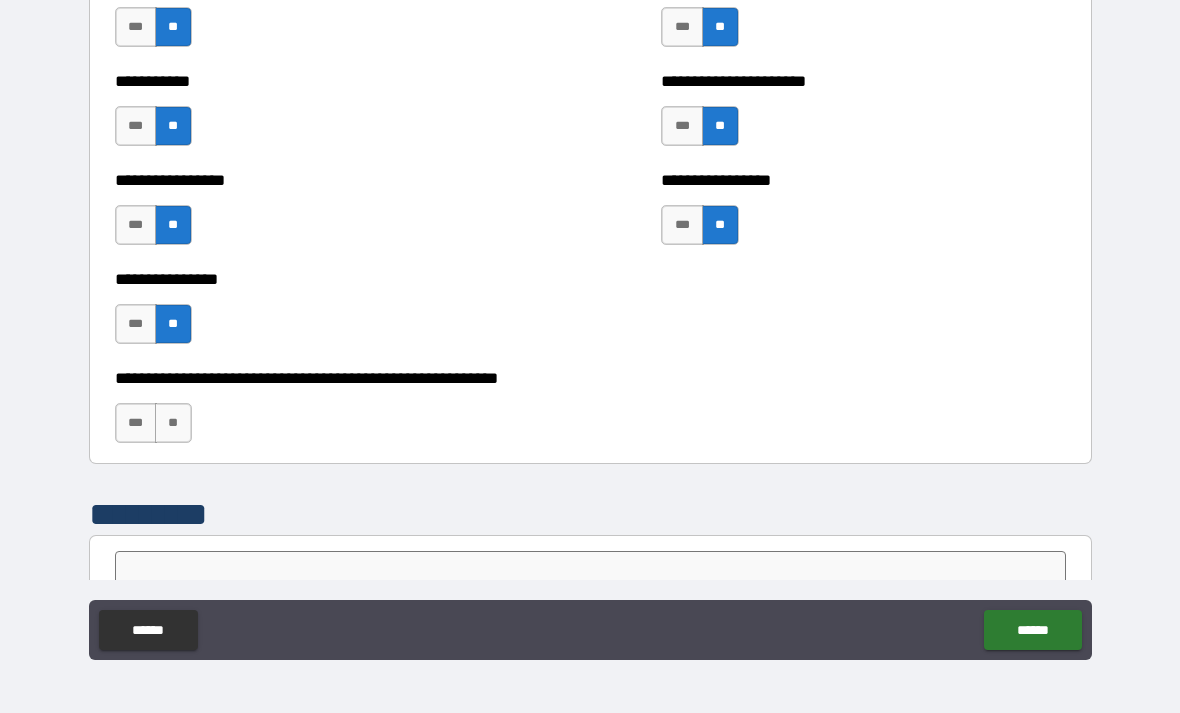 scroll, scrollTop: 5904, scrollLeft: 0, axis: vertical 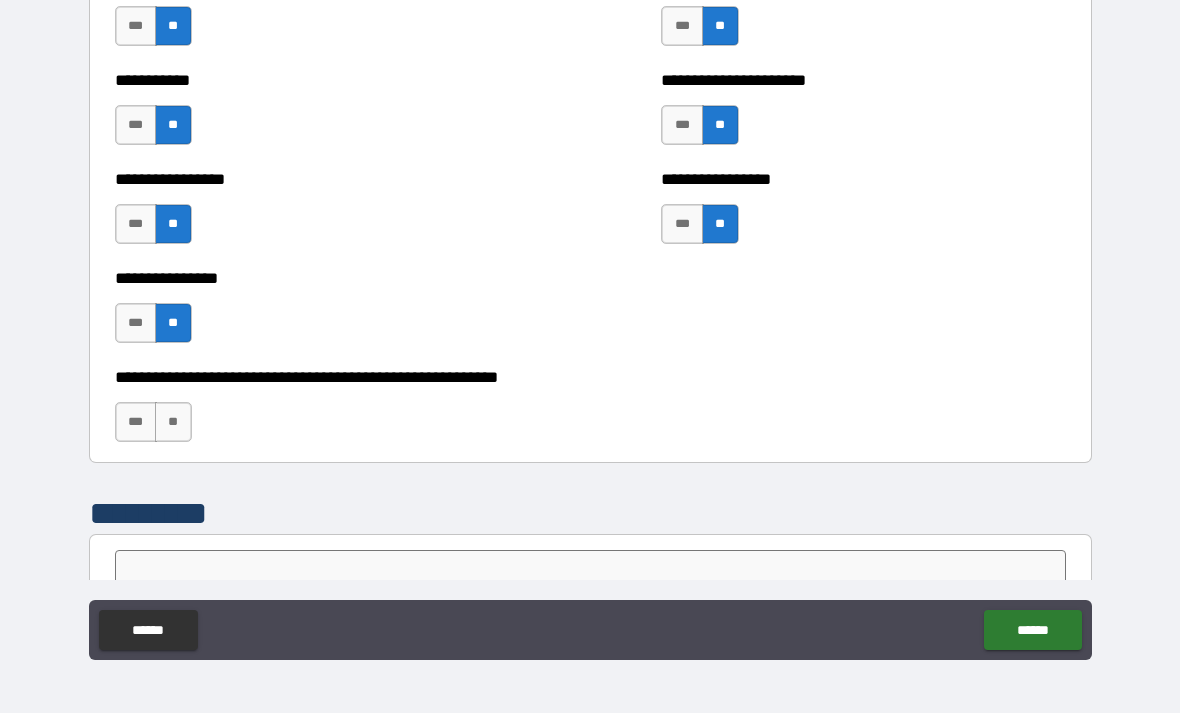 click on "**" at bounding box center (173, 422) 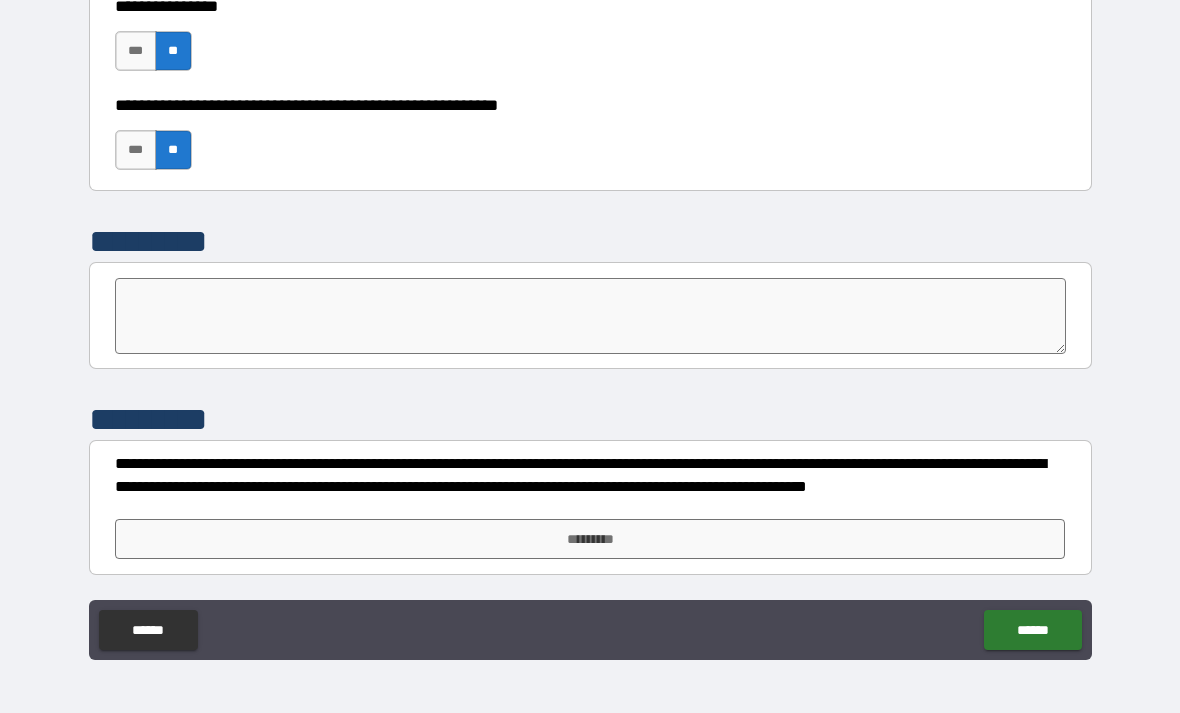 scroll, scrollTop: 6176, scrollLeft: 0, axis: vertical 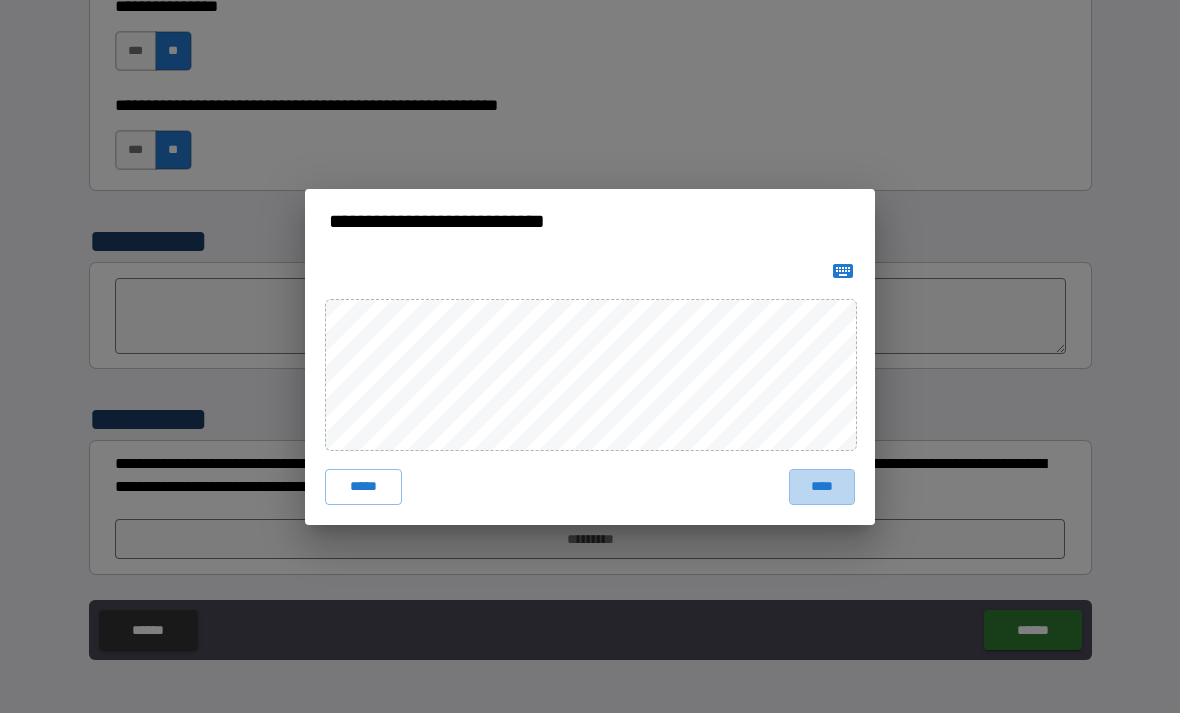 click on "****" at bounding box center (822, 487) 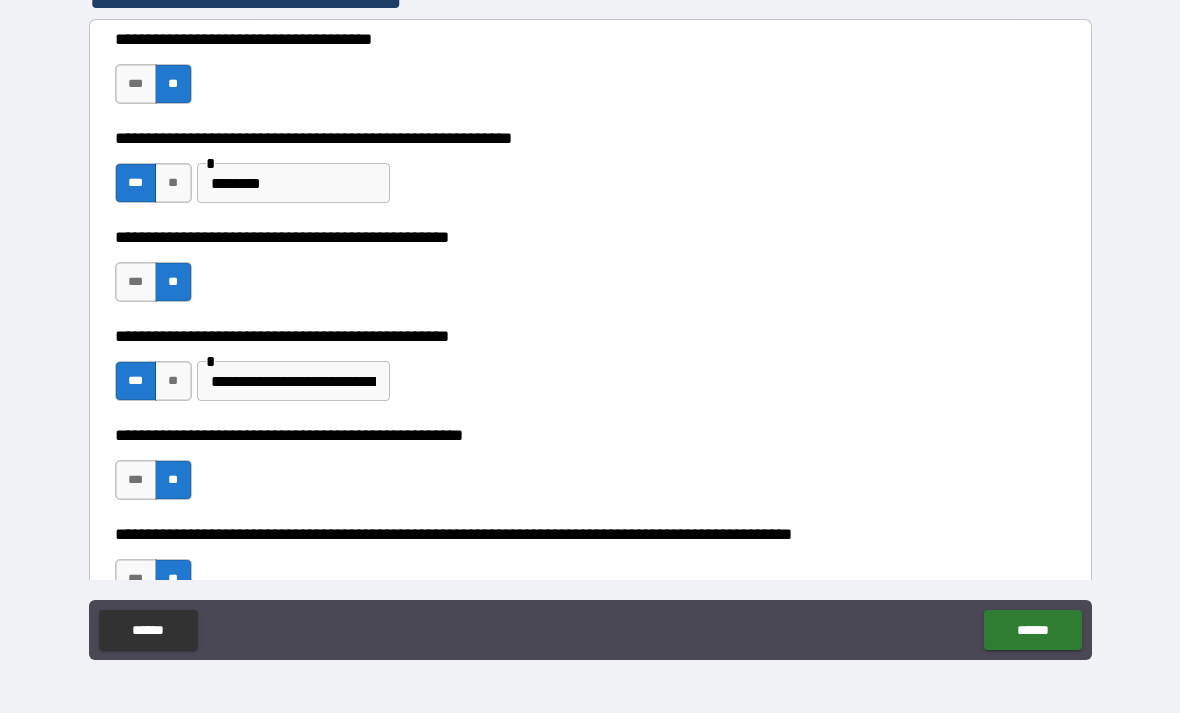 scroll, scrollTop: 443, scrollLeft: 0, axis: vertical 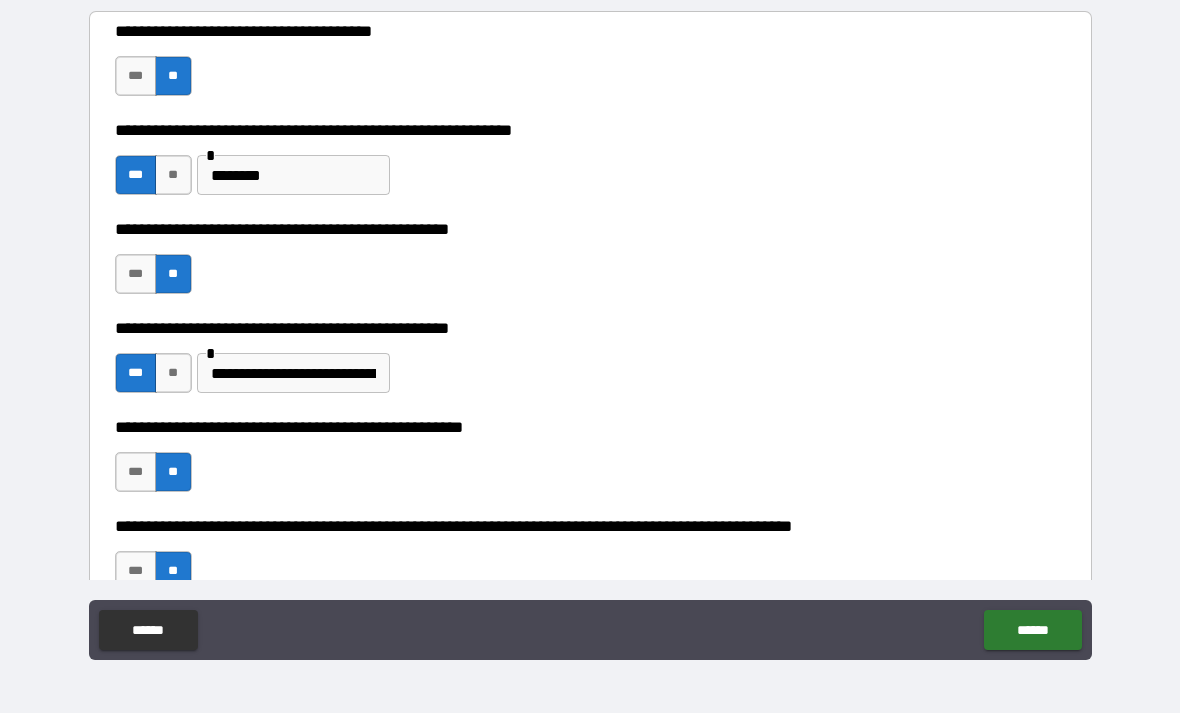 click on "**********" at bounding box center (293, 373) 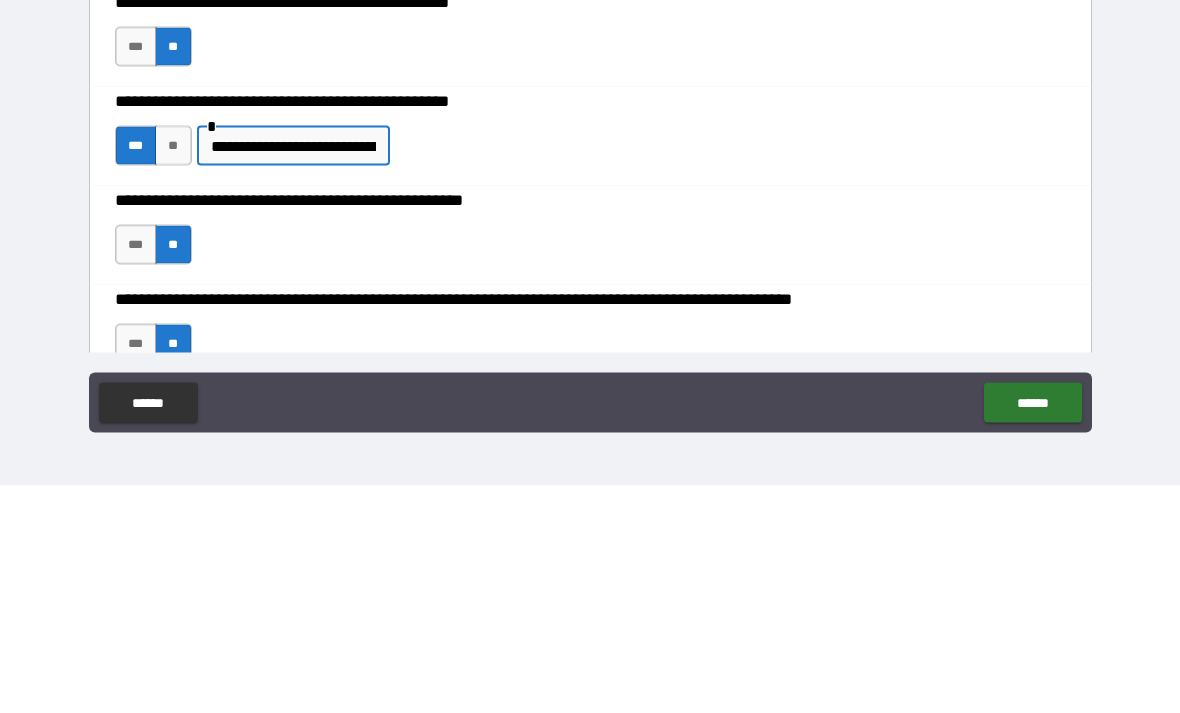 click on "**********" at bounding box center (293, 373) 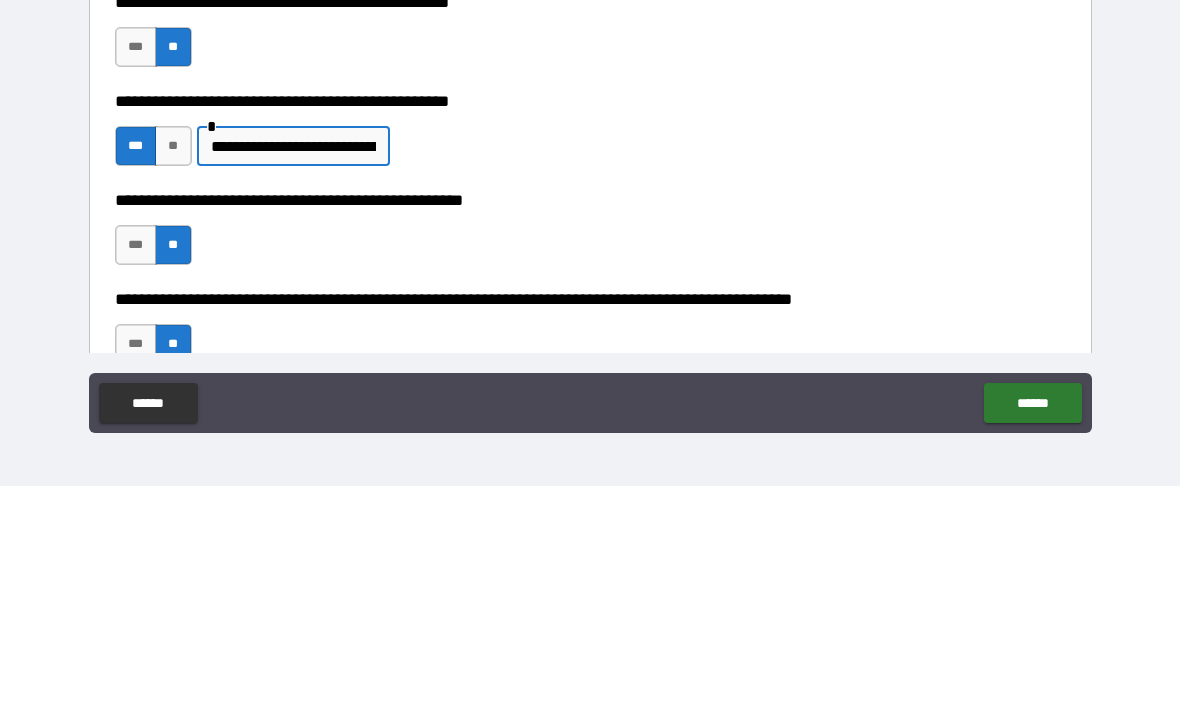 type on "**********" 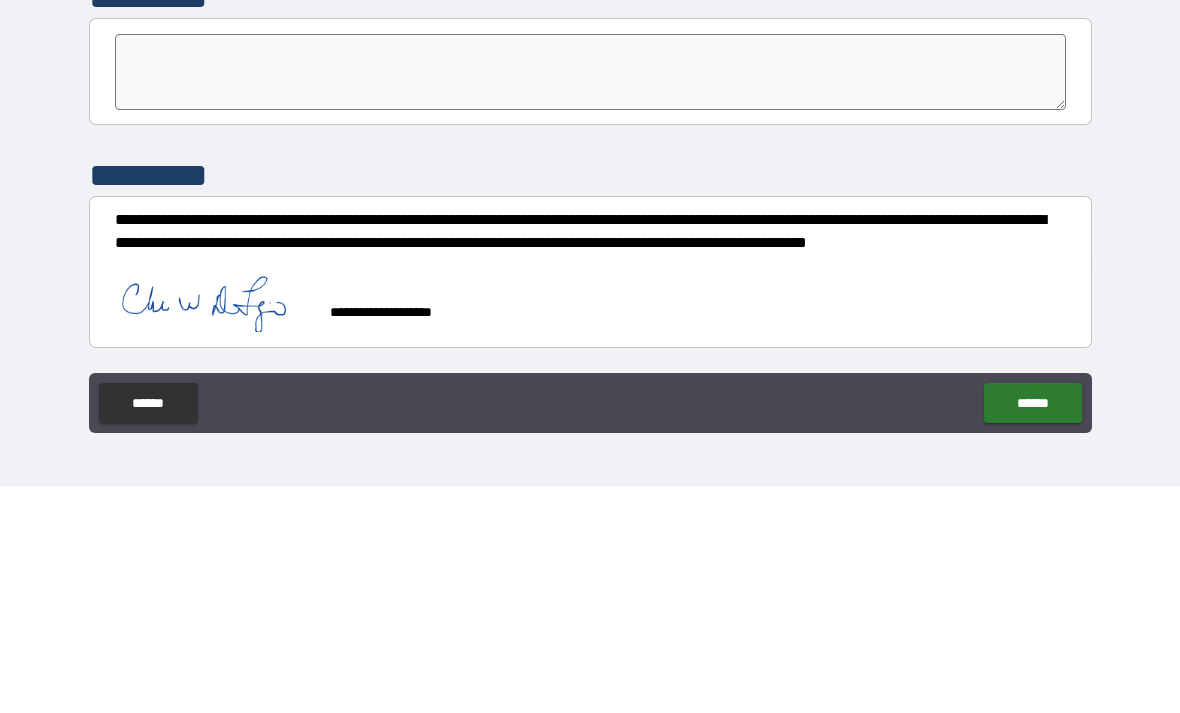 scroll, scrollTop: 6193, scrollLeft: 0, axis: vertical 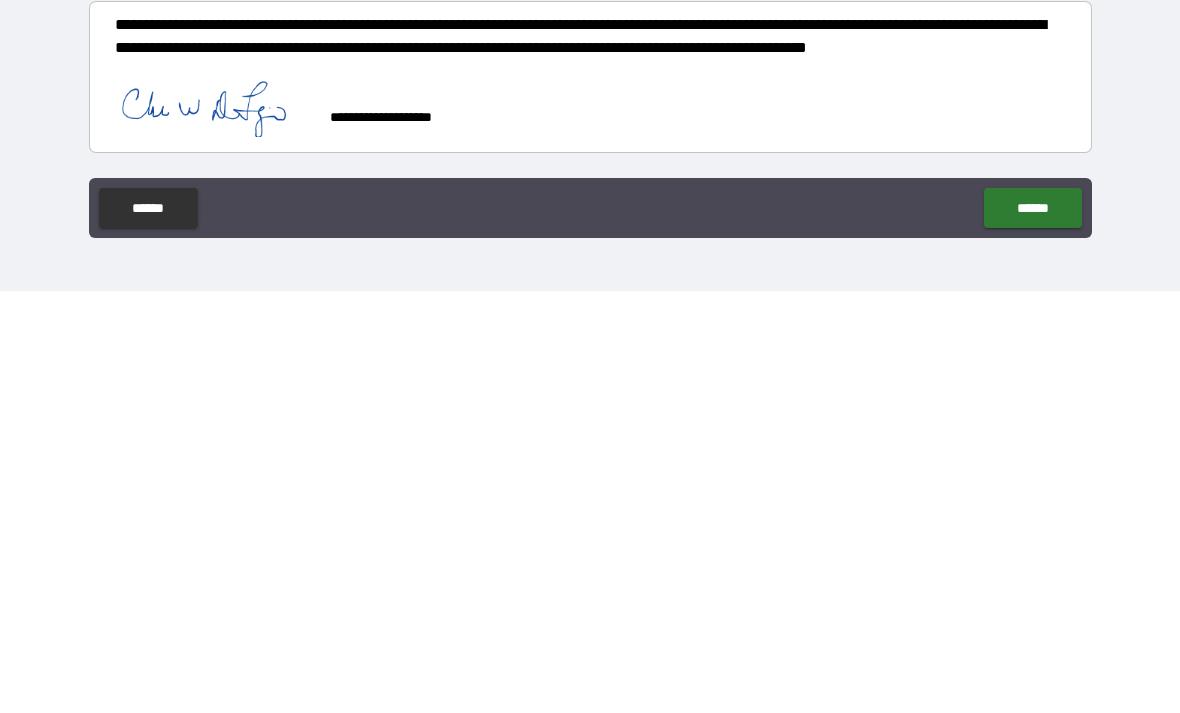 click on "******" at bounding box center [1032, 630] 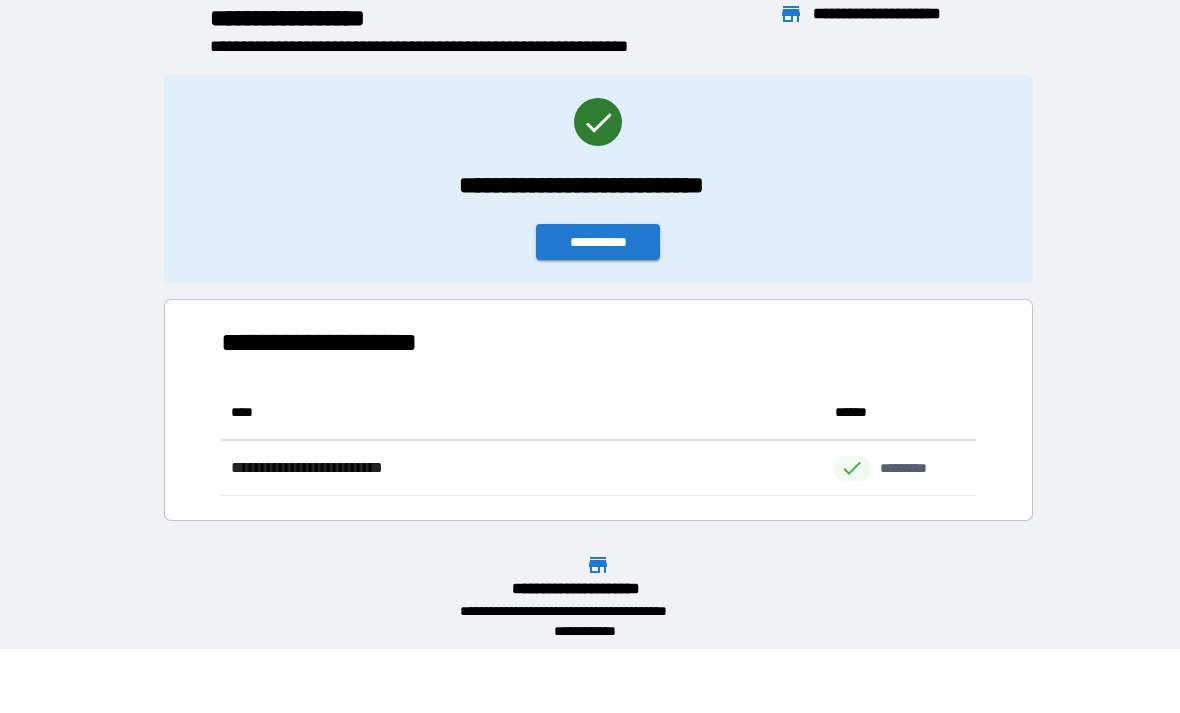 scroll, scrollTop: 1, scrollLeft: 1, axis: both 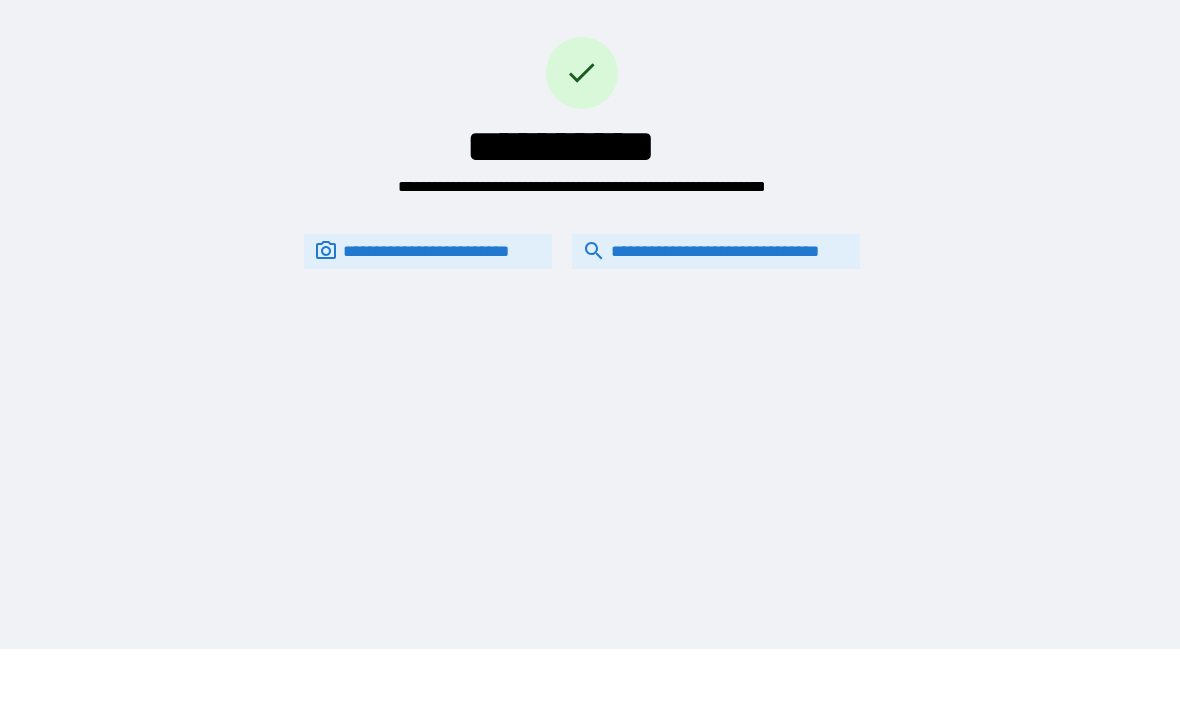 click on "**********" at bounding box center [716, 251] 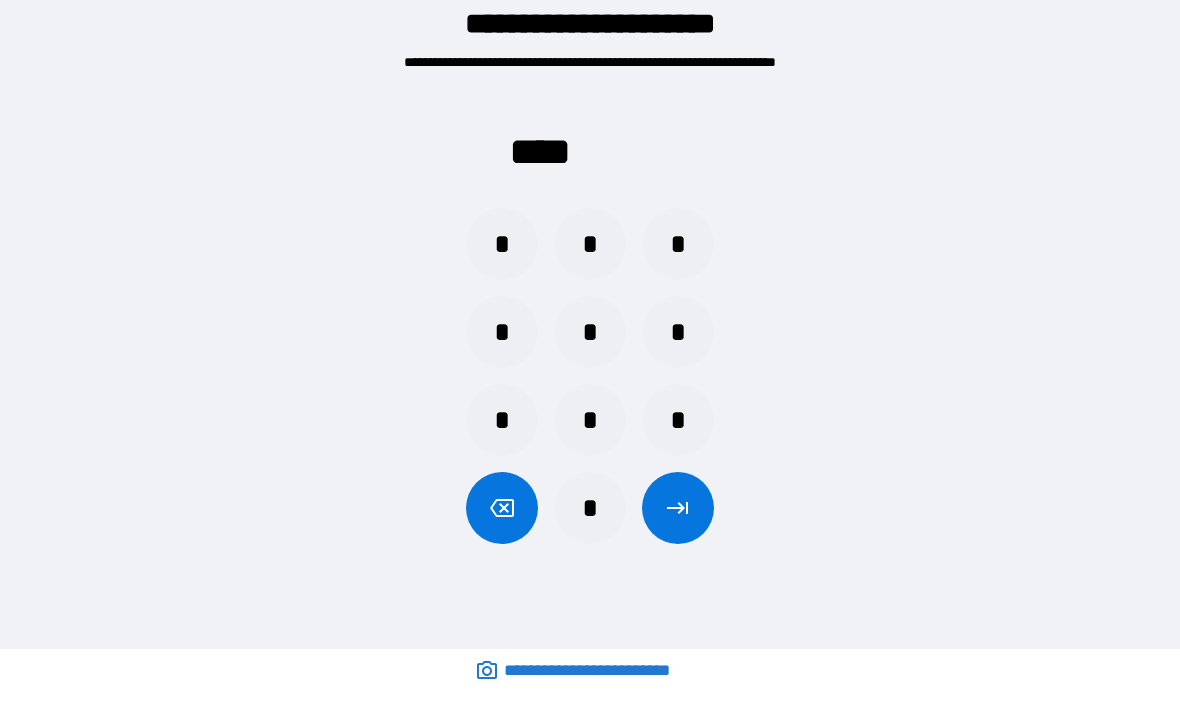 click on "*" at bounding box center (678, 244) 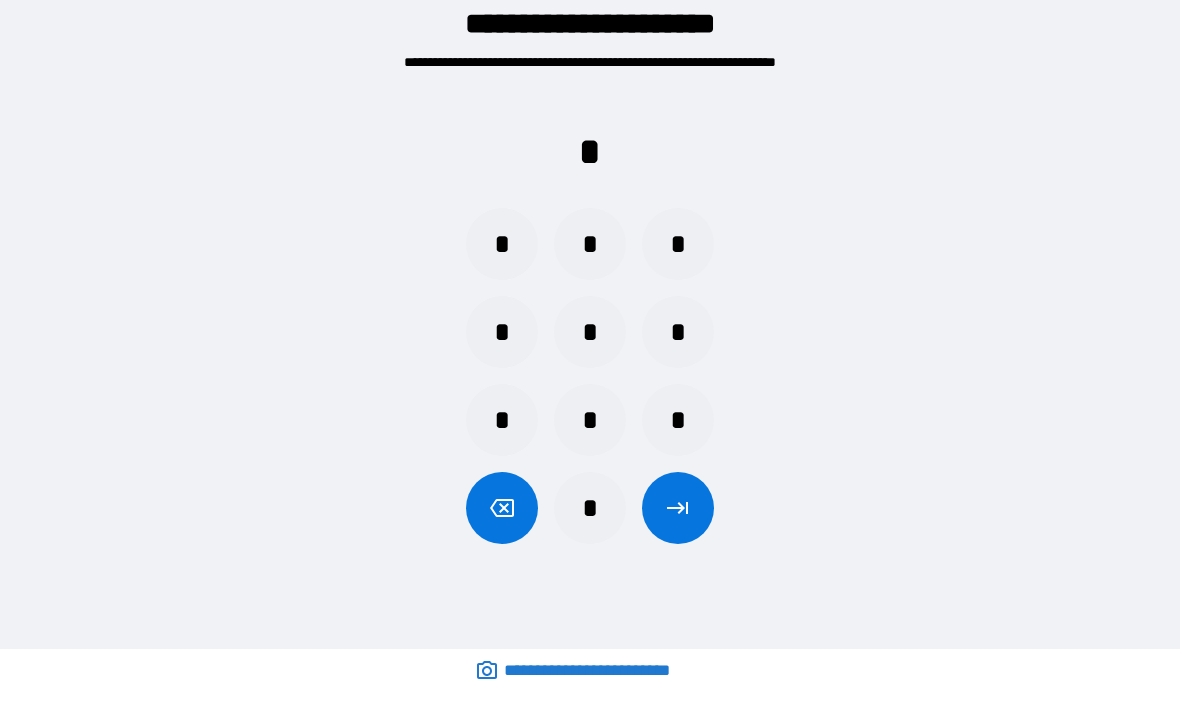 click on "*" at bounding box center (502, 244) 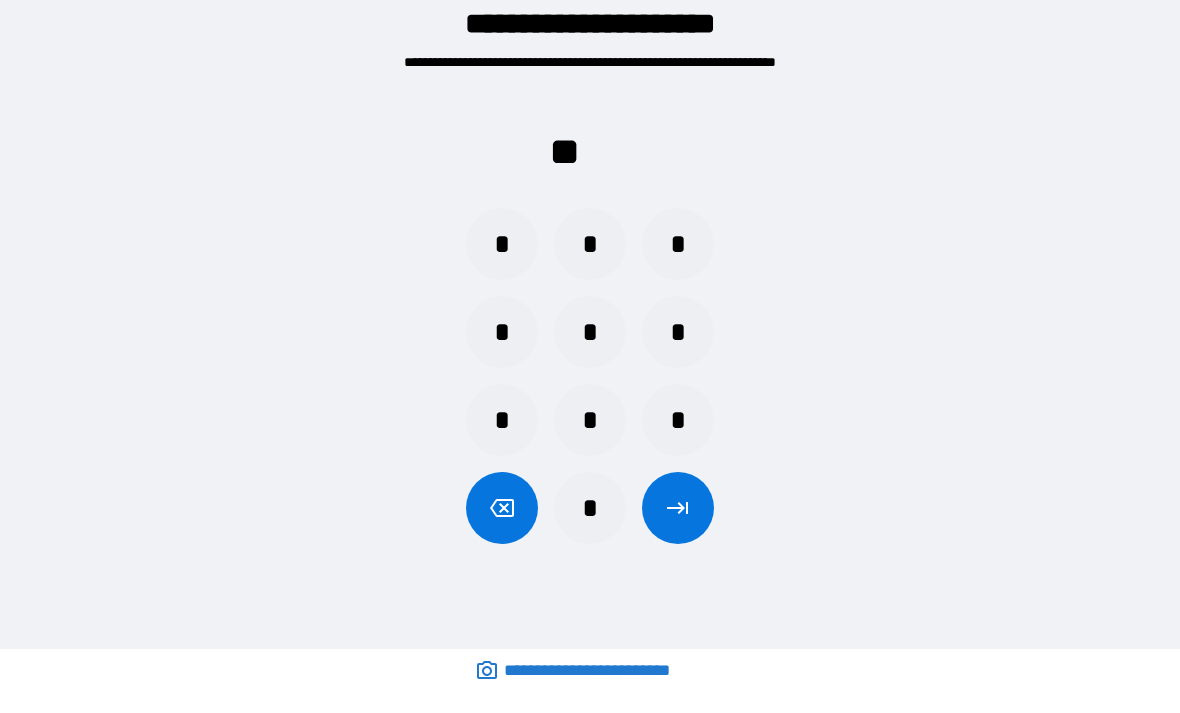 click on "*" at bounding box center (502, 332) 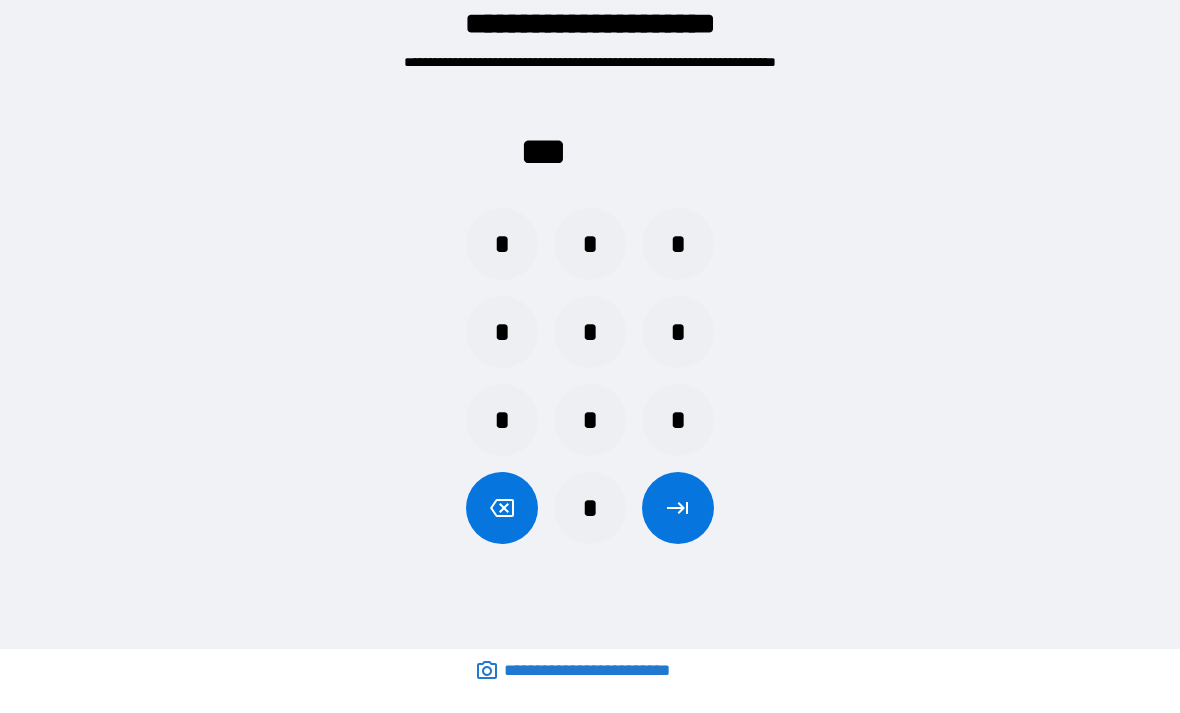 click on "*" at bounding box center (502, 244) 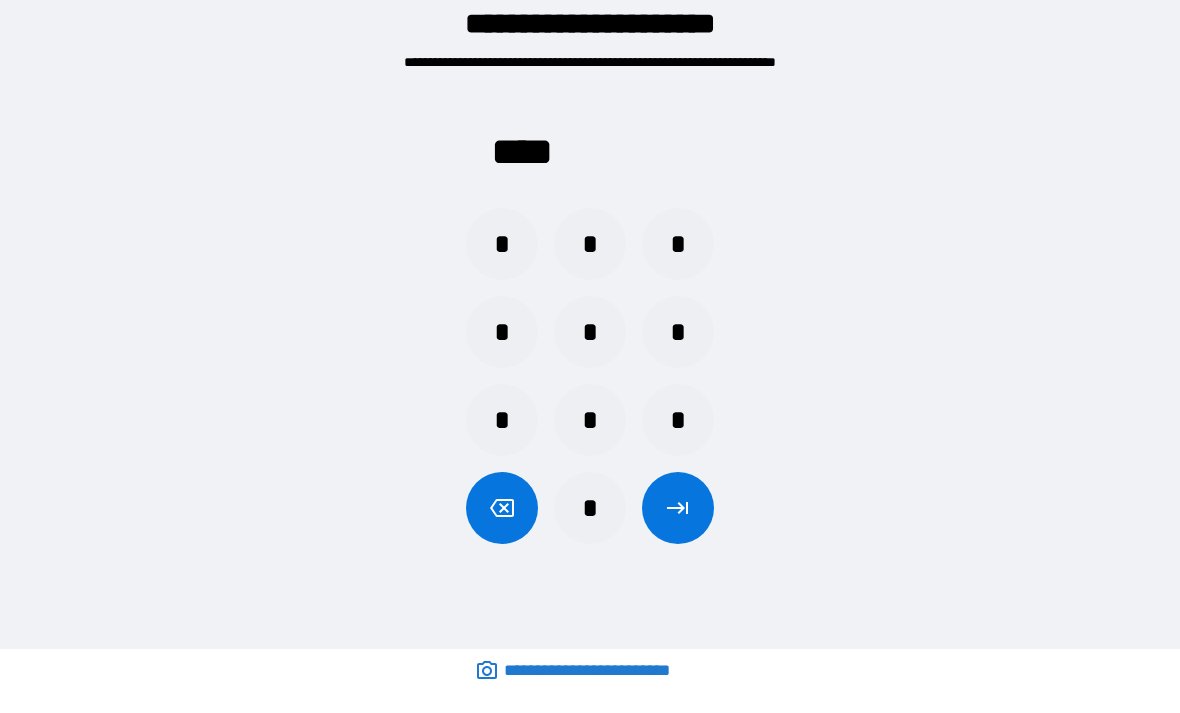 click at bounding box center [678, 508] 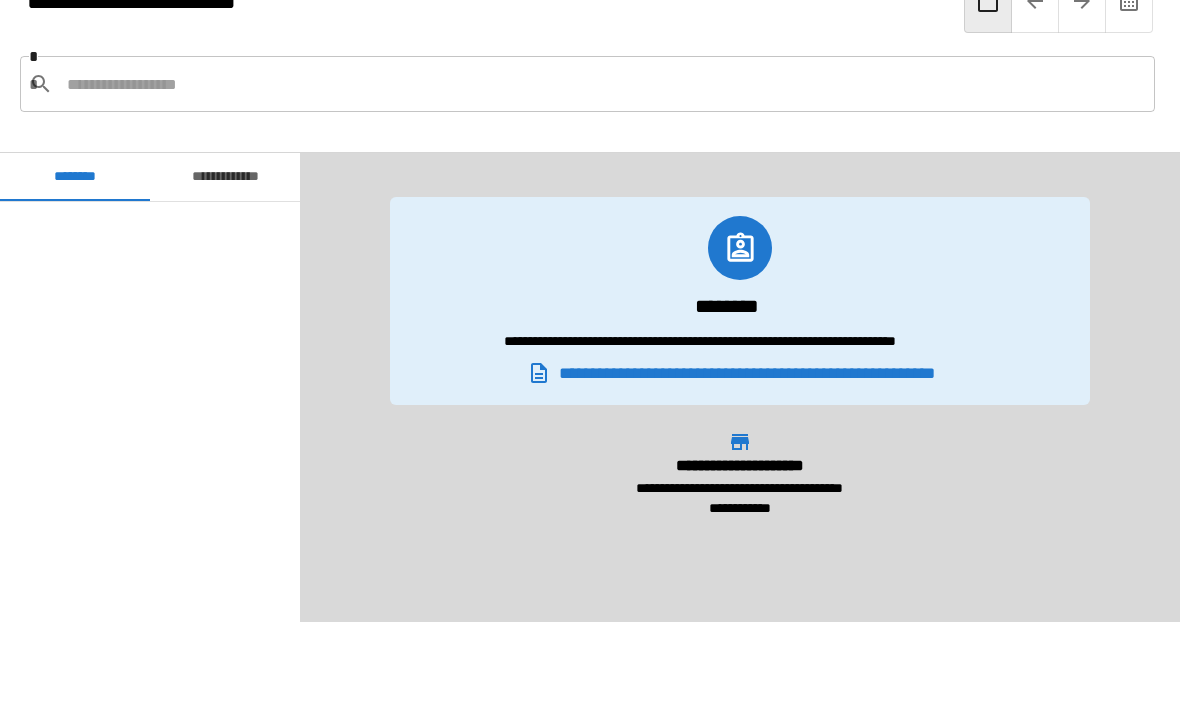 scroll, scrollTop: 480, scrollLeft: 0, axis: vertical 